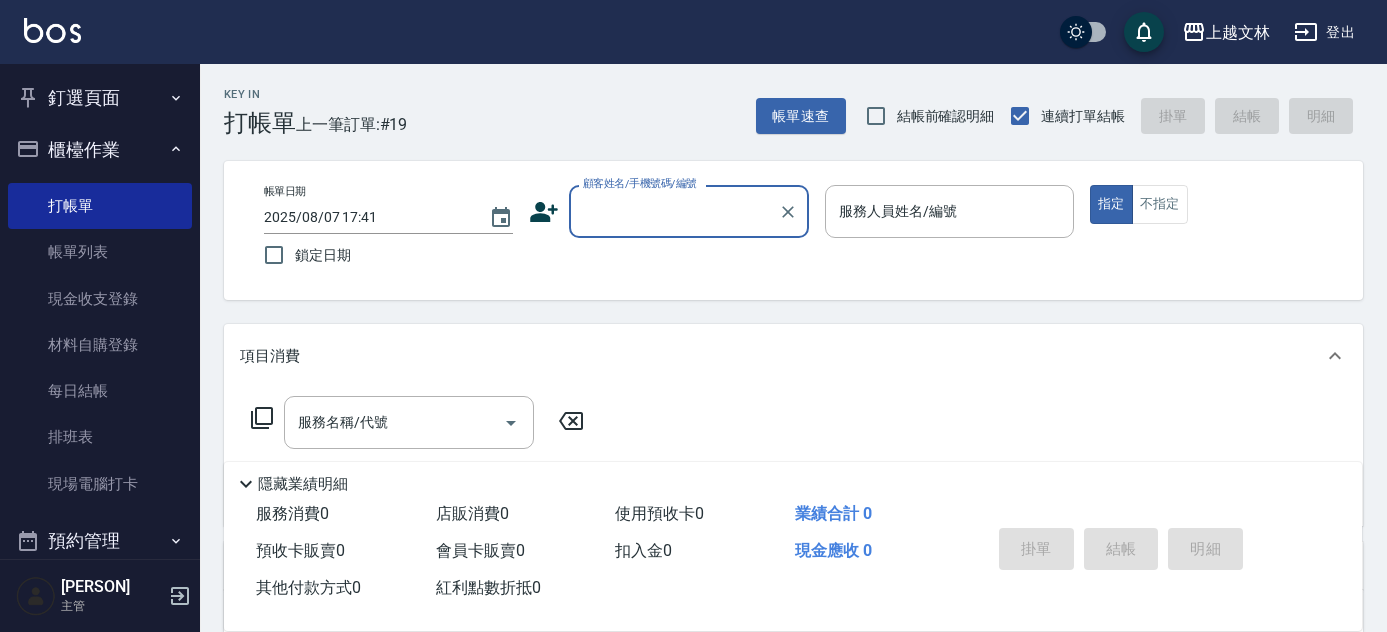 scroll, scrollTop: 0, scrollLeft: 0, axis: both 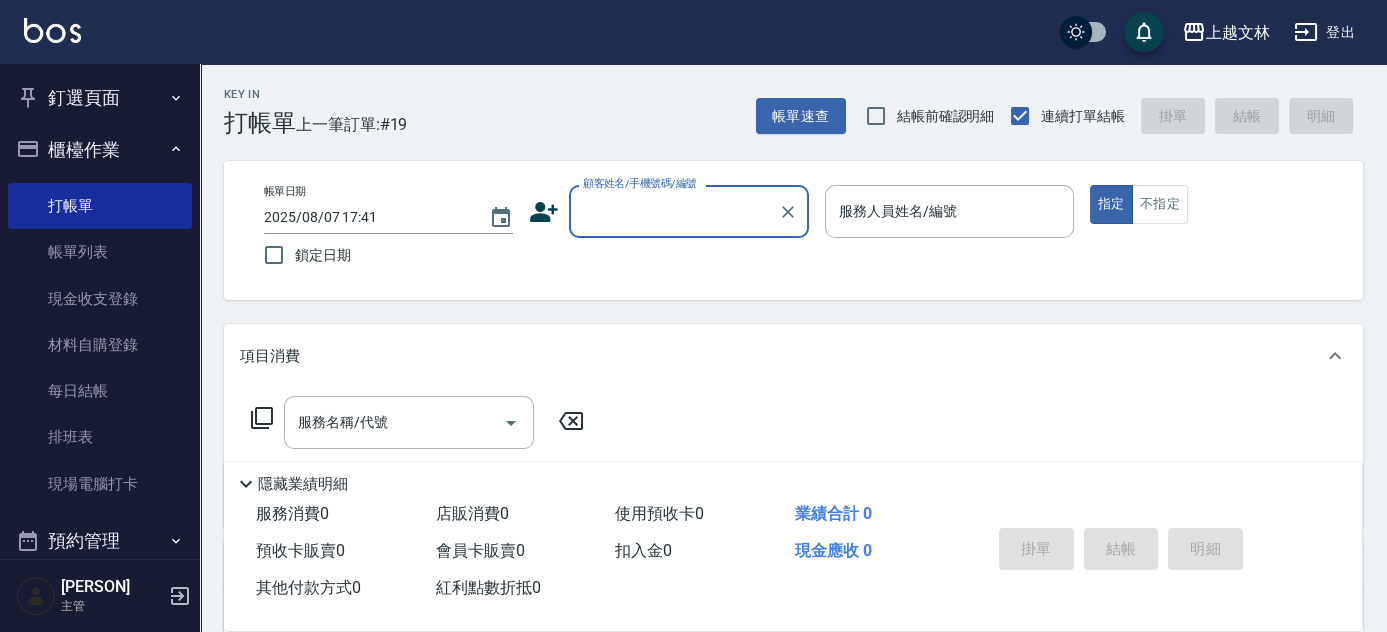 click on "顧客姓名/手機號碼/編號" at bounding box center [674, 211] 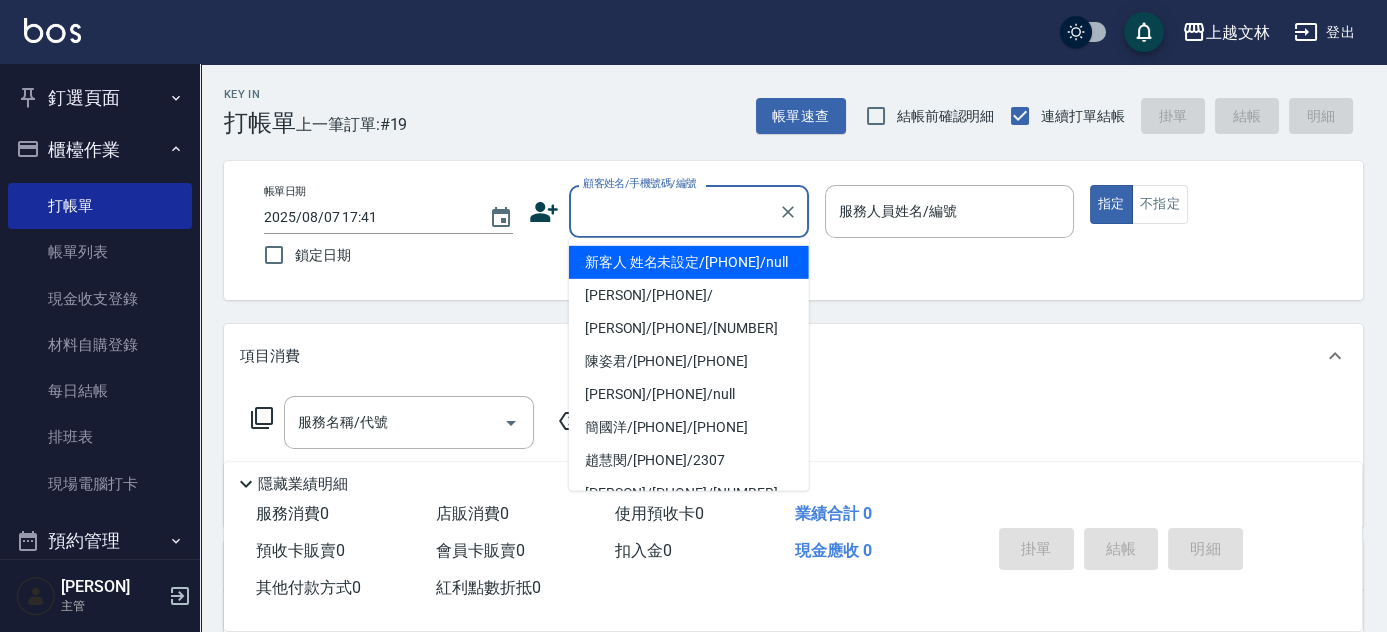 click on "新客人 姓名未設定/[PHONE]/null" at bounding box center (689, 262) 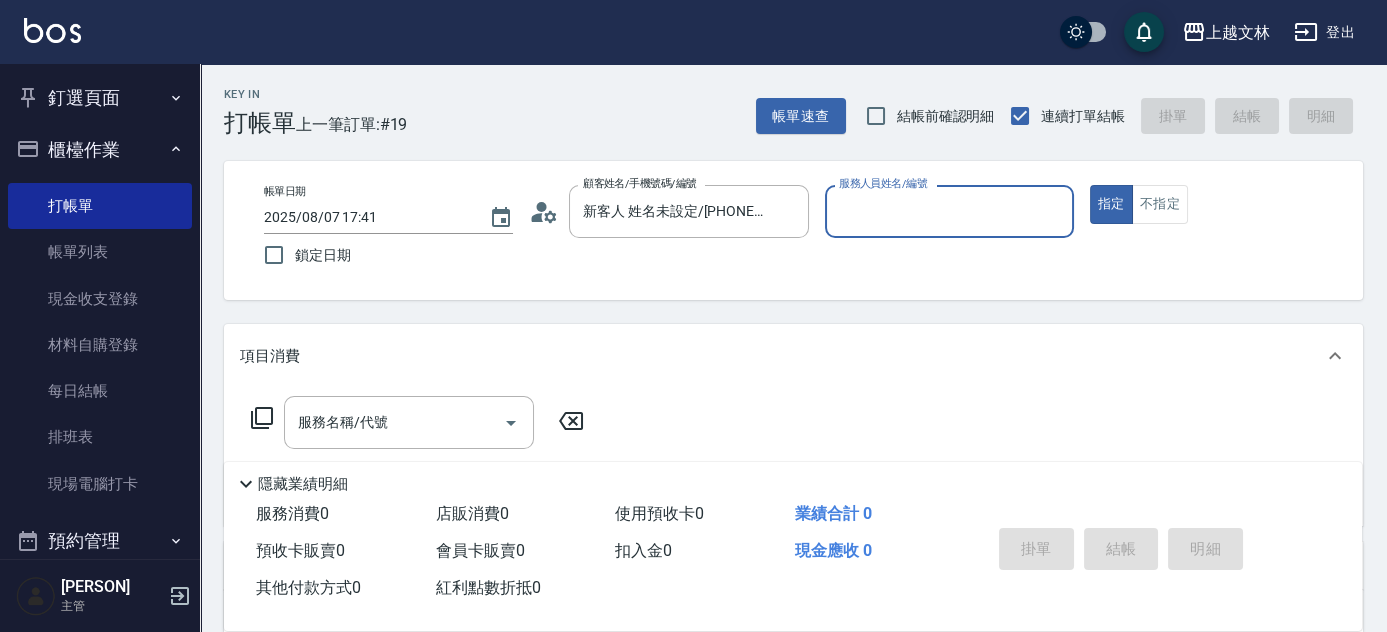 click on "服務人員姓名/編號" at bounding box center [949, 211] 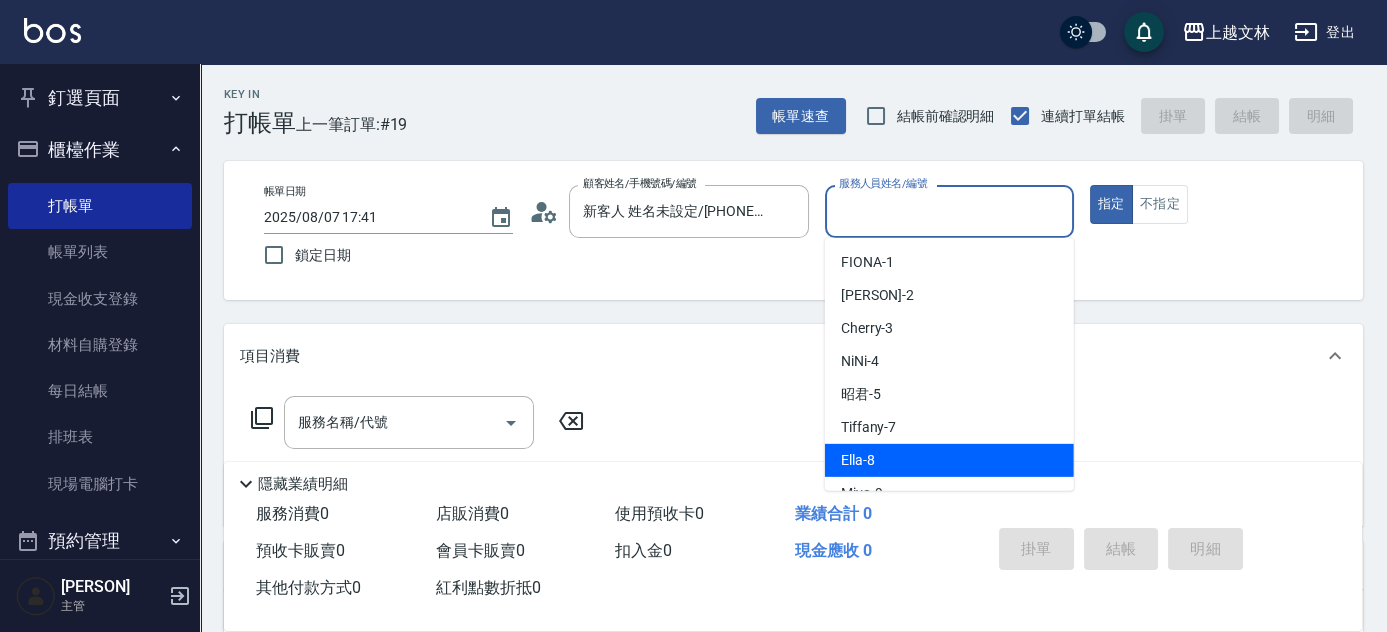 click on "Ella -8" at bounding box center [949, 460] 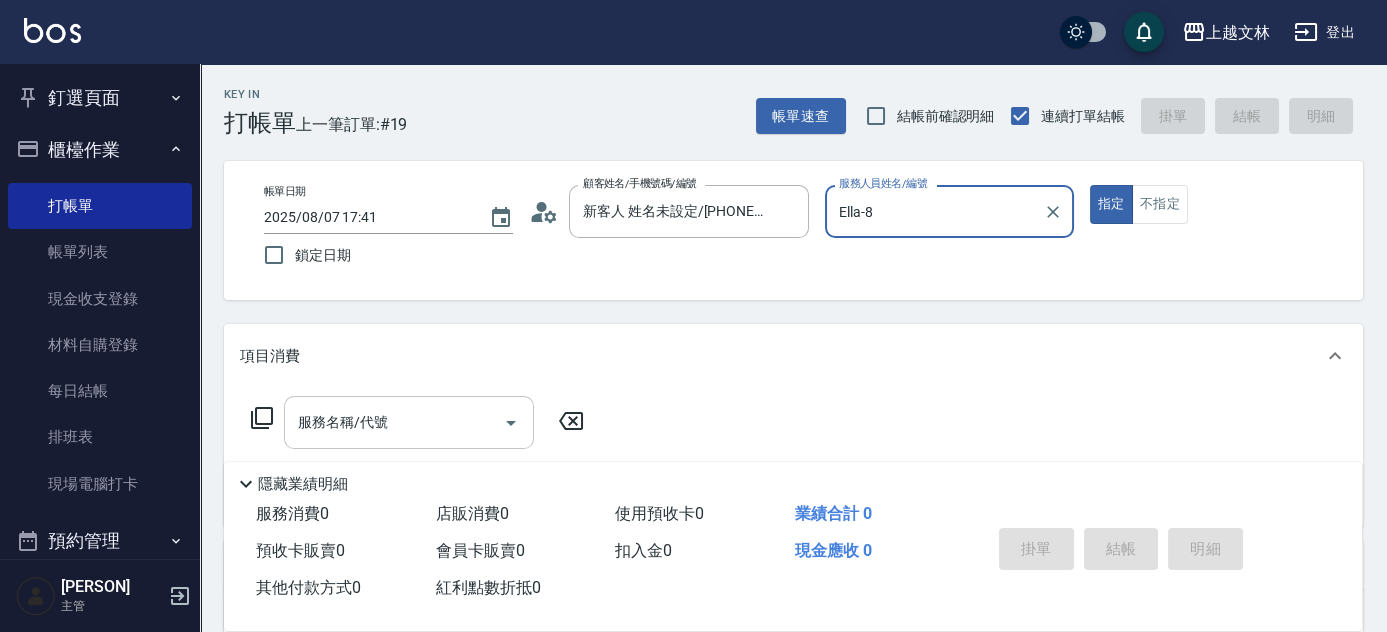 click on "服務名稱/代號" at bounding box center [394, 422] 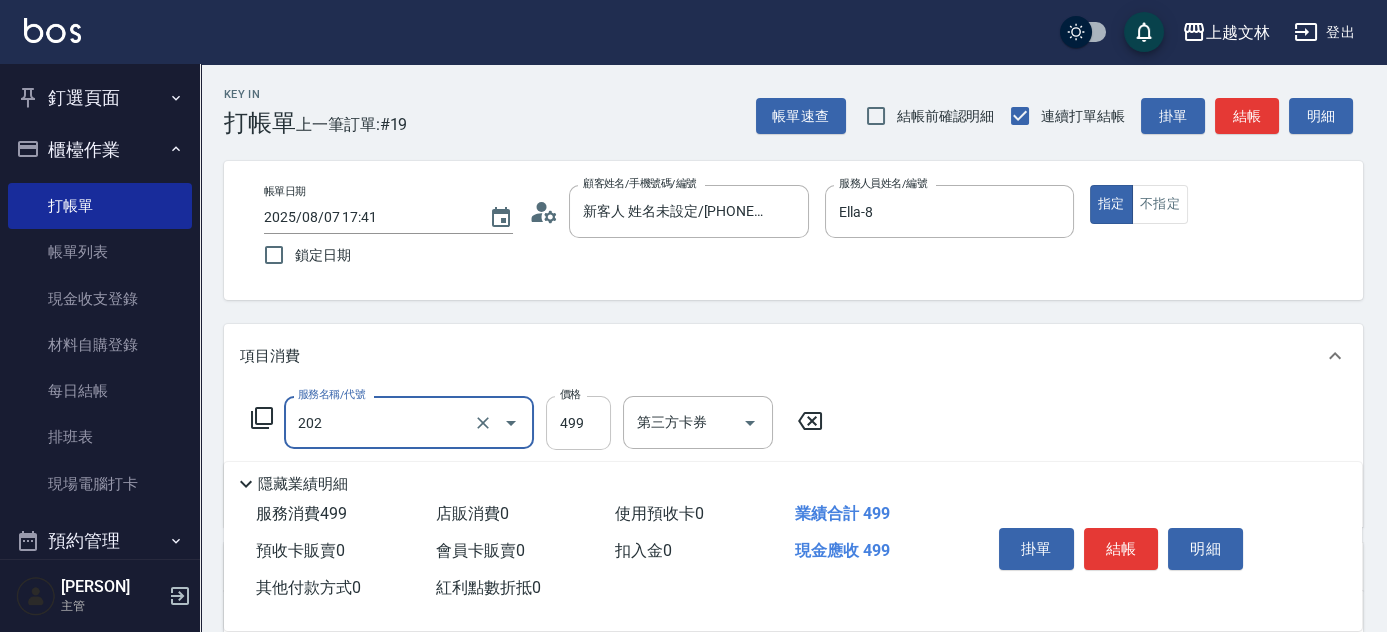 type on "A級單剪(202)" 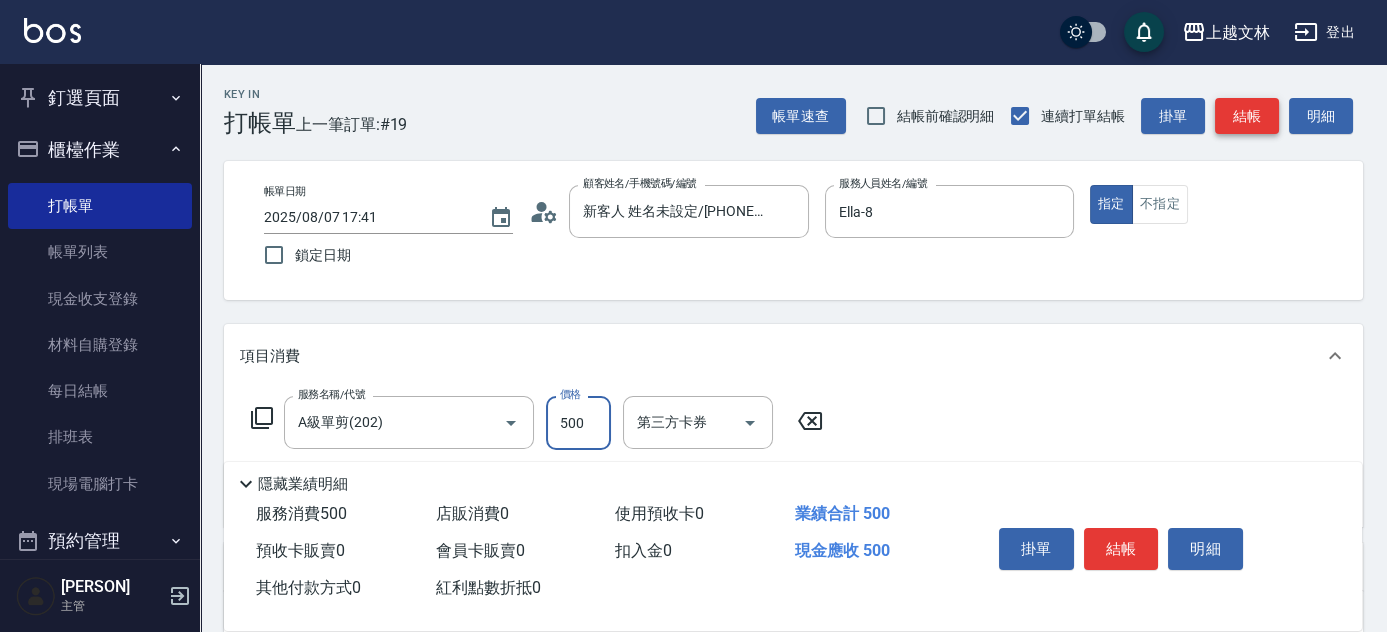 type on "500" 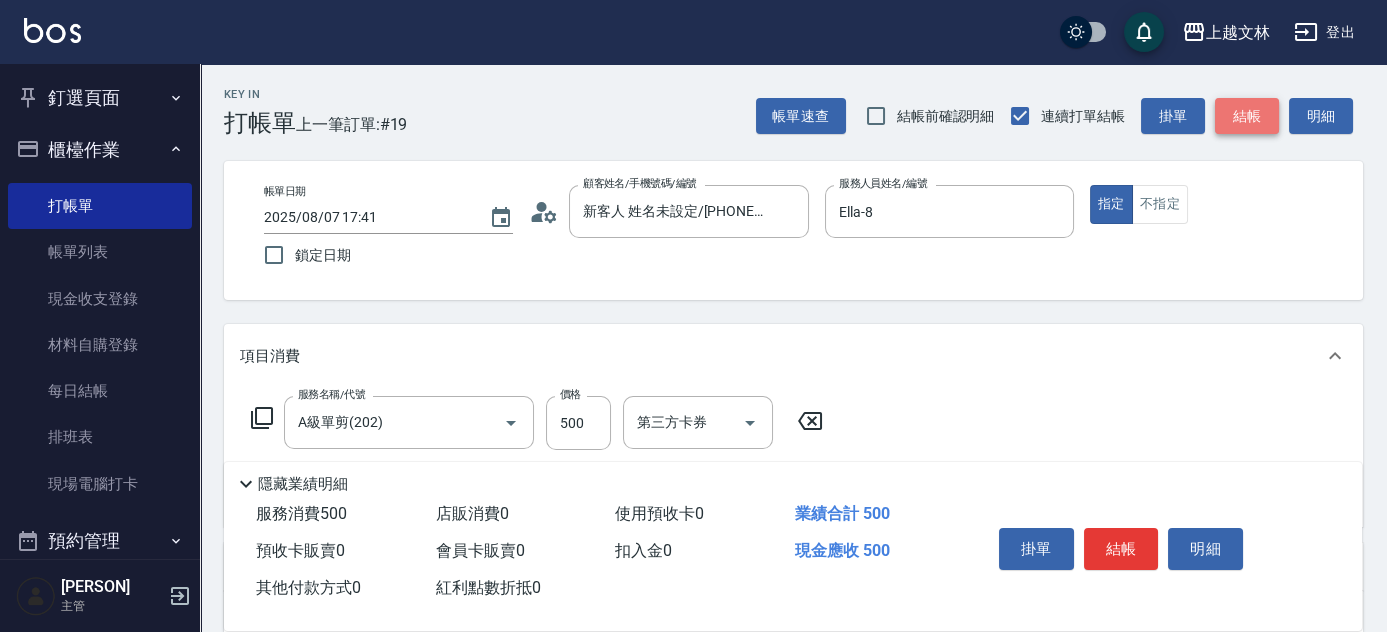 click on "結帳" at bounding box center [1247, 116] 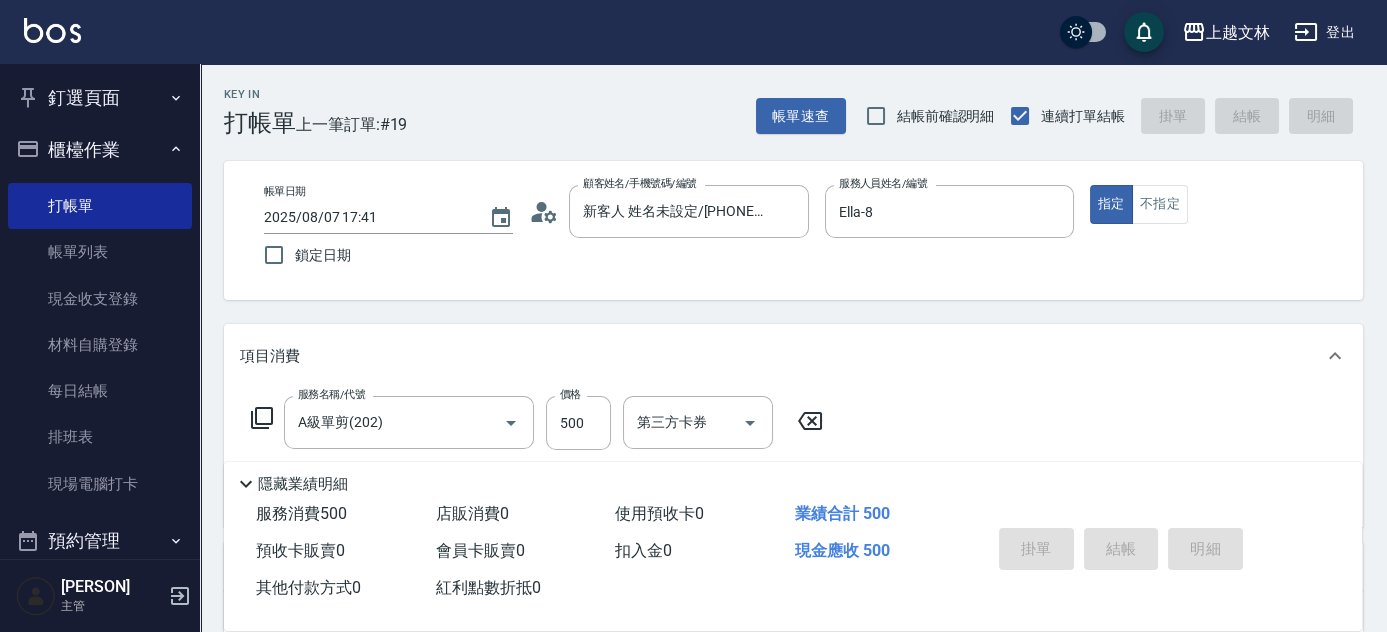 type on "2025/08/07 18:26" 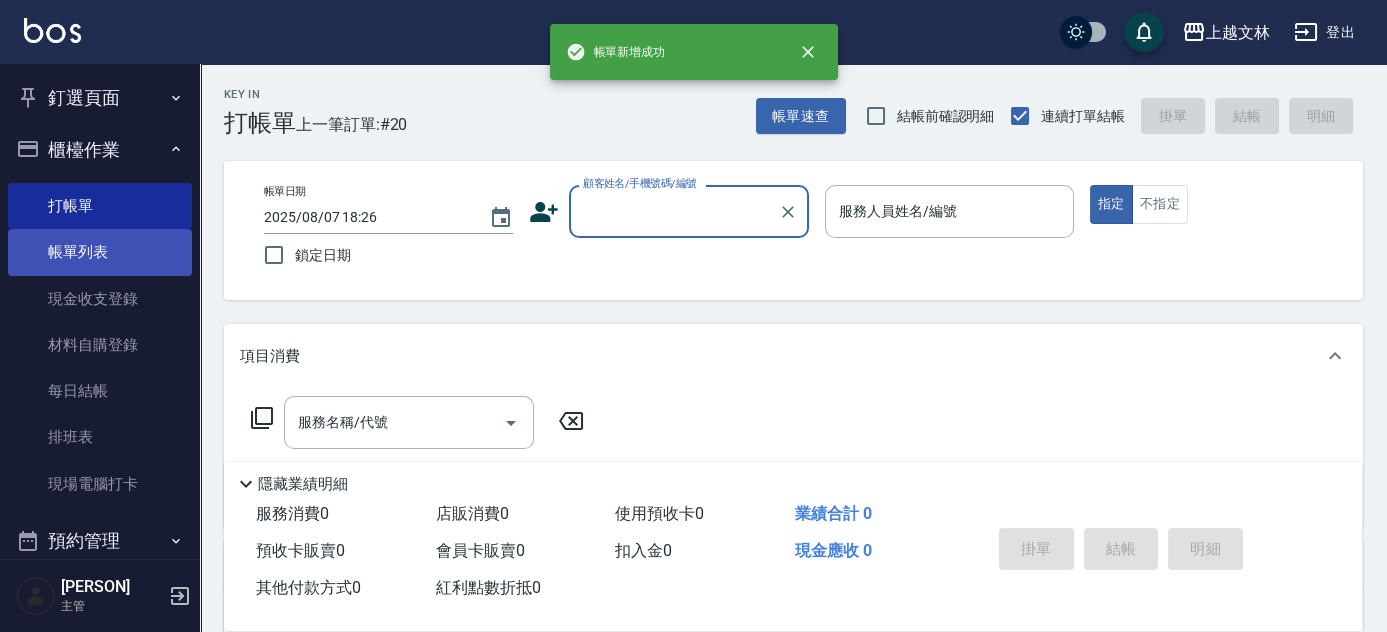 click on "帳單列表" at bounding box center [100, 252] 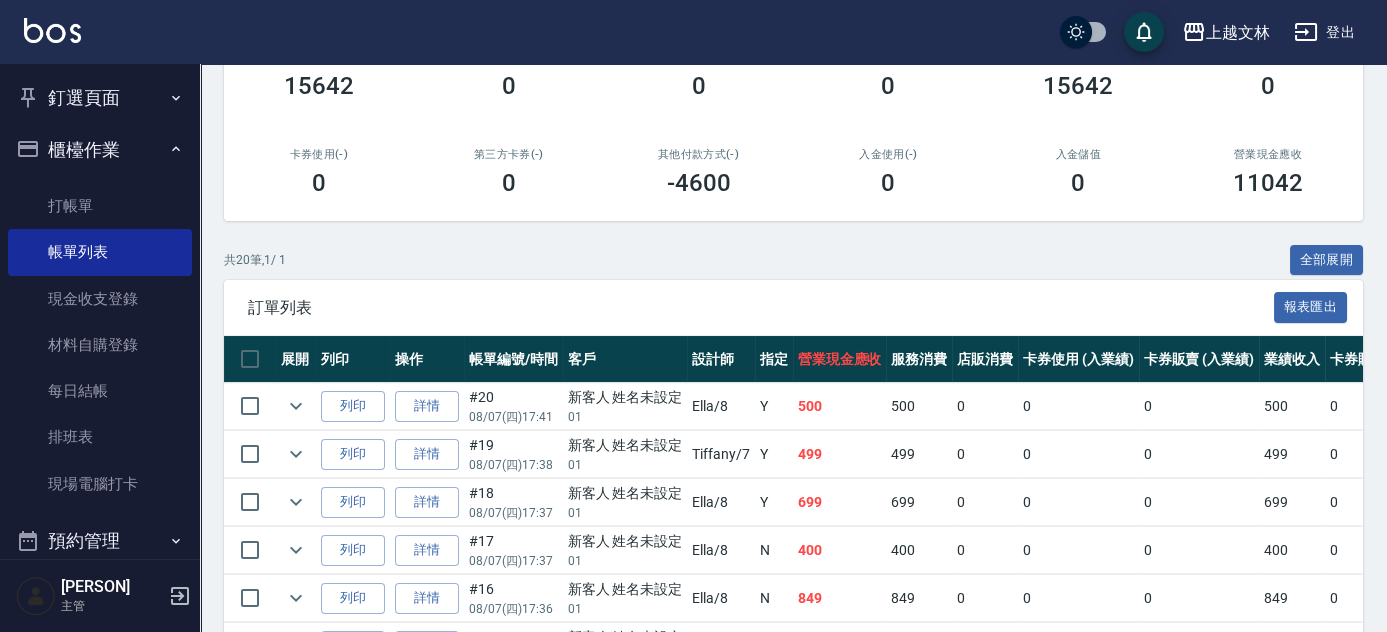 scroll, scrollTop: 354, scrollLeft: 0, axis: vertical 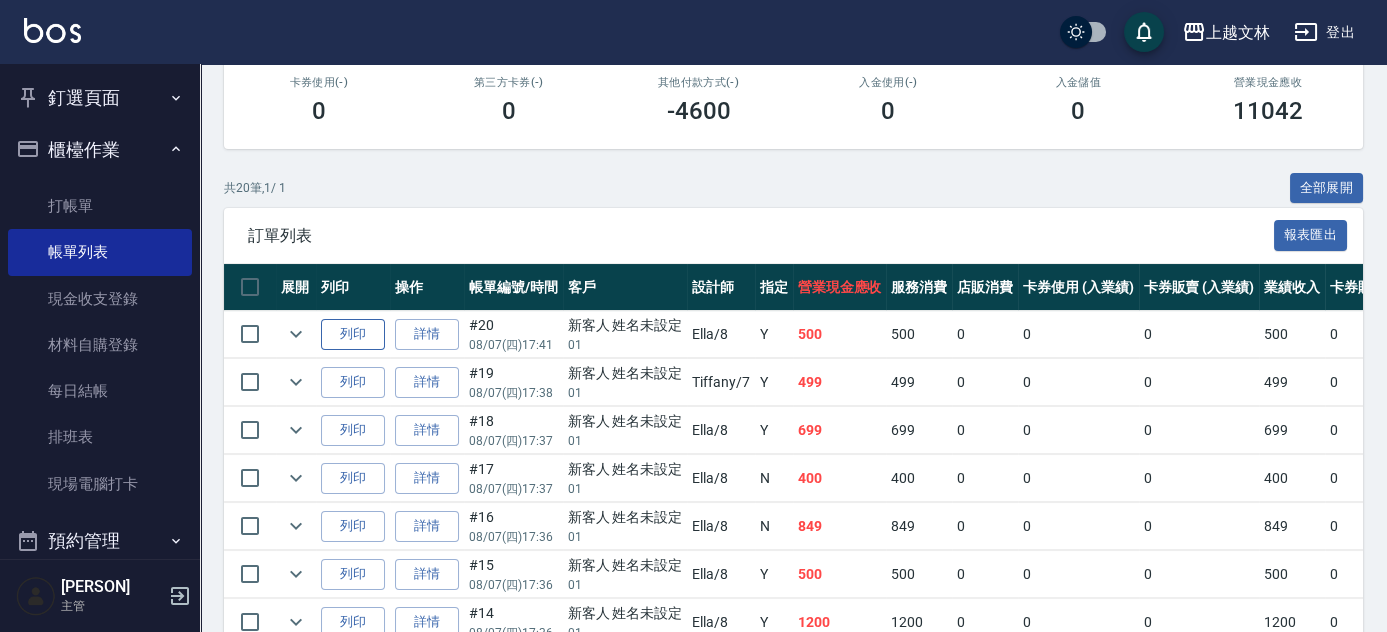 click on "列印" at bounding box center [353, 334] 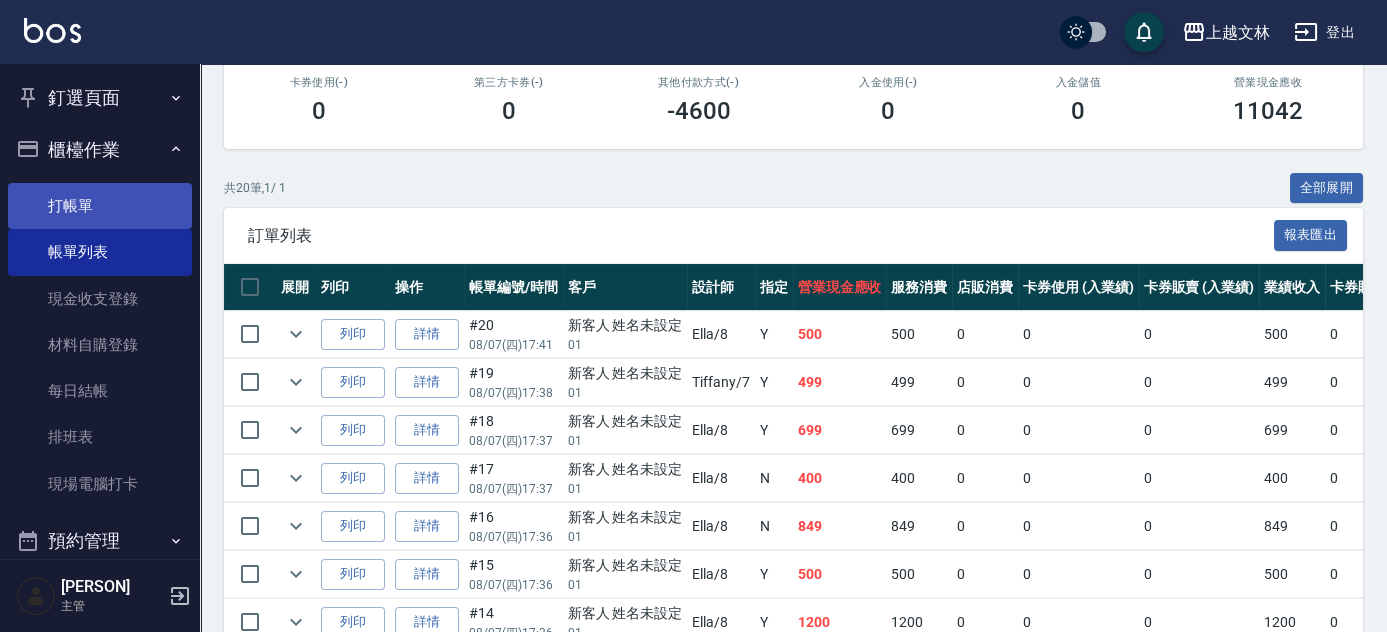 click on "打帳單" at bounding box center [100, 206] 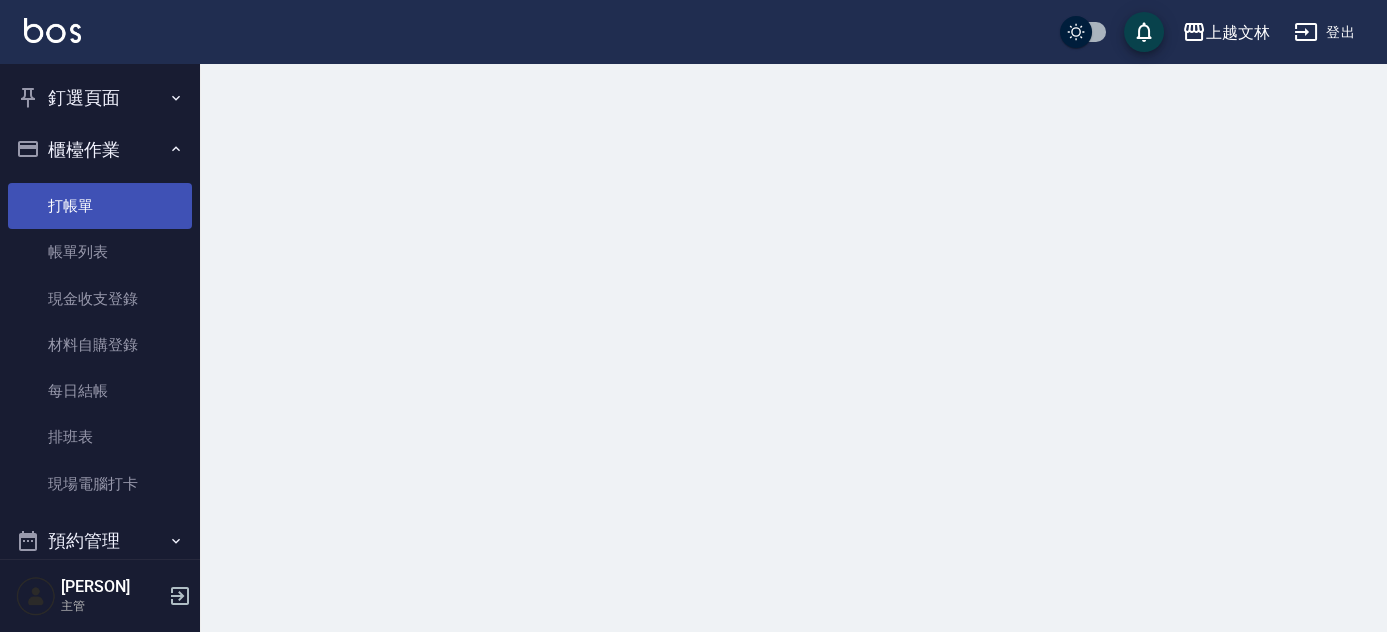 scroll, scrollTop: 0, scrollLeft: 0, axis: both 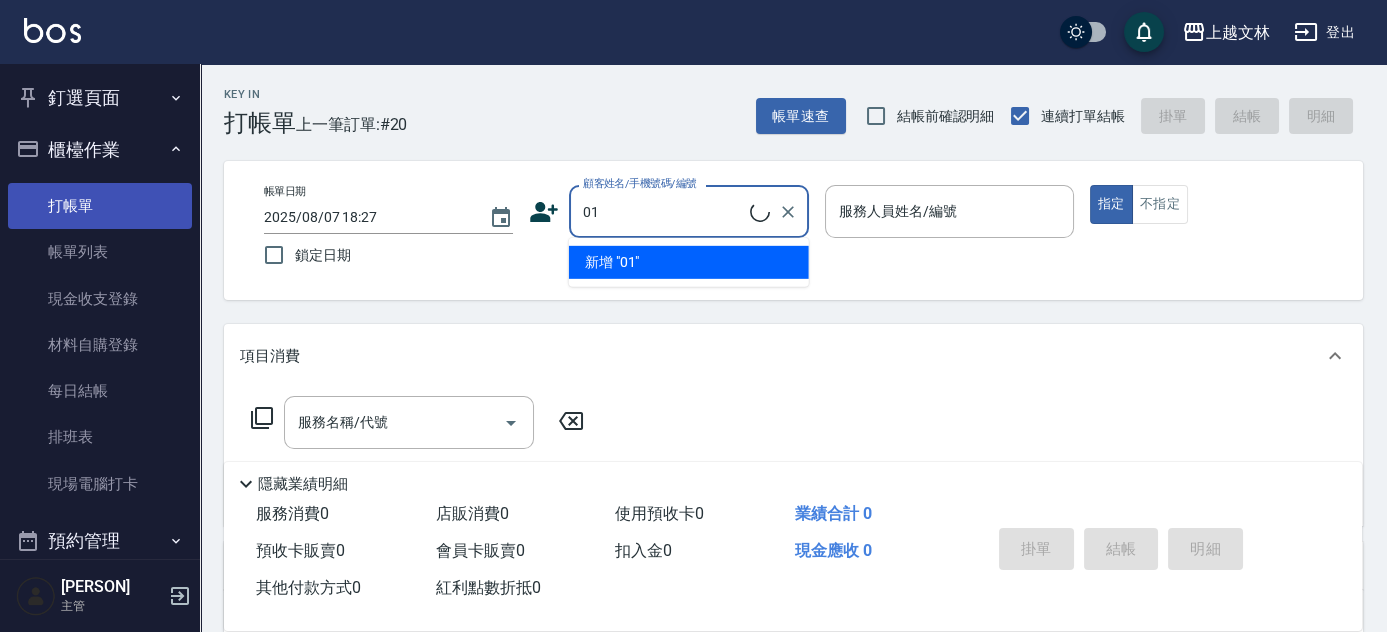 type on "新客人 姓名未設定/[PHONE]/null" 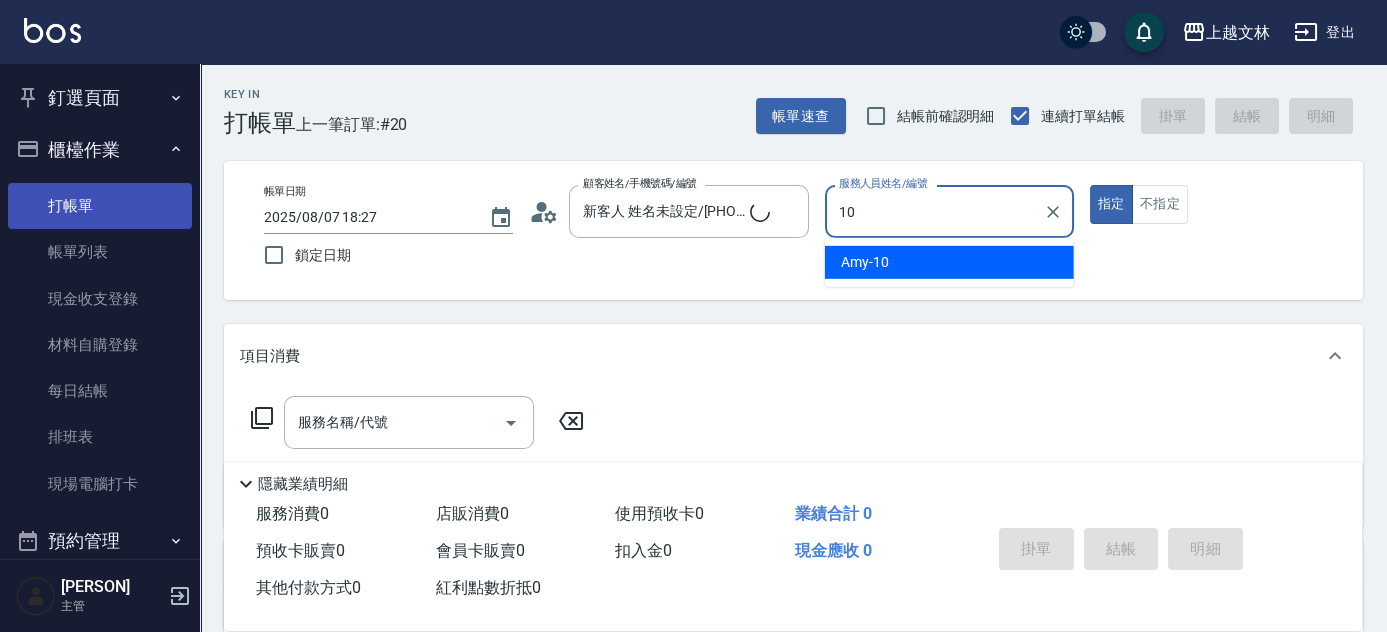 type on "Amy-10" 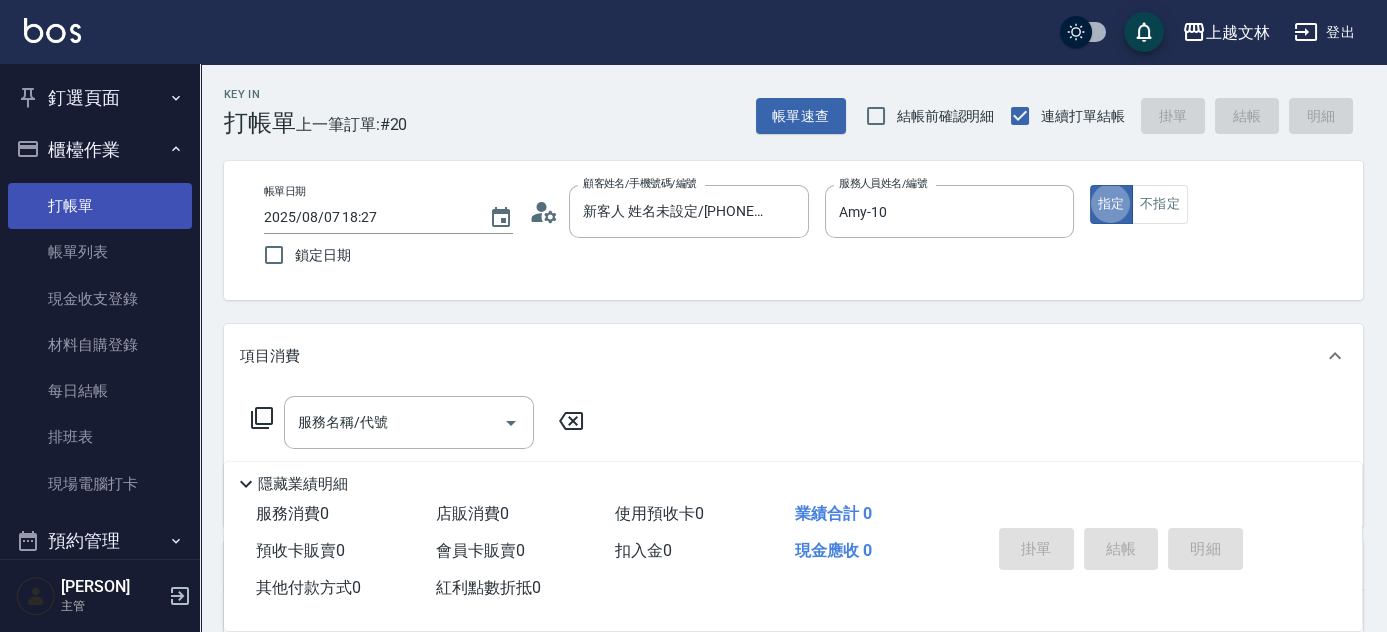 type on "true" 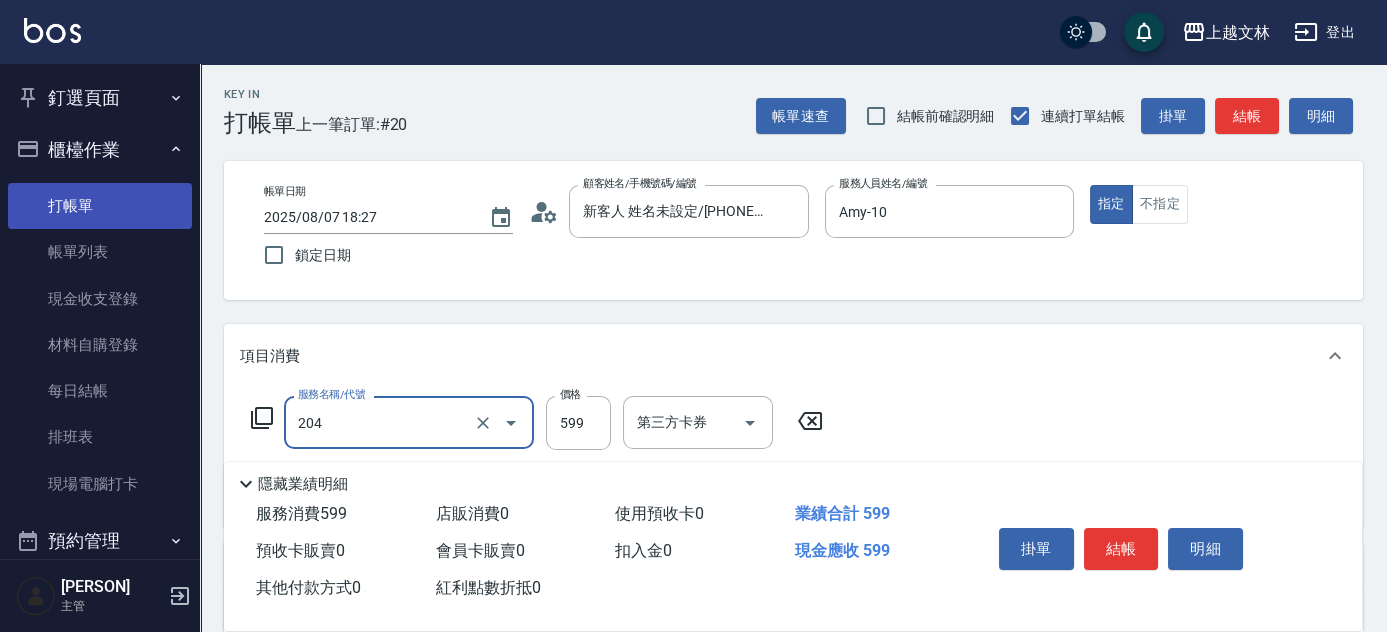 type on "A級洗+剪(204)" 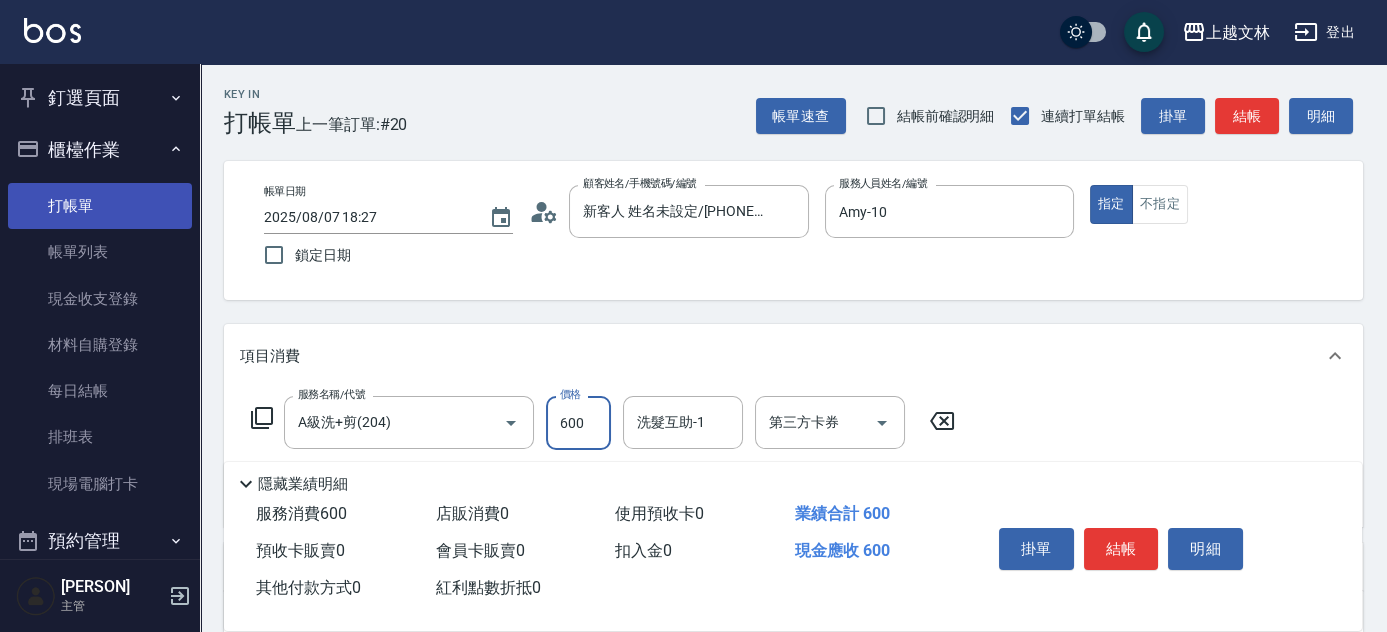 type on "600" 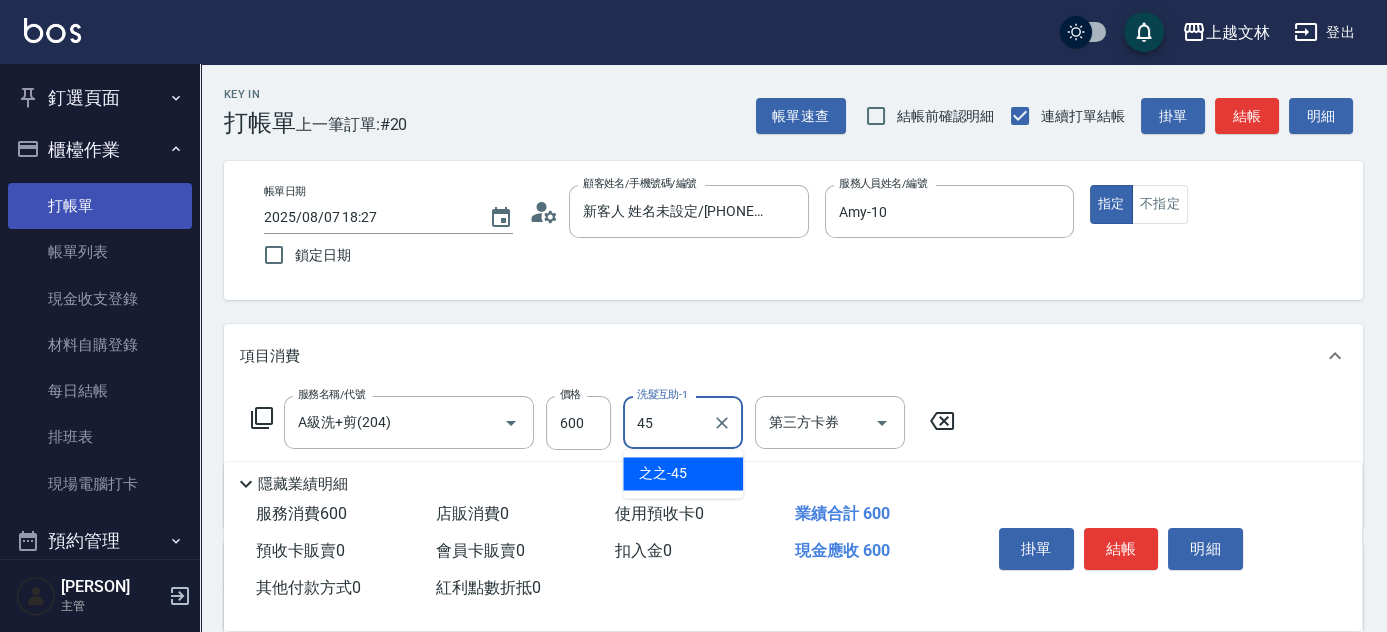 type on "45" 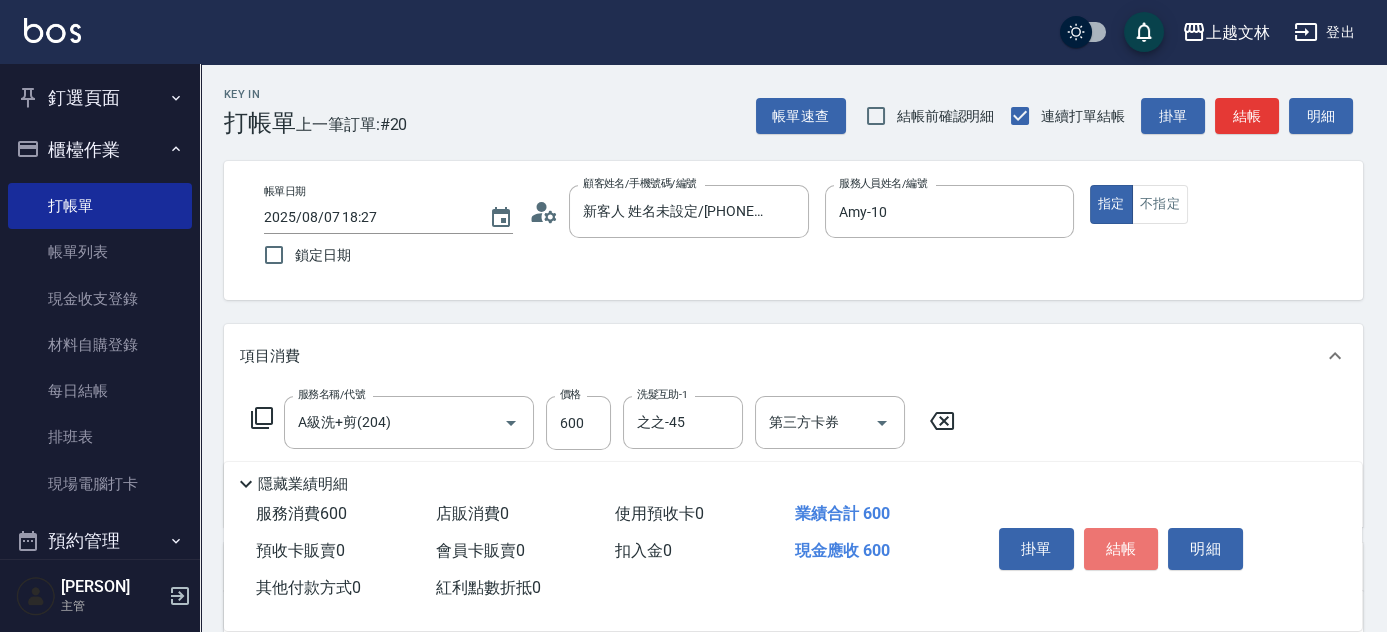 click on "結帳" at bounding box center [1121, 549] 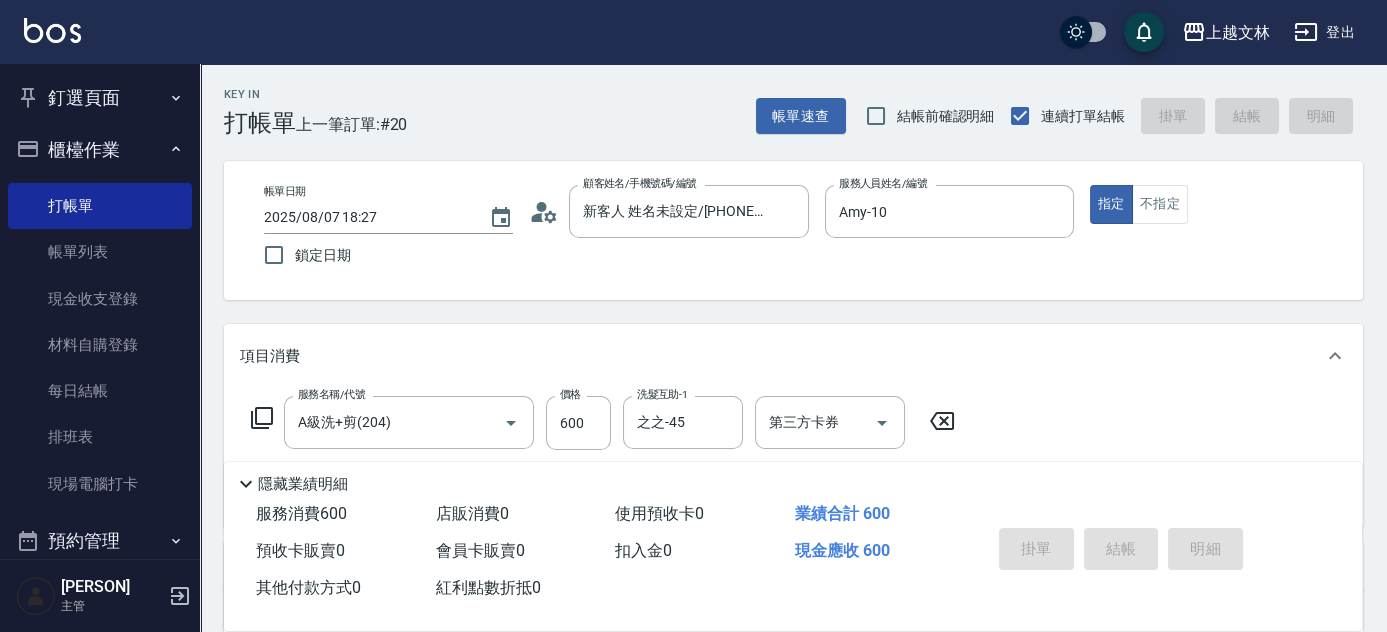 type on "2025/08/07 18:38" 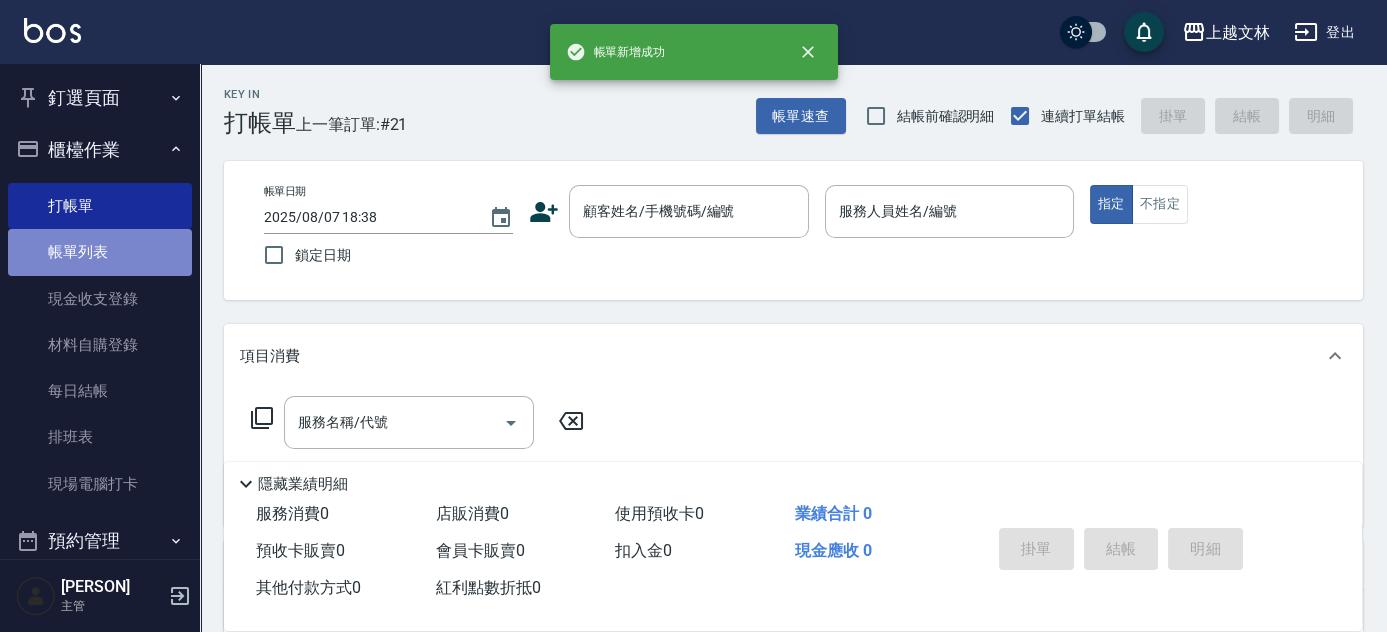 click on "帳單列表" at bounding box center (100, 252) 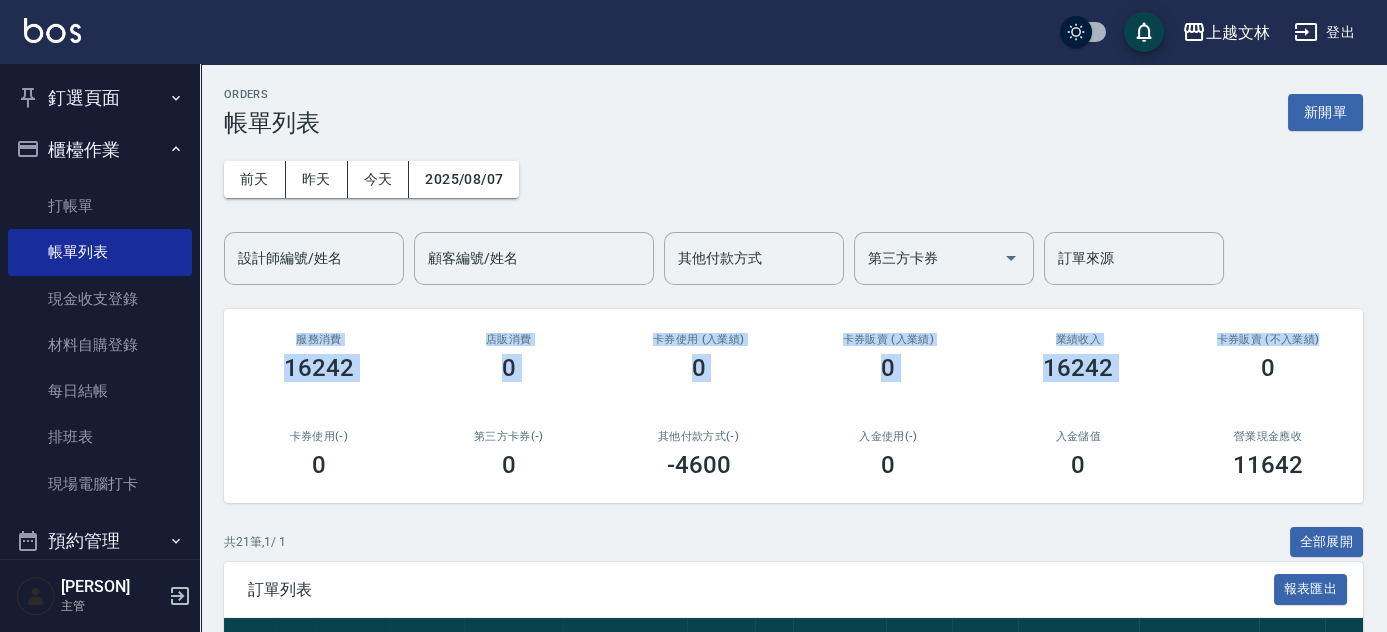 drag, startPoint x: 1384, startPoint y: 213, endPoint x: 1384, endPoint y: 296, distance: 83 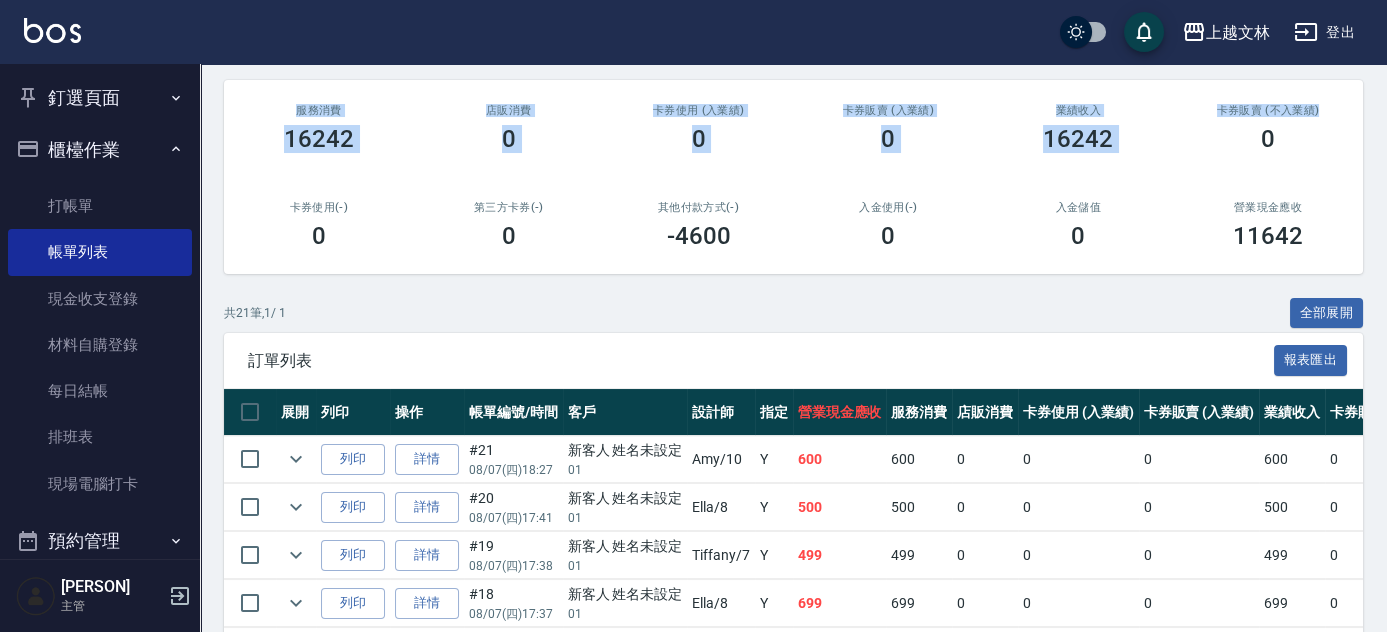 scroll, scrollTop: 248, scrollLeft: 0, axis: vertical 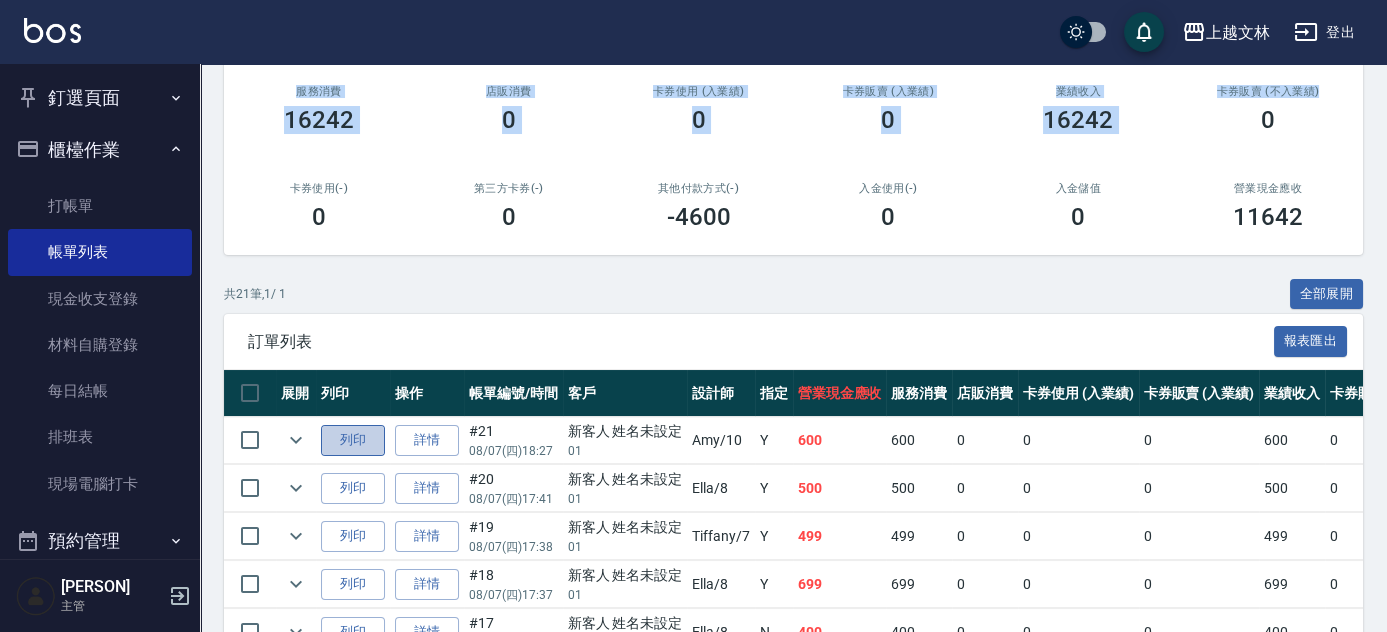 click on "列印" at bounding box center (353, 440) 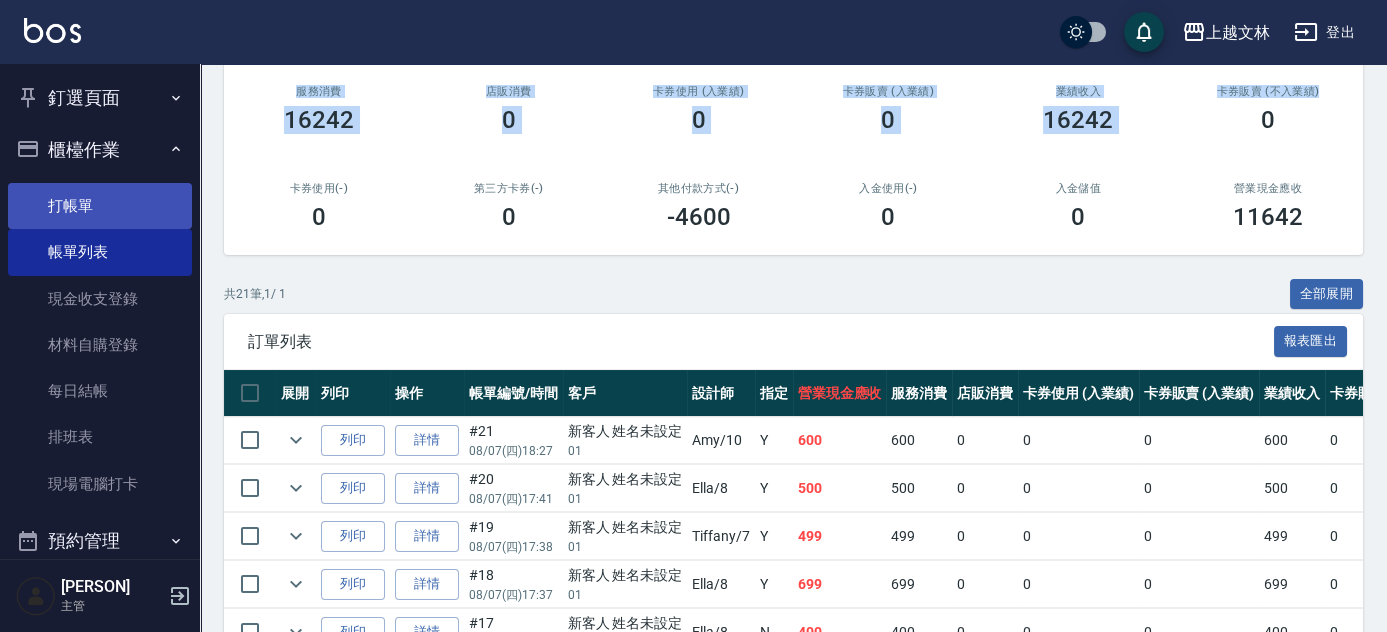 click on "打帳單" at bounding box center [100, 206] 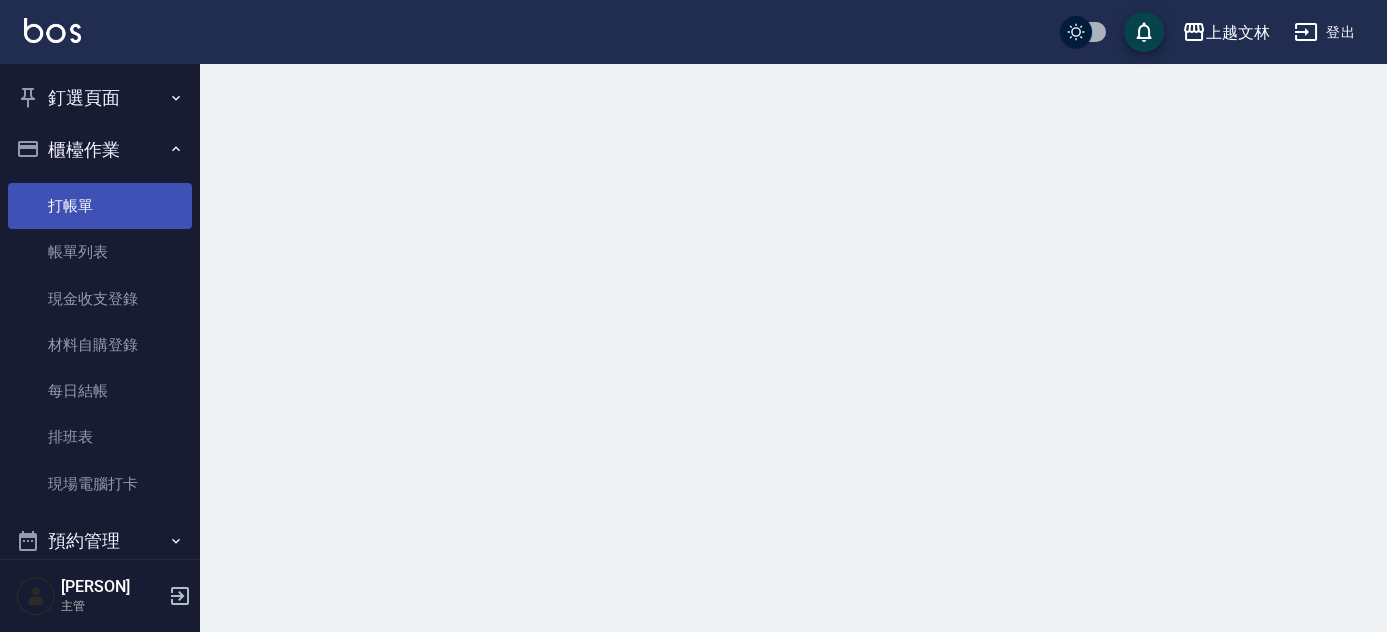 scroll, scrollTop: 0, scrollLeft: 0, axis: both 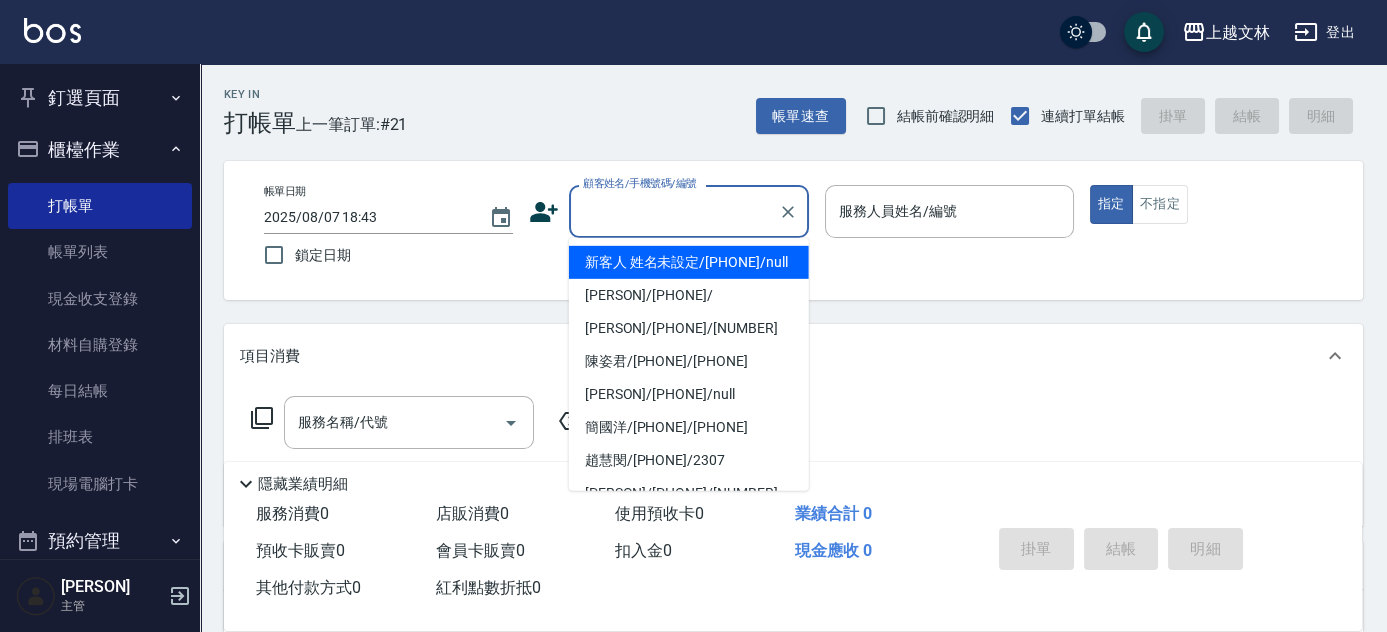 click on "顧客姓名/手機號碼/編號" at bounding box center [674, 211] 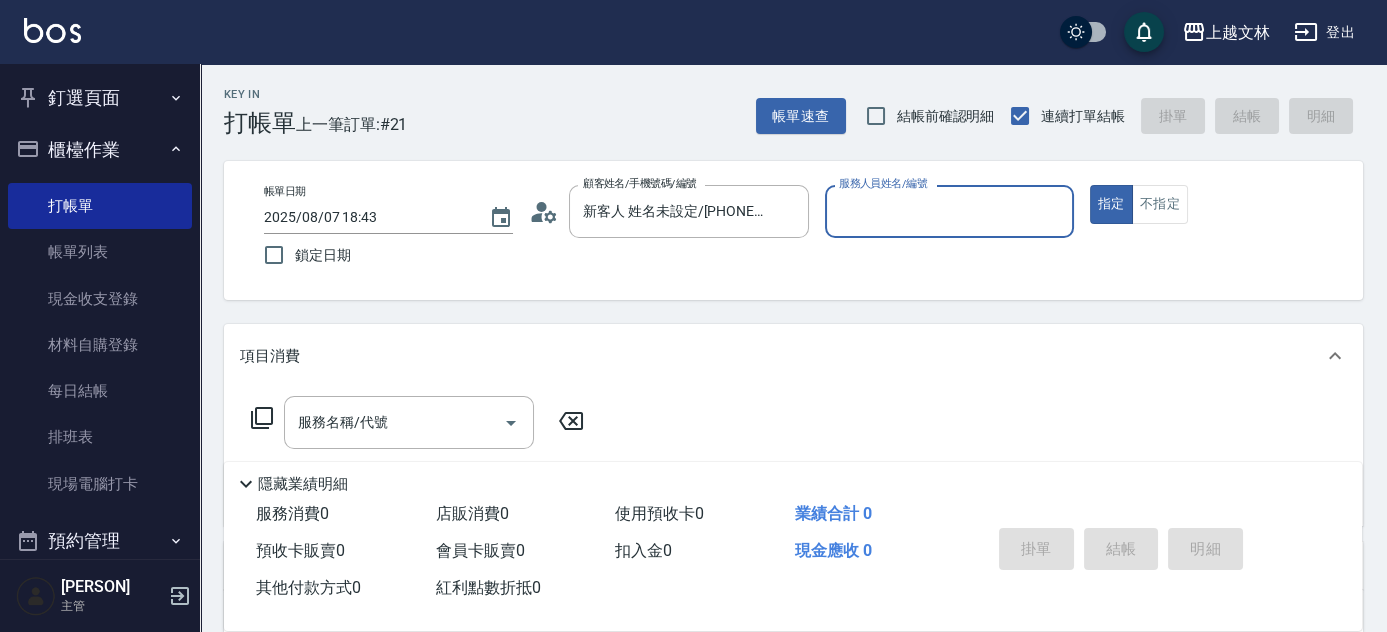 click on "服務人員姓名/編號" at bounding box center [949, 211] 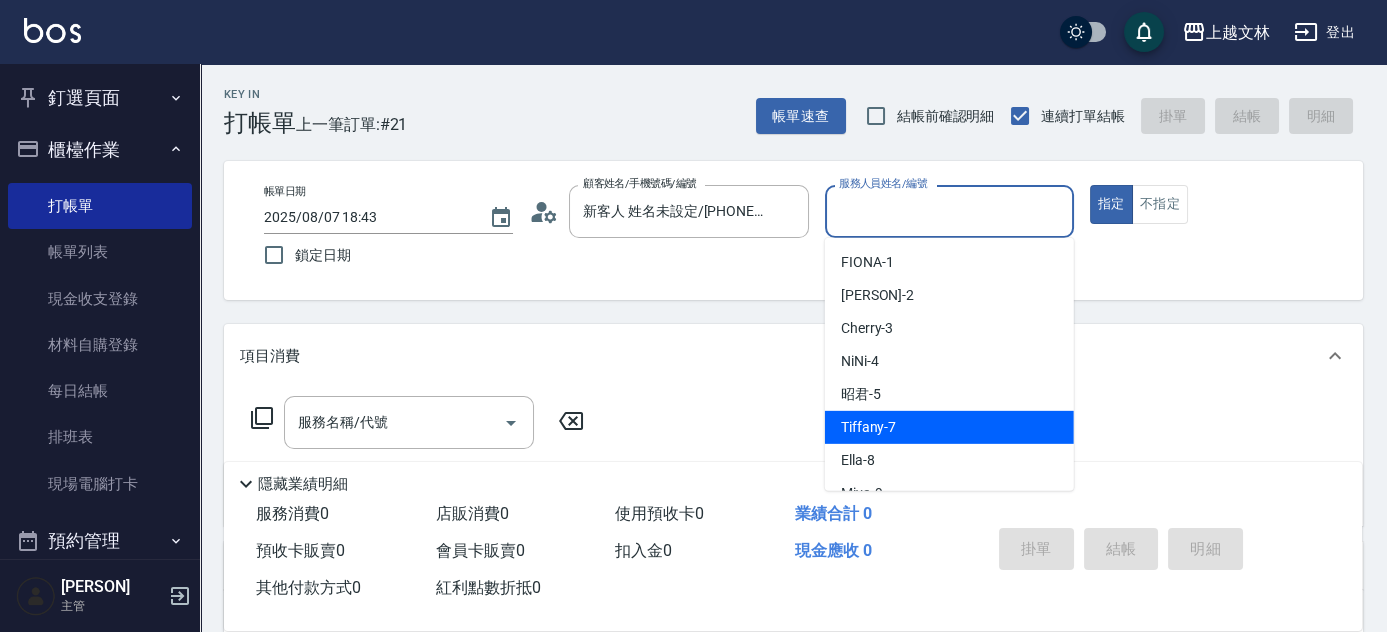 click on "Tiffany -7" at bounding box center [949, 427] 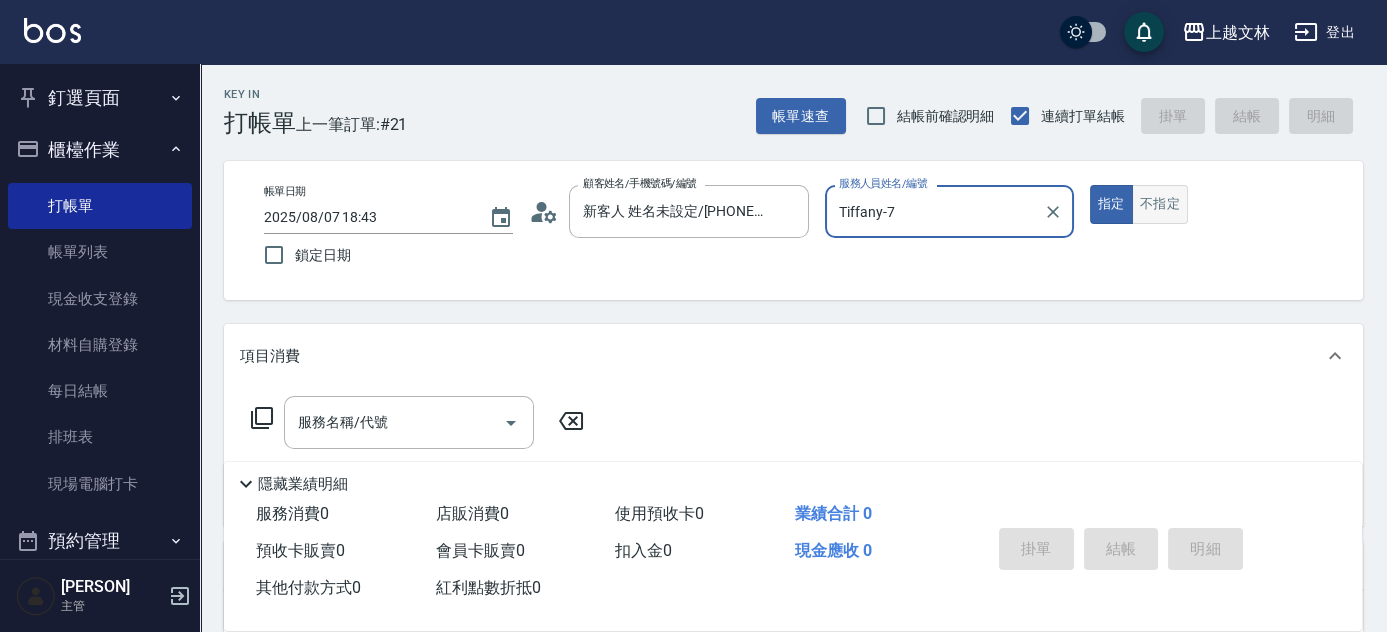 click on "不指定" at bounding box center [1160, 204] 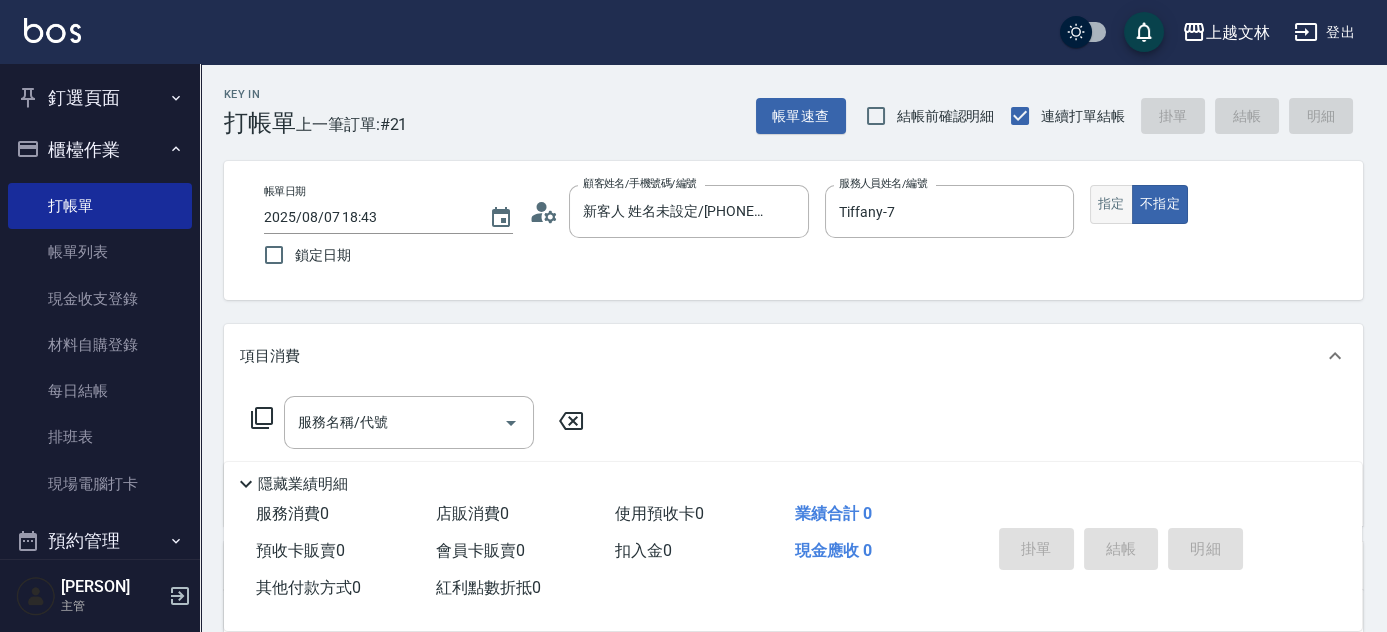 click on "指定" at bounding box center (1111, 204) 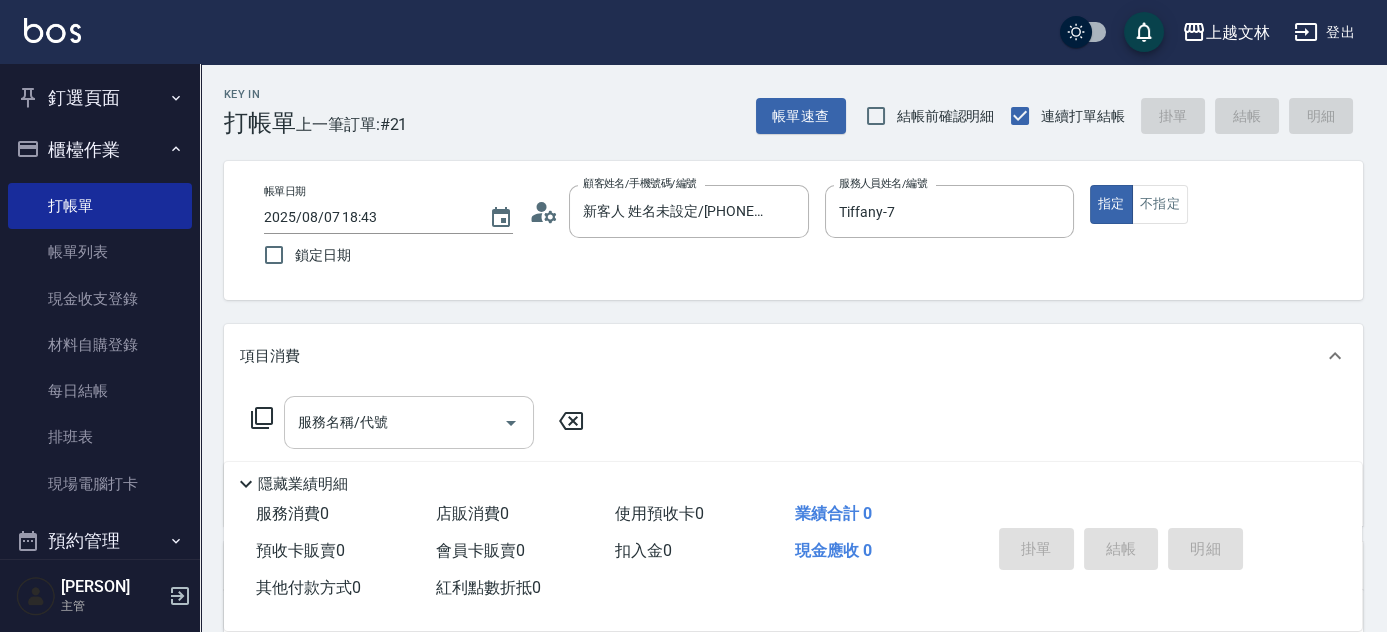 click on "服務名稱/代號" at bounding box center [394, 422] 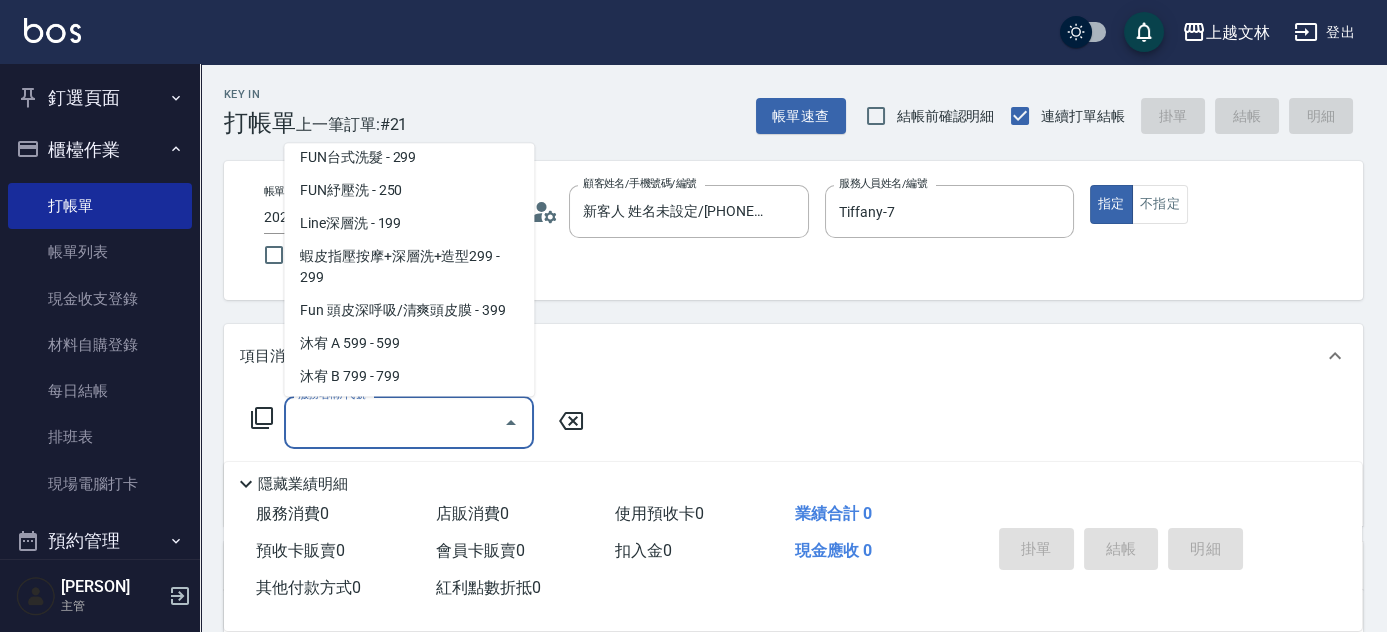 scroll, scrollTop: 442, scrollLeft: 0, axis: vertical 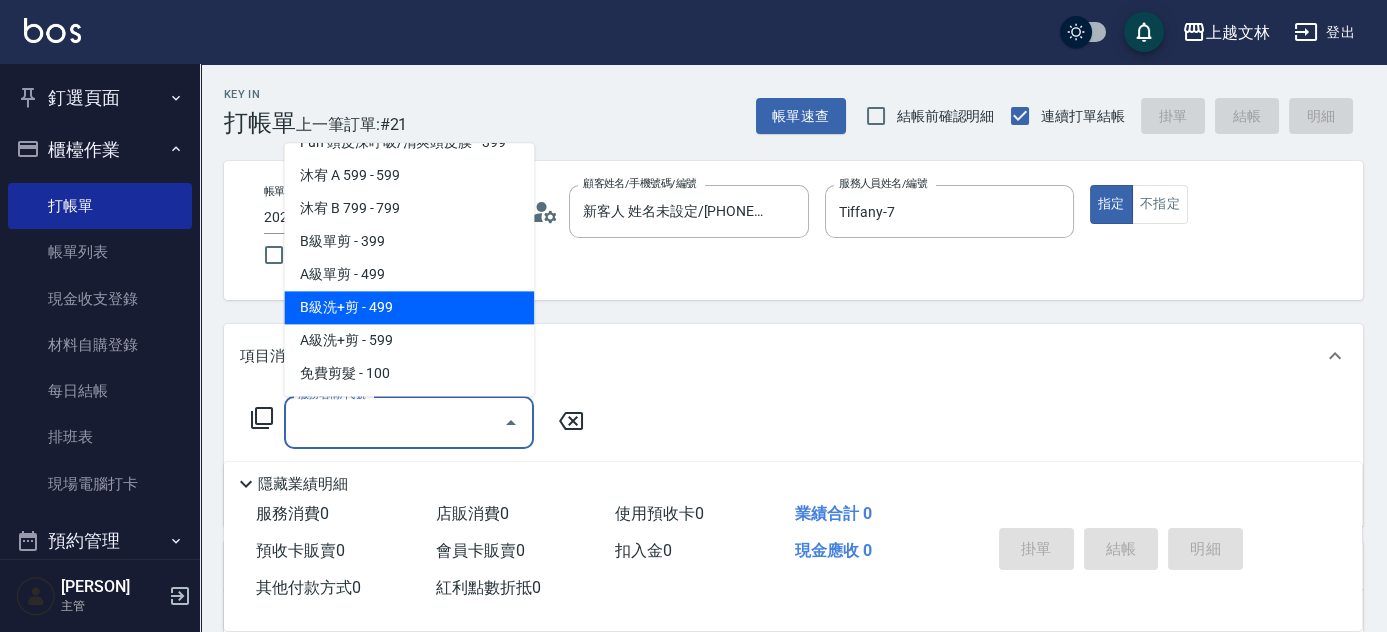 click on "B級洗+剪 - 499" at bounding box center (409, 308) 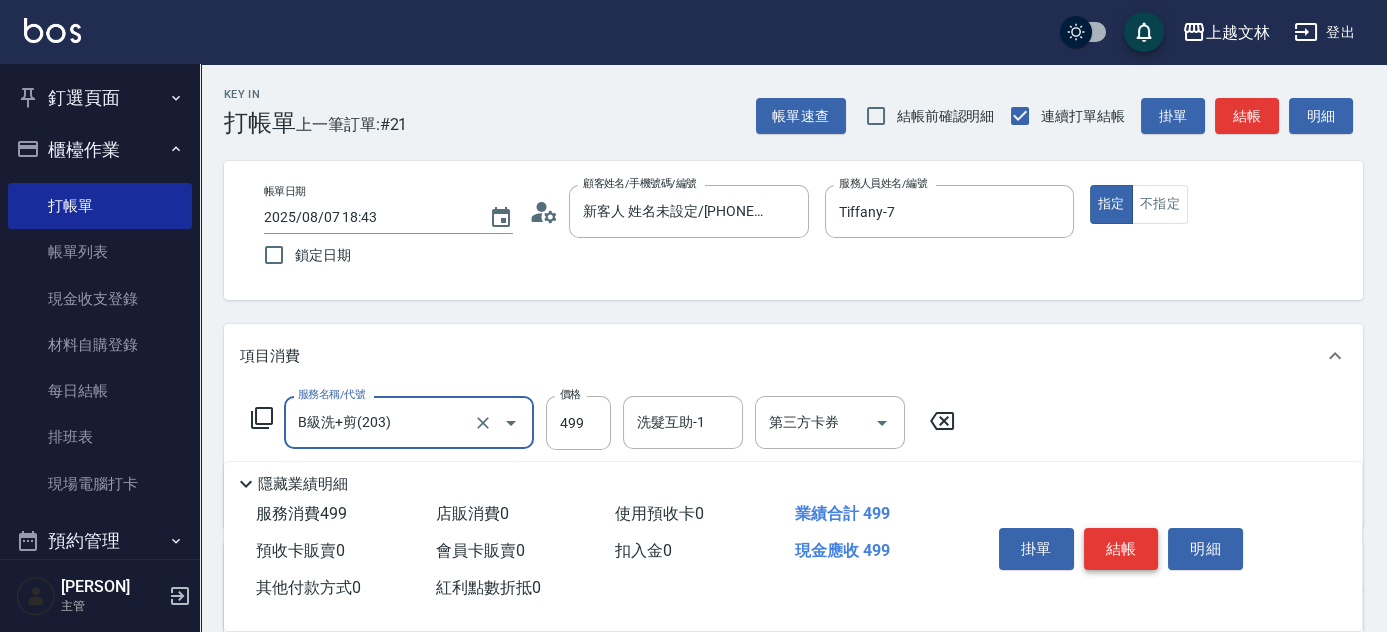 click on "結帳" at bounding box center [1121, 549] 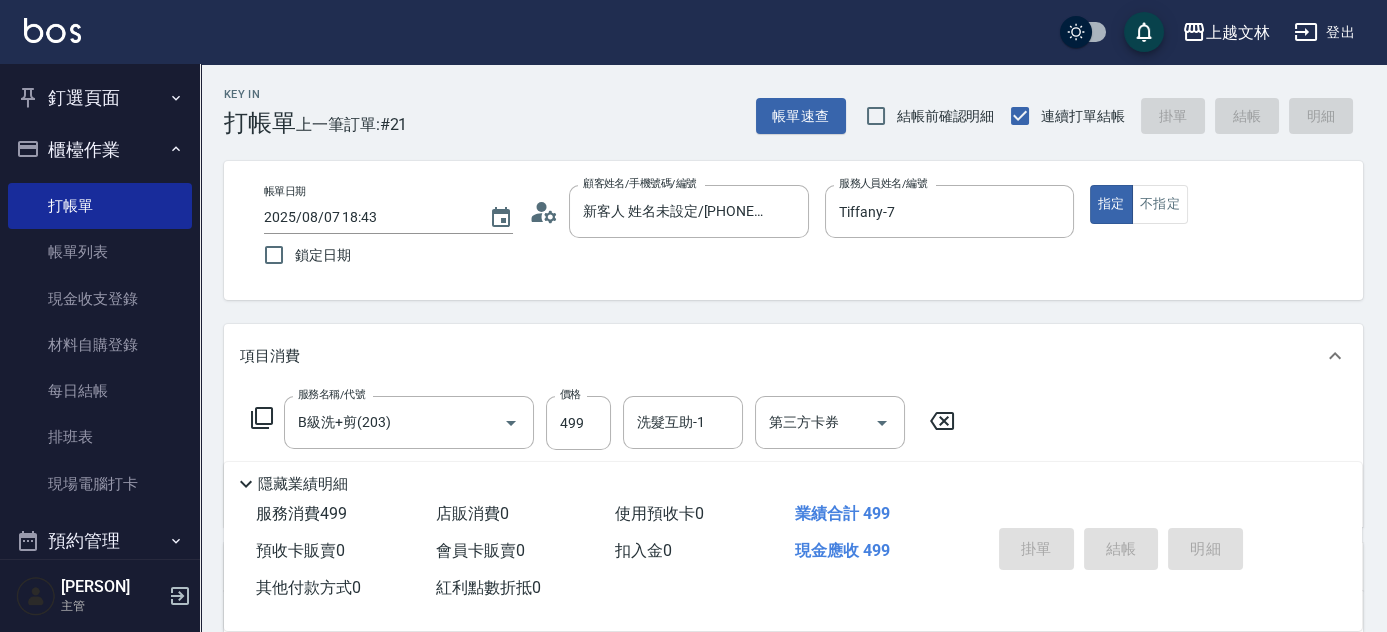 type on "2025/08/07 18:44" 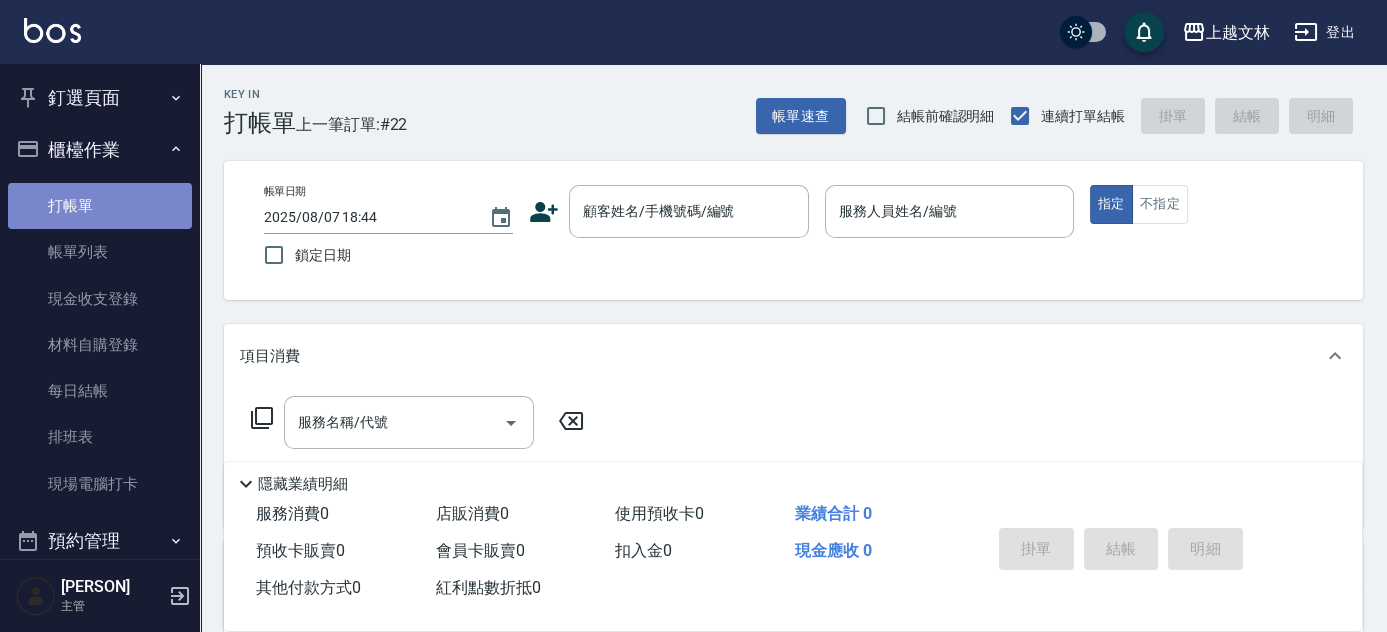 click on "打帳單" at bounding box center [100, 206] 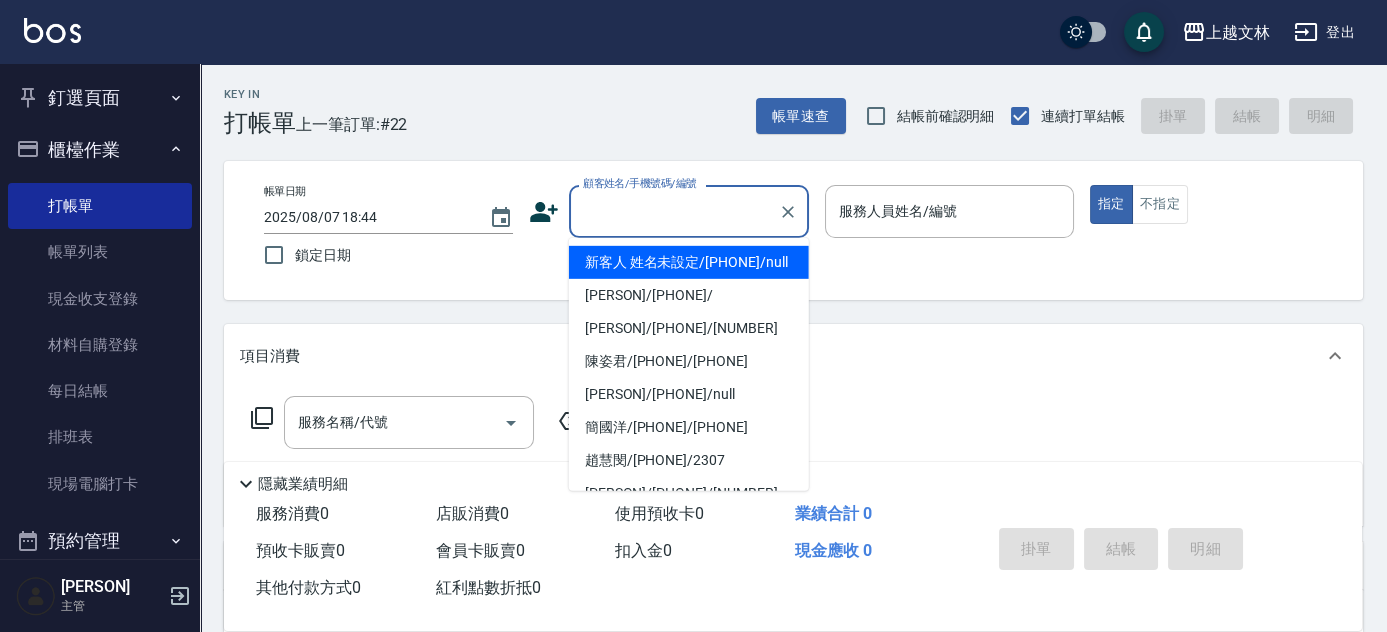 click on "顧客姓名/手機號碼/編號" at bounding box center [674, 211] 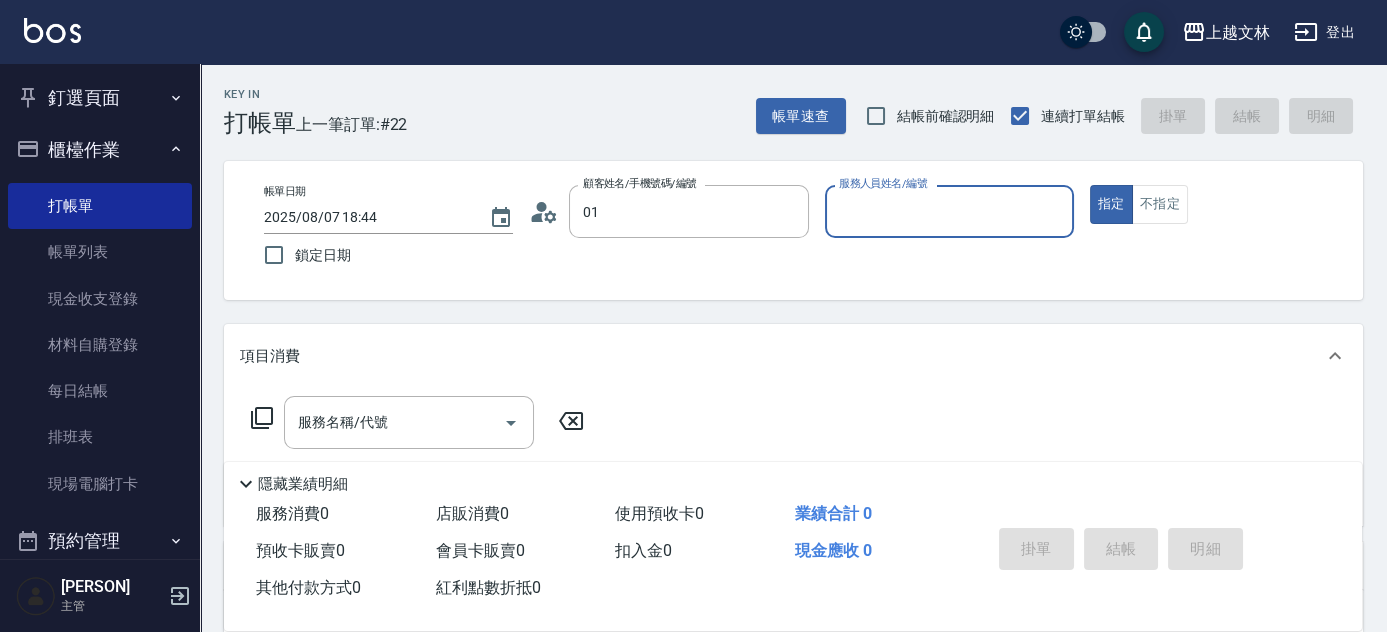 type on "新客人 姓名未設定/[PHONE]/null" 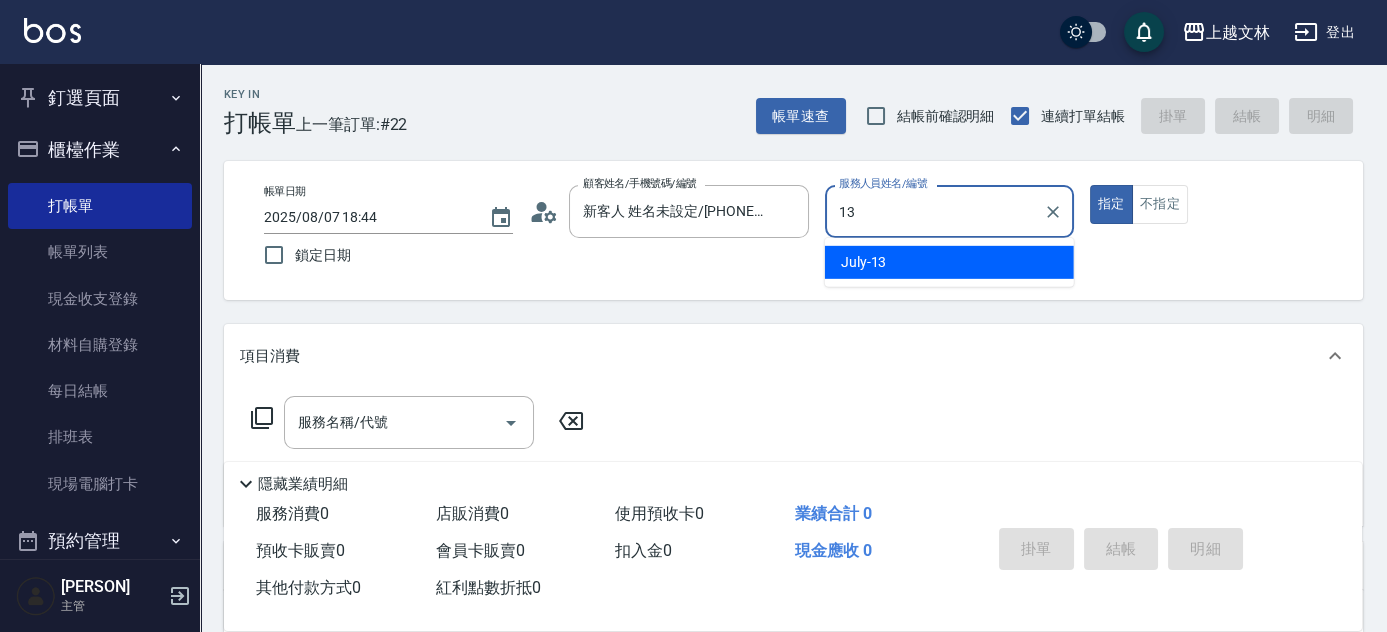 type on "July-13" 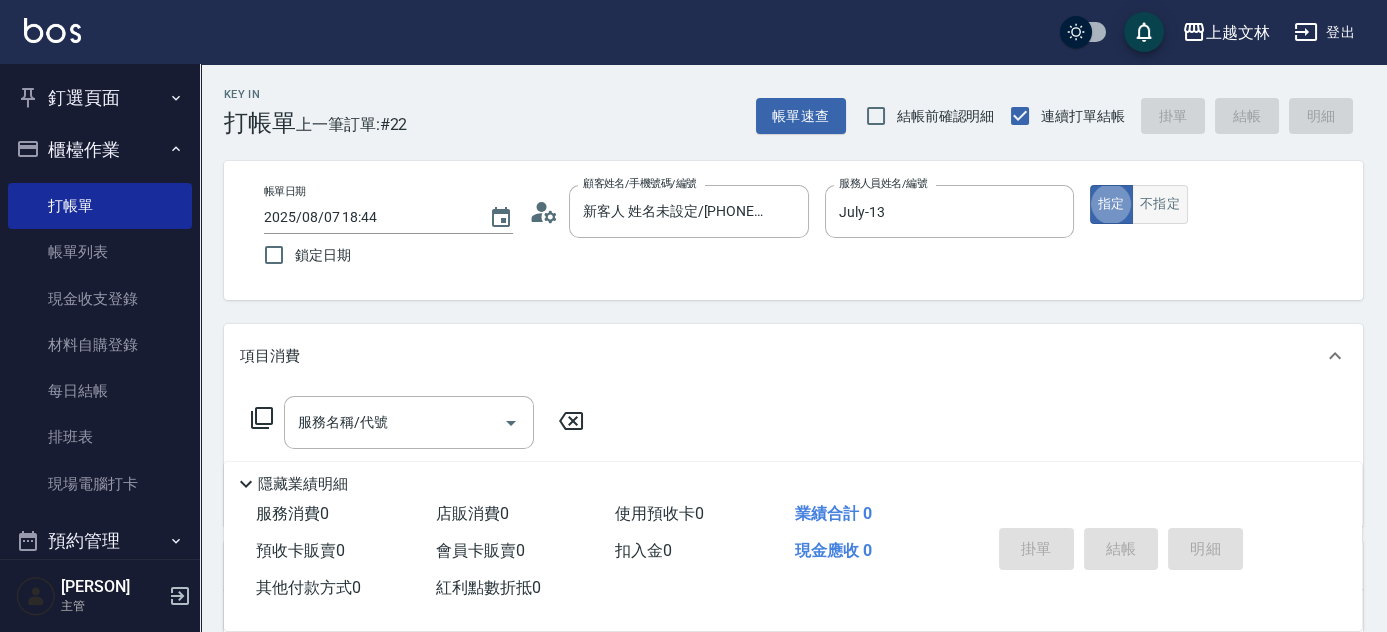 type on "true" 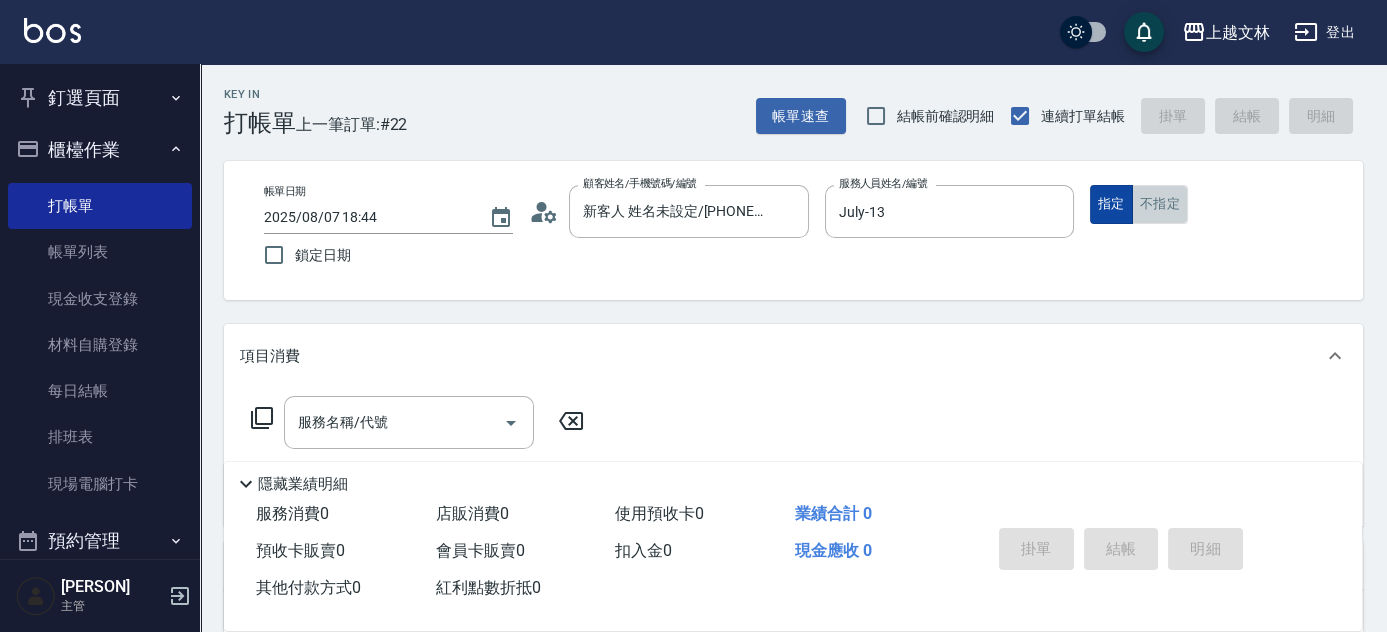 drag, startPoint x: 1165, startPoint y: 207, endPoint x: 1123, endPoint y: 215, distance: 42.755116 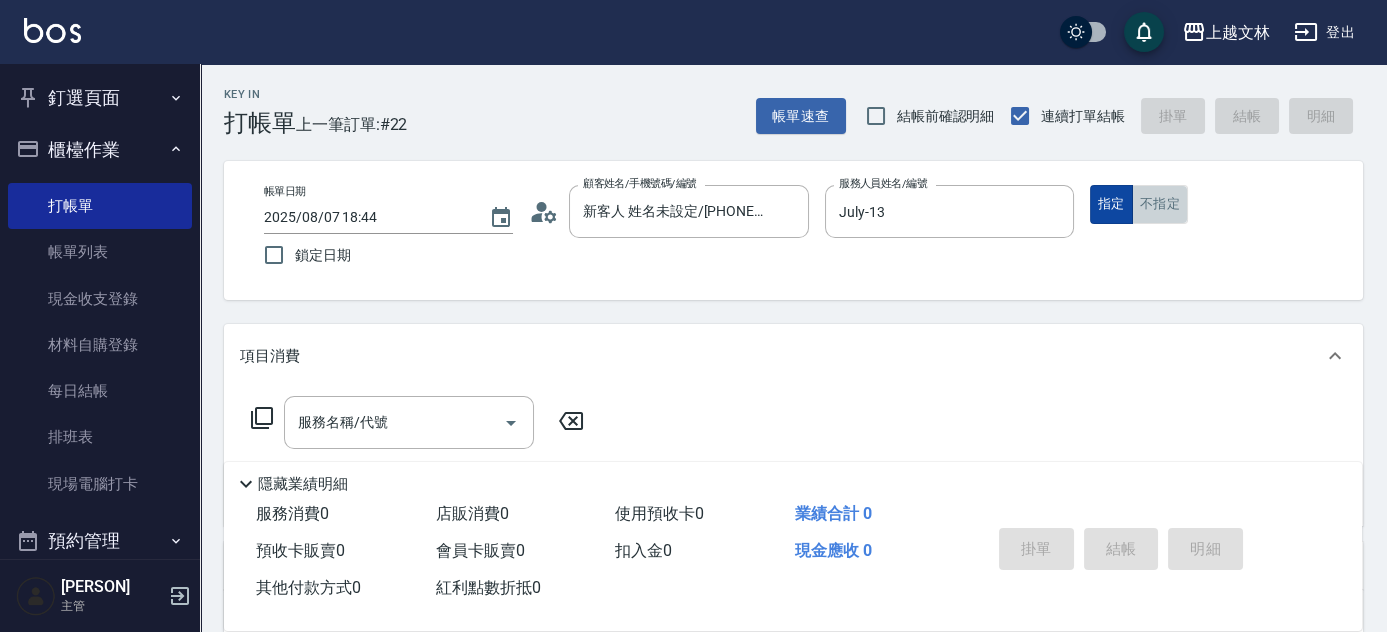 click on "不指定" at bounding box center [1160, 204] 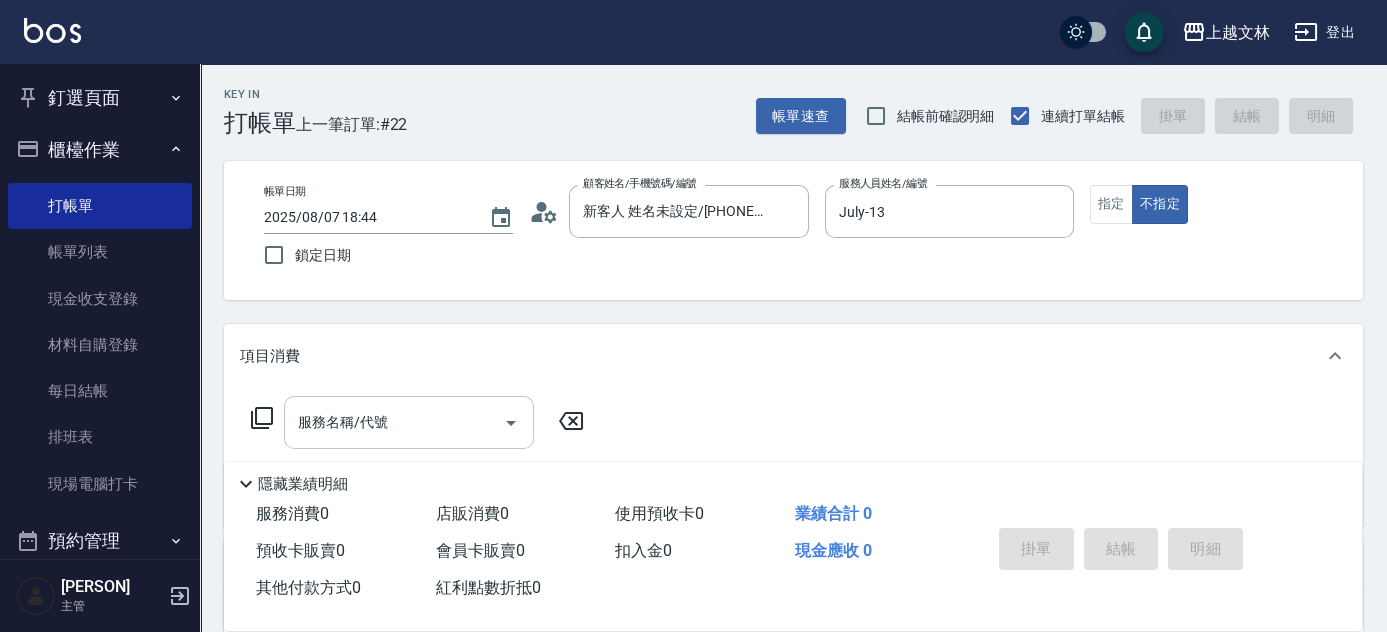 click on "服務名稱/代號" at bounding box center [394, 422] 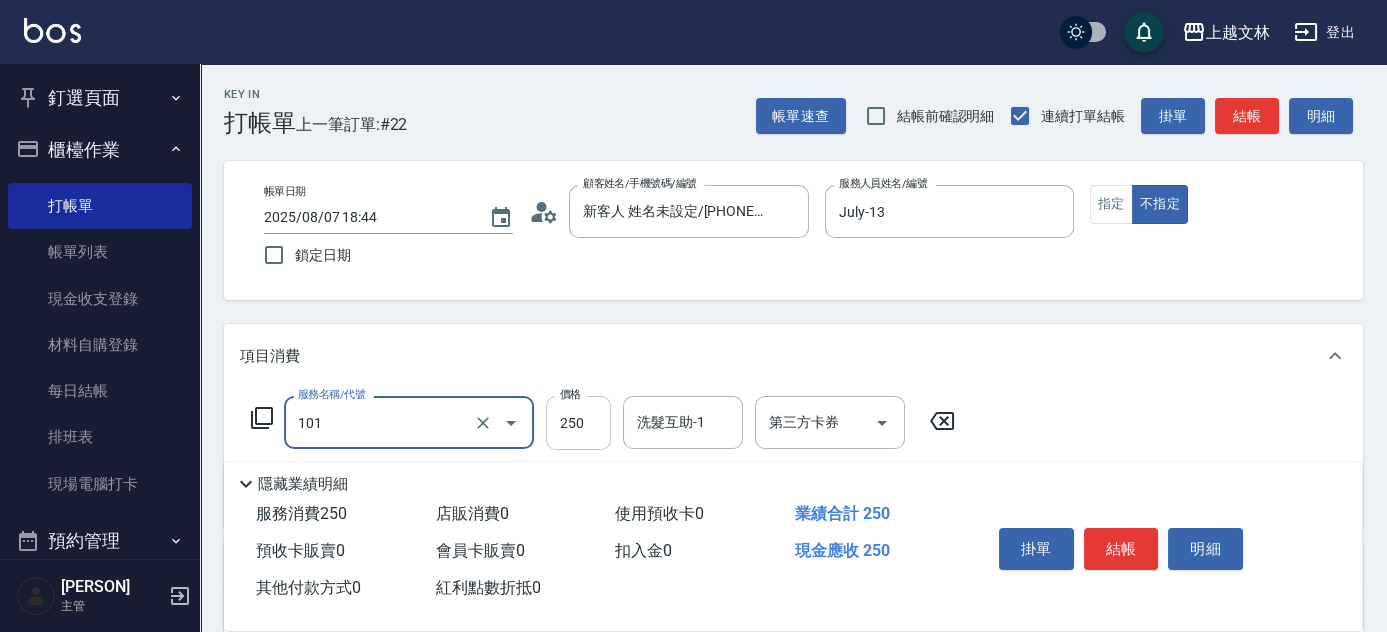 type on "洗髮(101)" 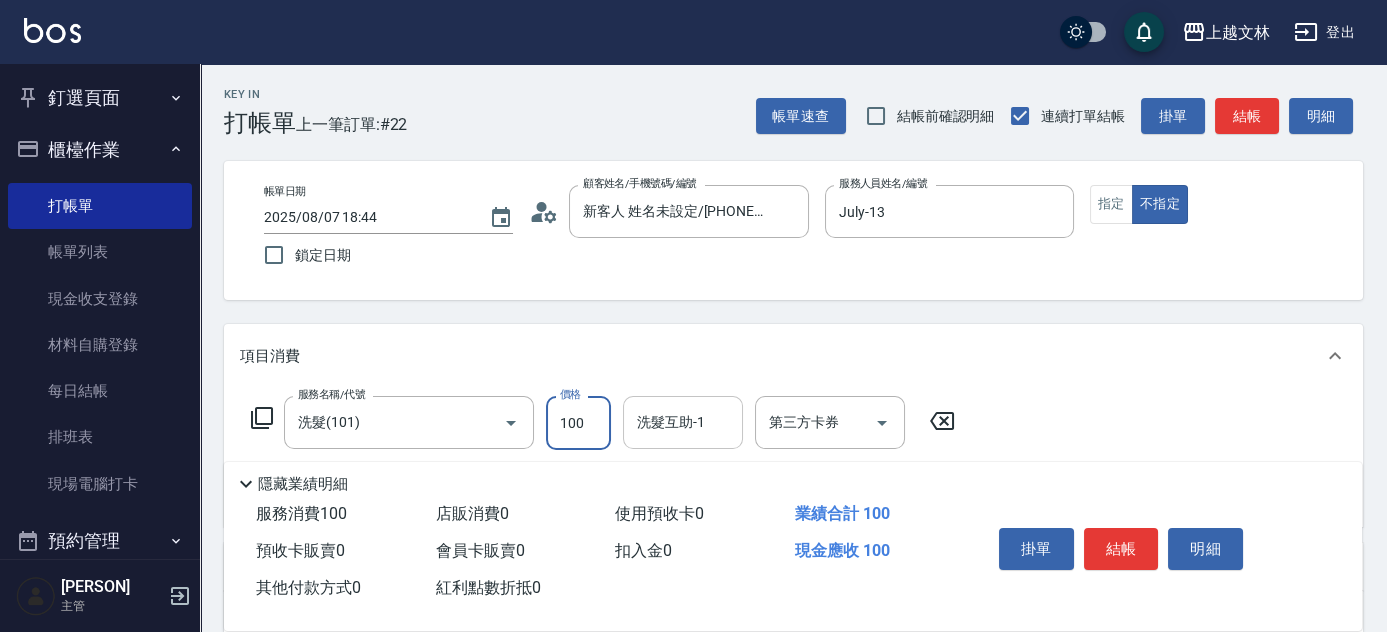 type on "100" 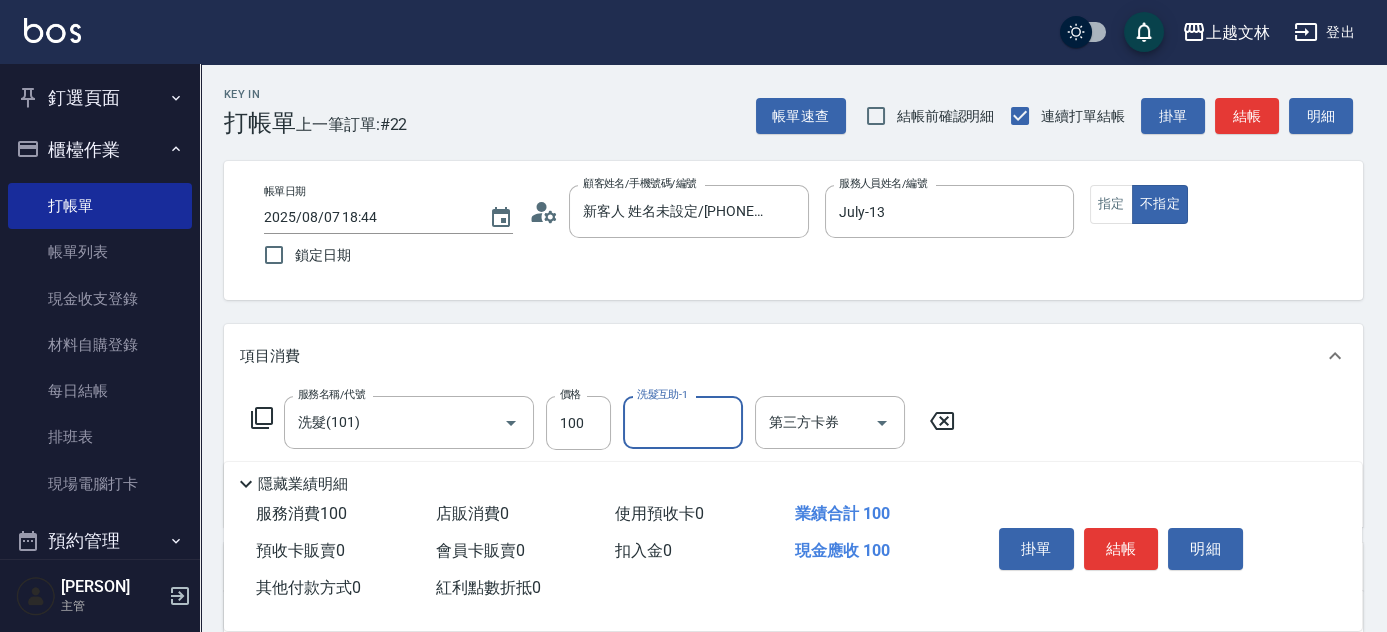 click on "結帳" at bounding box center [1121, 549] 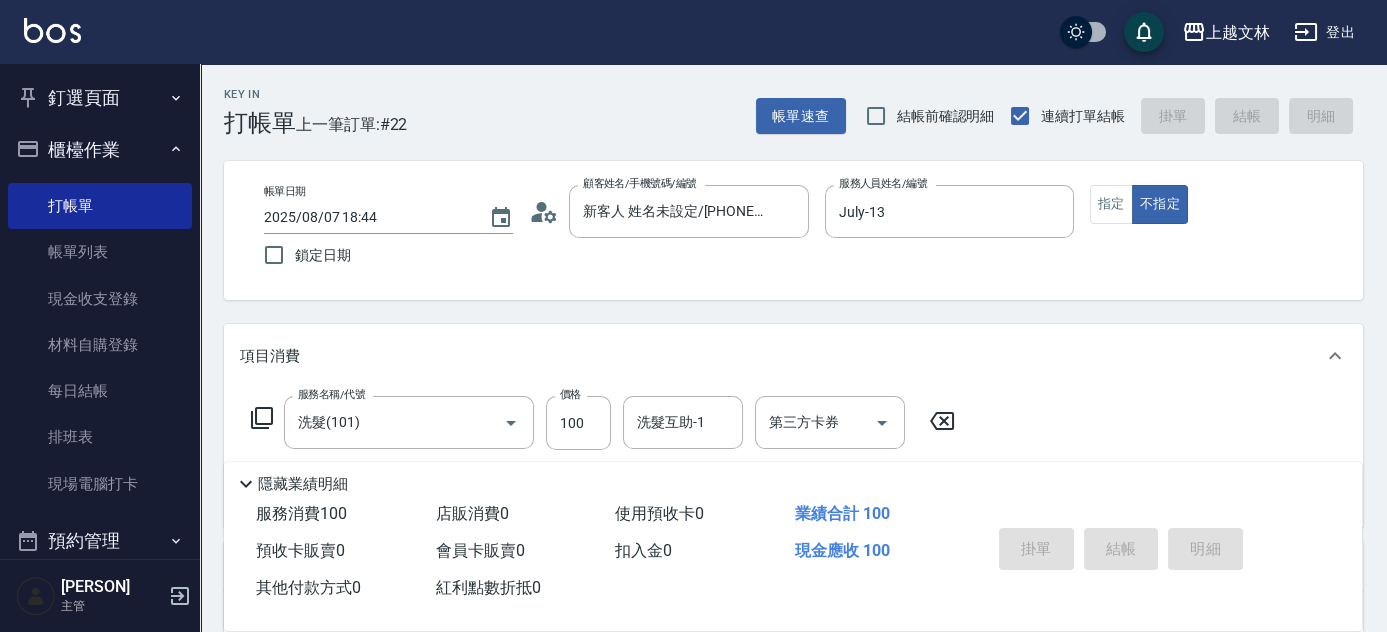 type on "2025/08/07 19:01" 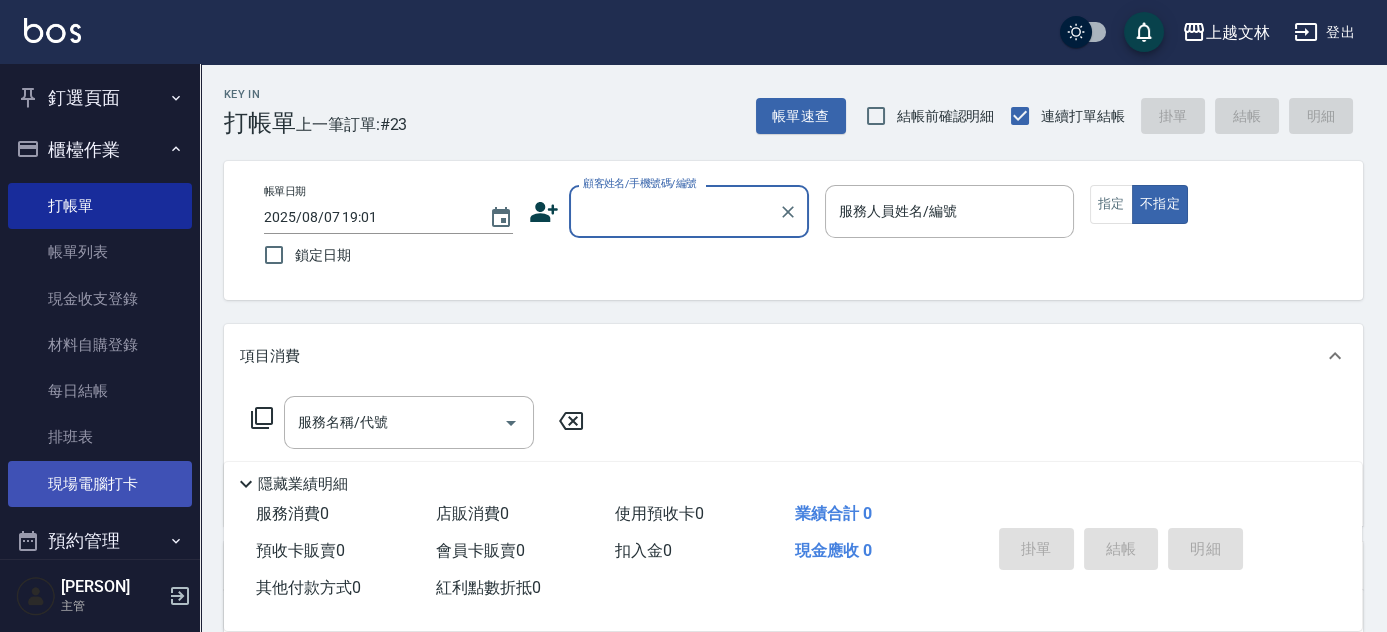 click on "現場電腦打卡" at bounding box center [100, 484] 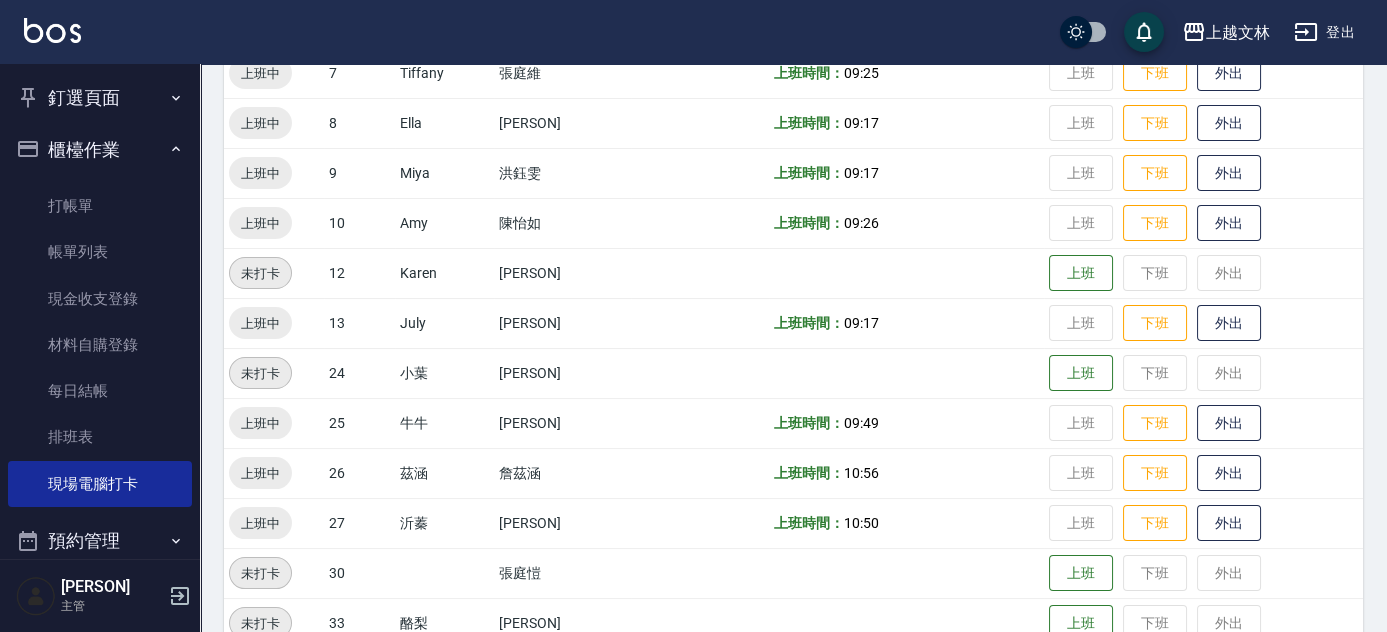 scroll, scrollTop: 636, scrollLeft: 0, axis: vertical 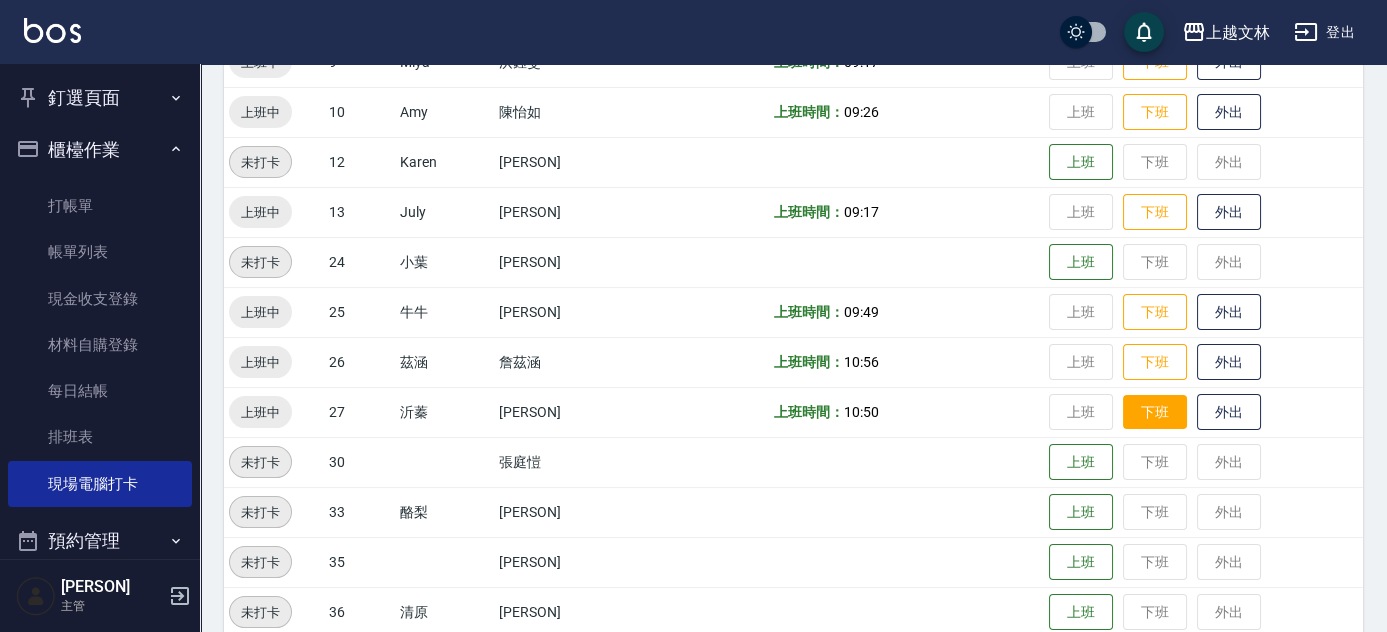 click on "下班" at bounding box center [1155, 412] 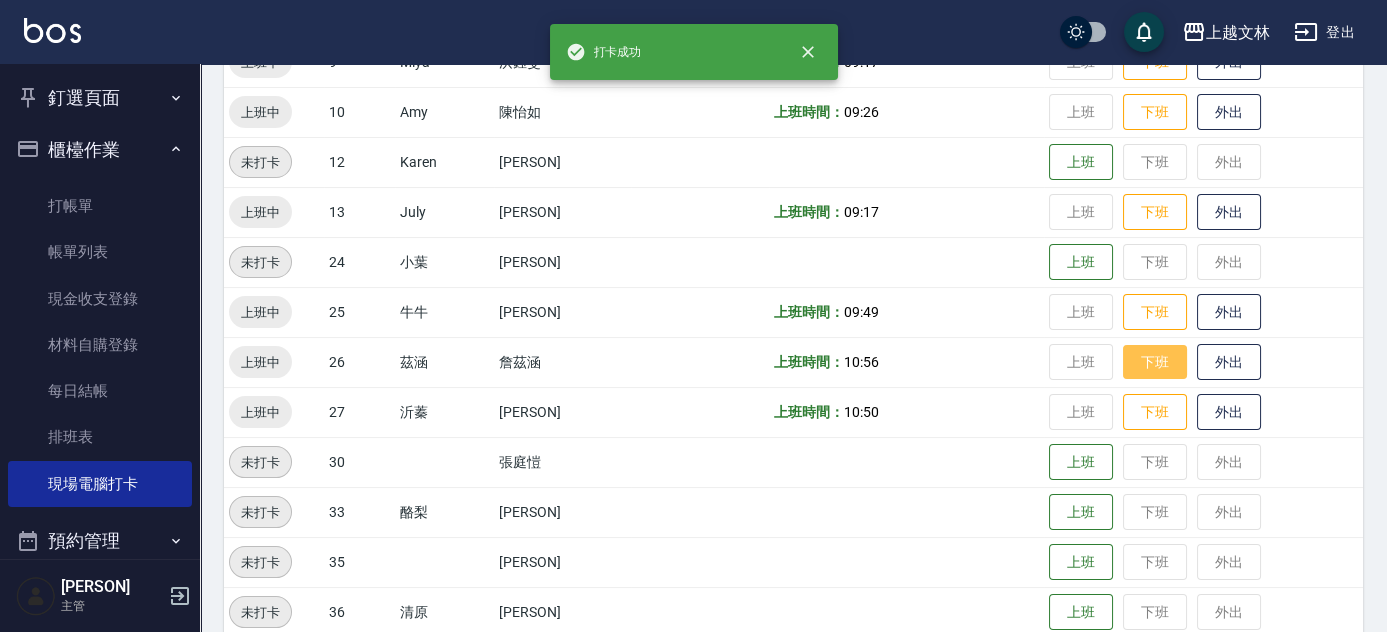 click on "下班" at bounding box center [1155, 362] 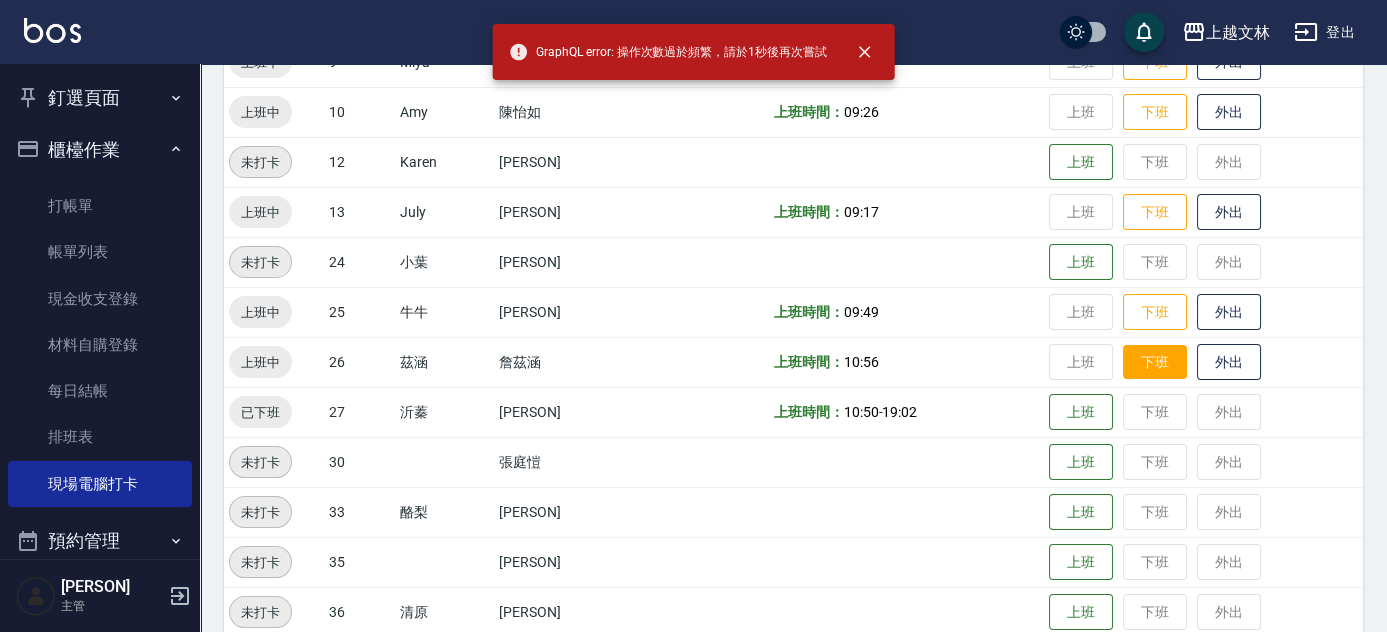 click on "下班" at bounding box center [1155, 362] 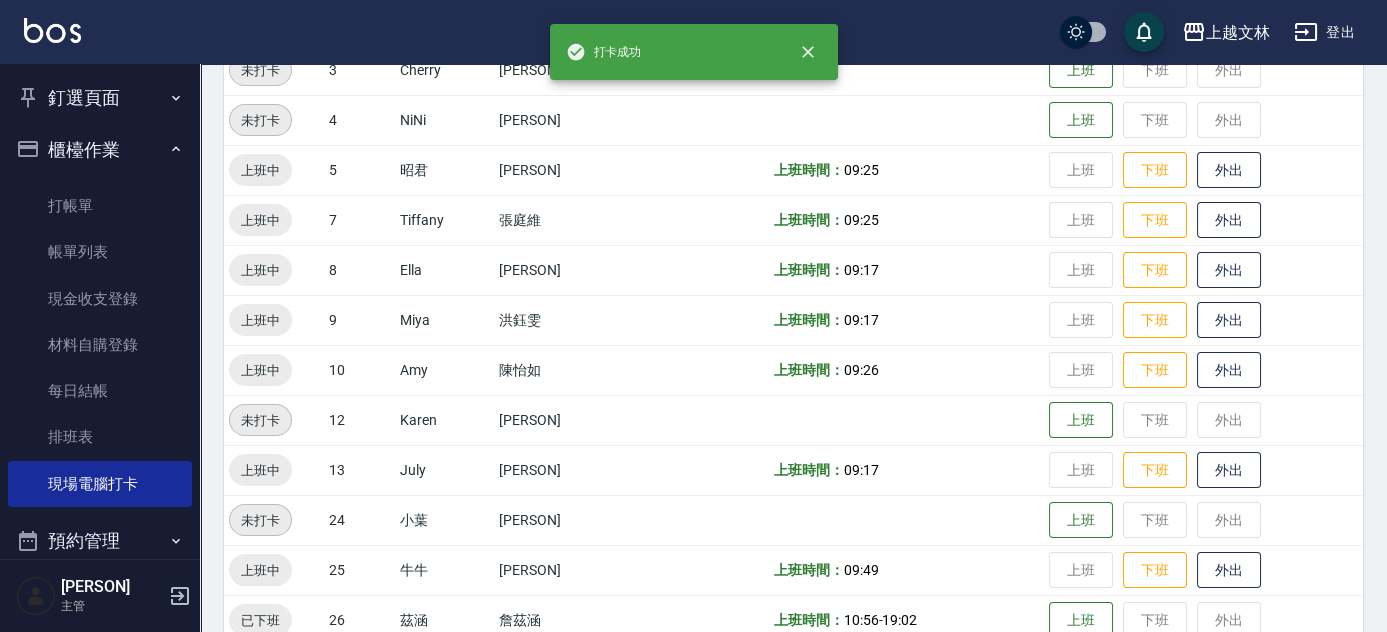 scroll, scrollTop: 363, scrollLeft: 0, axis: vertical 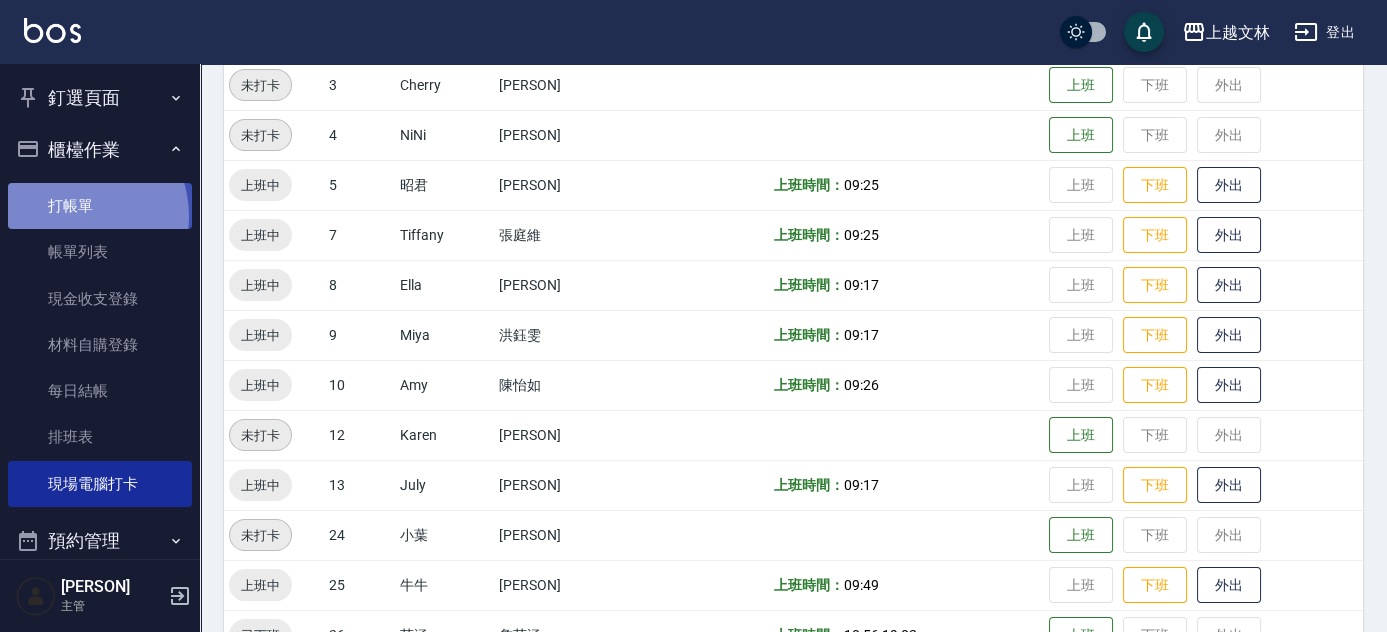 click on "打帳單" at bounding box center (100, 206) 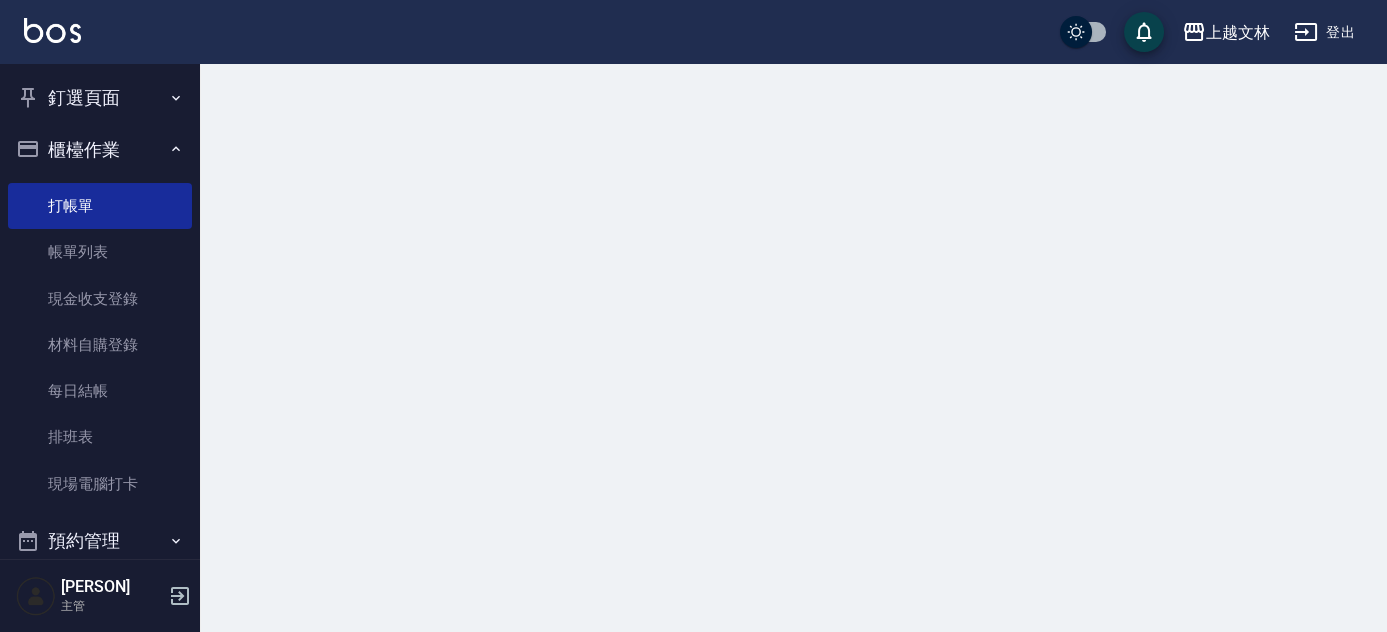 scroll, scrollTop: 0, scrollLeft: 0, axis: both 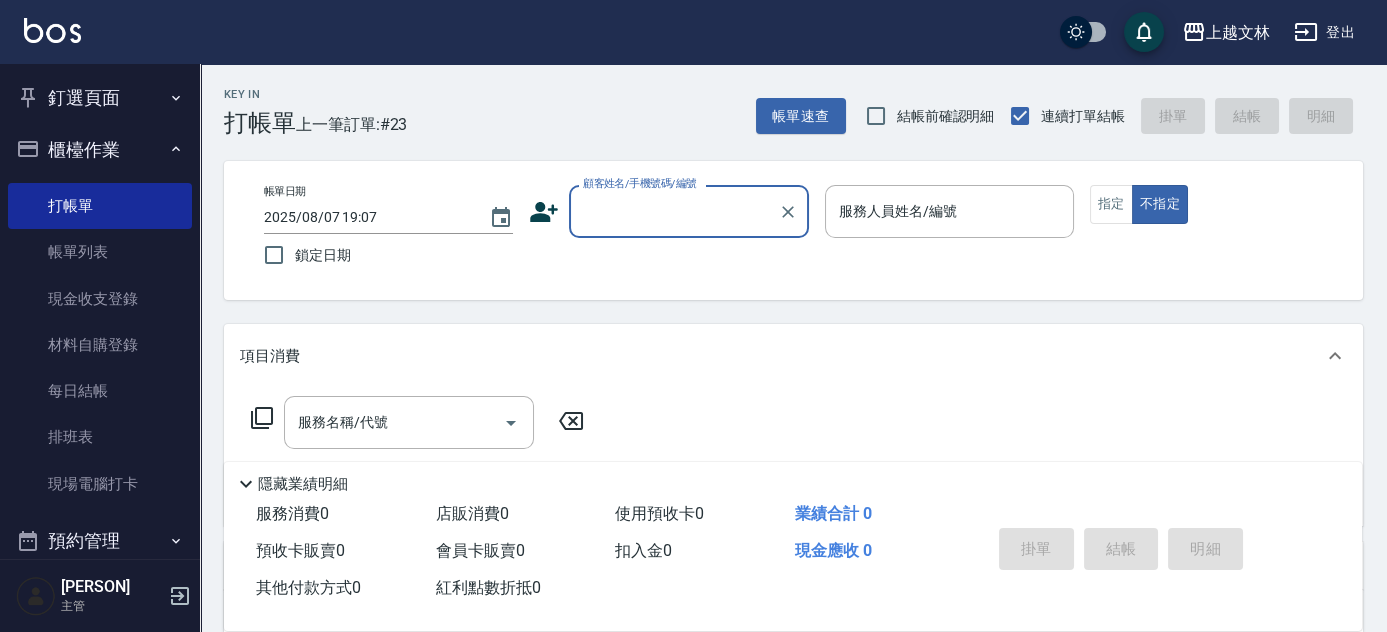 click on "顧客姓名/手機號碼/編號" at bounding box center [674, 211] 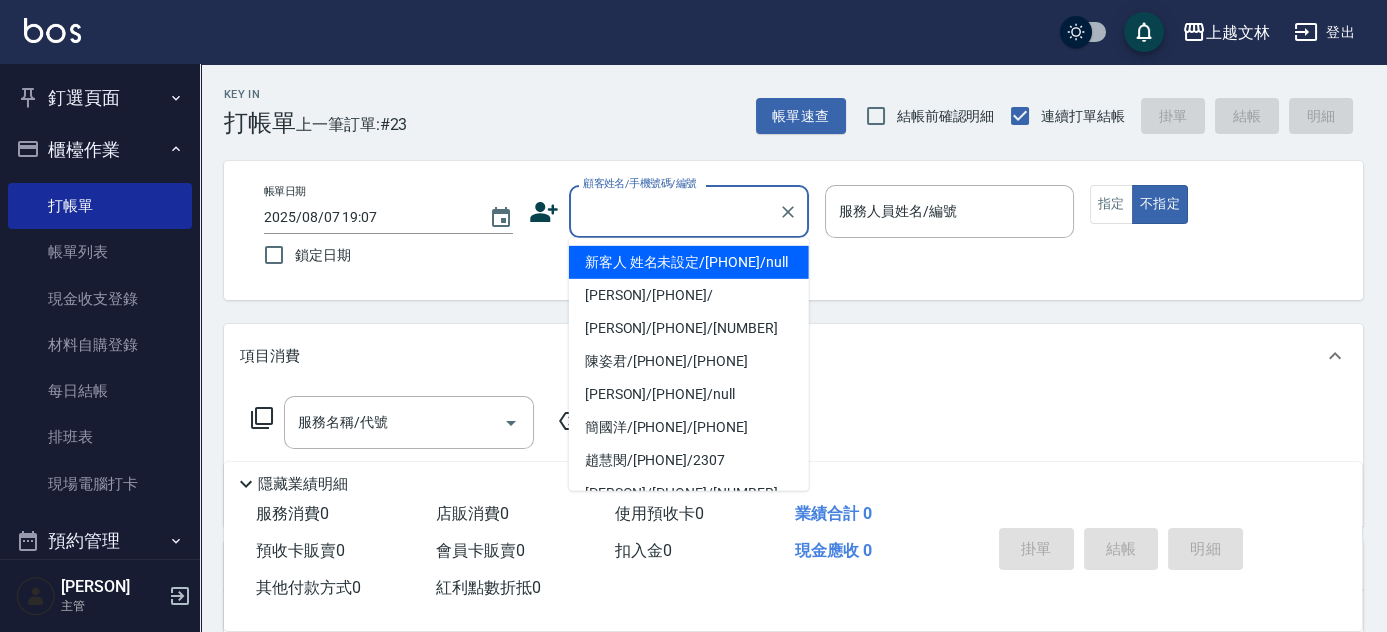 click on "新客人 姓名未設定/[PHONE]/null" at bounding box center (689, 262) 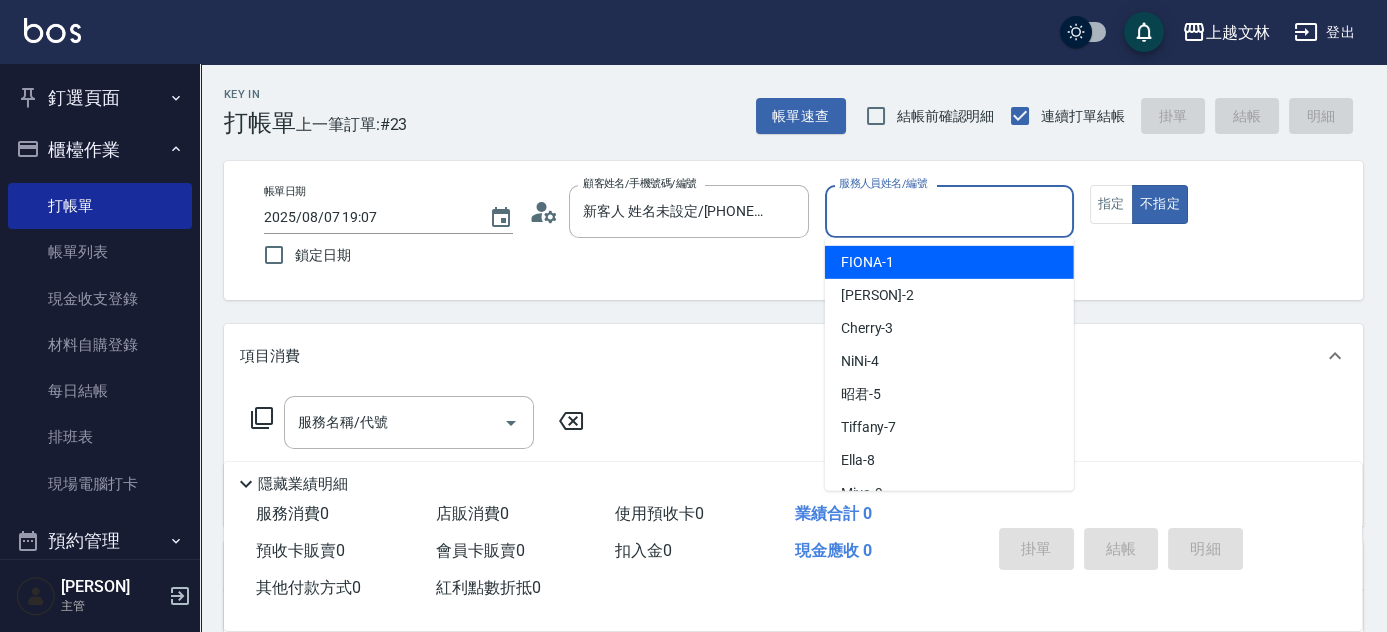 click on "服務人員姓名/編號" at bounding box center [949, 211] 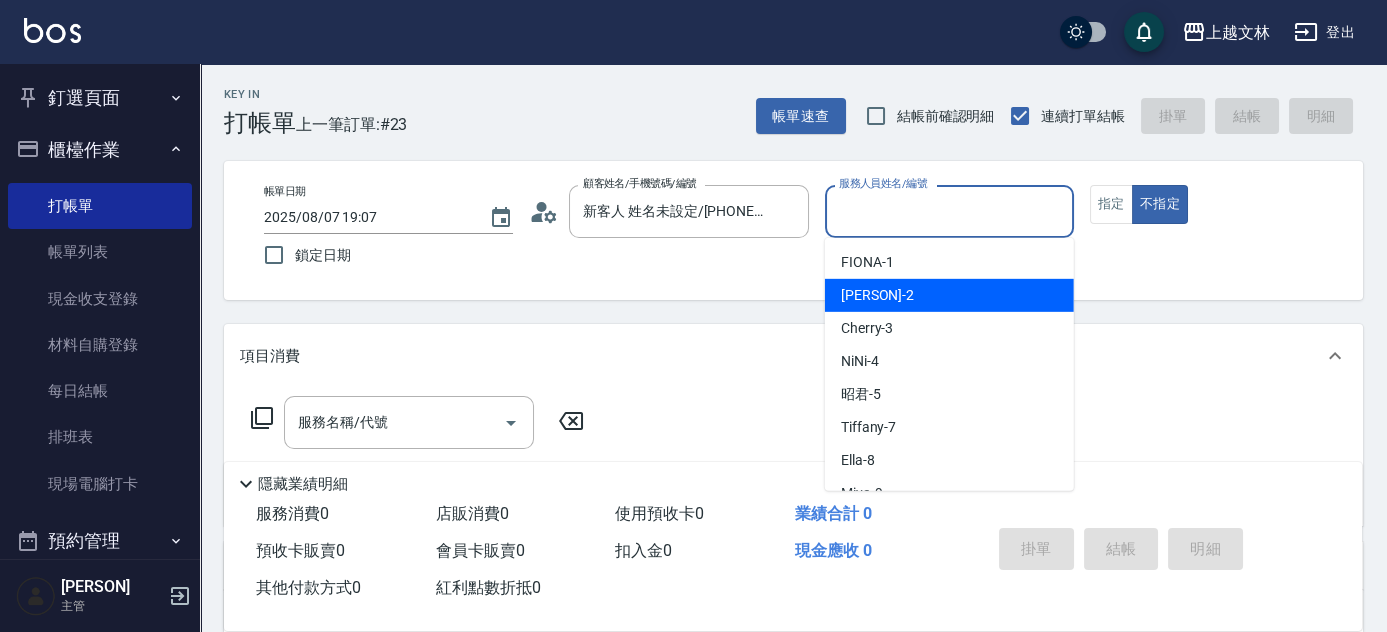 click on "[PERSON] -2" at bounding box center (949, 295) 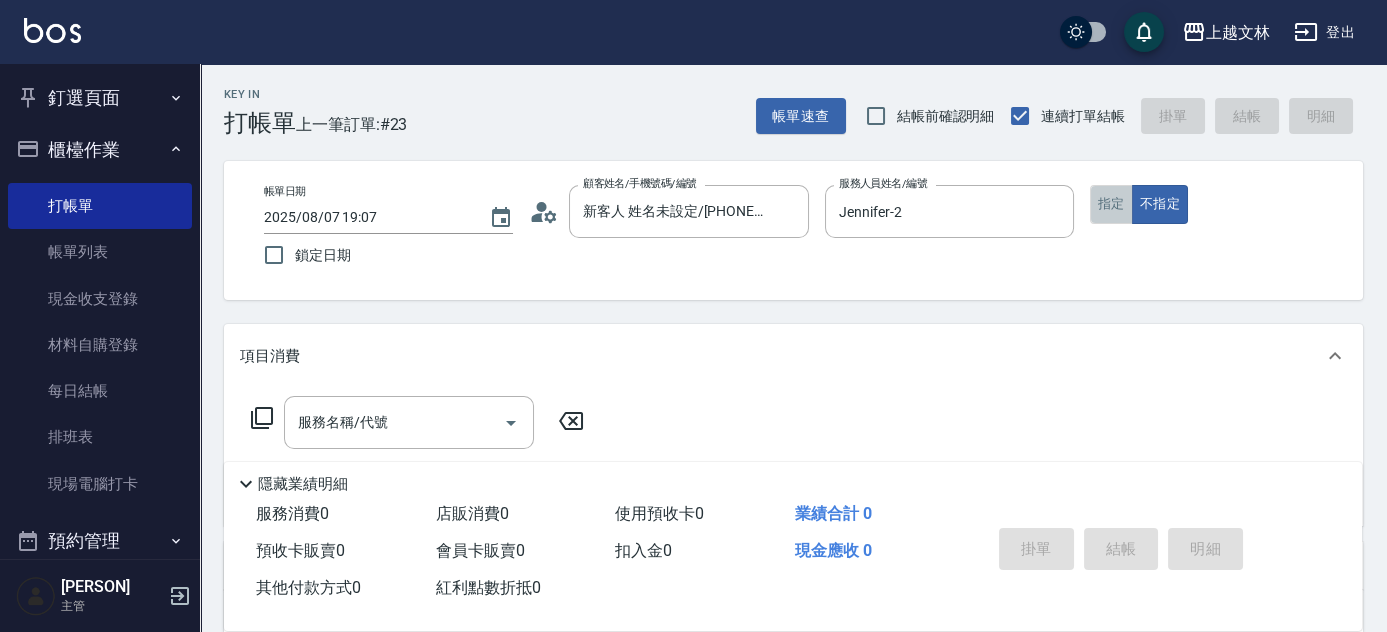 click on "指定" at bounding box center [1111, 204] 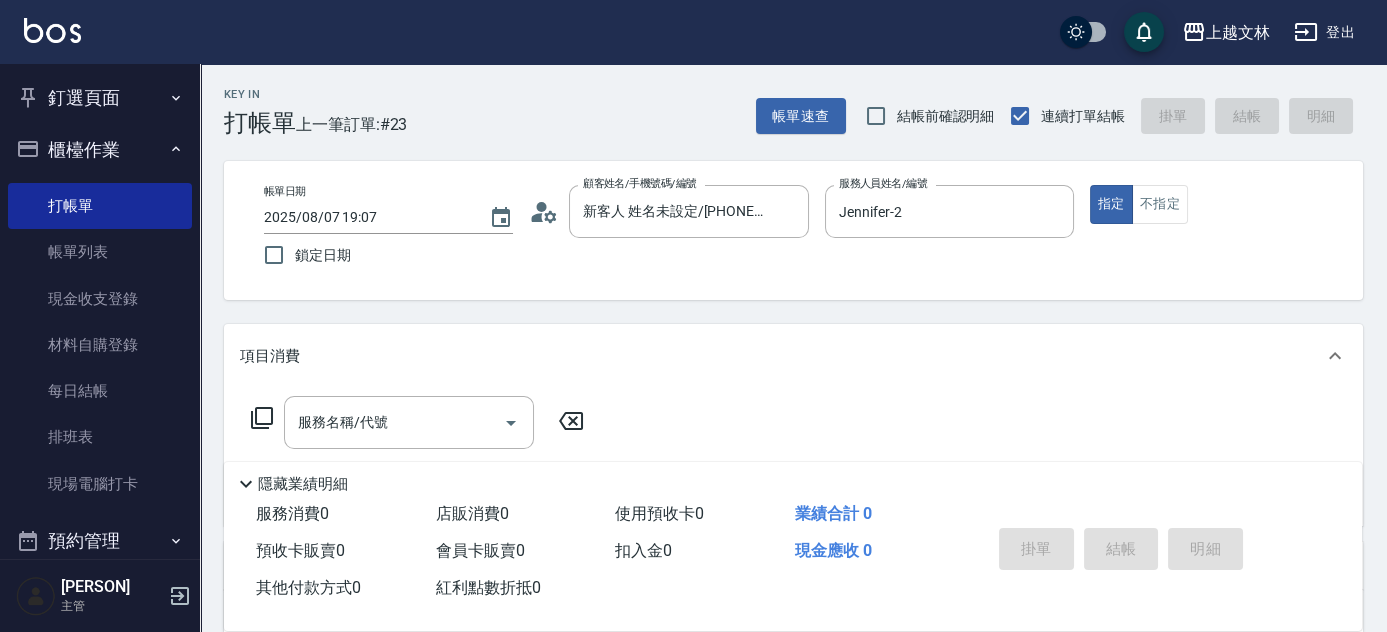 click on "服務名稱/代號 服務名稱/代號" at bounding box center [793, 457] 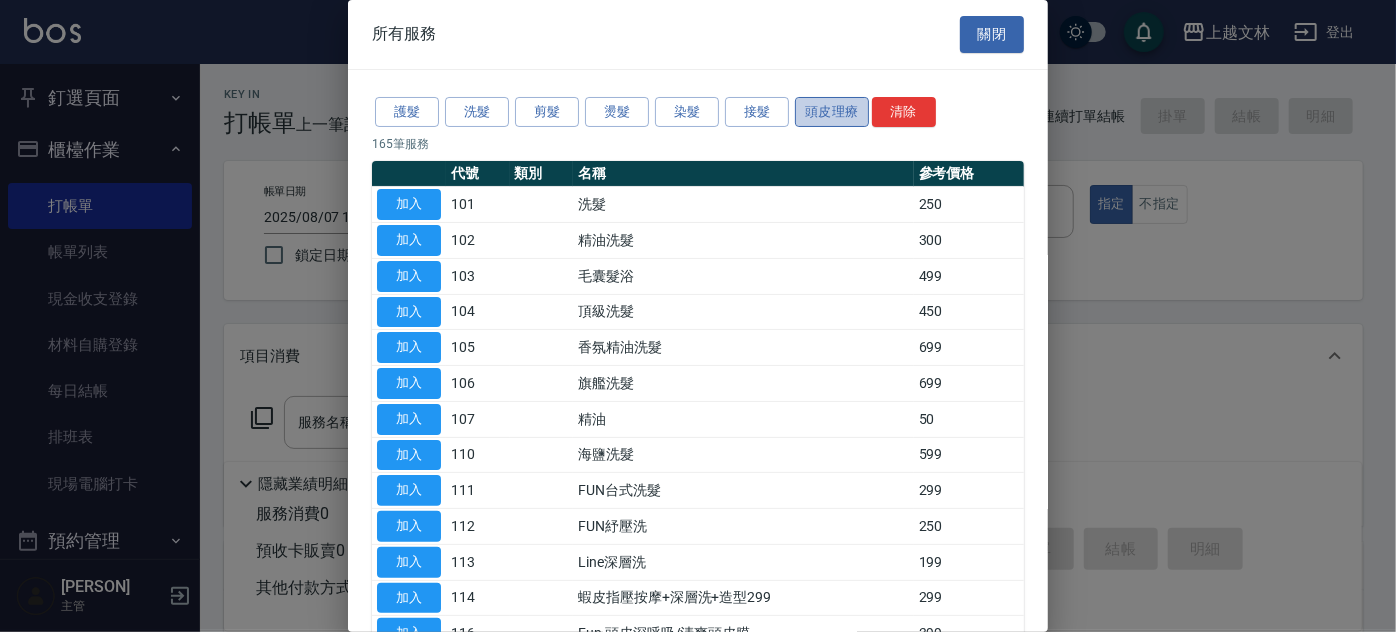 drag, startPoint x: 825, startPoint y: 114, endPoint x: 851, endPoint y: 111, distance: 26.172504 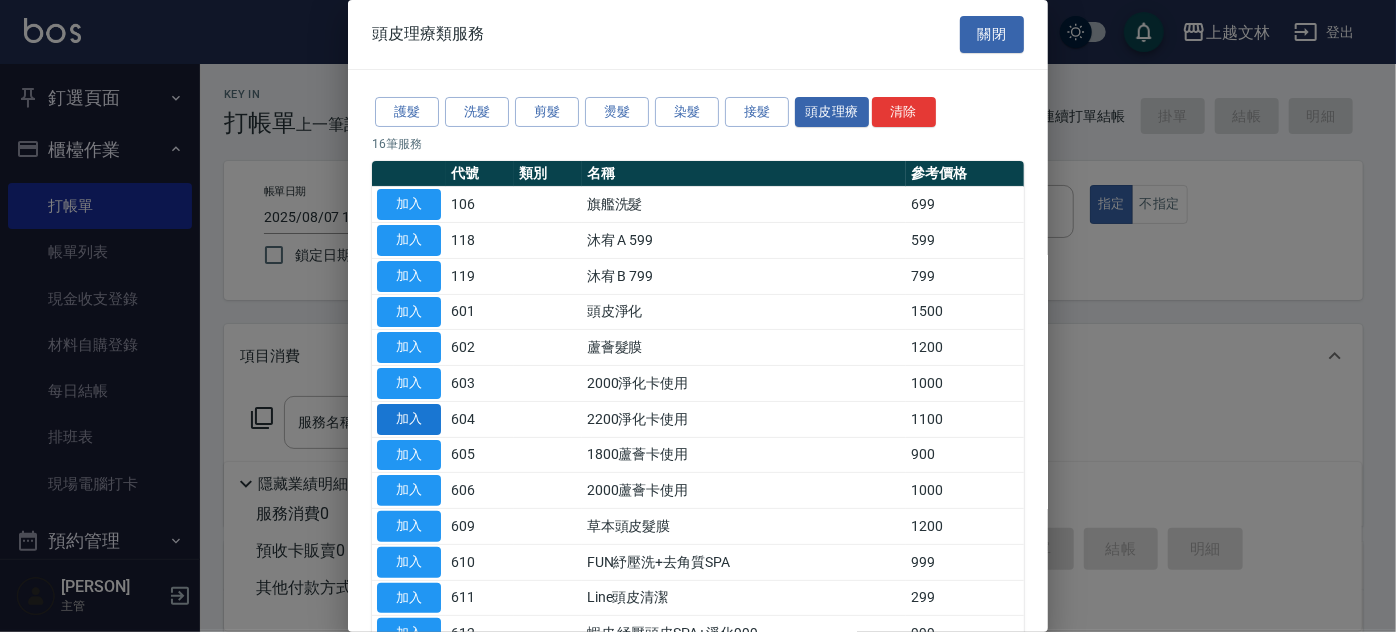 click on "加入" at bounding box center [409, 419] 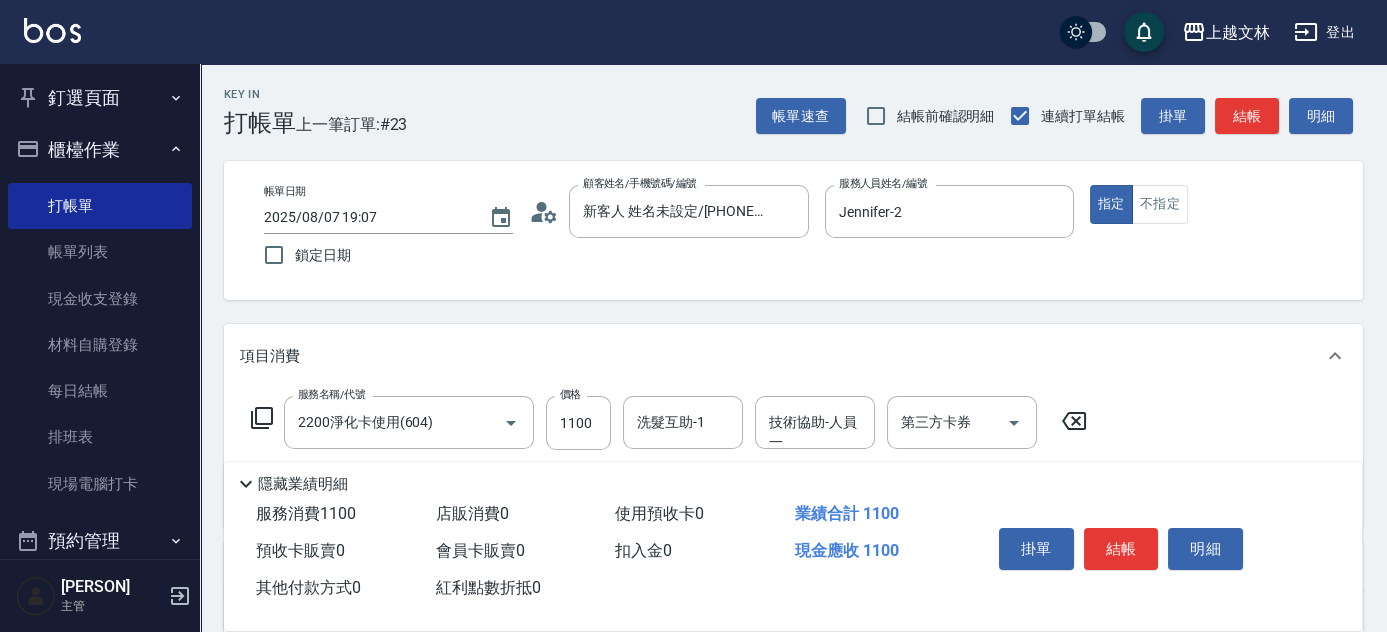 click 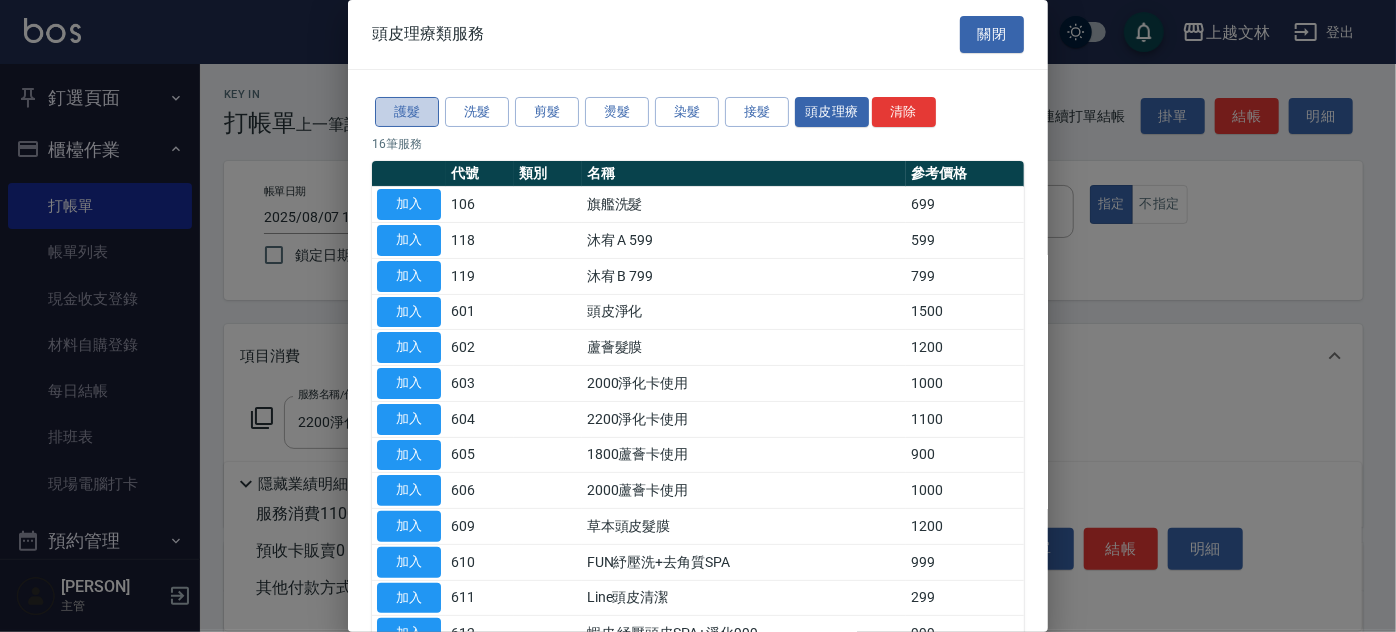 click on "護髮" at bounding box center [407, 112] 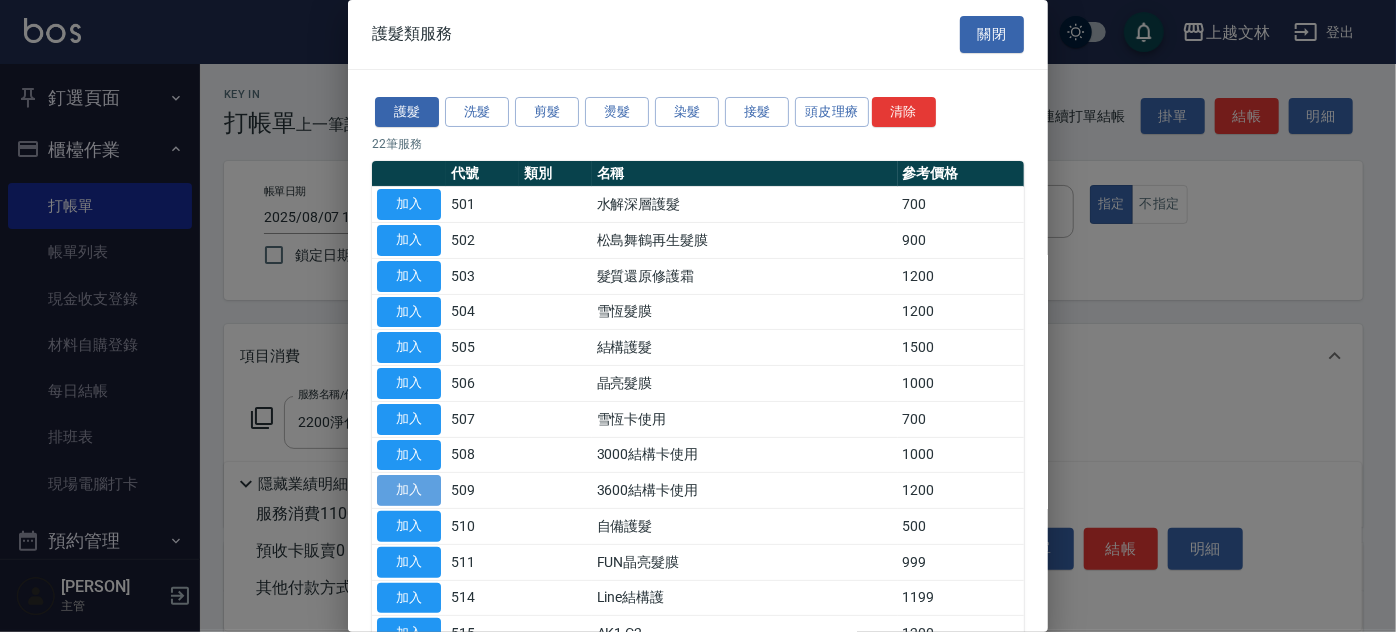 click on "加入" at bounding box center (409, 490) 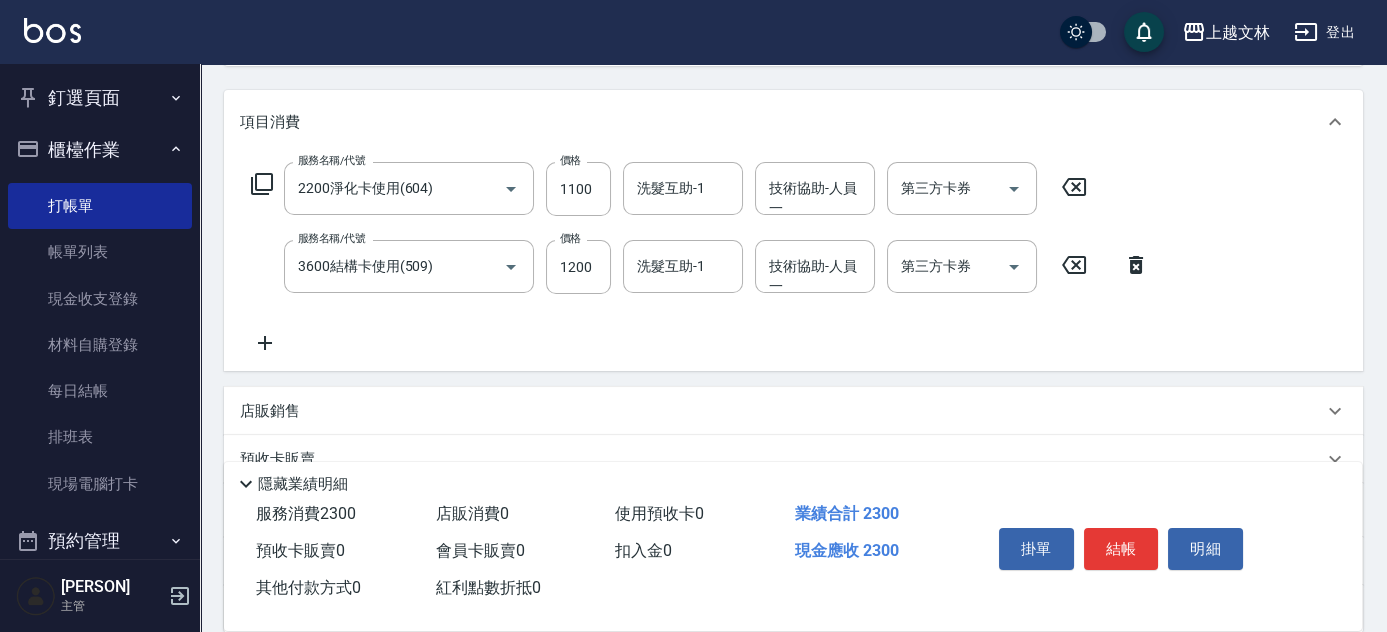 scroll, scrollTop: 237, scrollLeft: 0, axis: vertical 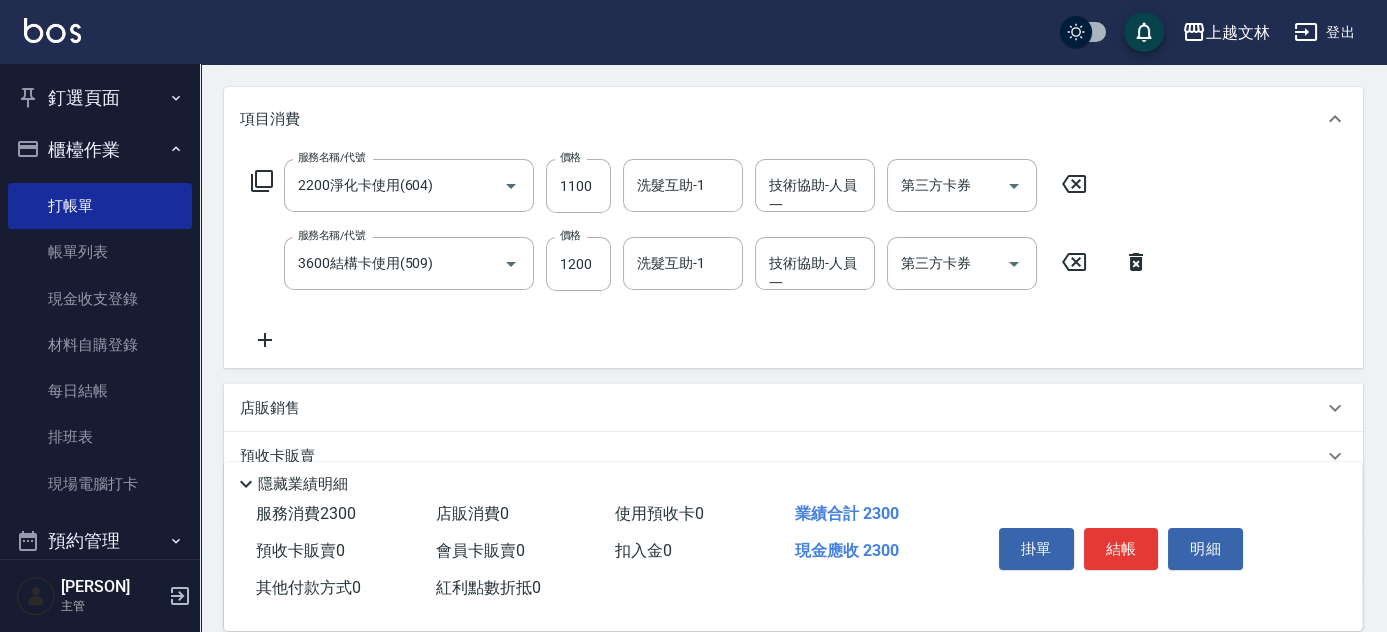 click 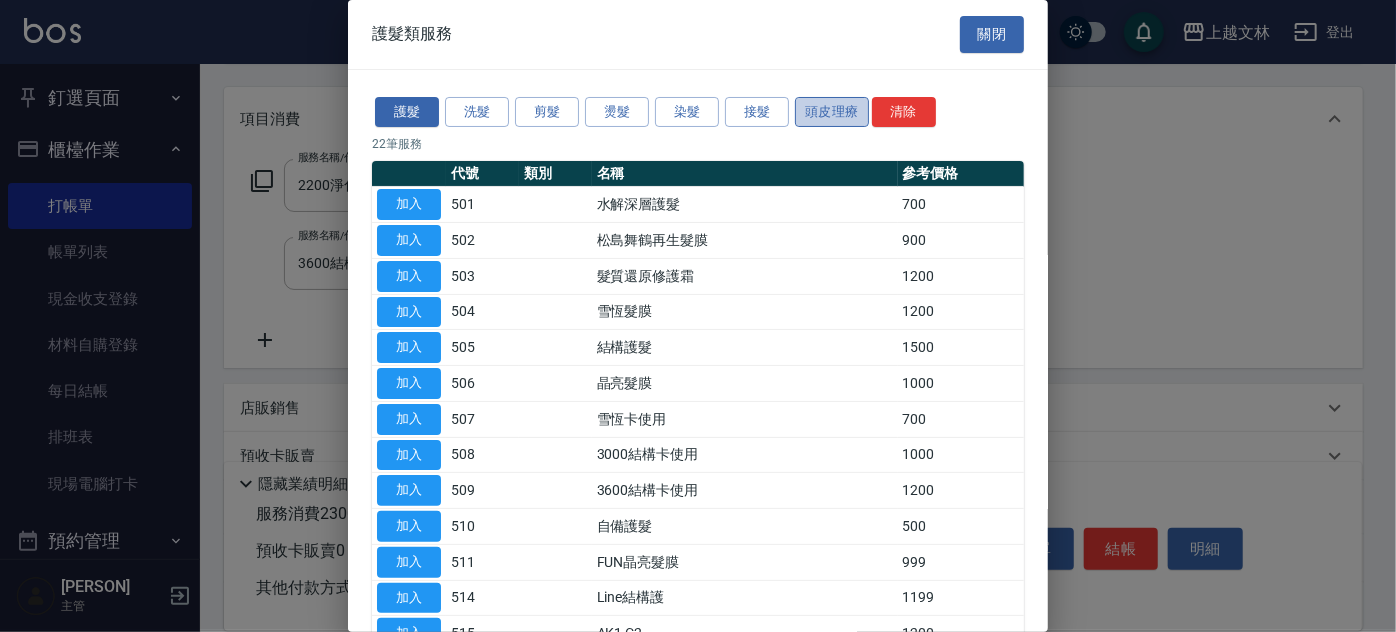 click on "頭皮理療" at bounding box center [832, 112] 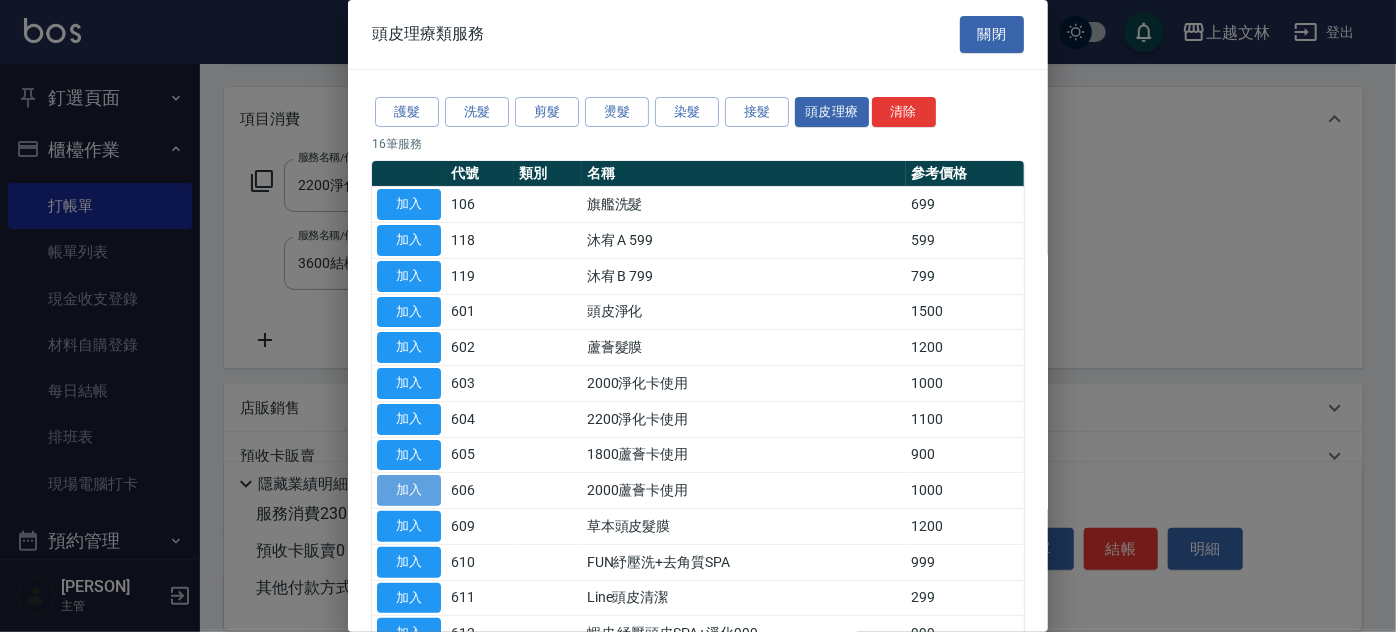 click on "加入" at bounding box center (409, 490) 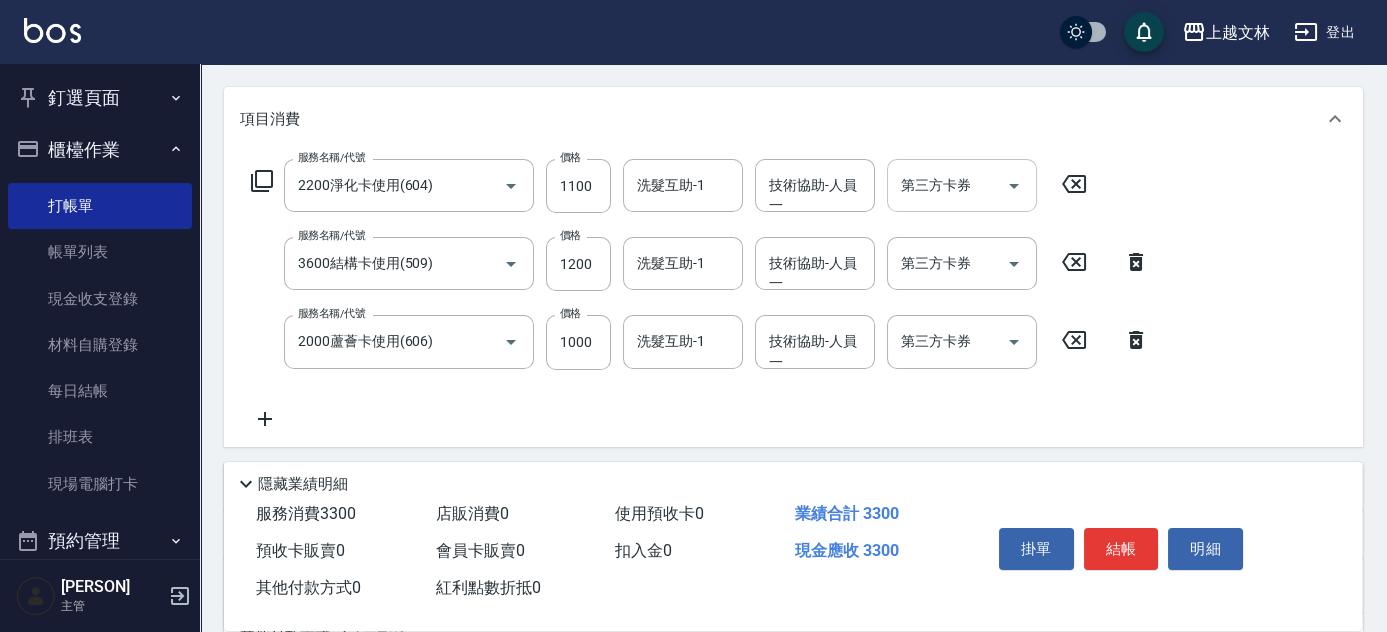 drag, startPoint x: 1022, startPoint y: 183, endPoint x: 1018, endPoint y: 196, distance: 13.601471 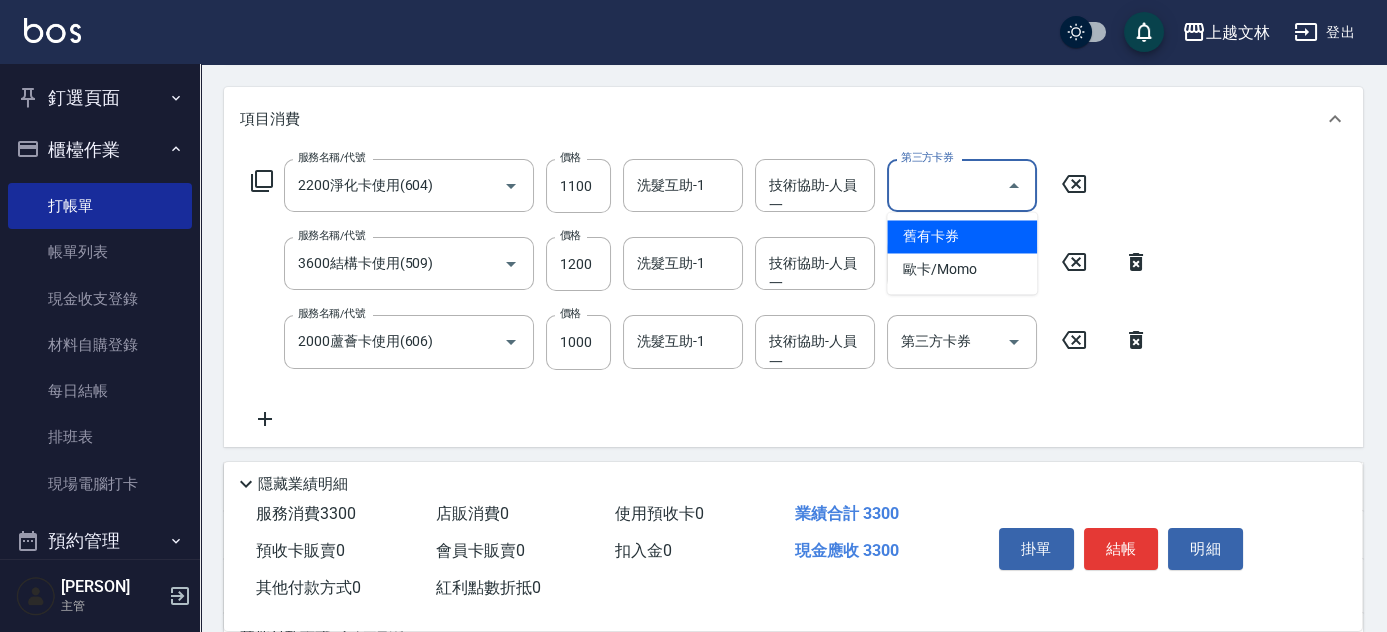 click on "舊有卡券" at bounding box center (962, 236) 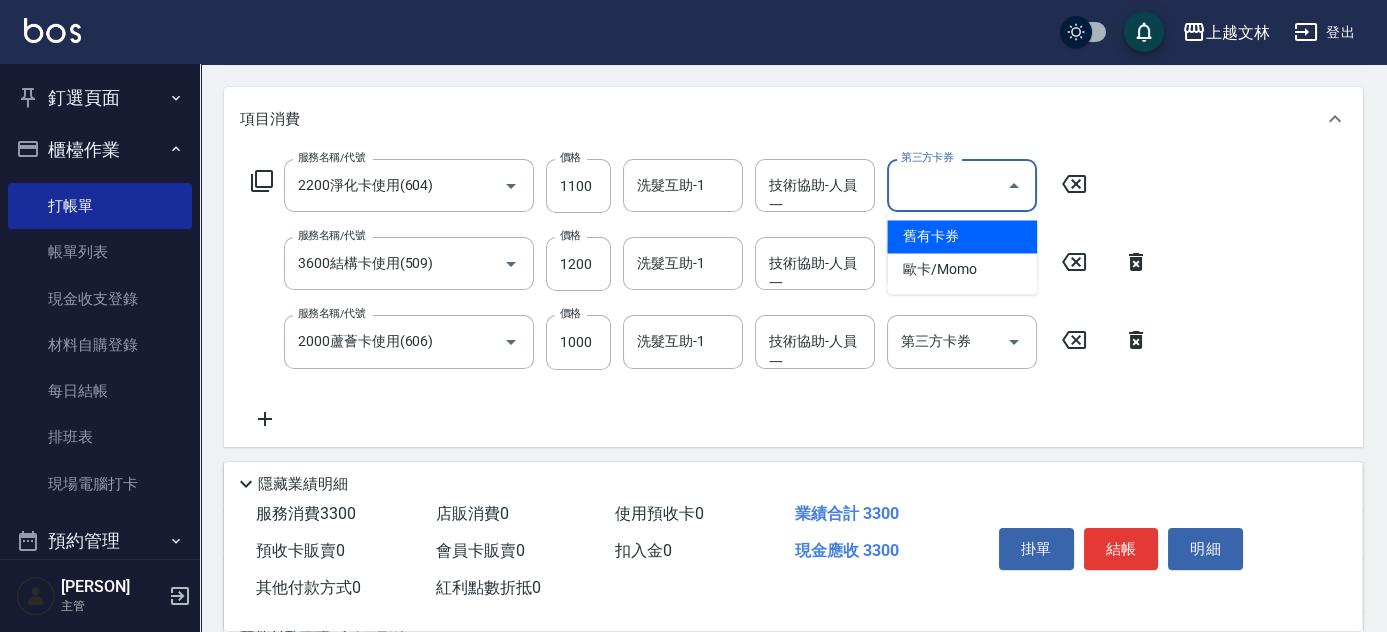 type on "舊有卡券" 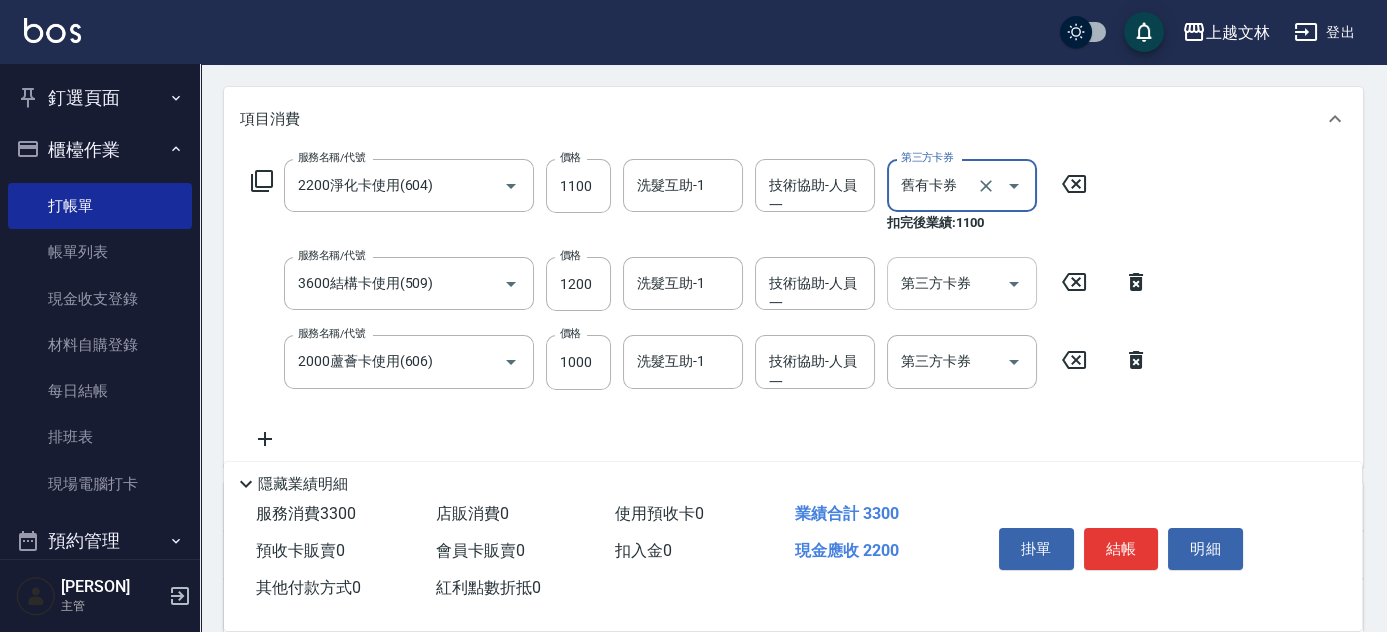 click 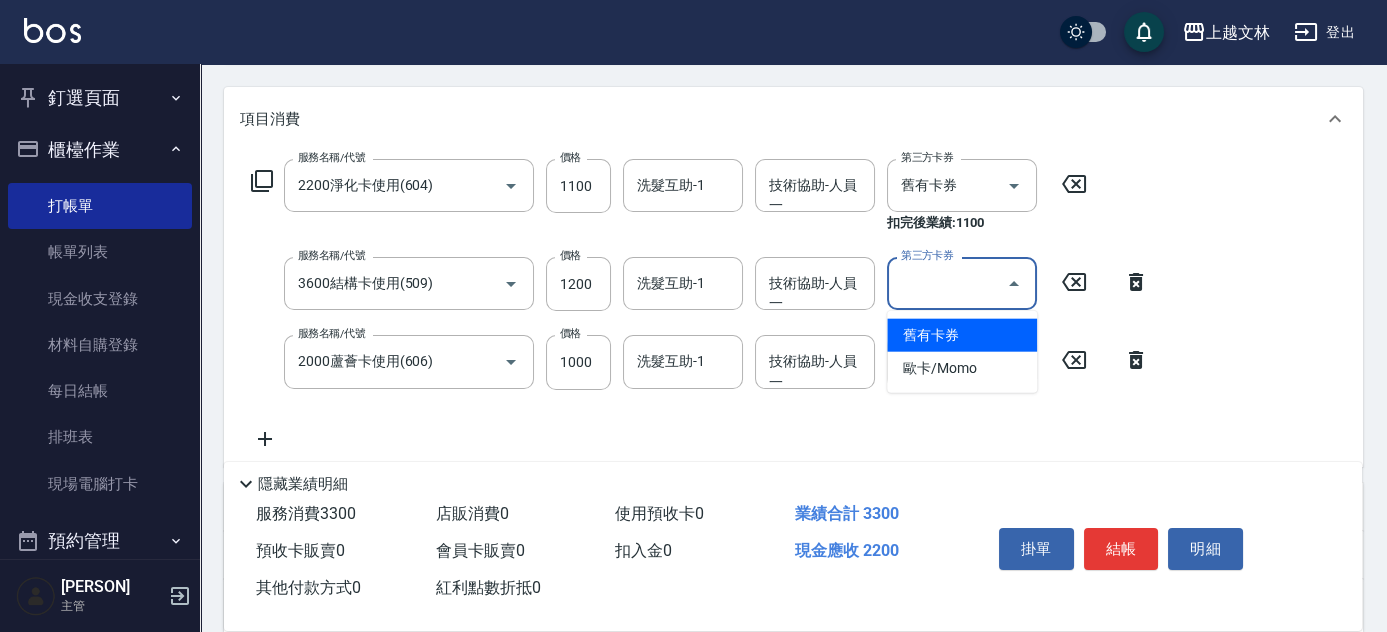 click on "舊有卡券" at bounding box center (962, 335) 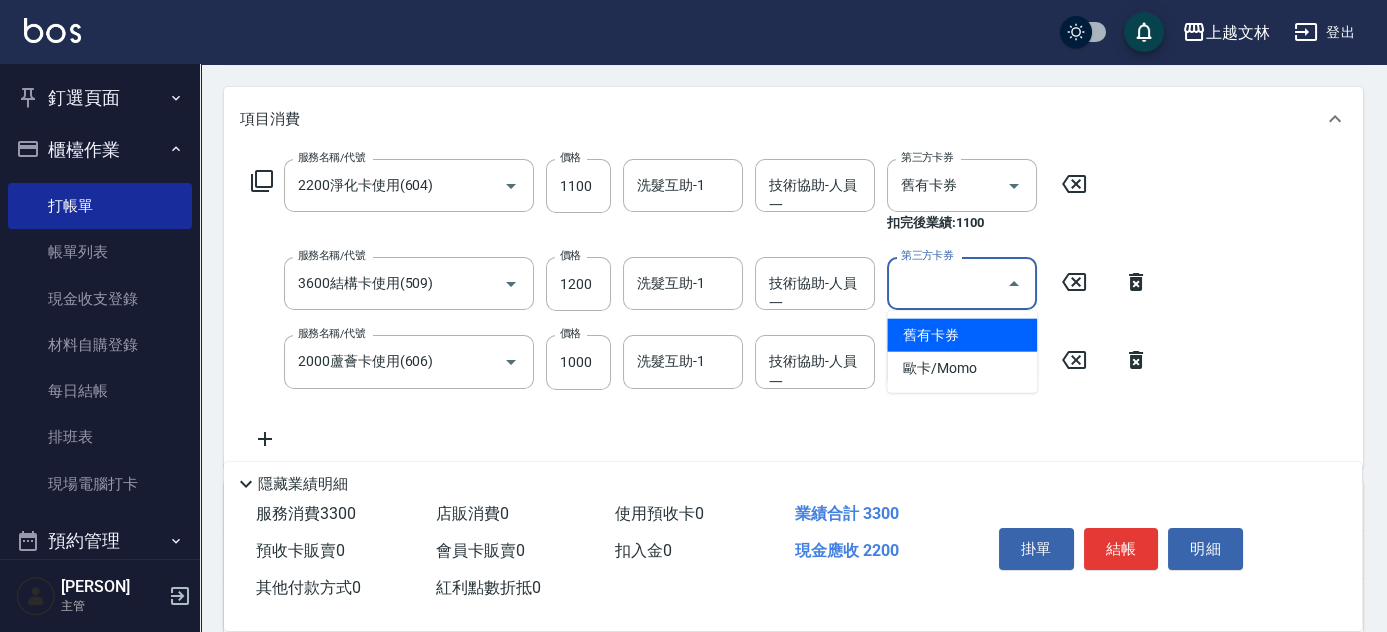 type on "舊有卡券" 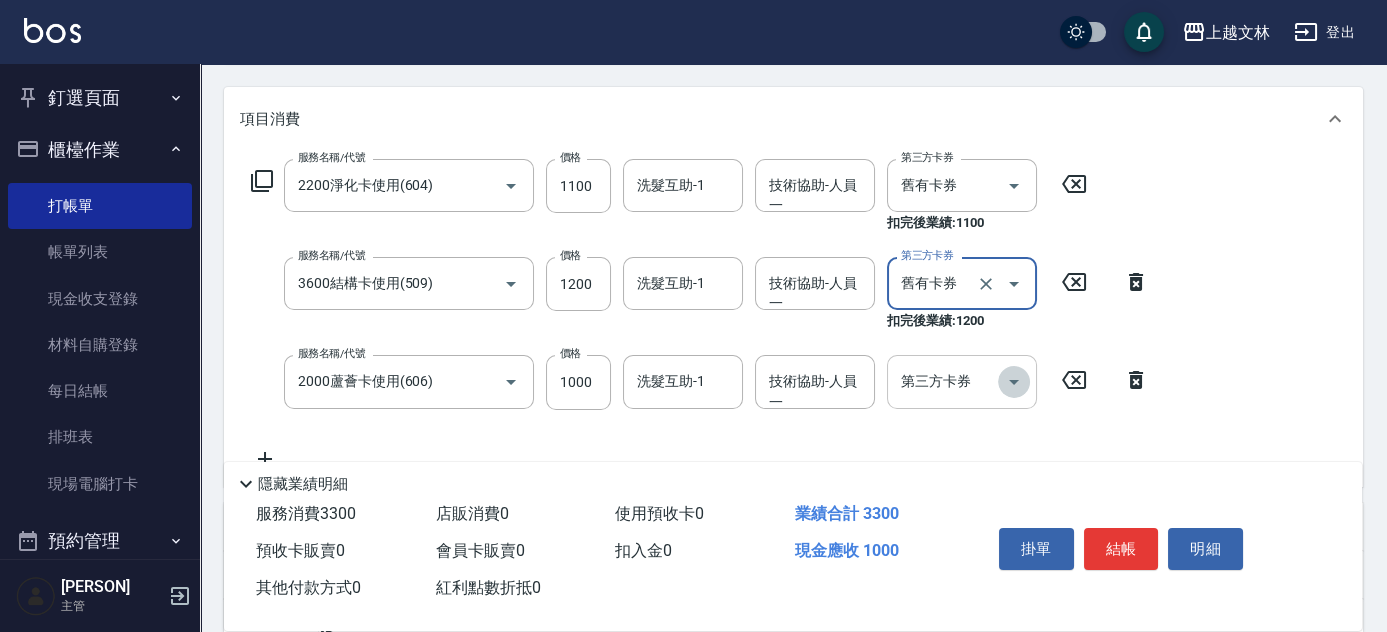 click 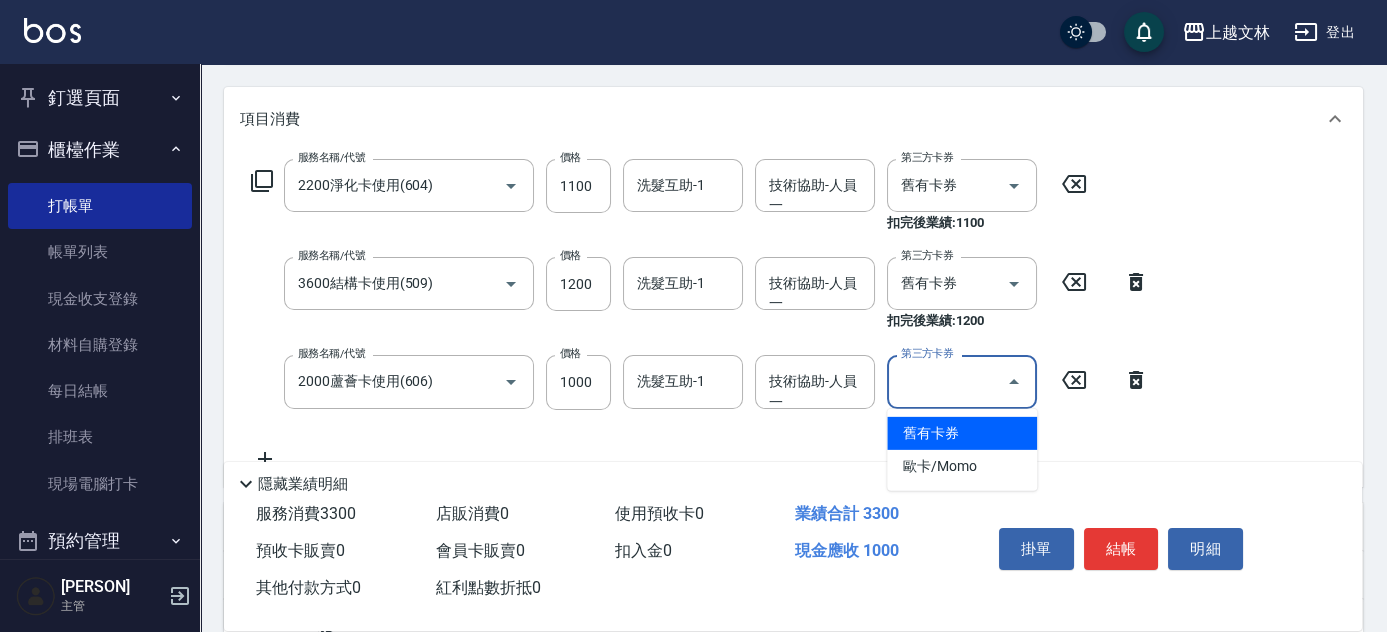 click on "舊有卡券" at bounding box center [962, 433] 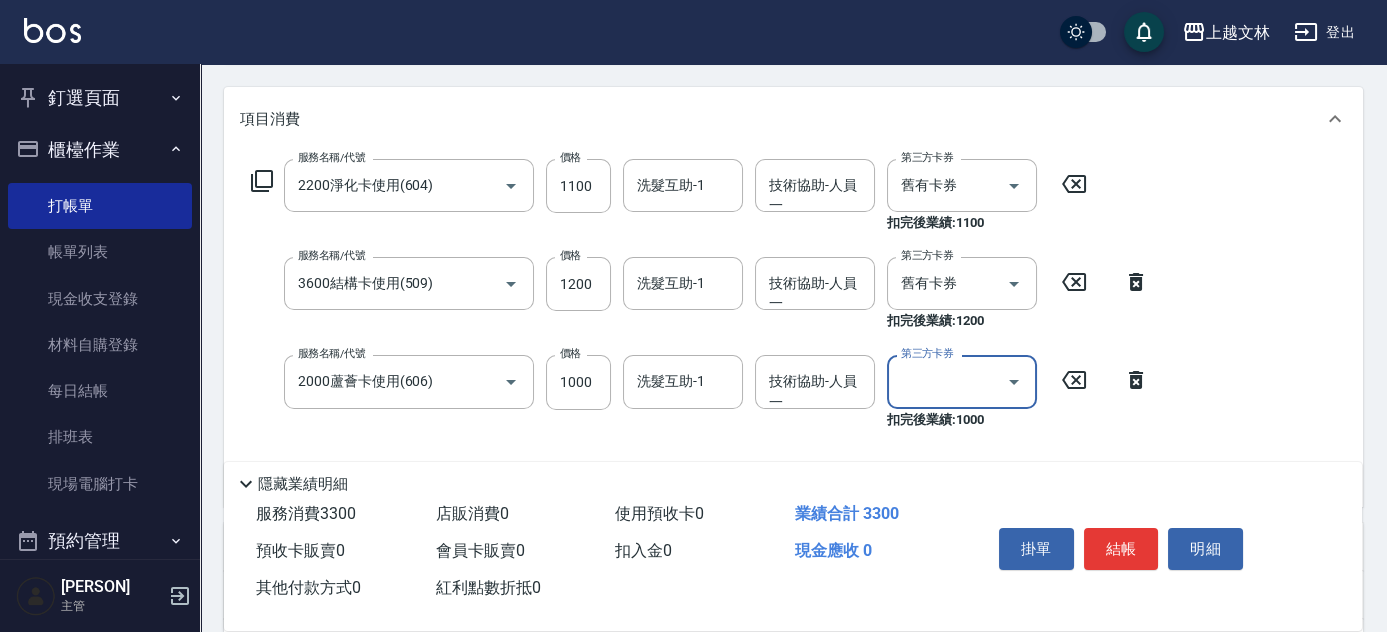 type on "舊有卡券" 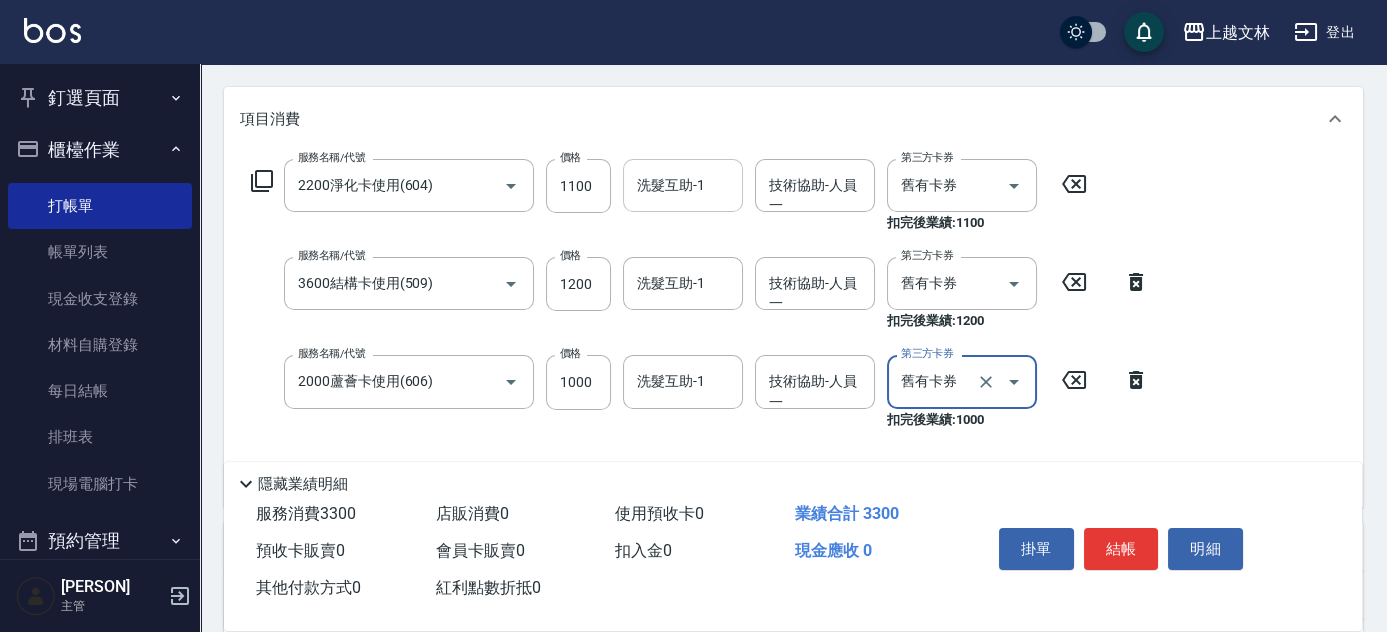 click on "洗髮互助-1" at bounding box center (683, 185) 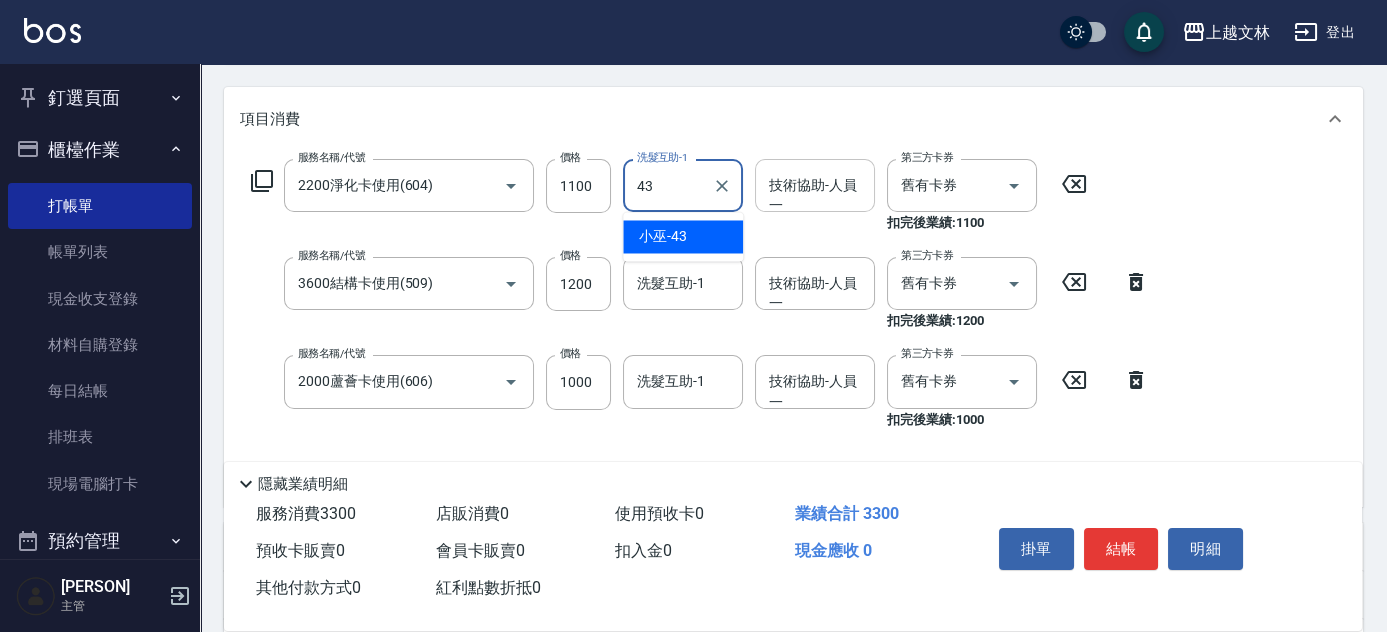 drag, startPoint x: 704, startPoint y: 236, endPoint x: 835, endPoint y: 175, distance: 144.50606 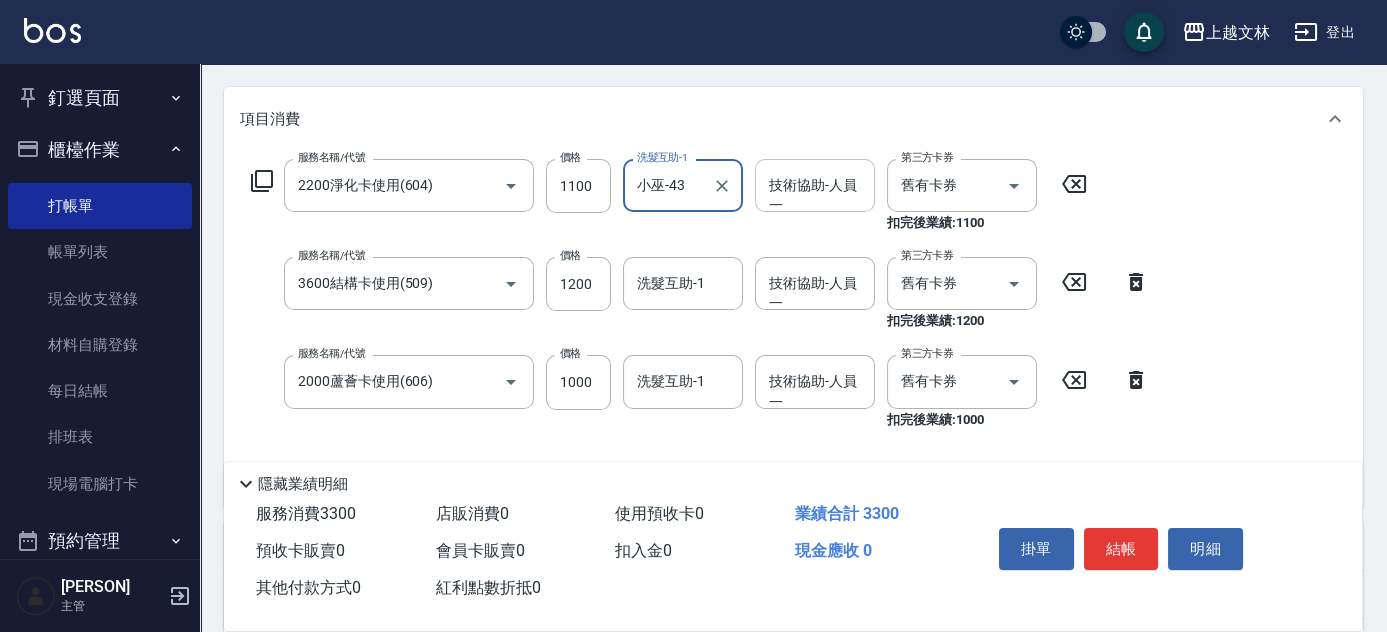 type on "小巫-43" 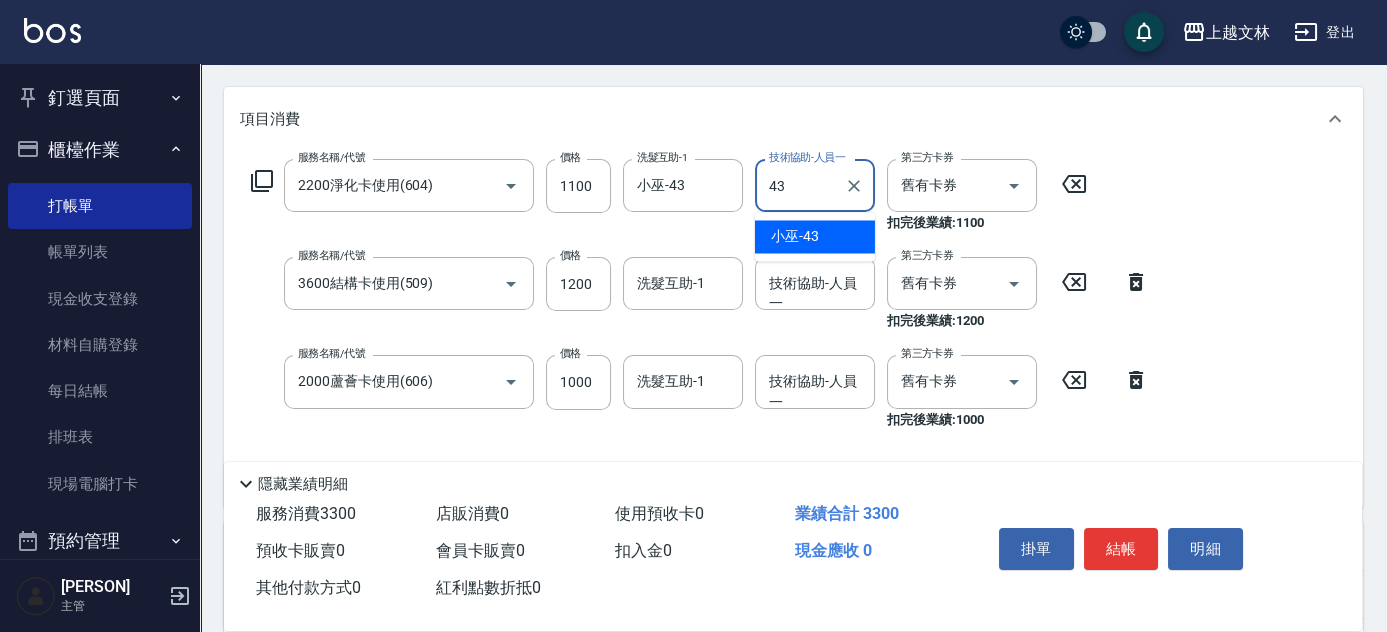 click on "[PERSON] -43" at bounding box center [795, 236] 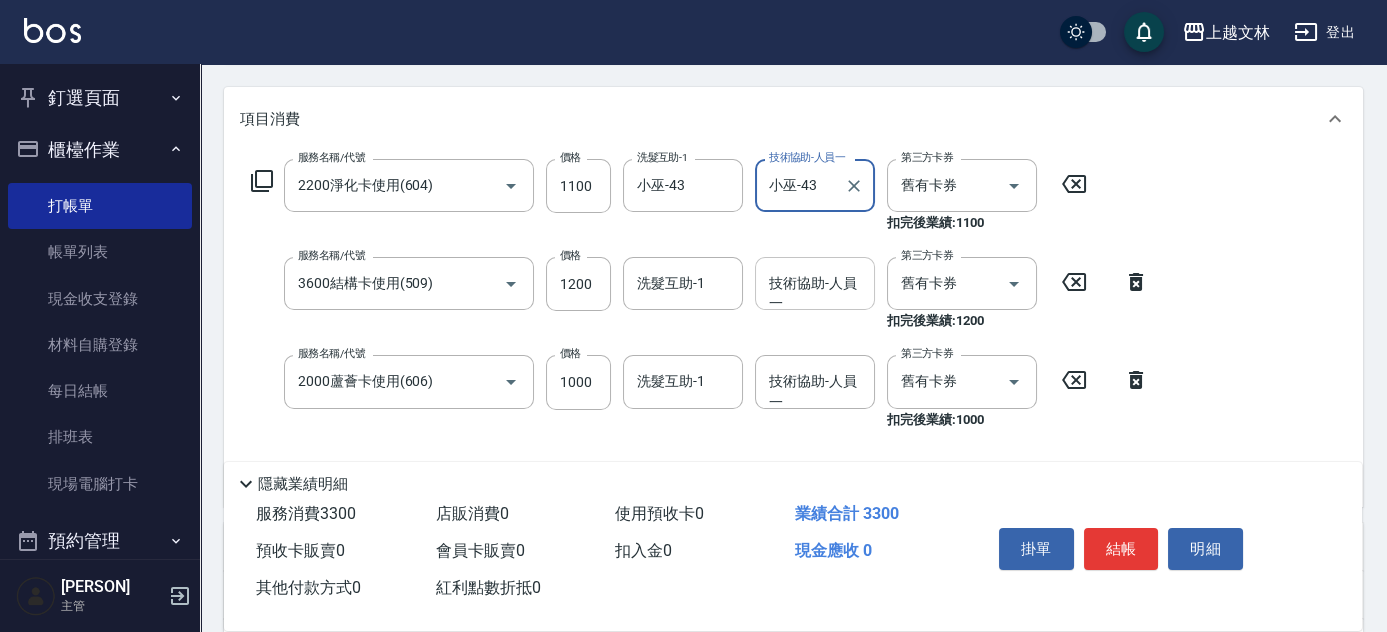 type on "小巫-43" 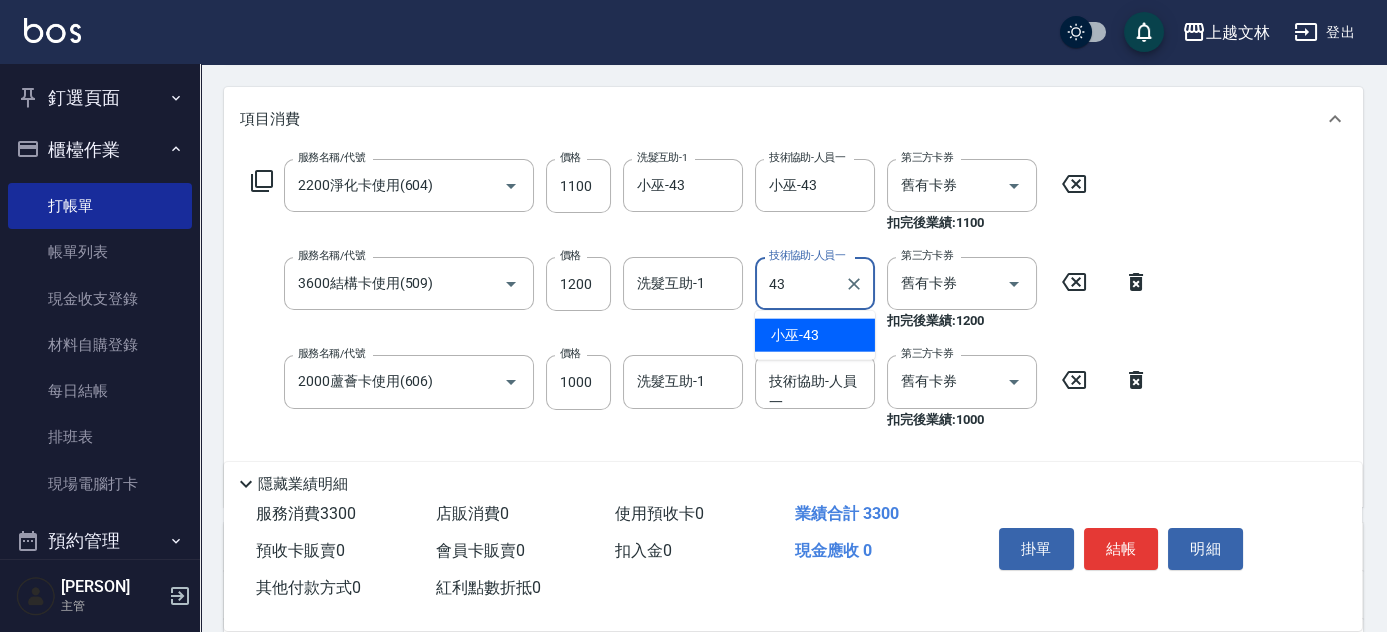 click on "[PERSON] -43" at bounding box center (815, 335) 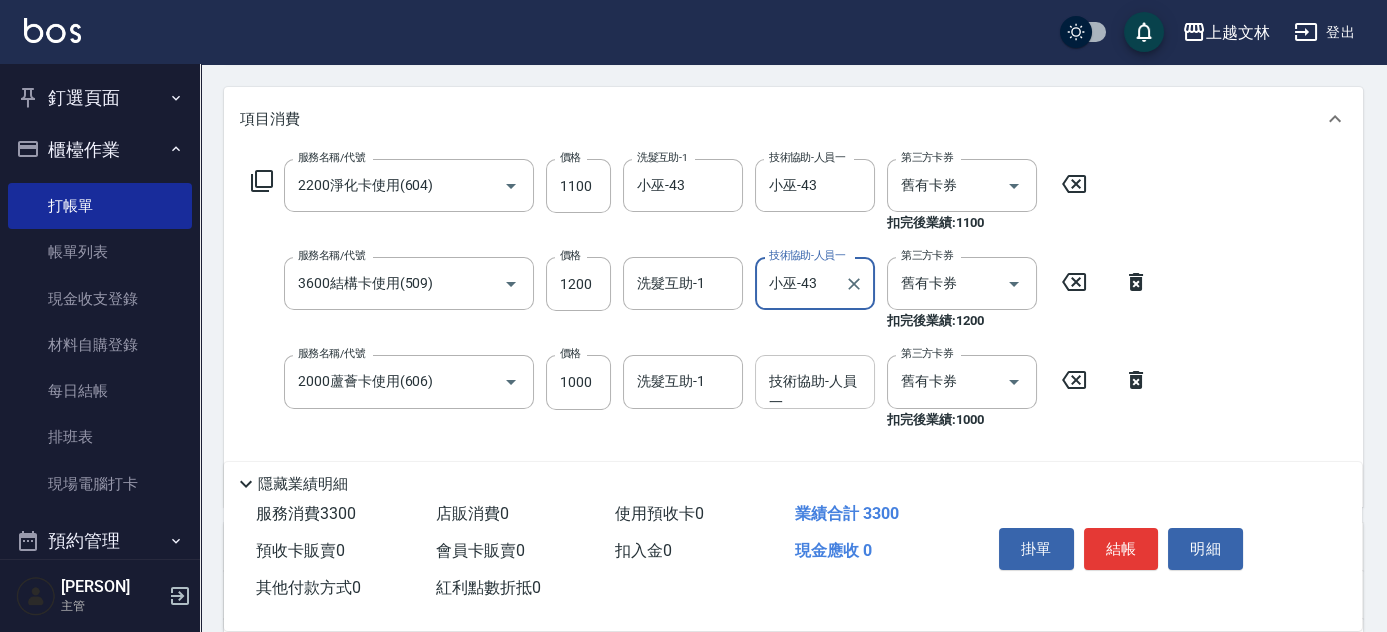 type on "小巫-43" 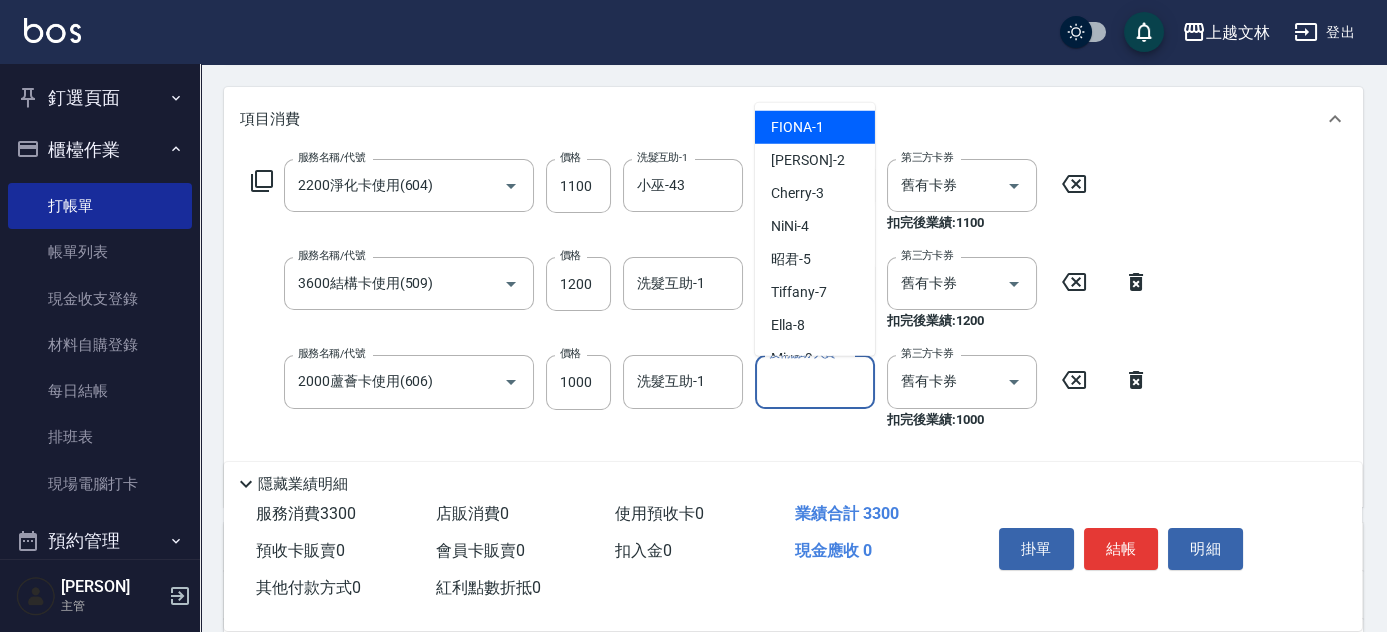 click on "技術協助-人員一 技術協助-人員一" at bounding box center [815, 381] 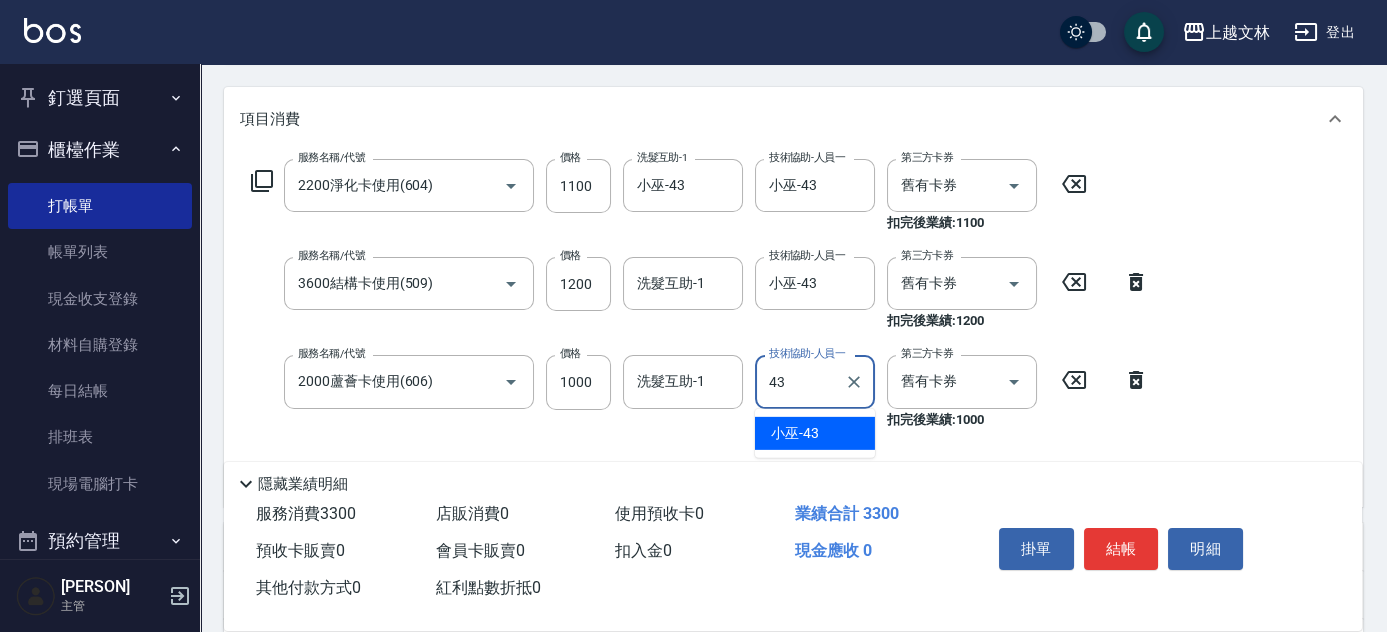 click on "[PERSON] -43" at bounding box center (795, 433) 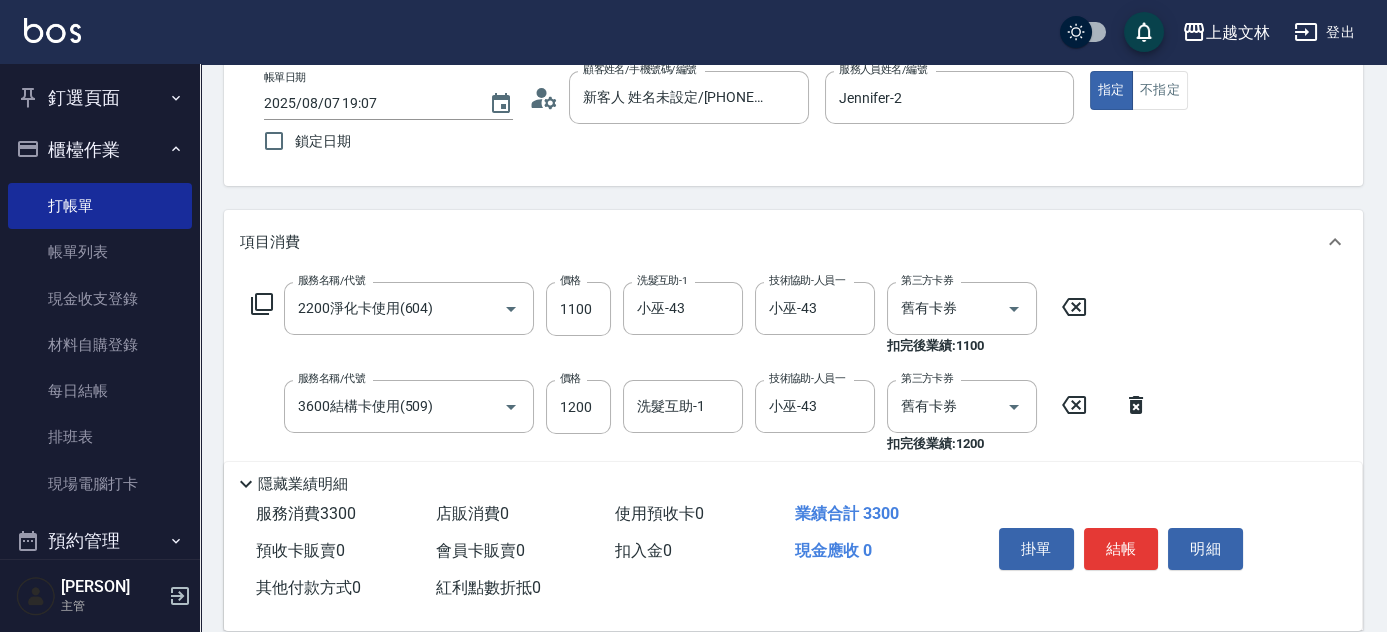 scroll, scrollTop: 0, scrollLeft: 0, axis: both 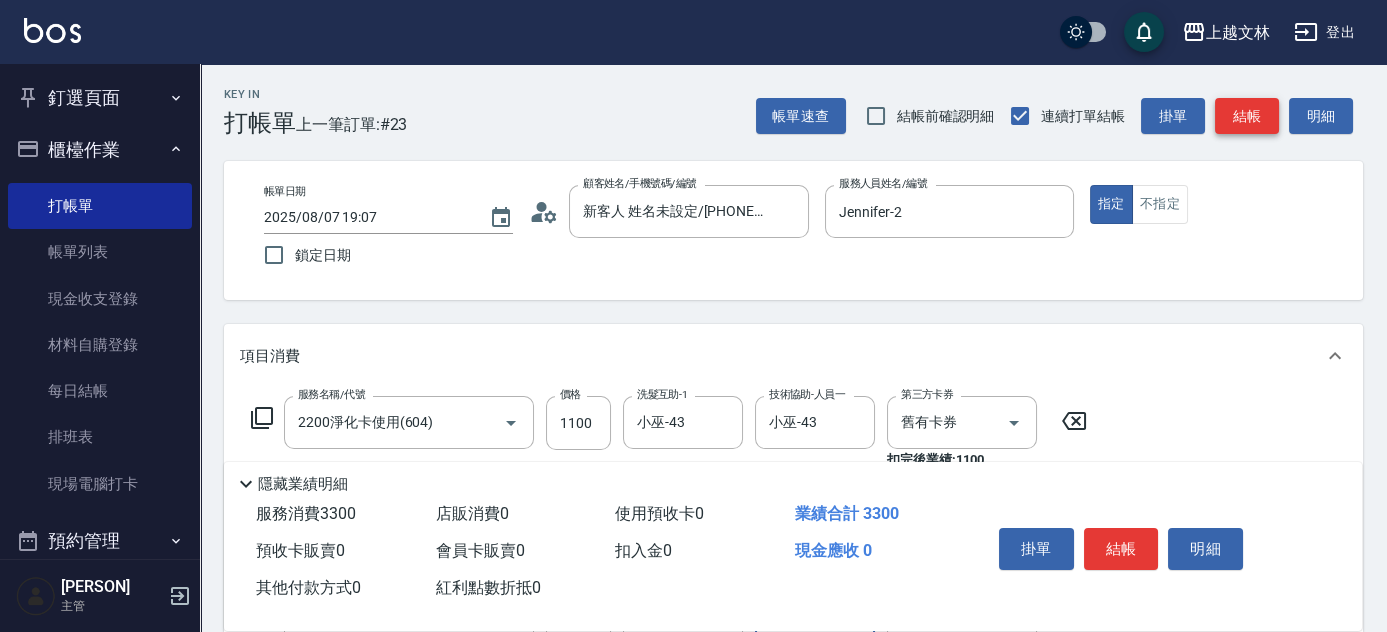 type on "小巫-43" 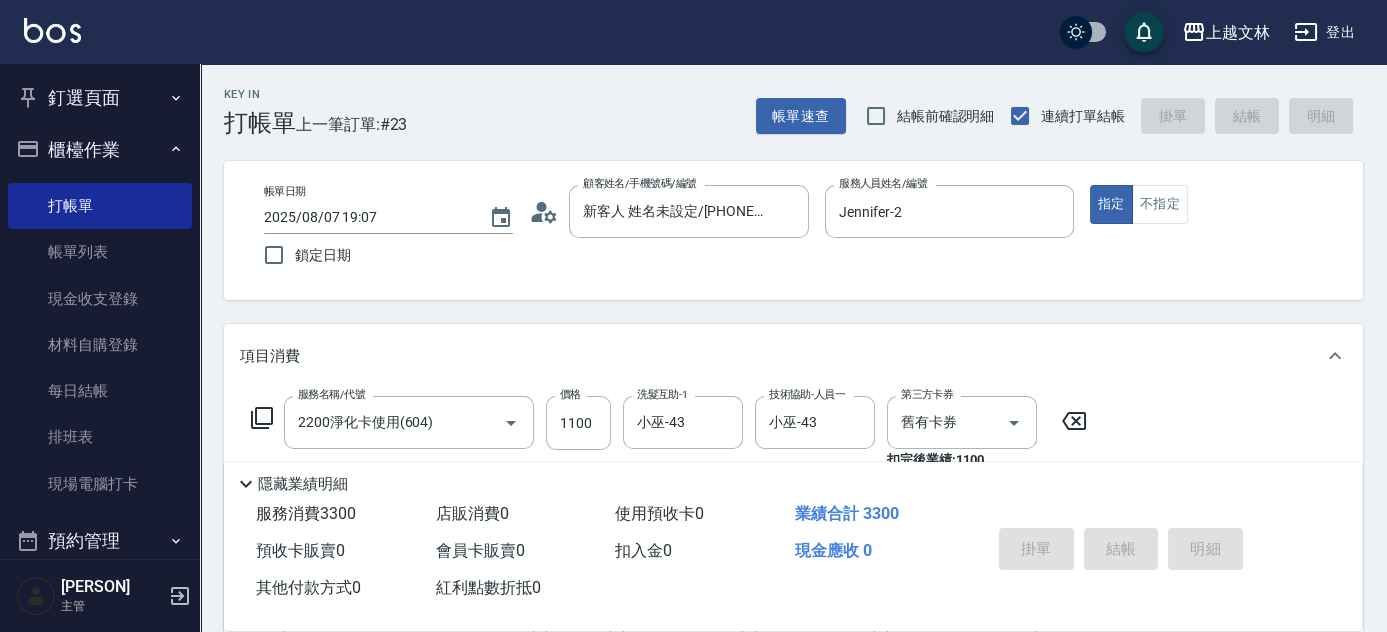 type on "2025/08/07 19:08" 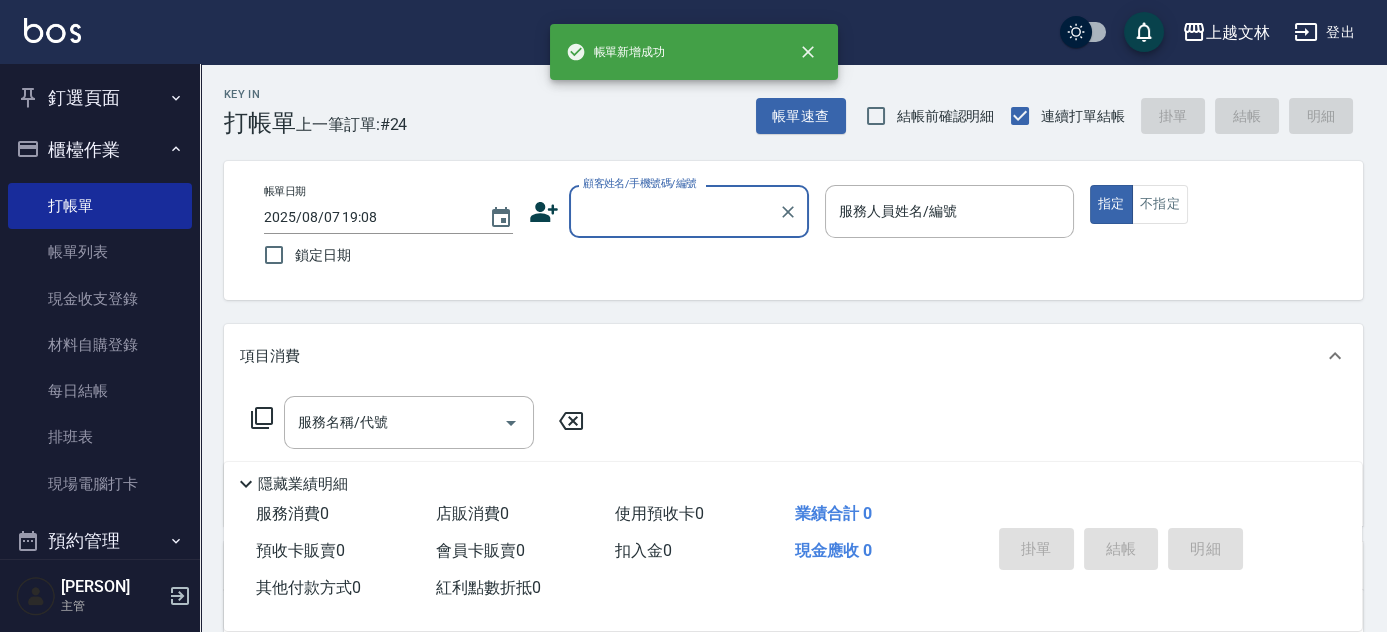 click on "顧客姓名/手機號碼/編號" at bounding box center [674, 211] 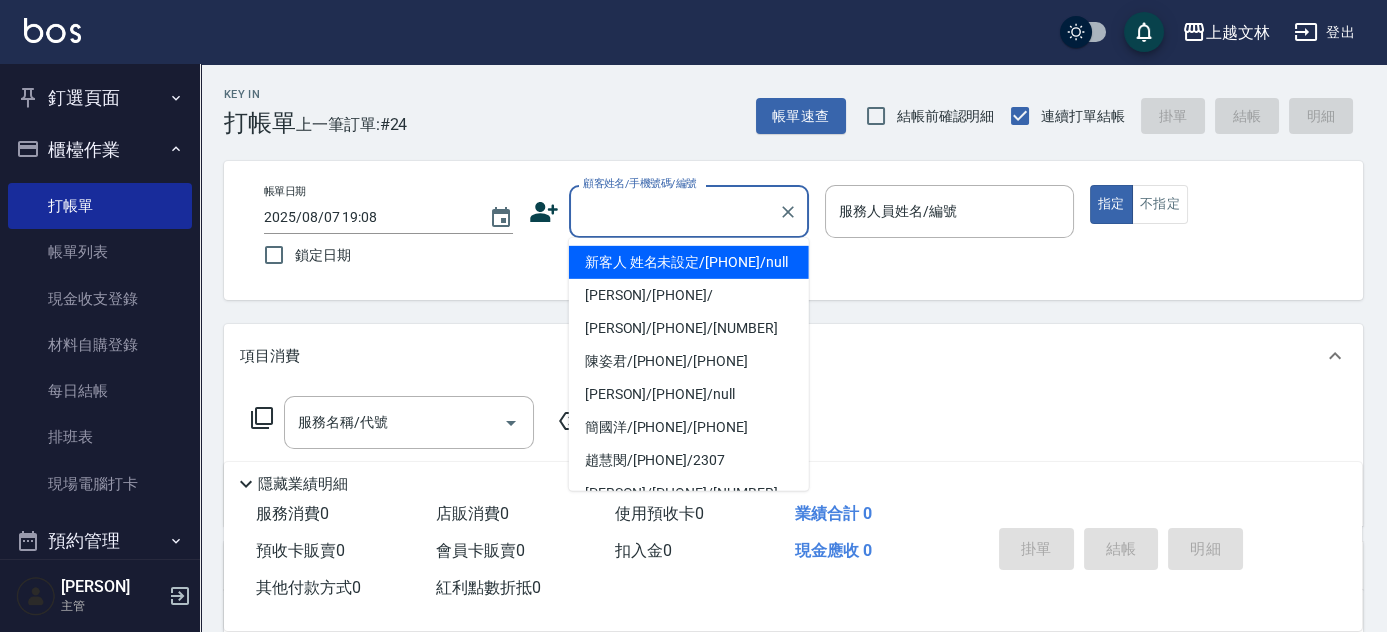 click on "新客人 姓名未設定/[PHONE]/null" at bounding box center [689, 262] 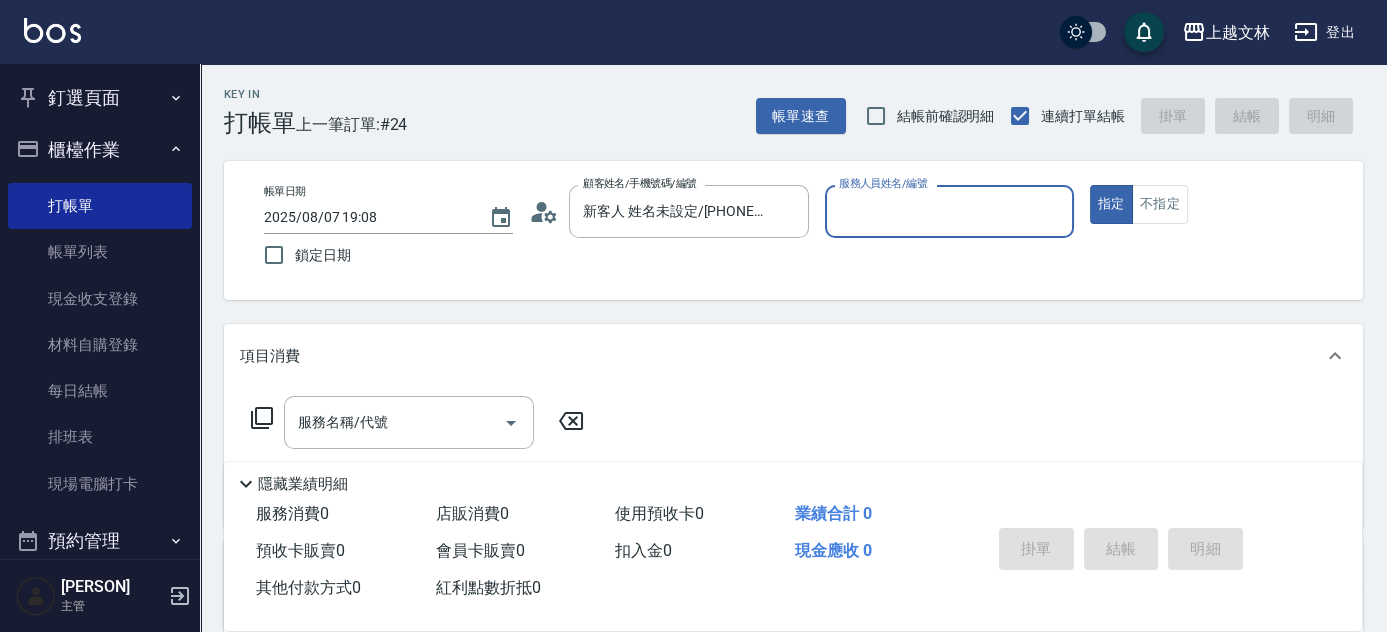 click on "服務人員姓名/編號" at bounding box center [949, 211] 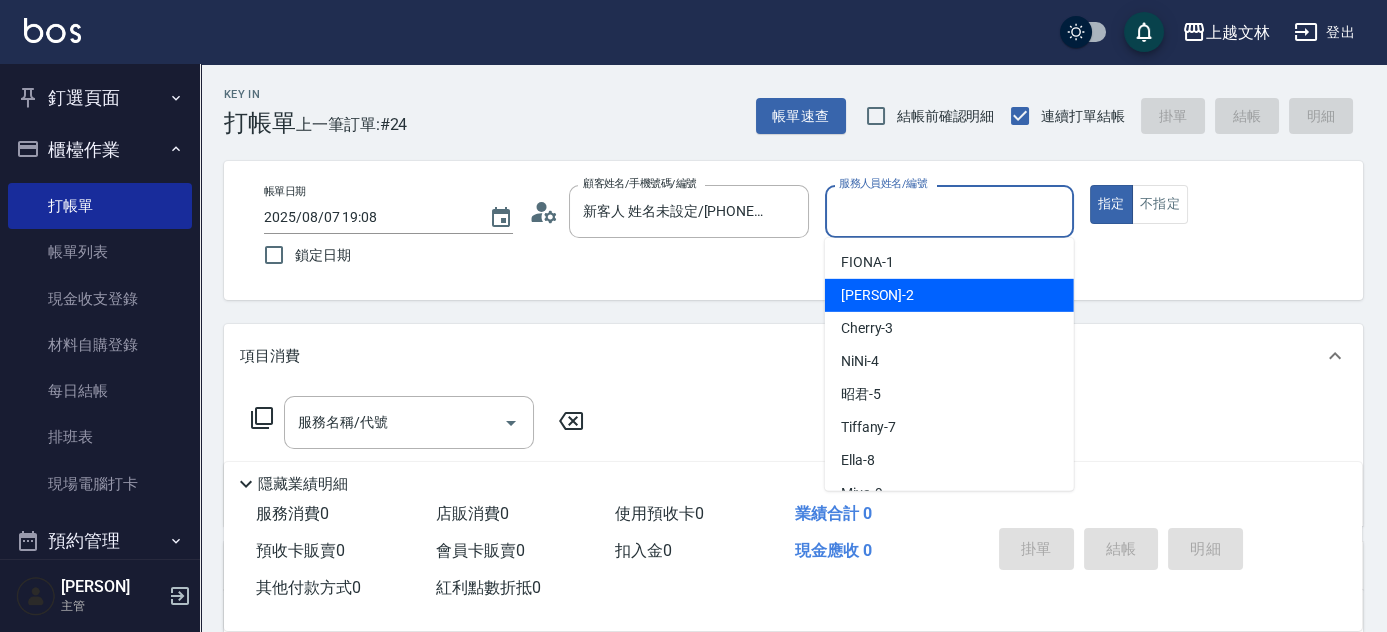 click on "[PERSON] -2" at bounding box center [949, 295] 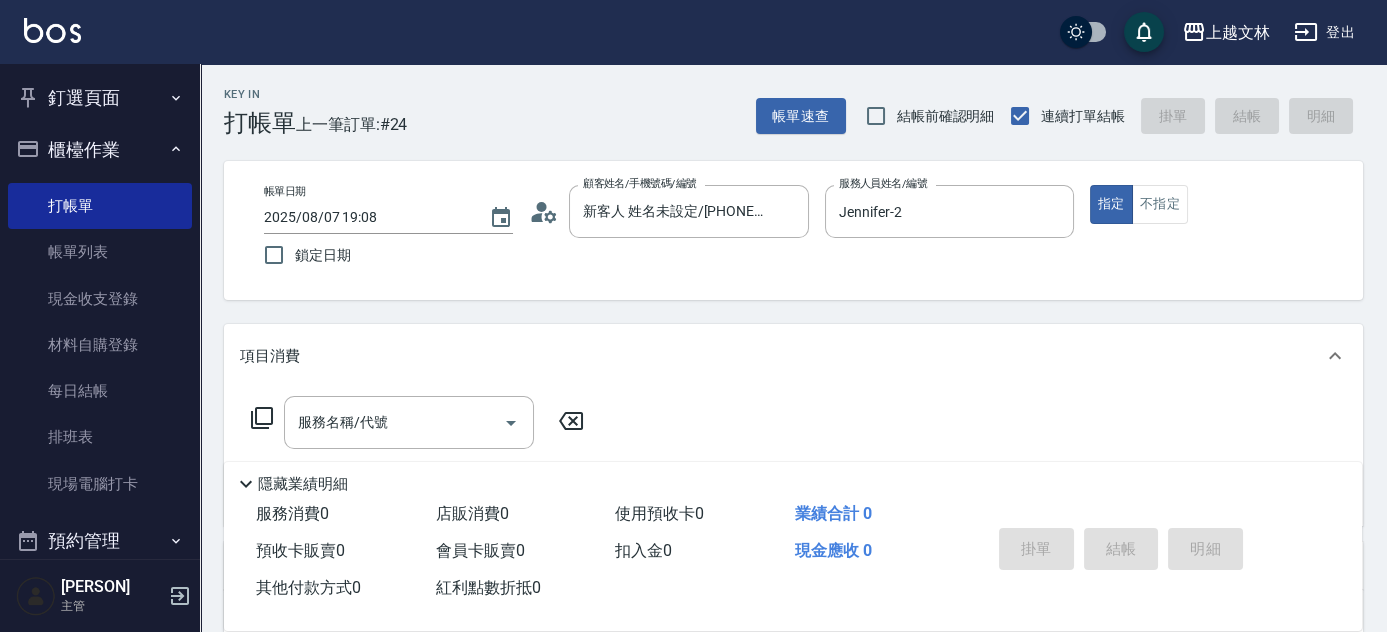 click 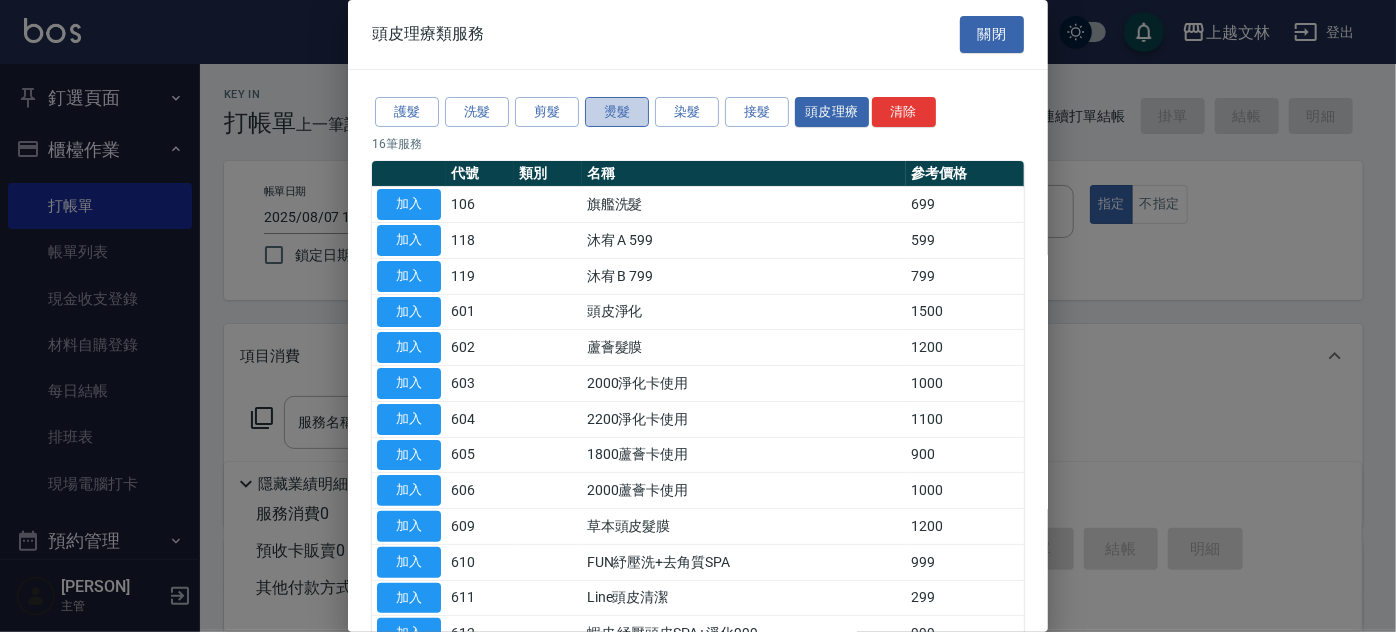 click on "燙髮" at bounding box center (617, 112) 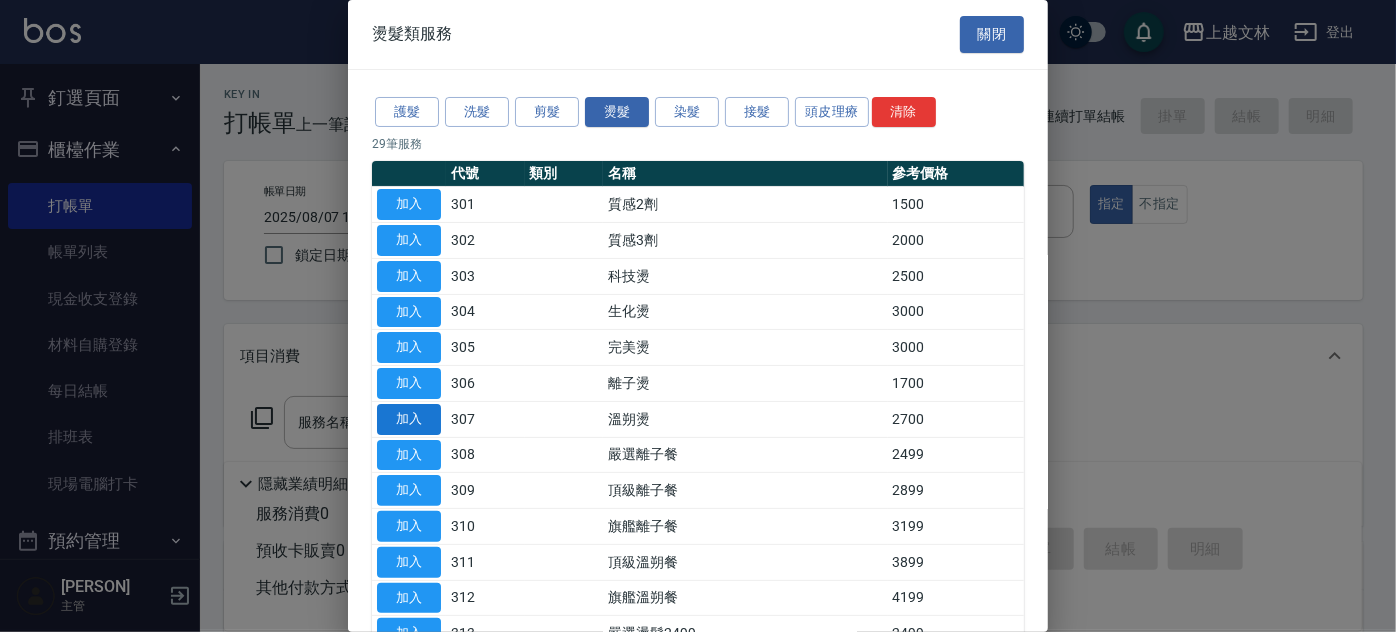click on "加入" at bounding box center [409, 419] 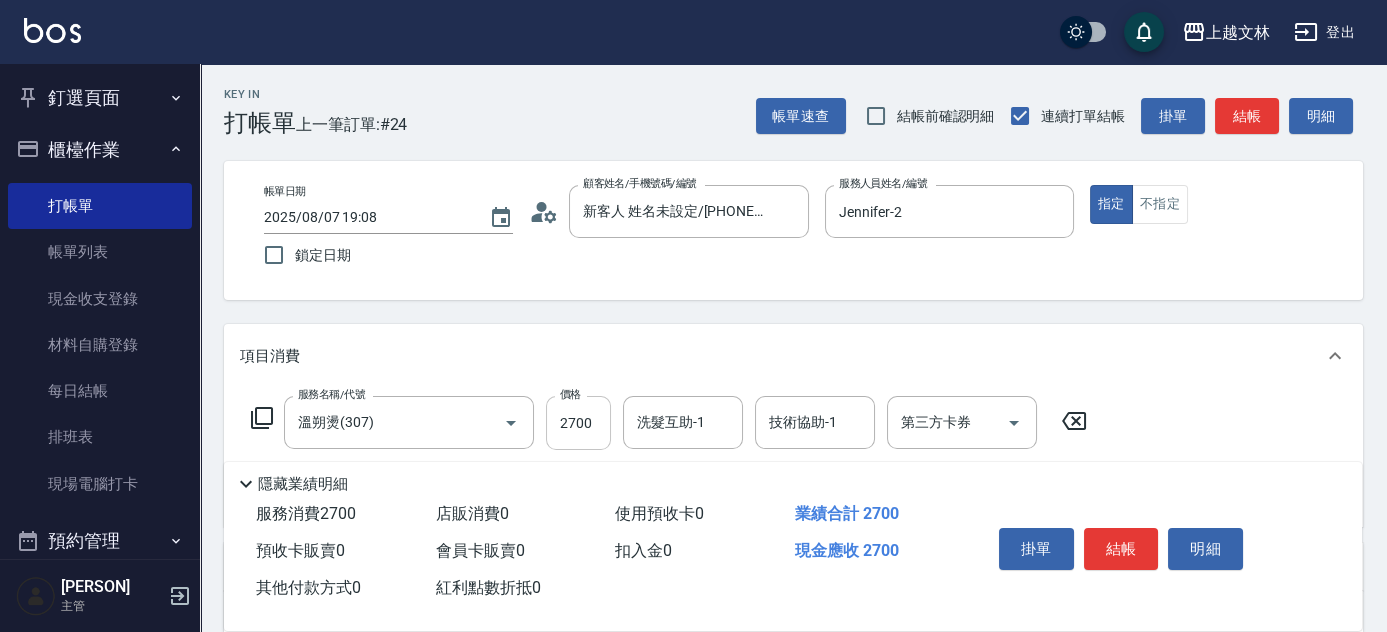 drag, startPoint x: 612, startPoint y: 428, endPoint x: 585, endPoint y: 431, distance: 27.166155 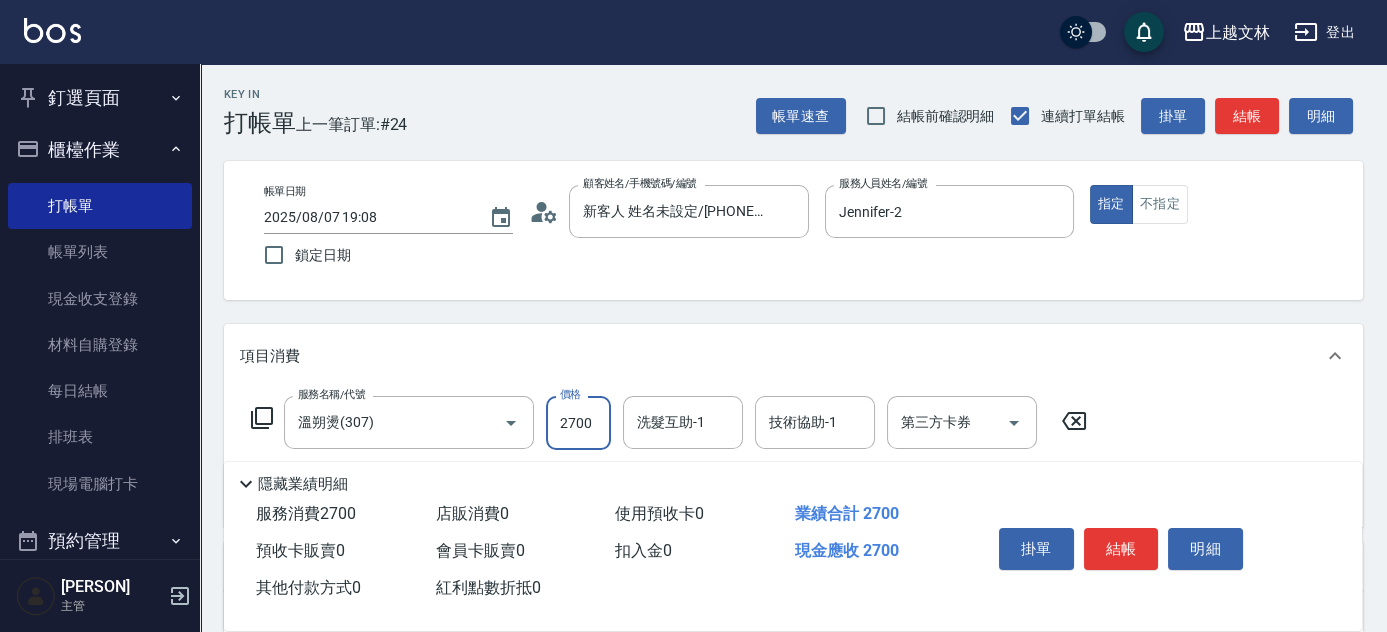 click on "2700" at bounding box center [578, 423] 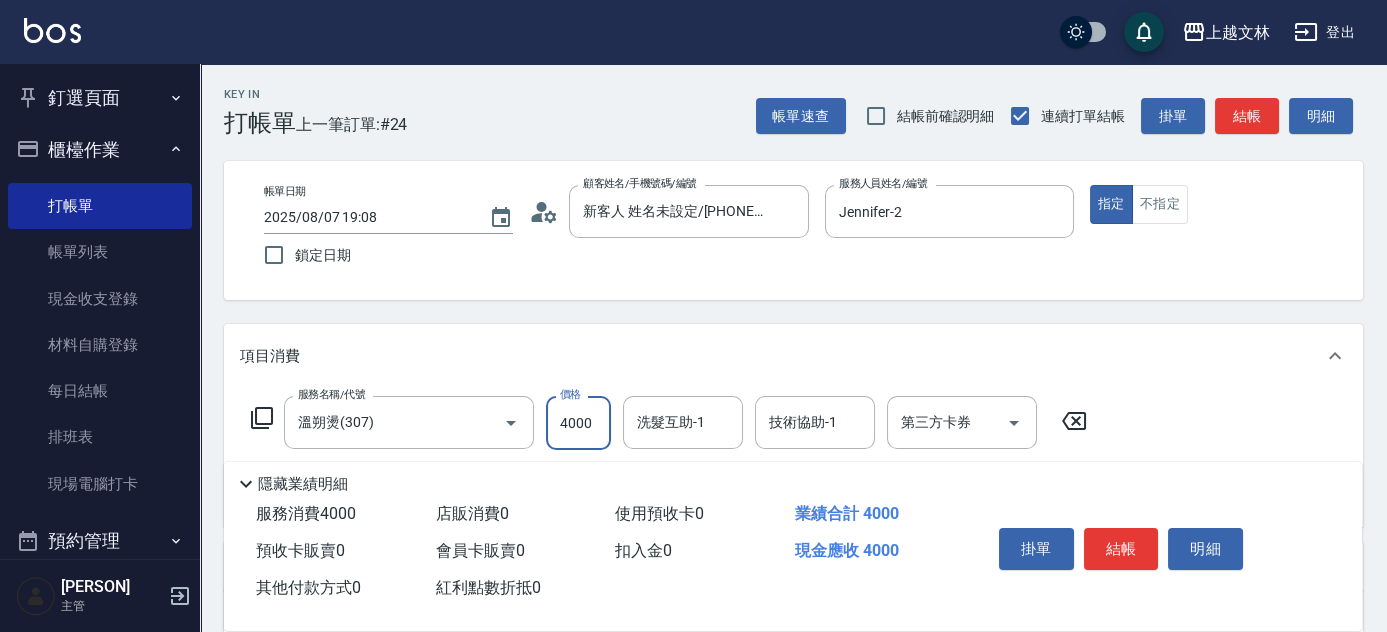 type on "4000" 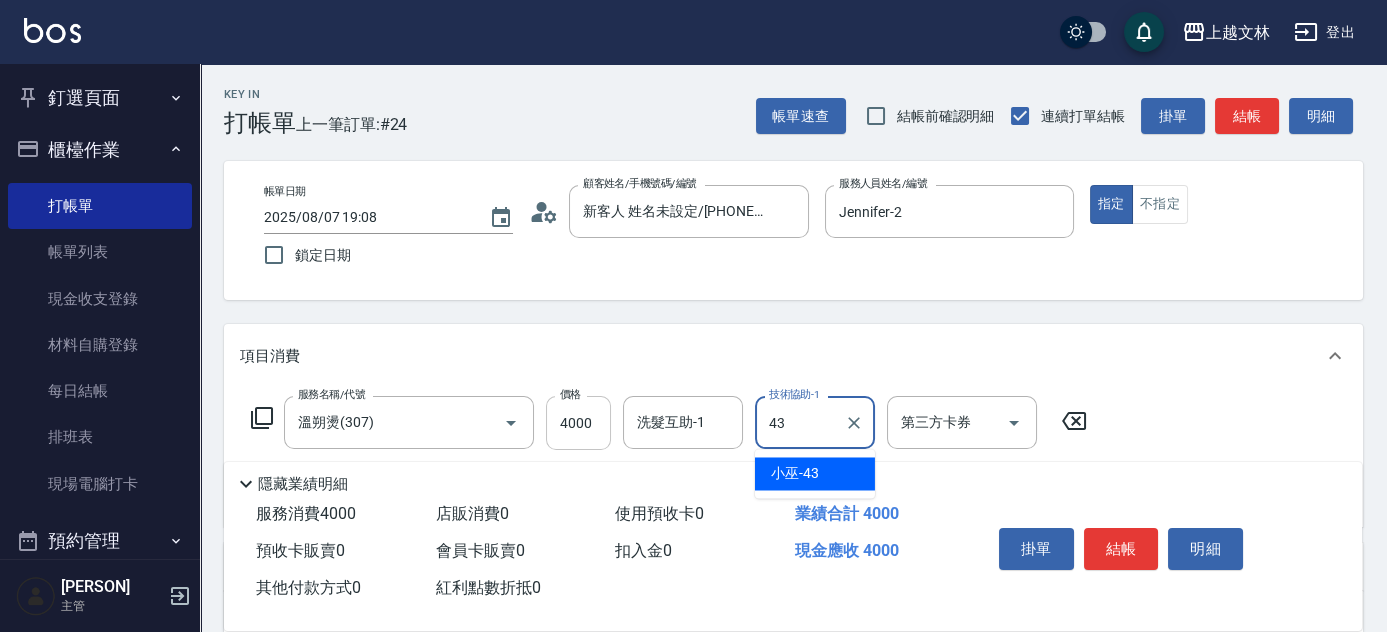 type on "小巫-43" 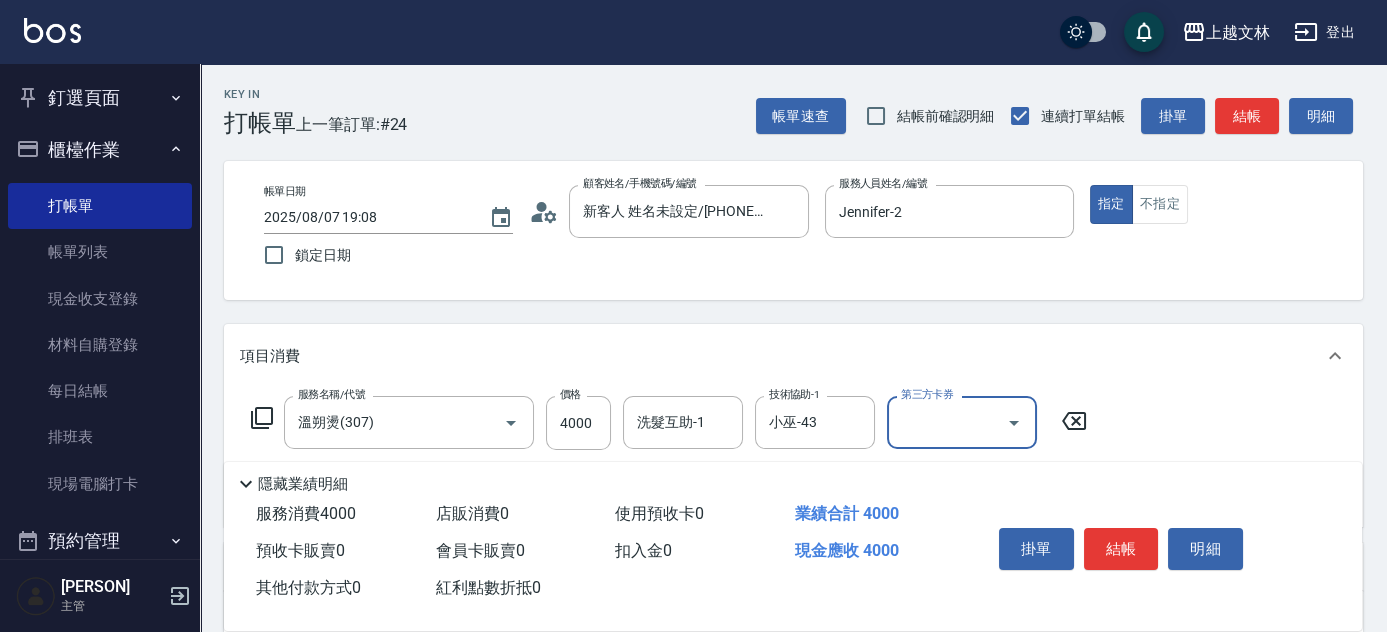 click 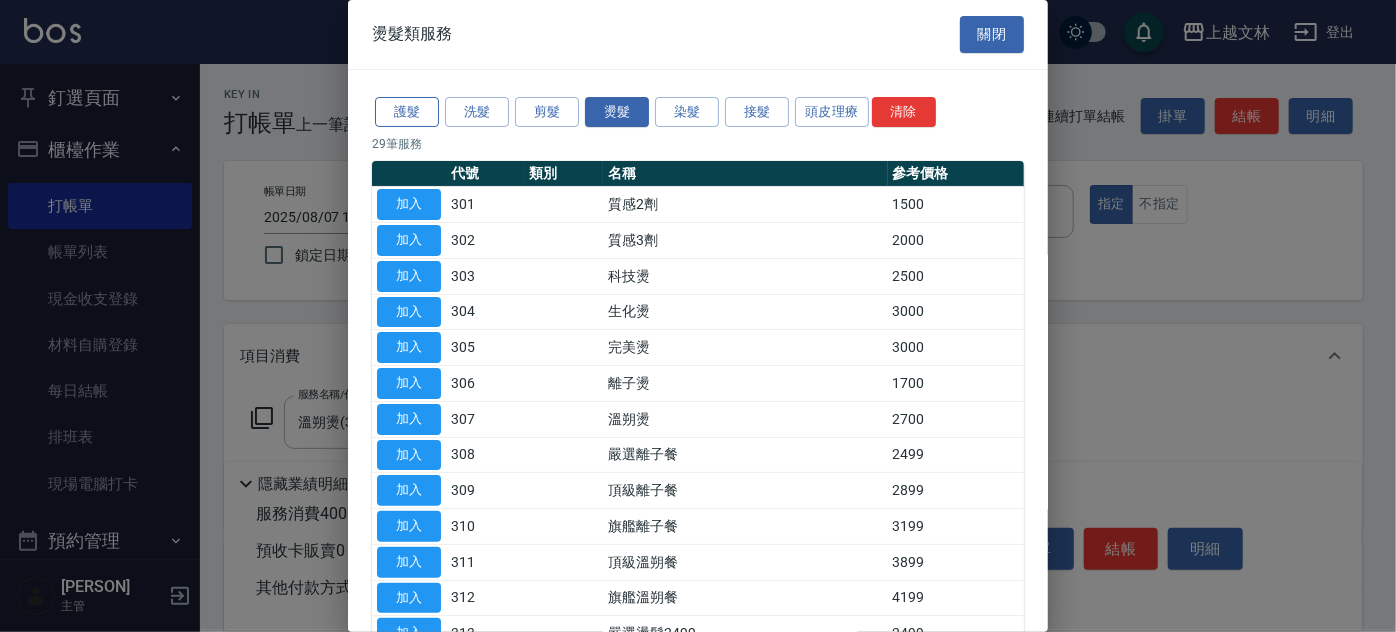 click on "護髮" at bounding box center (407, 112) 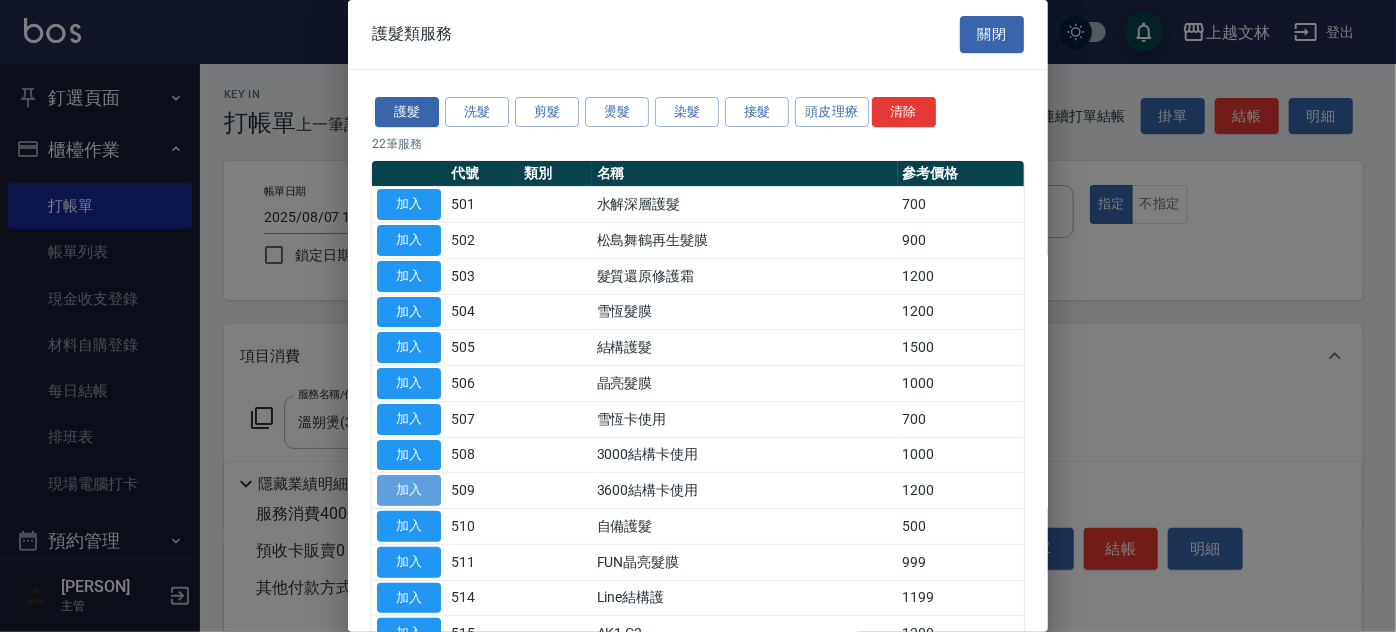 click on "加入" at bounding box center [409, 490] 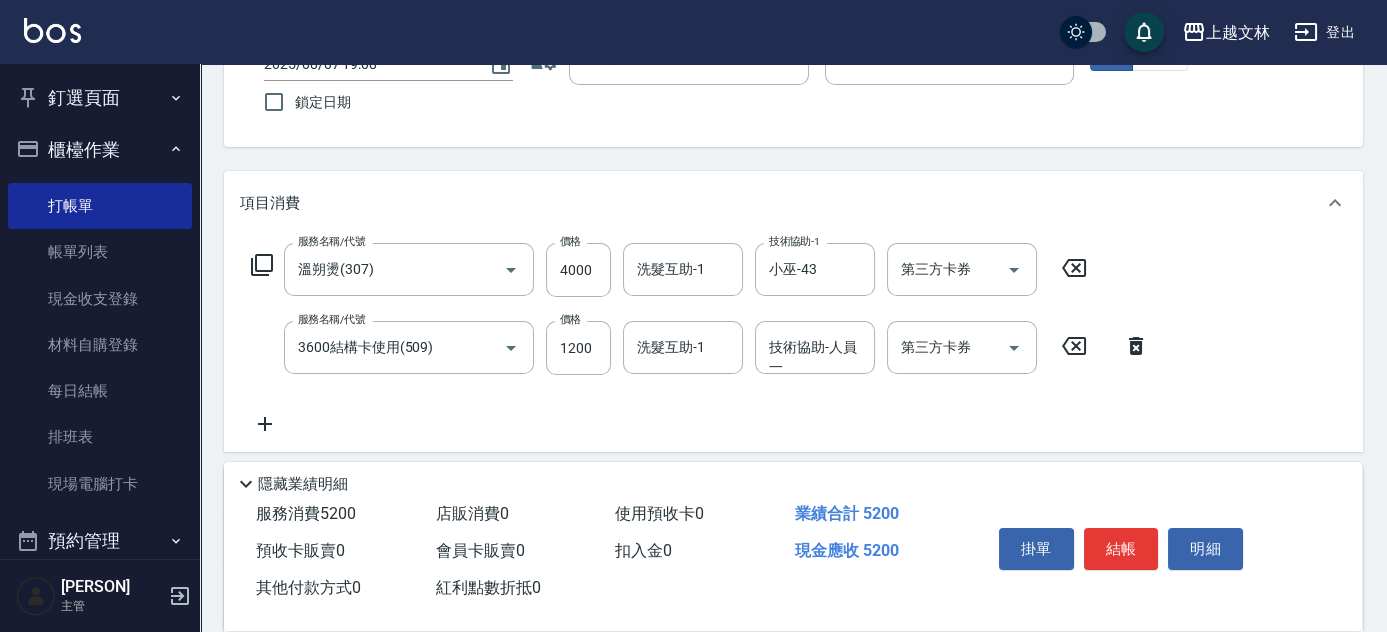 scroll, scrollTop: 170, scrollLeft: 0, axis: vertical 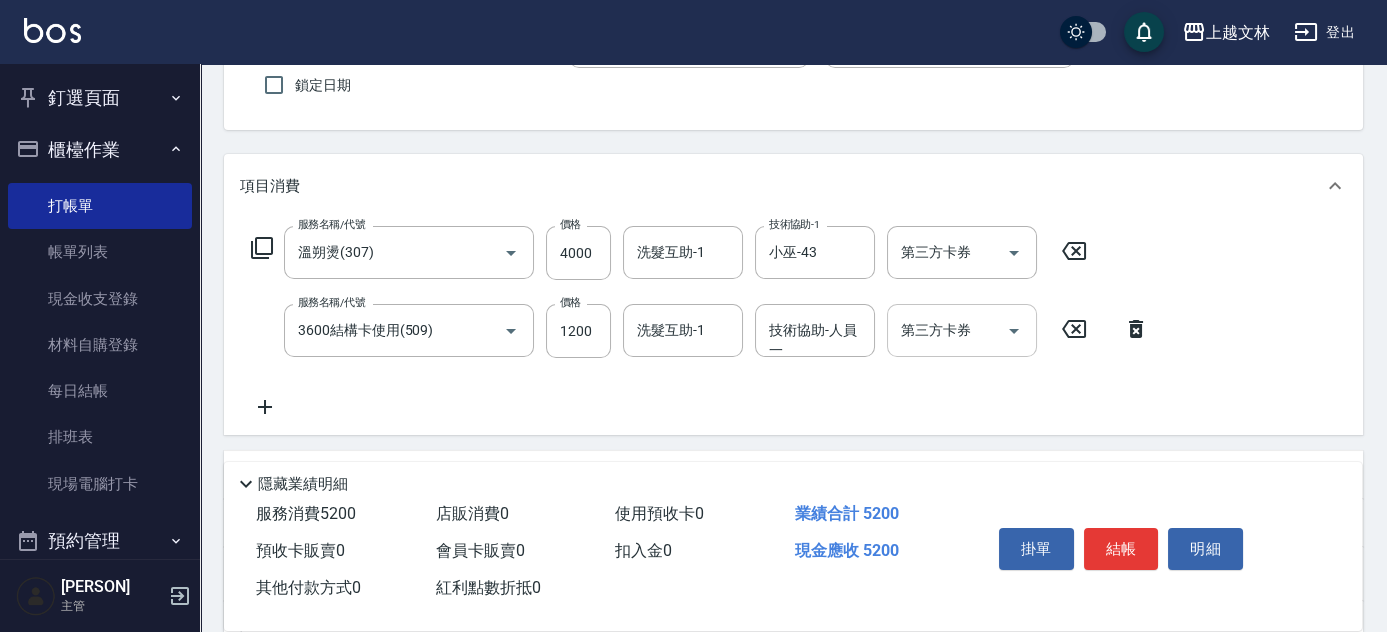click 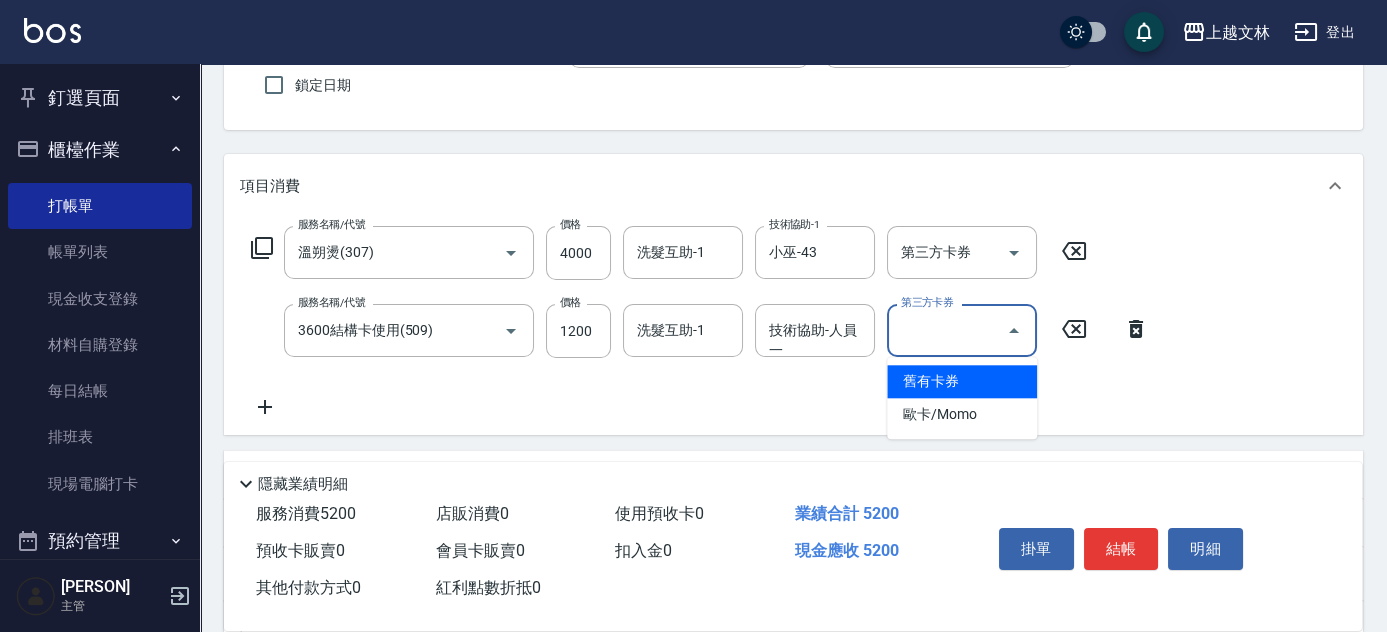 click on "舊有卡券" at bounding box center (962, 381) 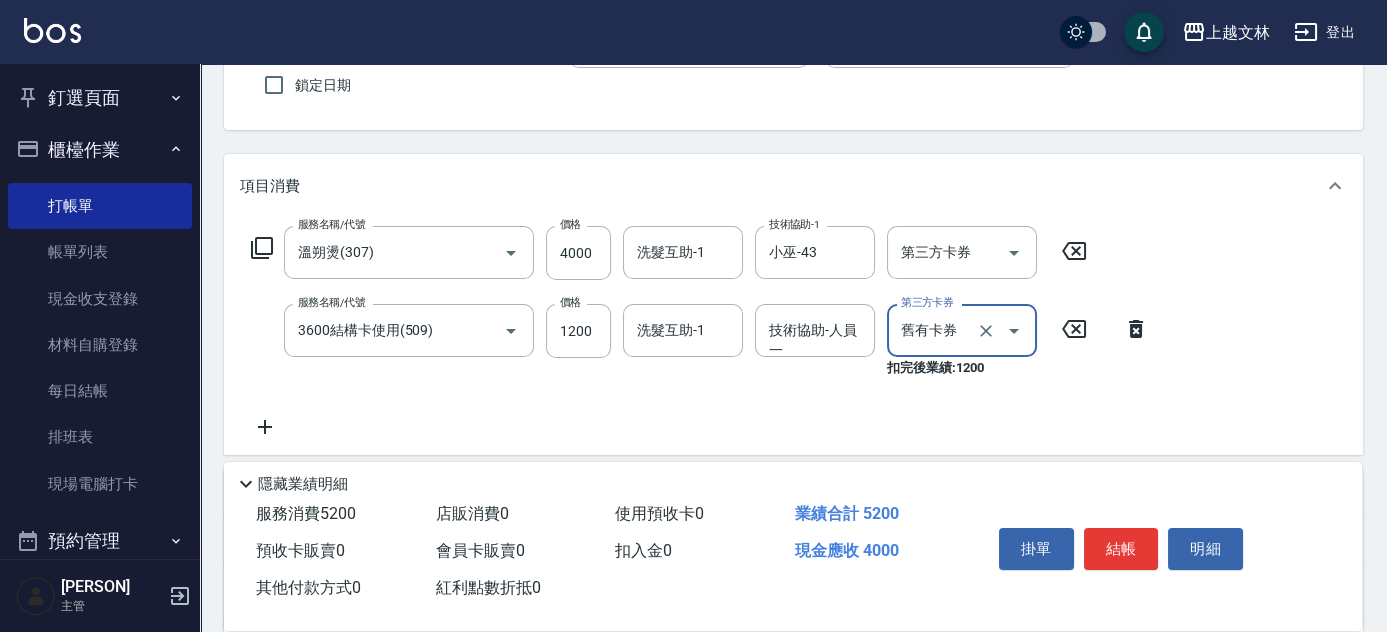 type on "舊有卡券" 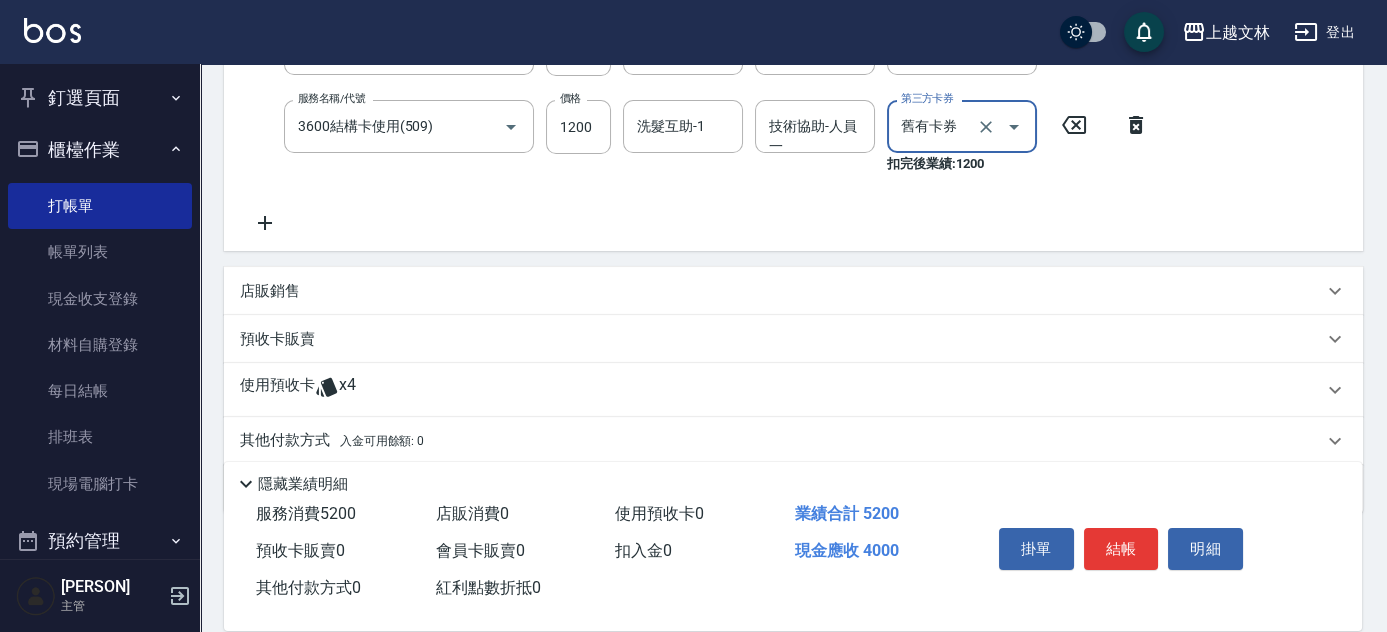 scroll, scrollTop: 375, scrollLeft: 0, axis: vertical 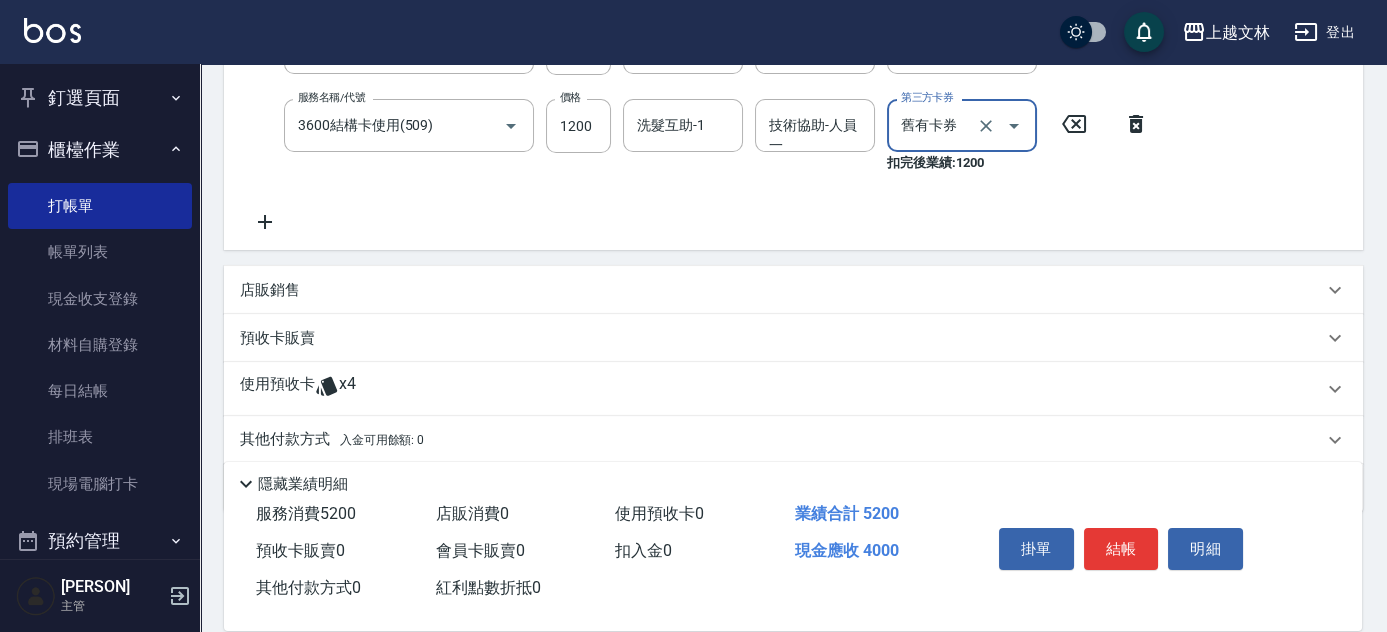click on "使用預收卡" at bounding box center (277, 389) 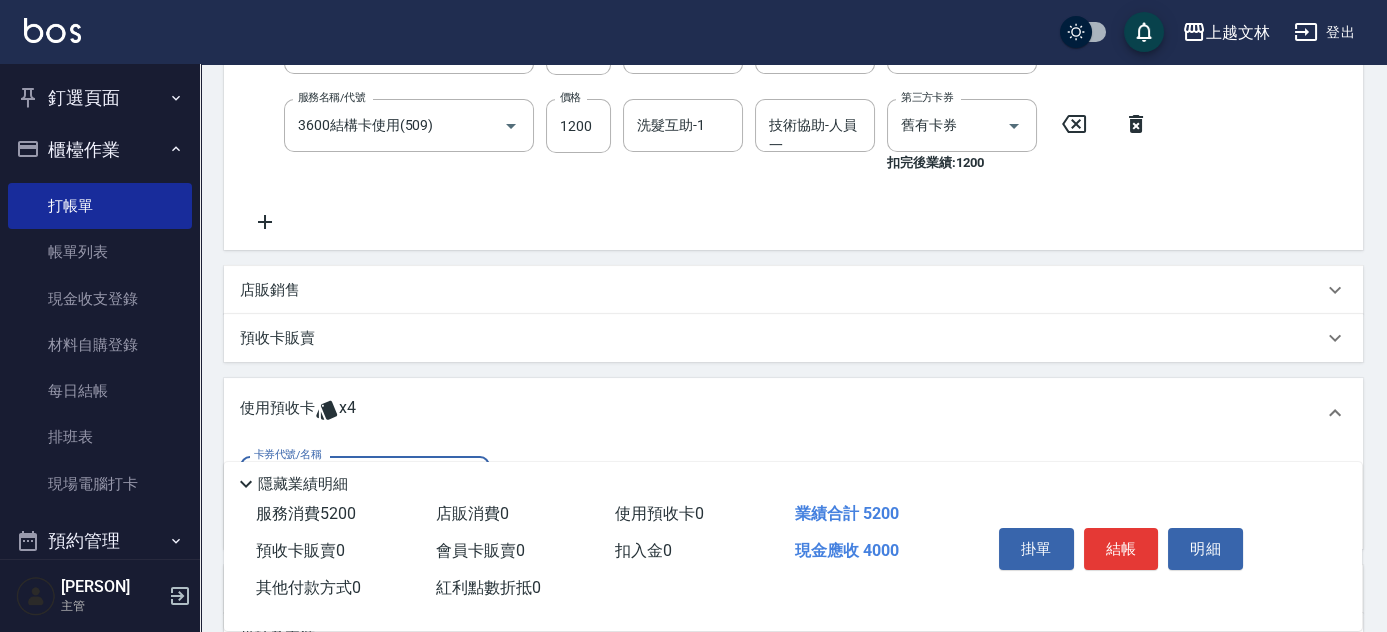 scroll, scrollTop: 0, scrollLeft: 0, axis: both 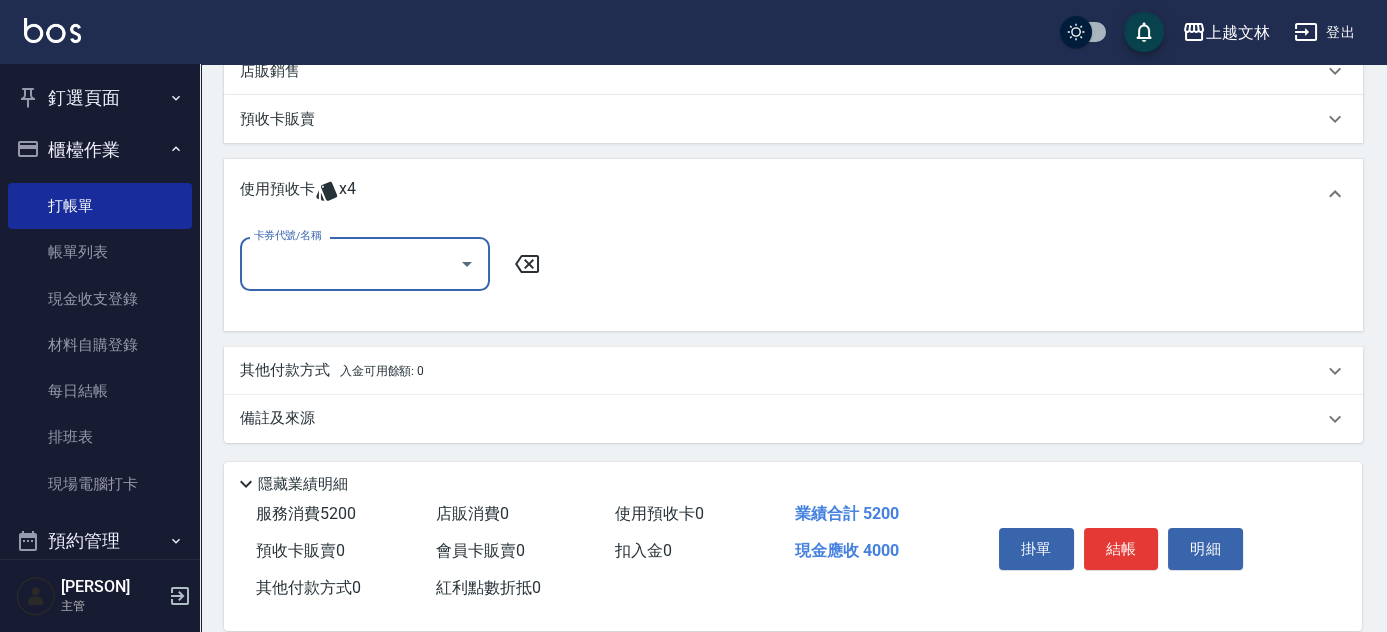 click on "卡券代號/名稱" at bounding box center (350, 263) 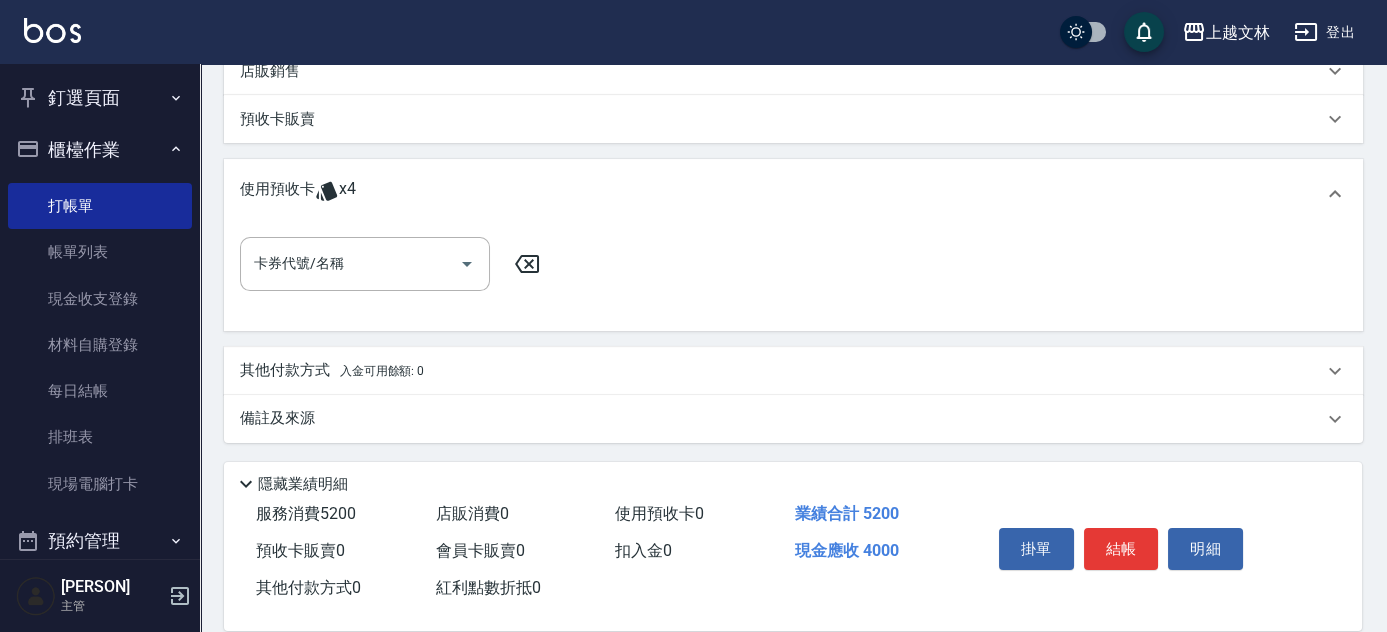 drag, startPoint x: 909, startPoint y: 166, endPoint x: 677, endPoint y: 202, distance: 234.77649 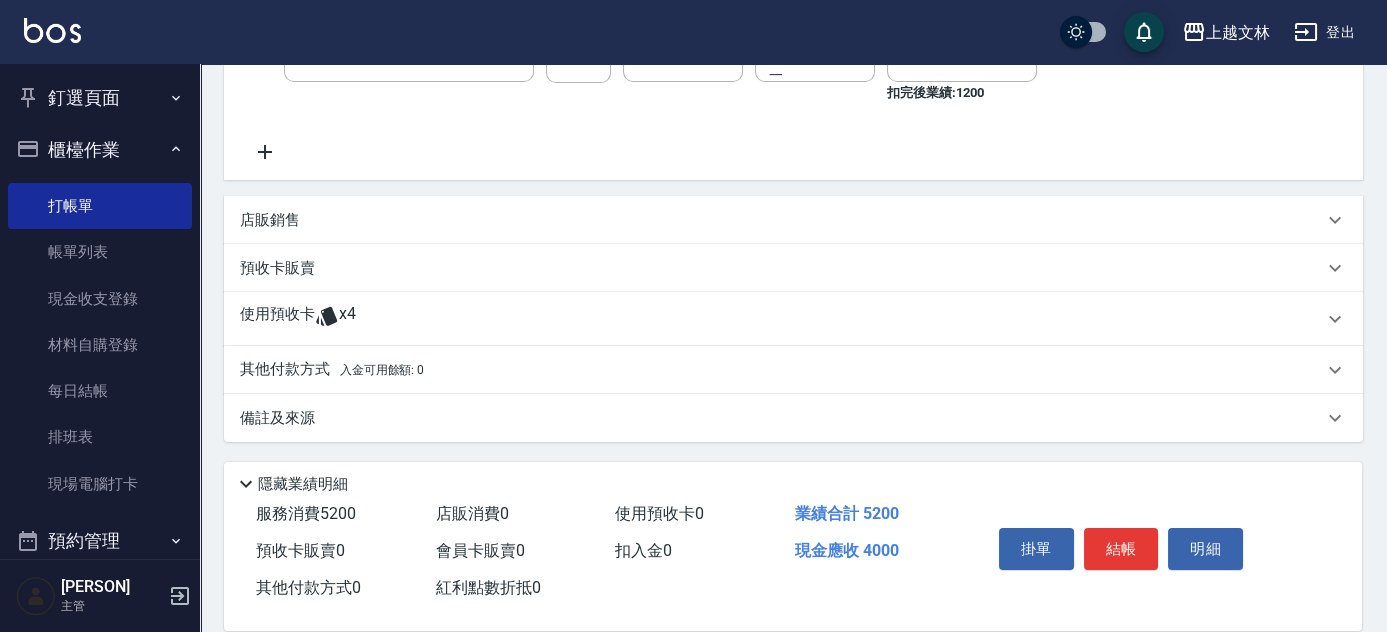 scroll, scrollTop: 445, scrollLeft: 0, axis: vertical 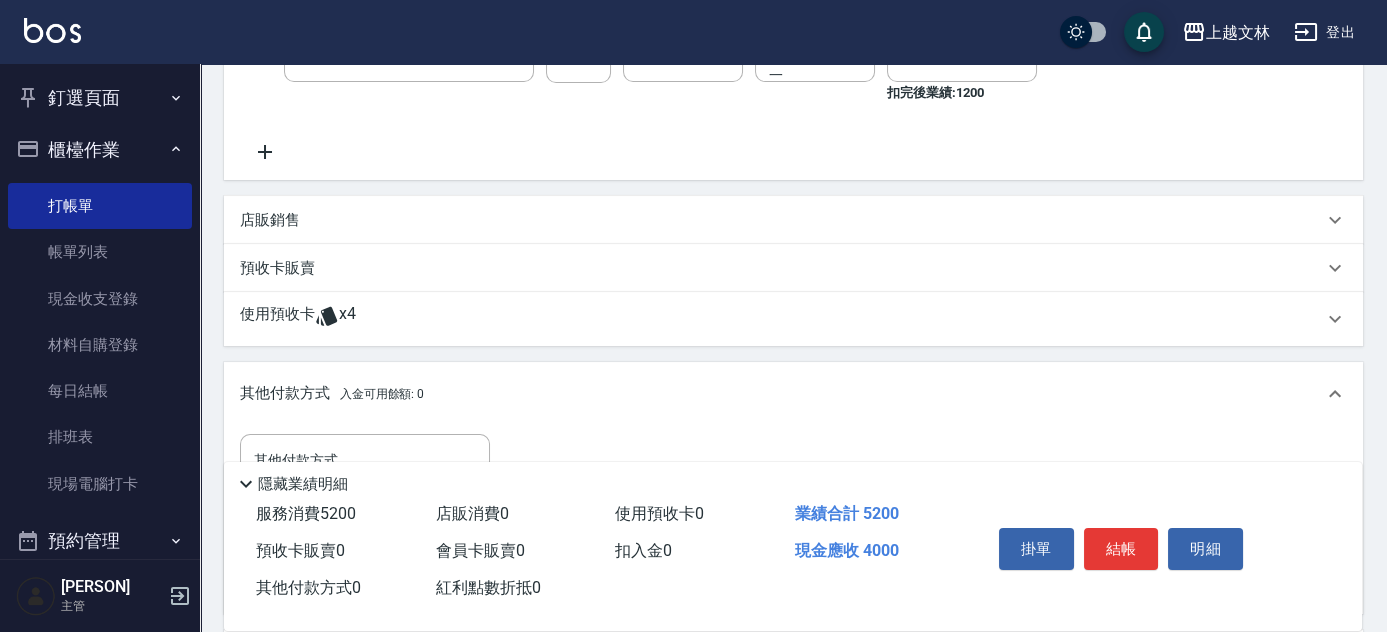 drag, startPoint x: 1392, startPoint y: 373, endPoint x: 1393, endPoint y: 417, distance: 44.011364 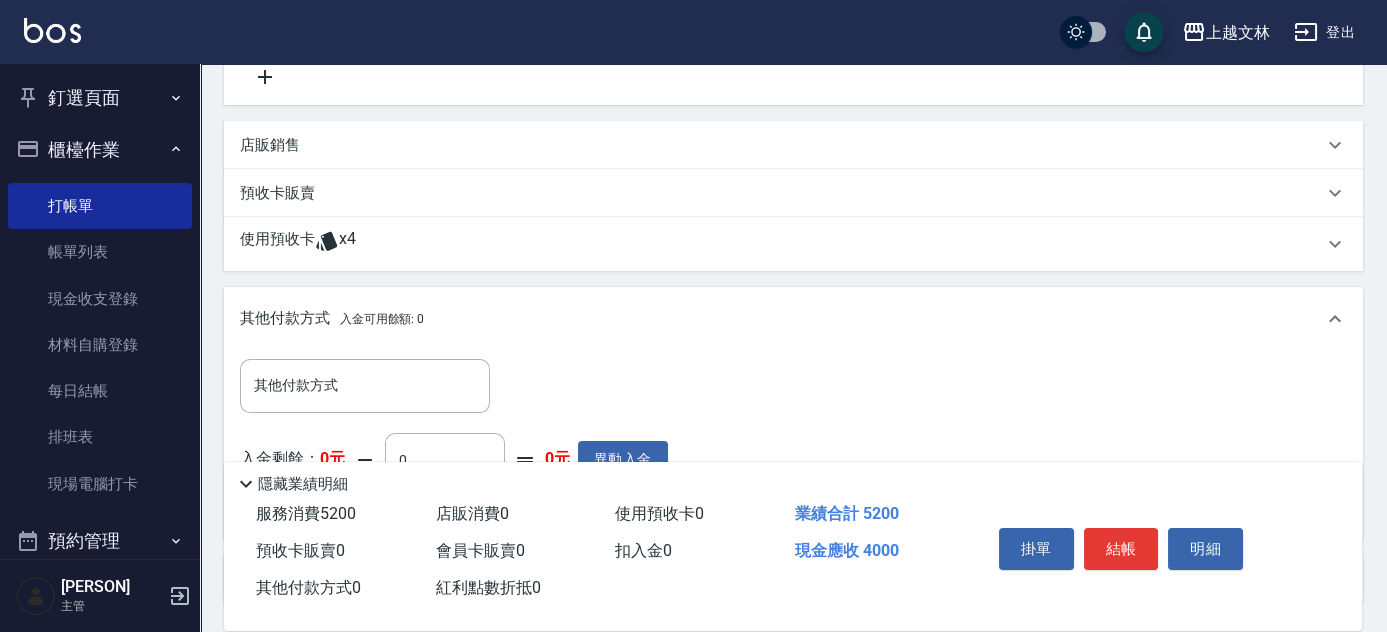 scroll, scrollTop: 592, scrollLeft: 0, axis: vertical 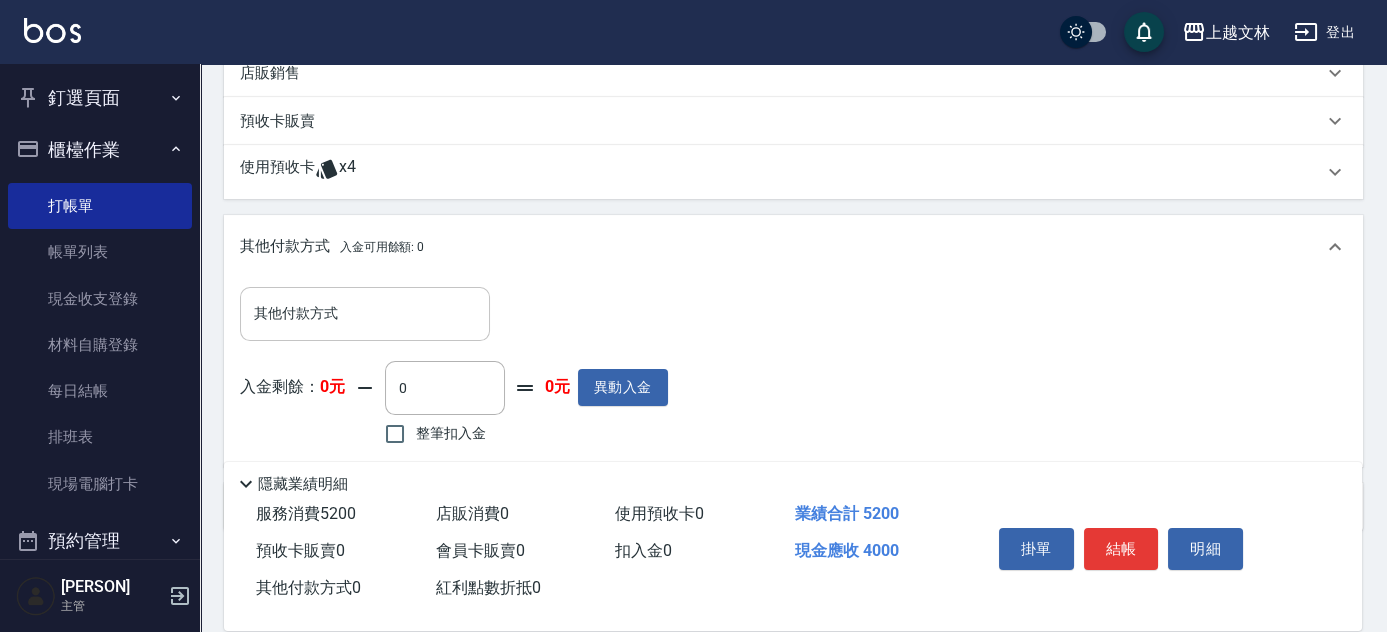 click on "其他付款方式" at bounding box center [365, 313] 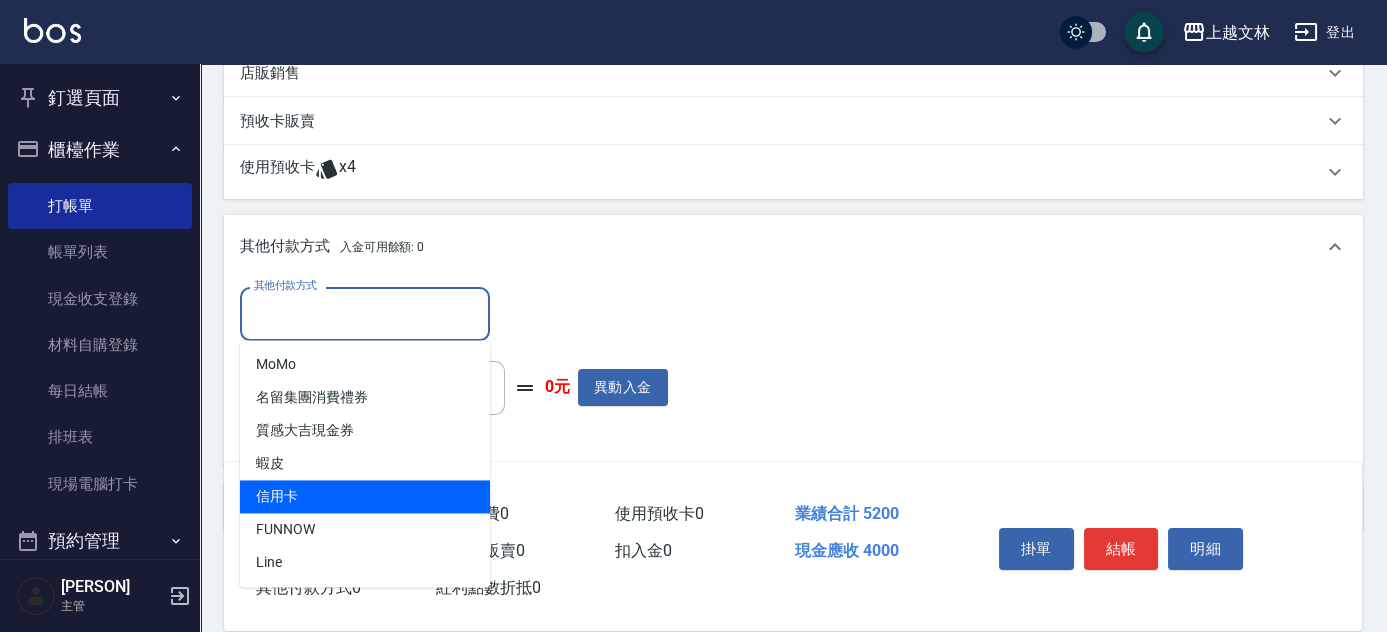 click on "信用卡" at bounding box center [365, 496] 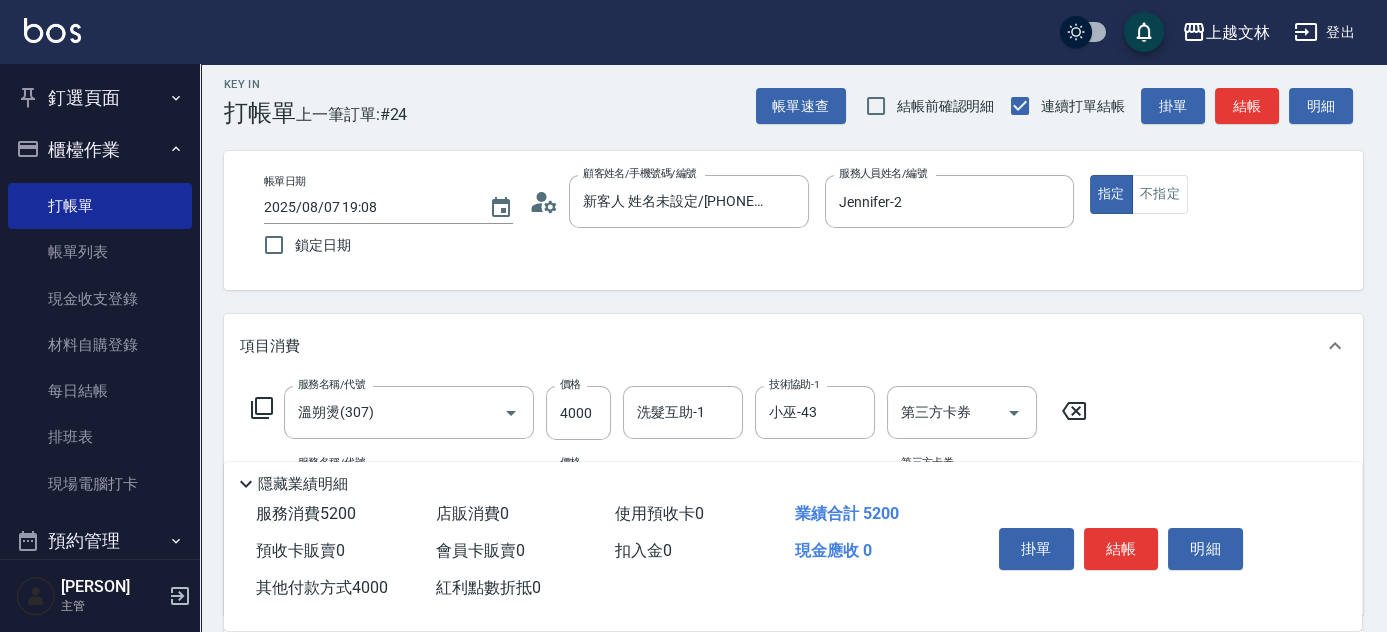 scroll, scrollTop: 0, scrollLeft: 0, axis: both 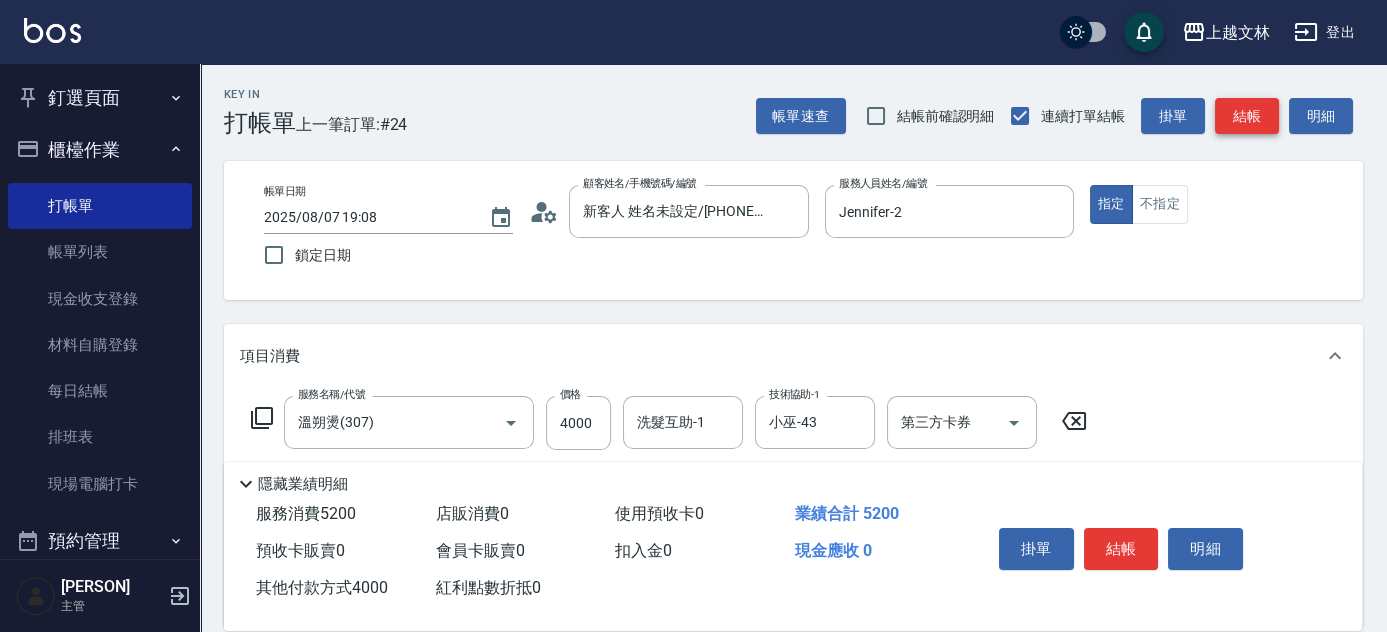type on "4000" 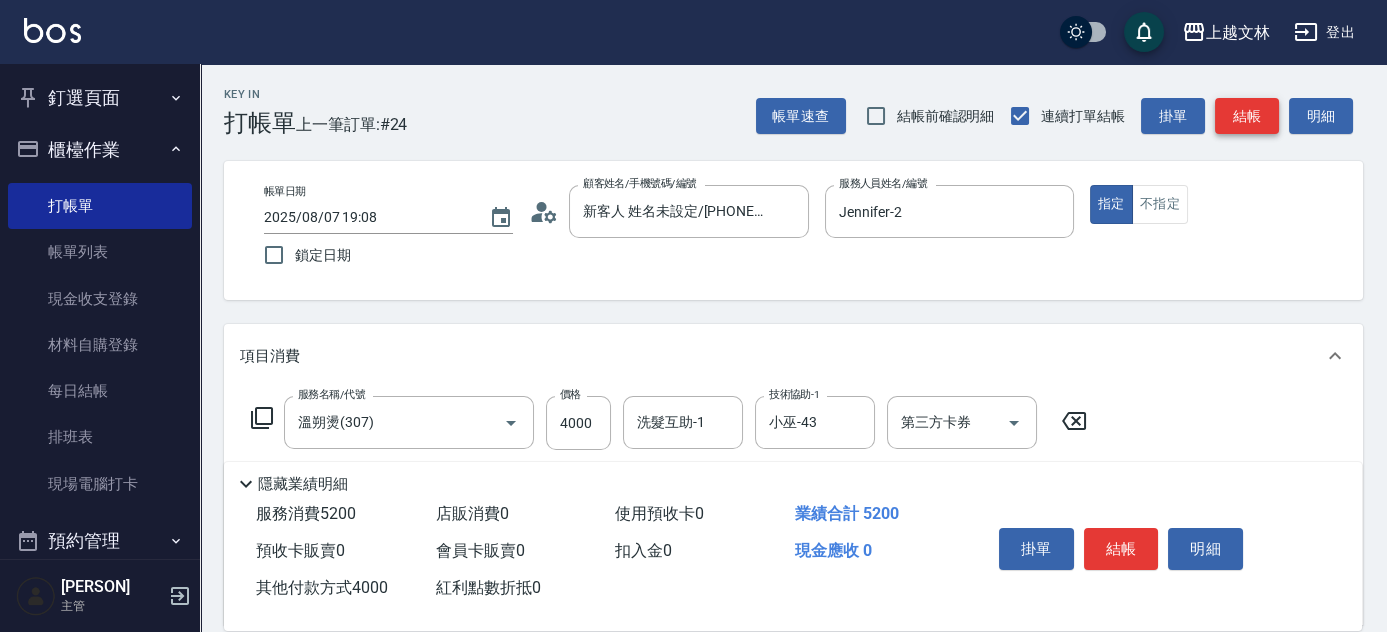 click on "結帳" at bounding box center [1247, 116] 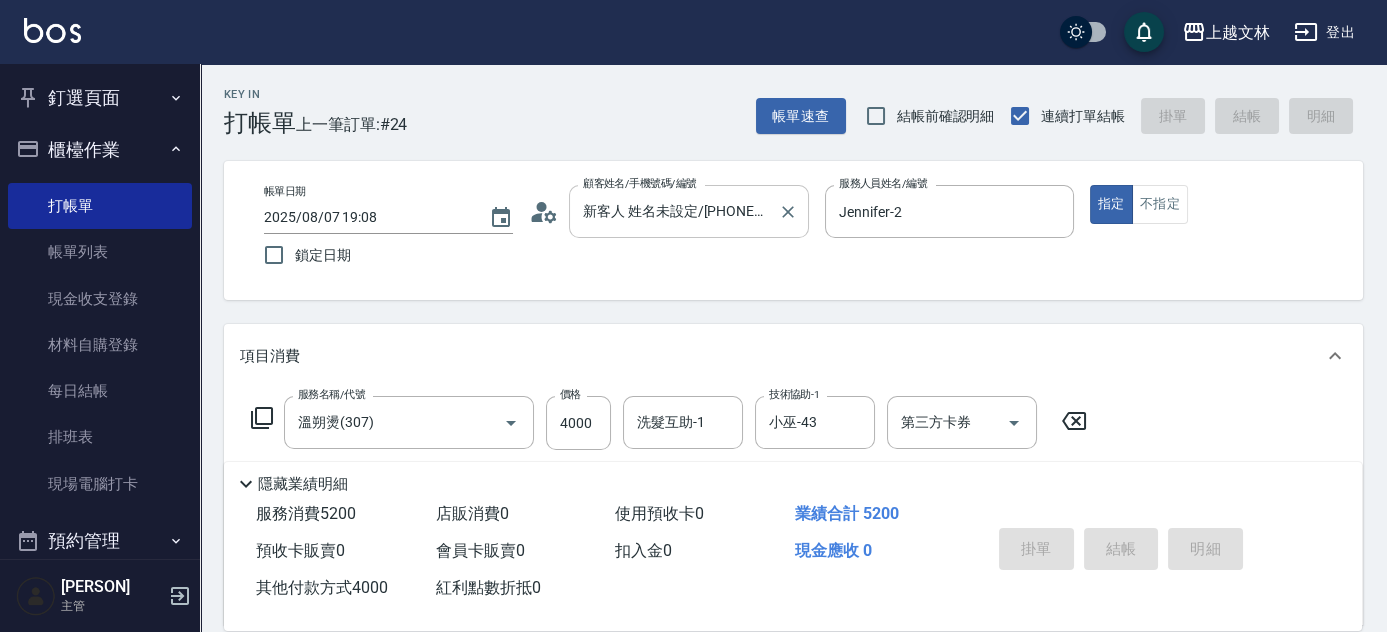 type on "2025/08/07 19:09" 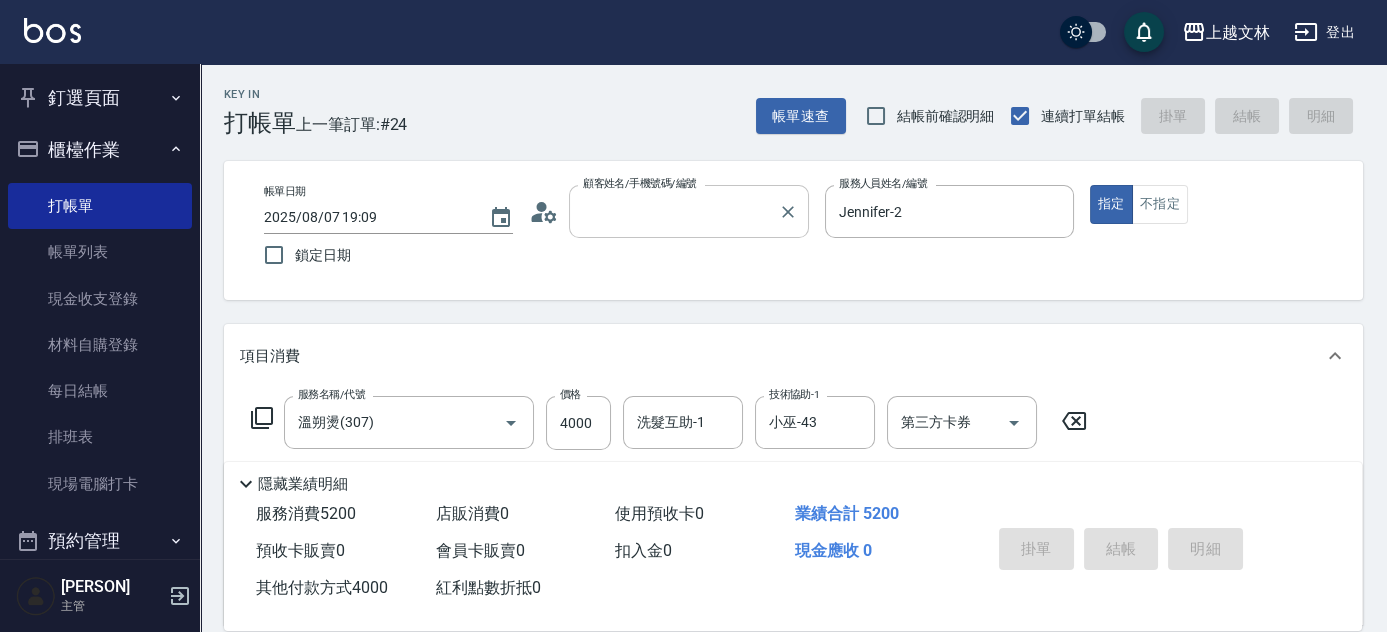 type 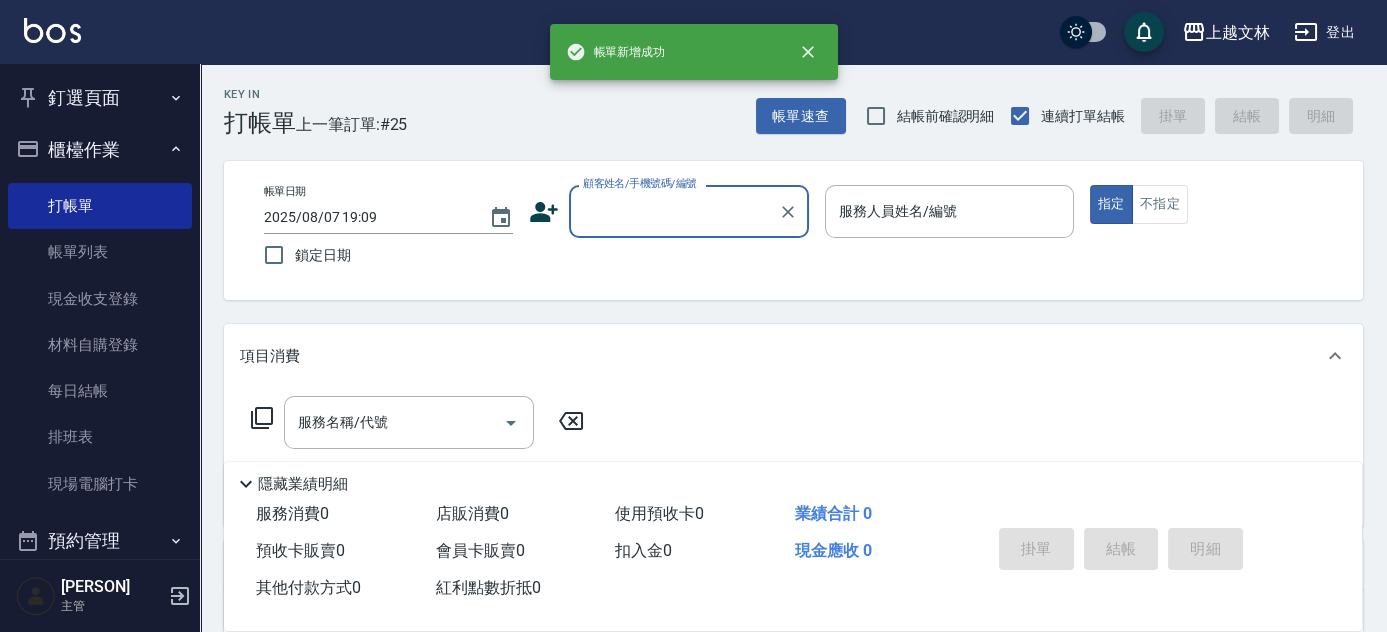 click on "顧客姓名/手機號碼/編號" at bounding box center [674, 211] 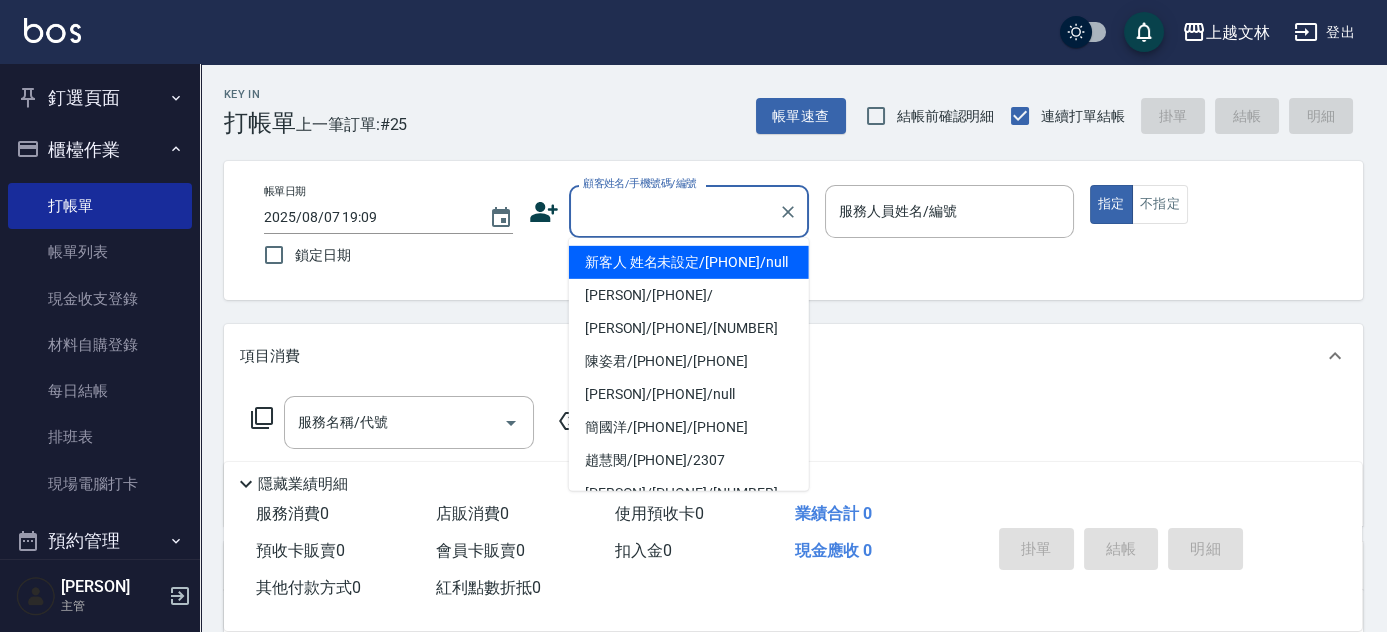click on "新客人 姓名未設定/[PHONE]/null" at bounding box center (689, 262) 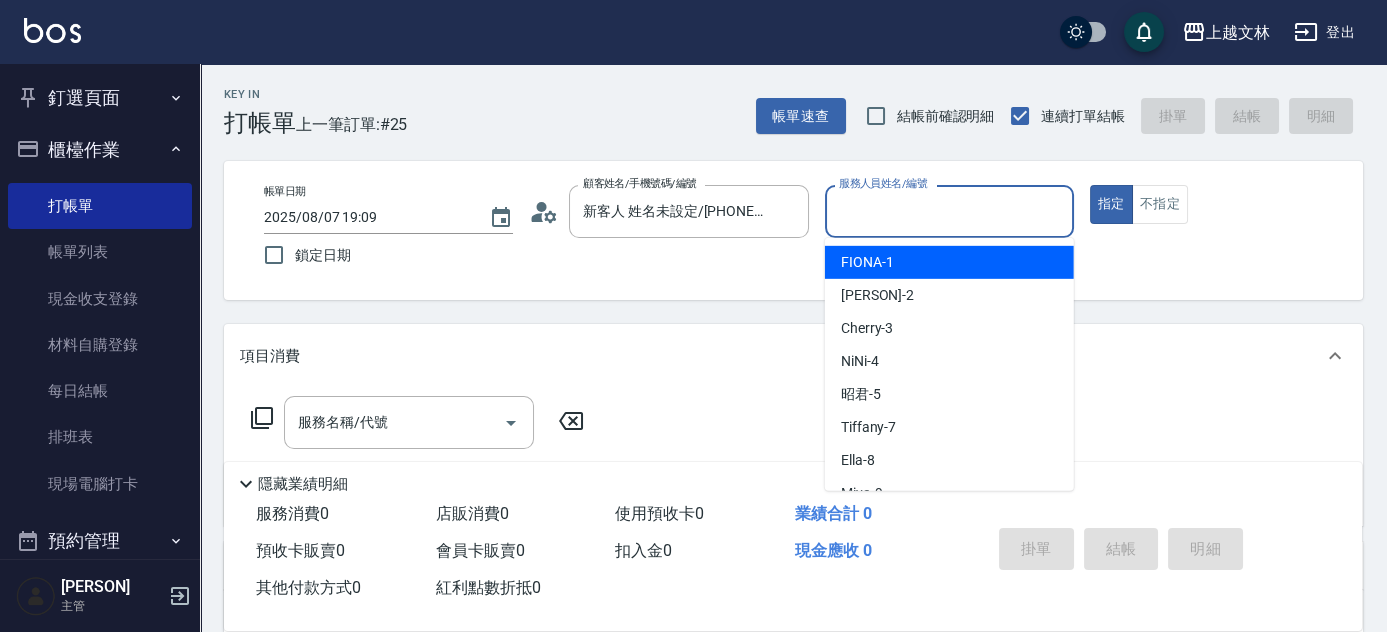 click on "服務人員姓名/編號" at bounding box center (949, 211) 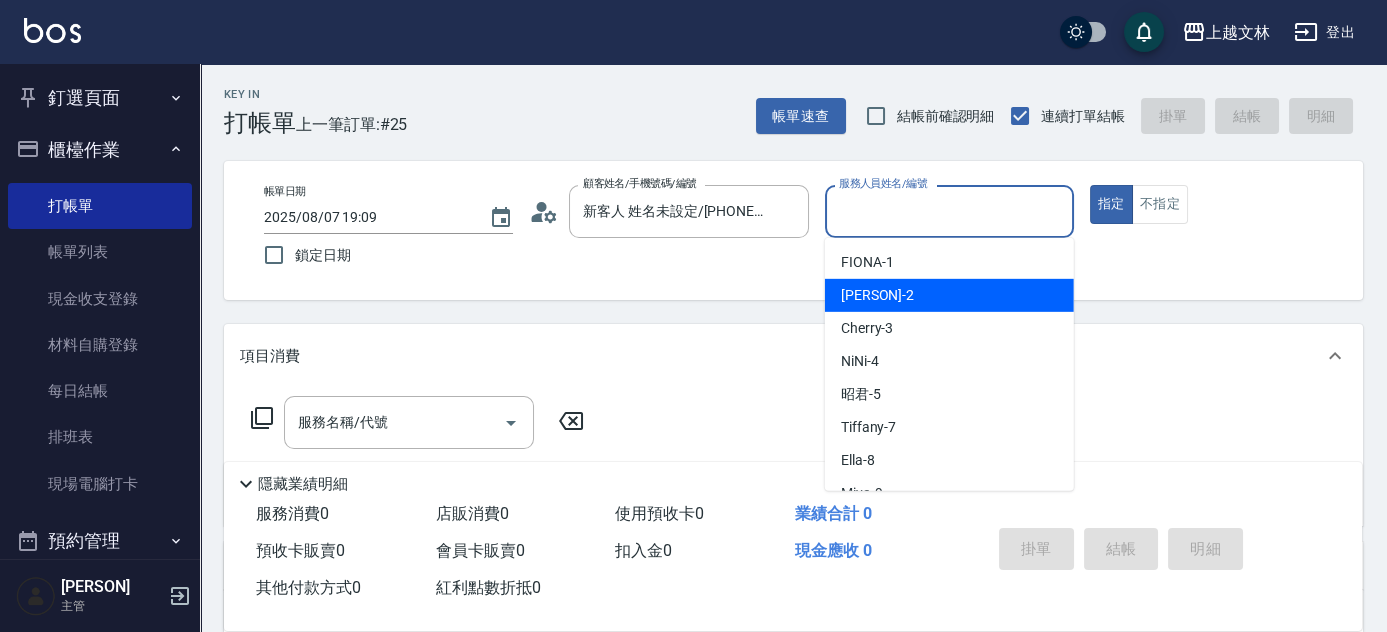 click on "[PERSON] -2" at bounding box center [949, 295] 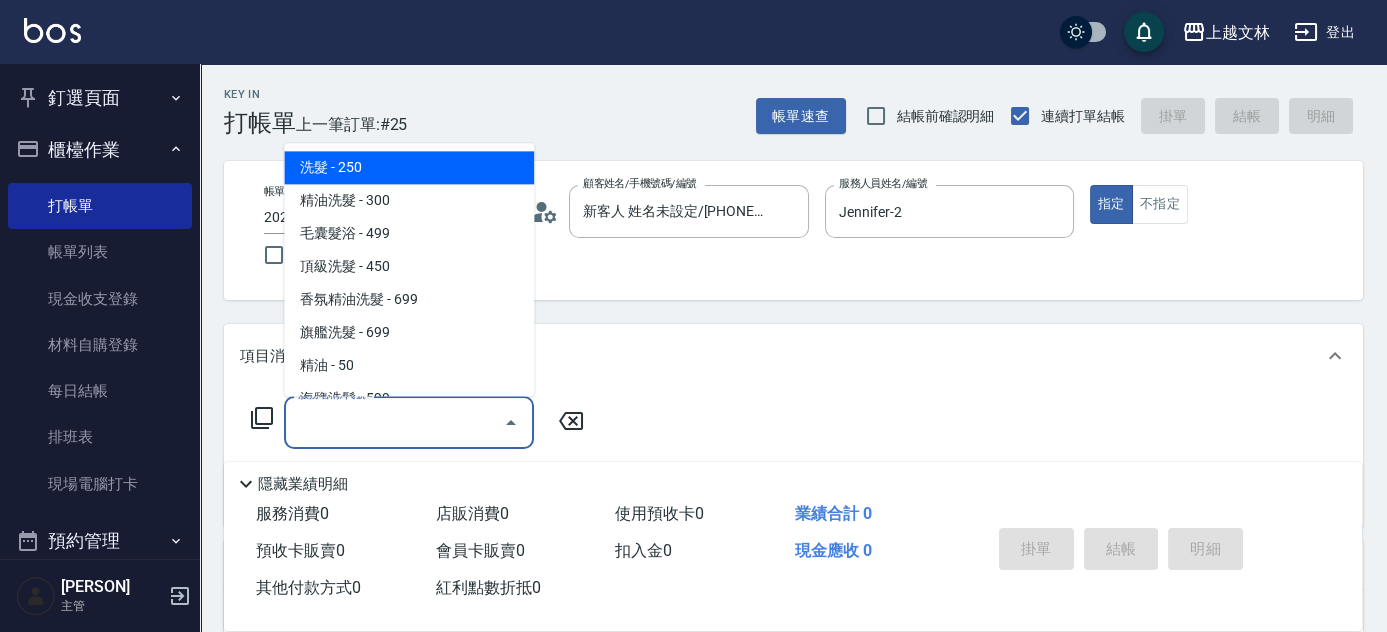 click on "服務名稱/代號 服務名稱/代號" at bounding box center [409, 422] 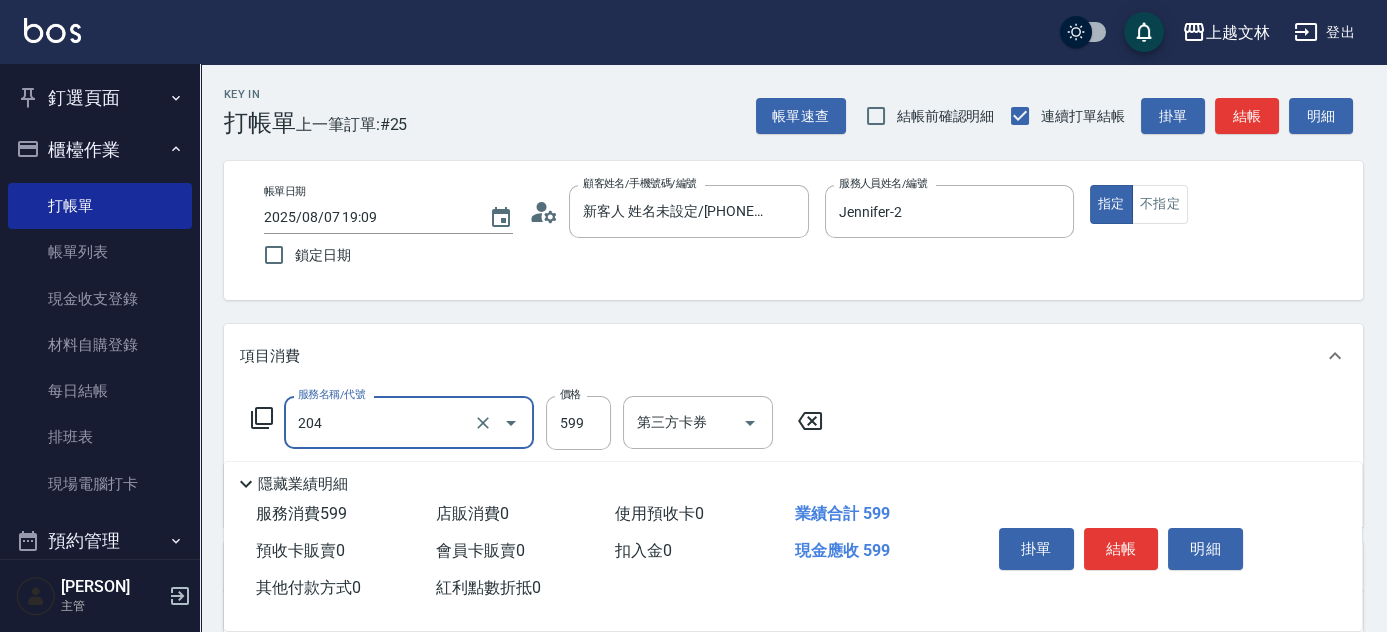 type on "A級洗+剪(204)" 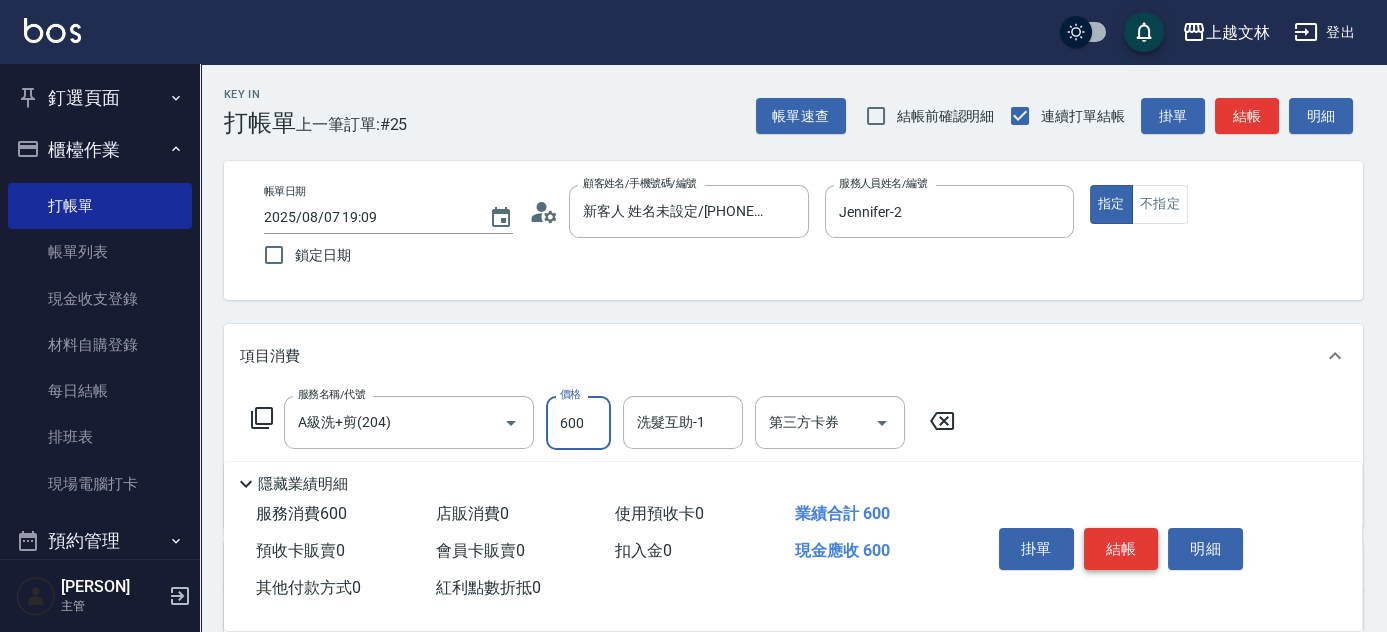 type on "600" 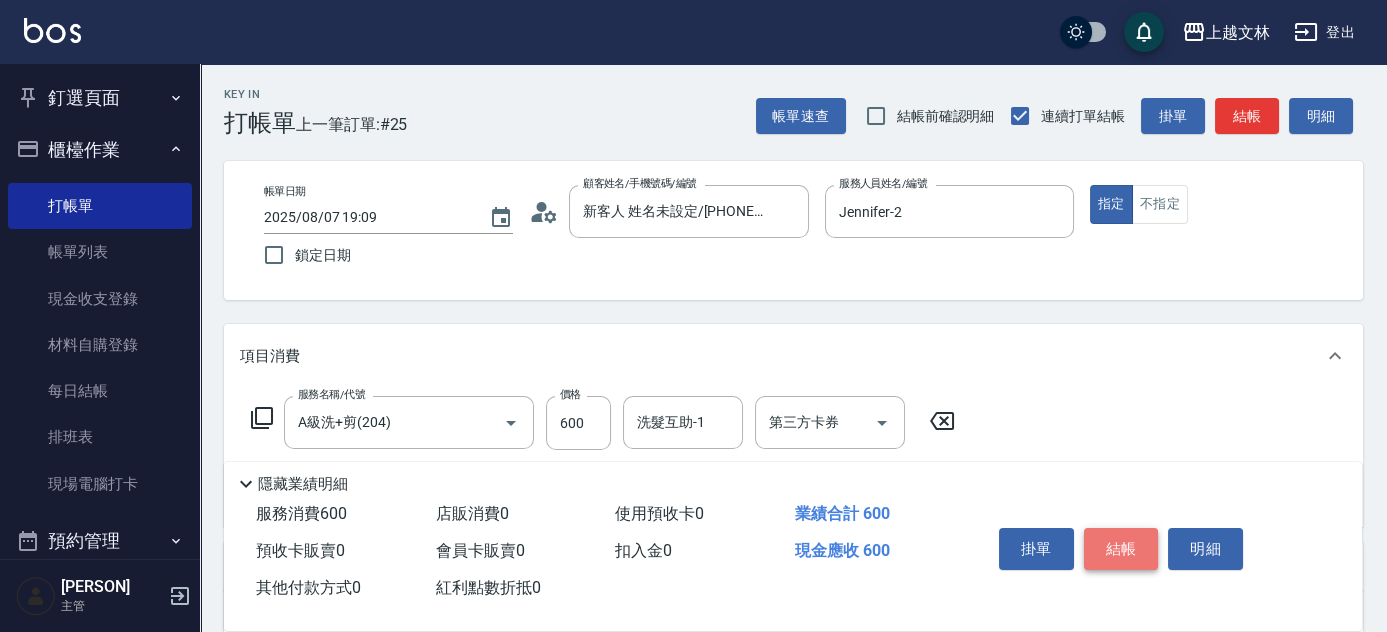 click on "結帳" at bounding box center [1121, 549] 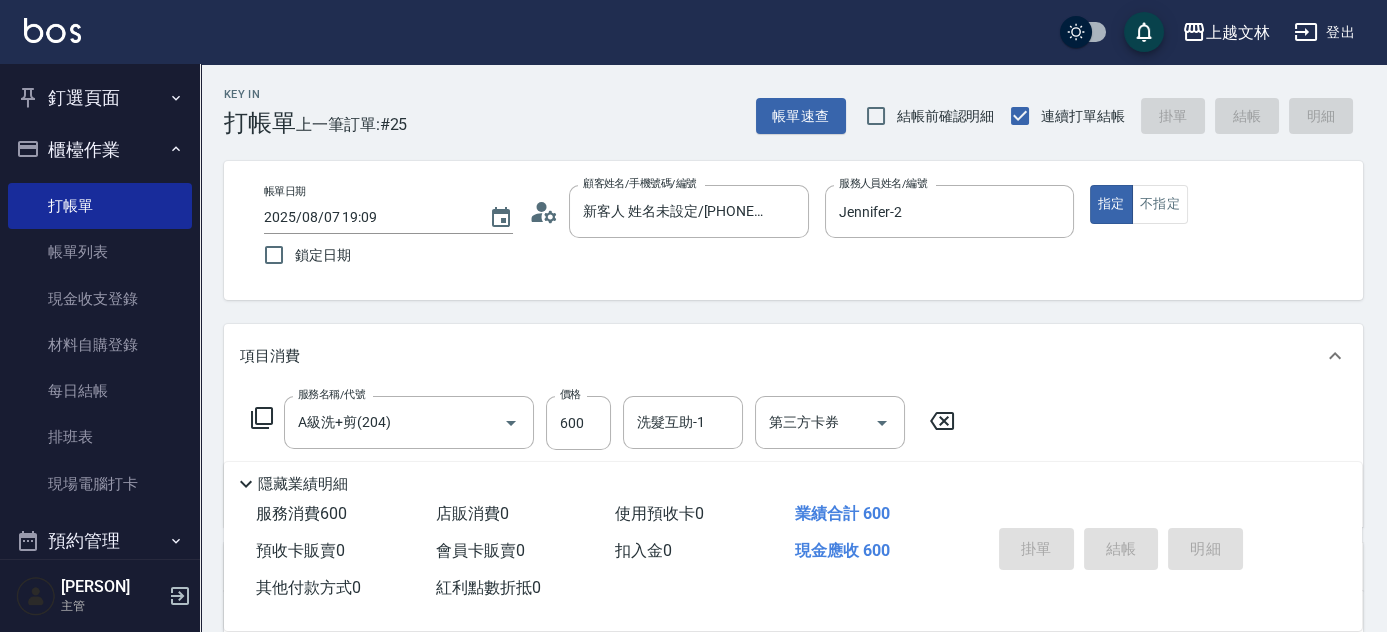 type on "2025/08/07 19:10" 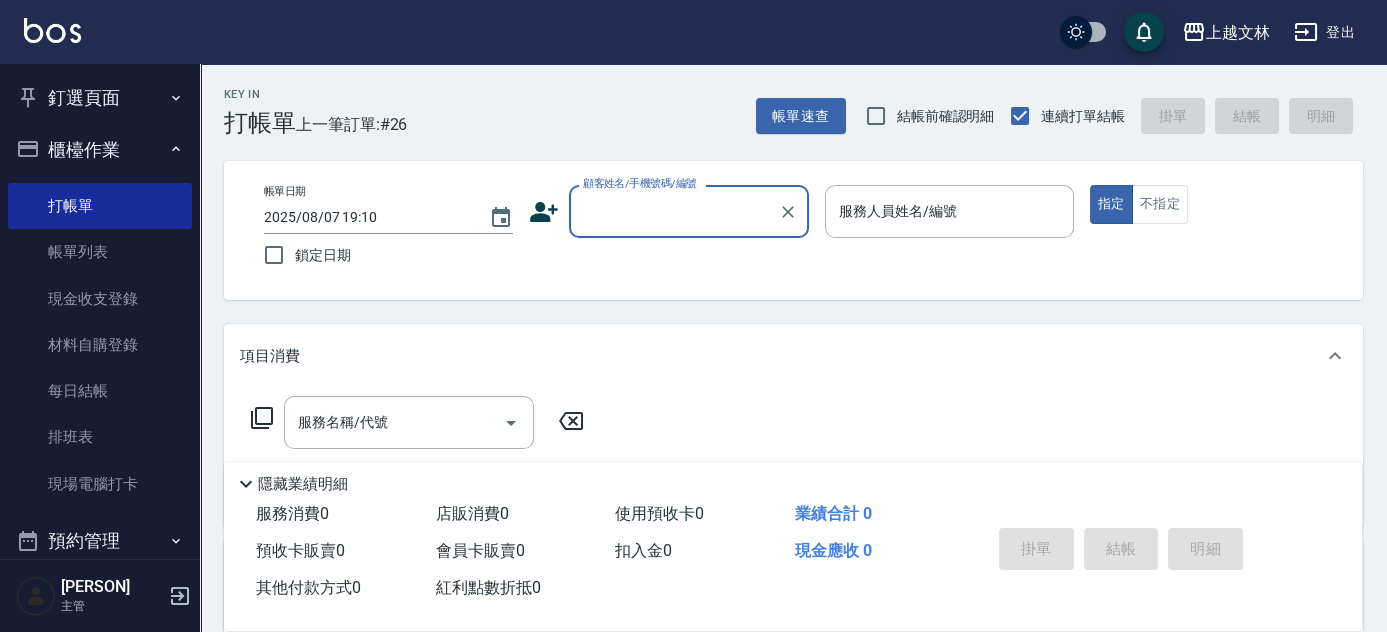 click on "顧客姓名/手機號碼/編號" at bounding box center [674, 211] 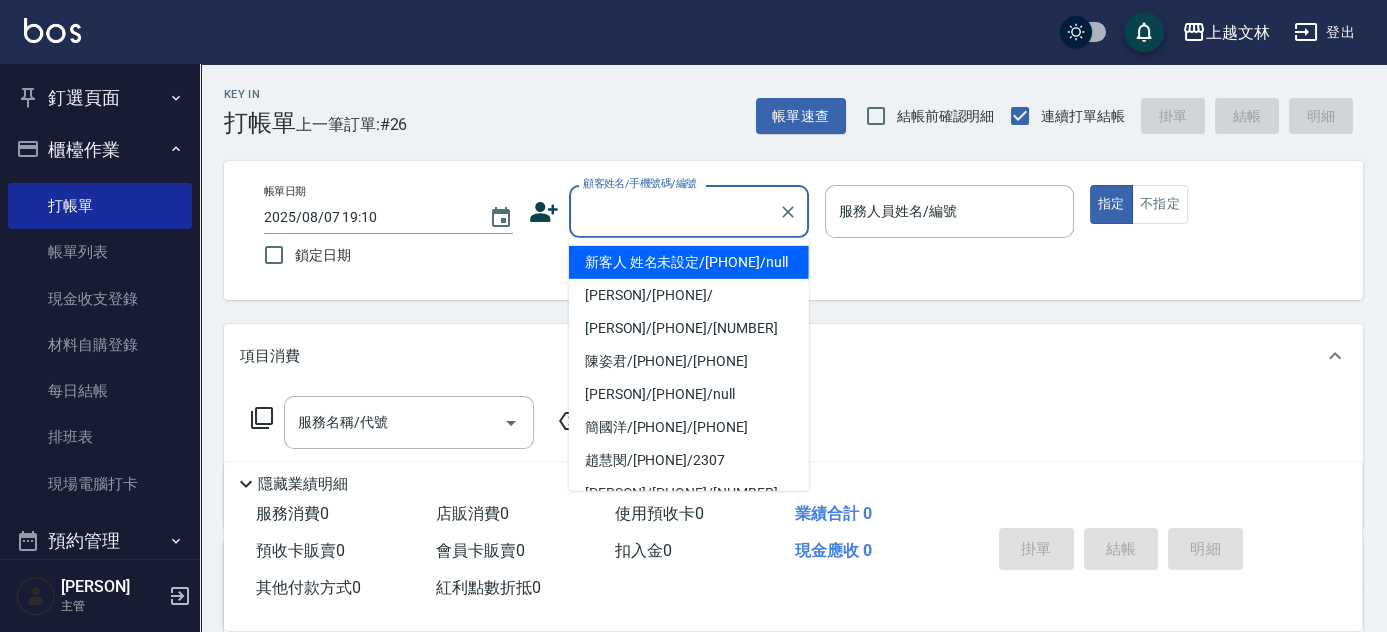 click on "新客人 姓名未設定/[PHONE]/null" at bounding box center [689, 262] 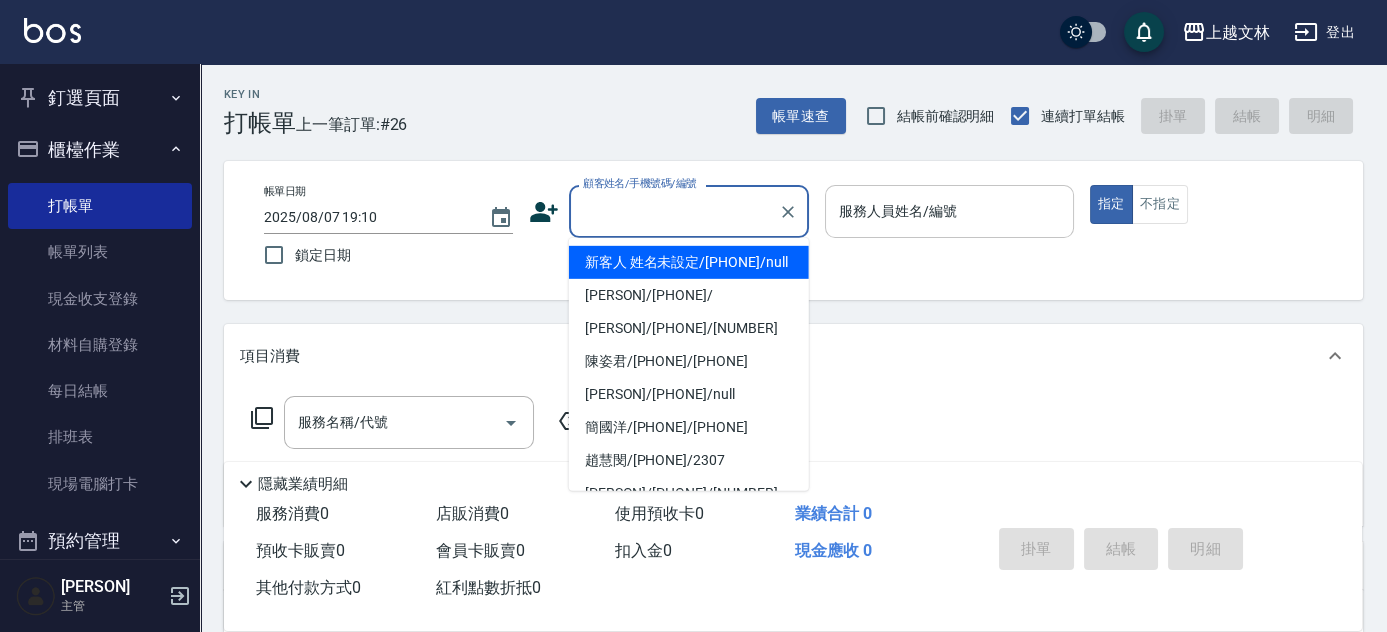 type on "新客人 姓名未設定/[PHONE]/null" 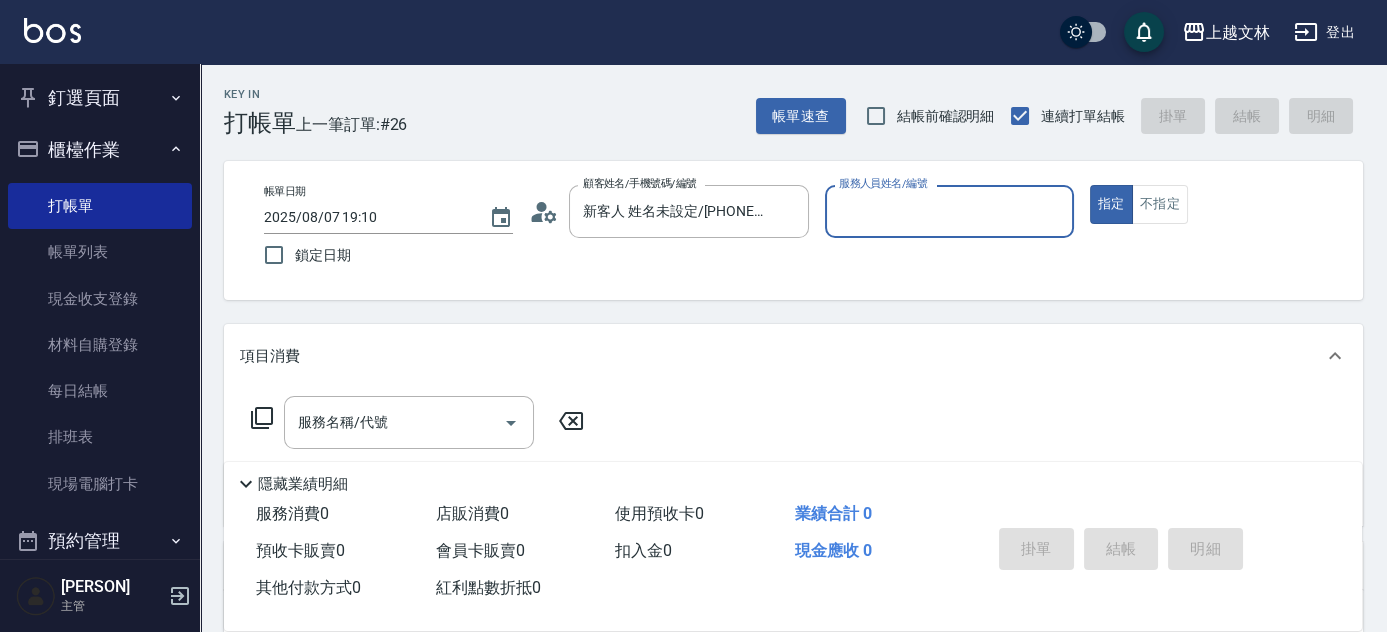 click on "服務人員姓名/編號" at bounding box center [949, 211] 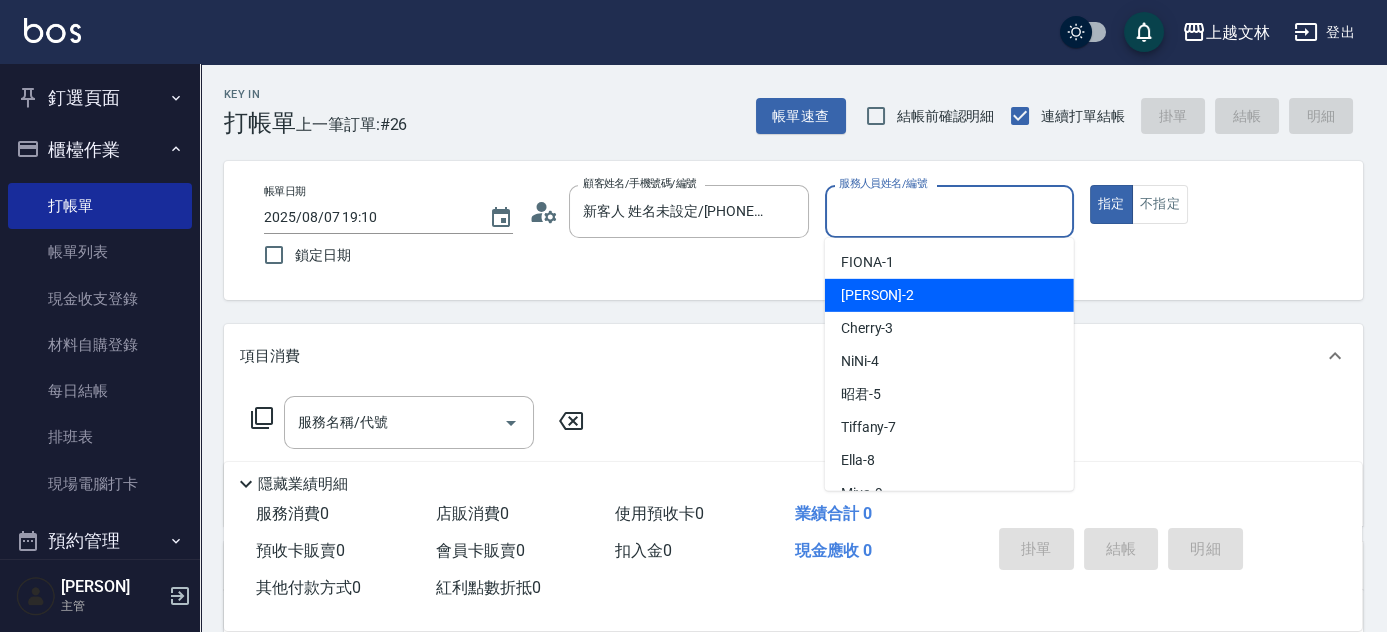 click on "[PERSON] -2" at bounding box center (878, 295) 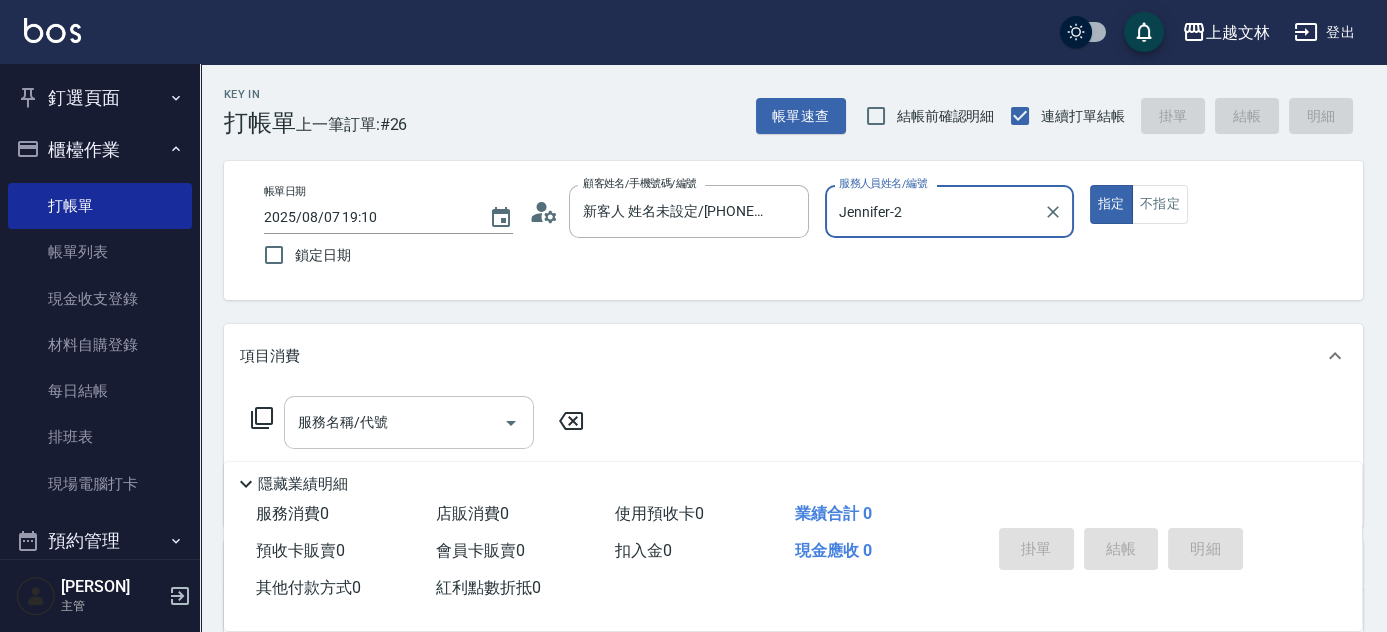 click on "服務名稱/代號" at bounding box center [394, 422] 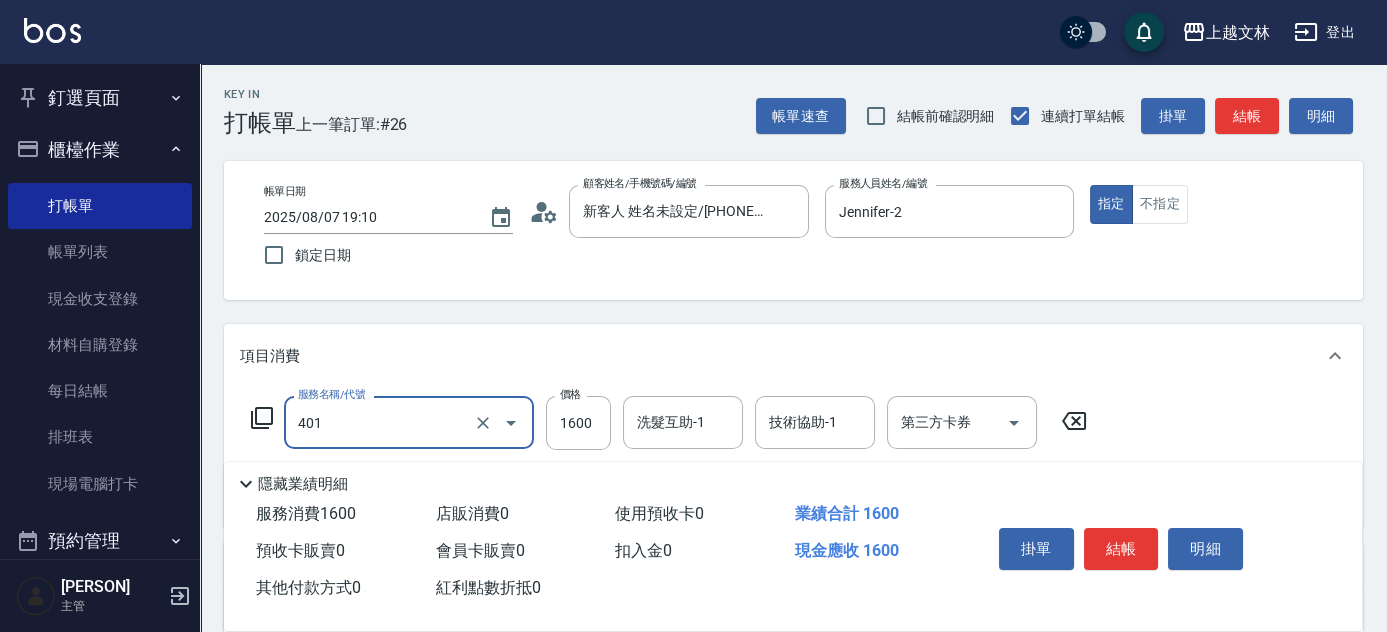 type on "基本染髮(401)" 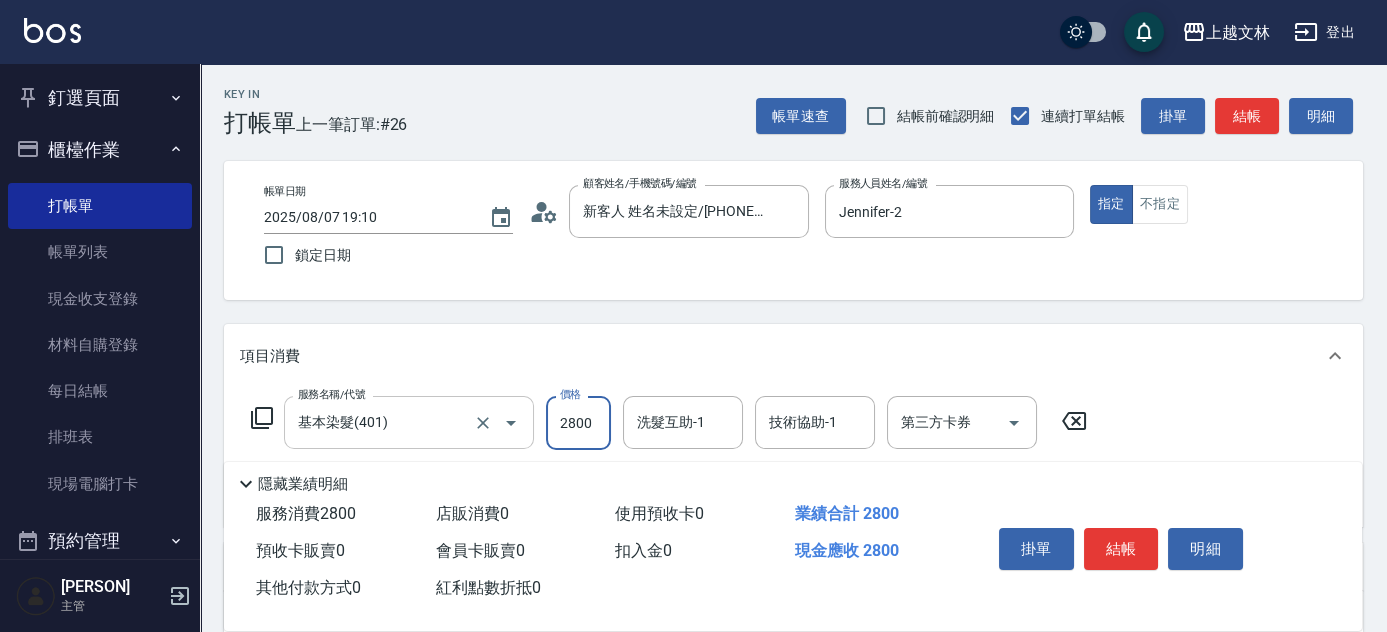type on "2800" 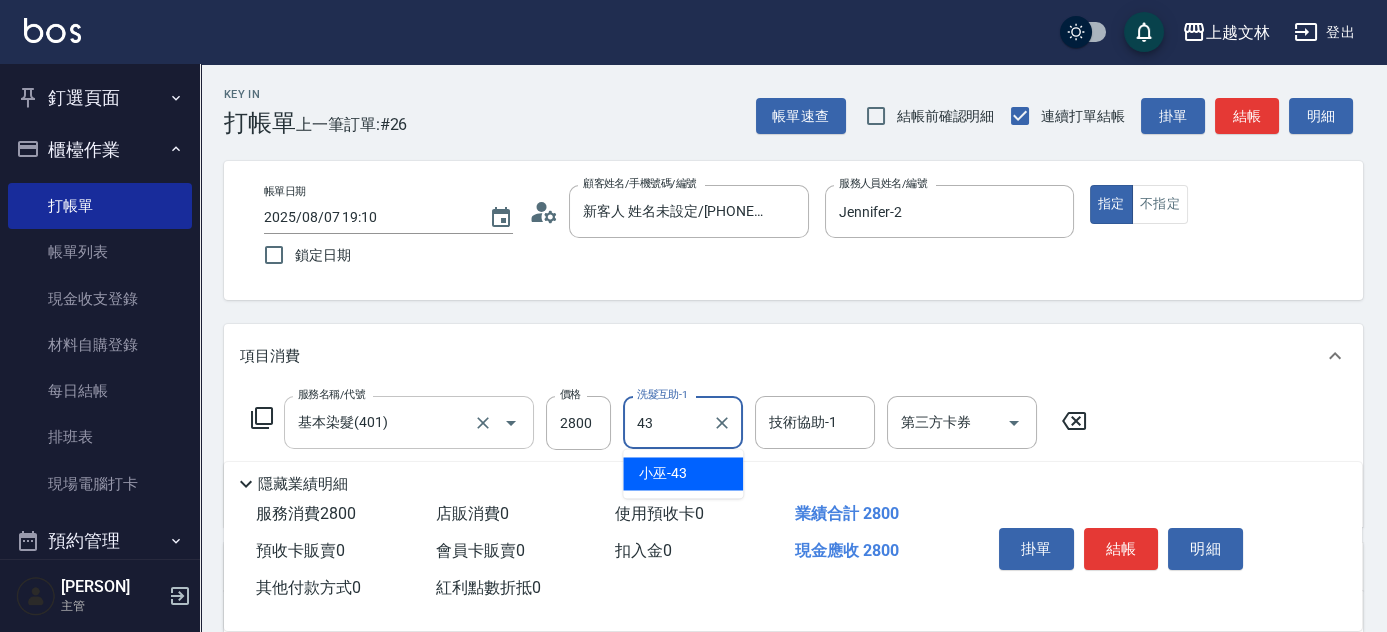 type on "小巫-43" 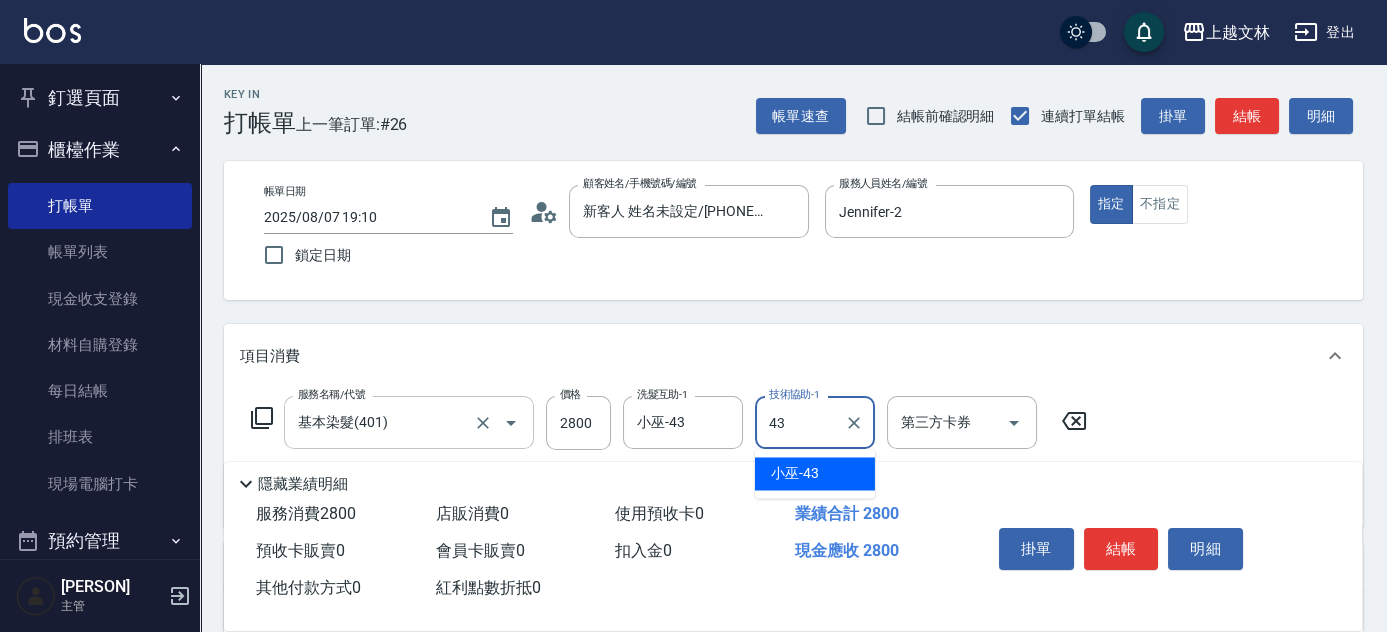 type on "小巫-43" 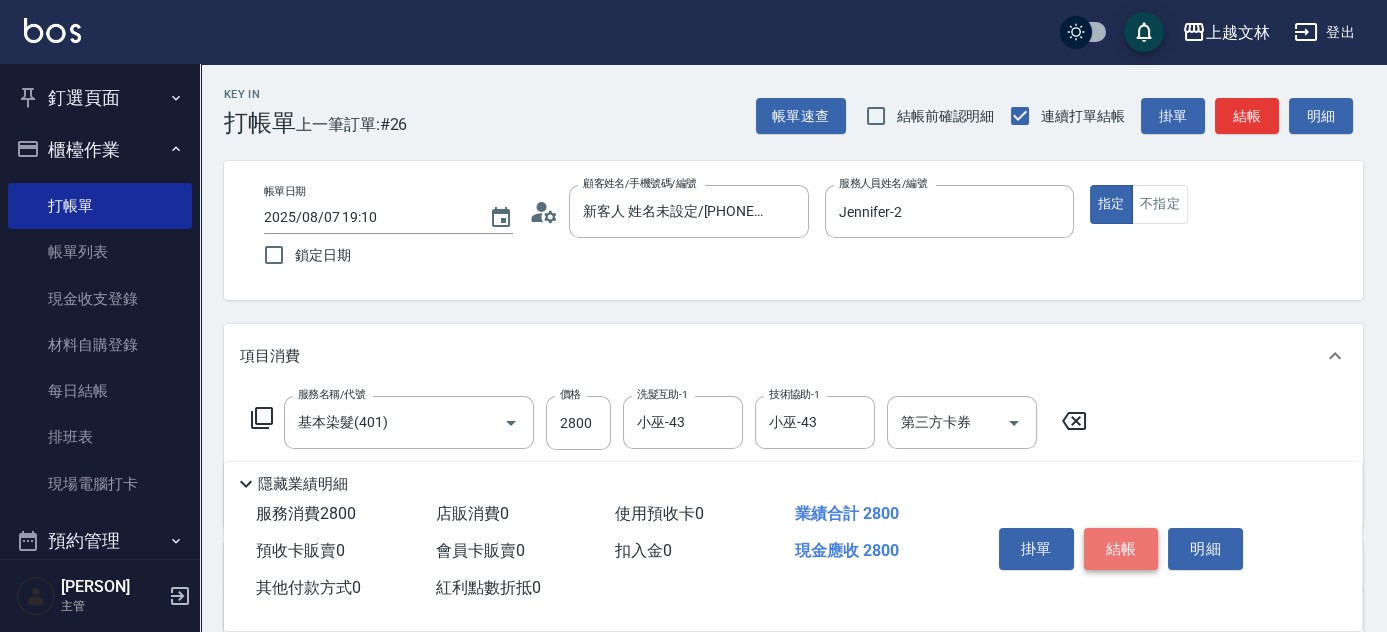 click on "結帳" at bounding box center [1121, 549] 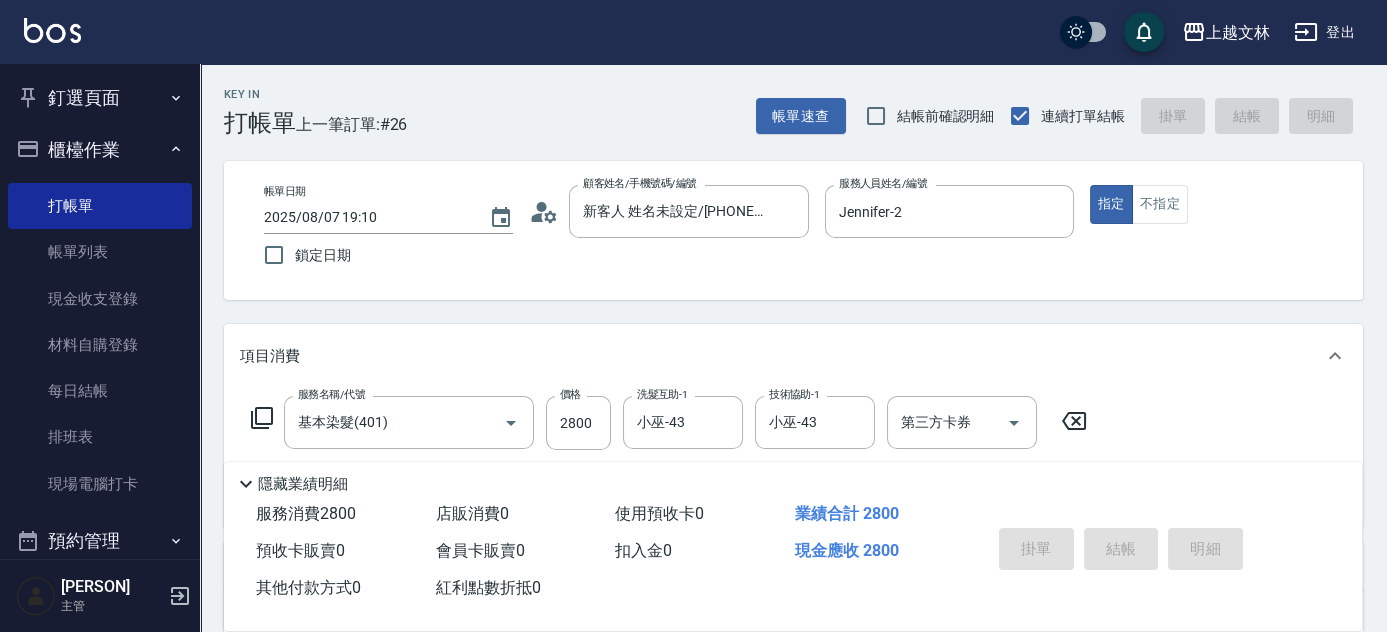 type 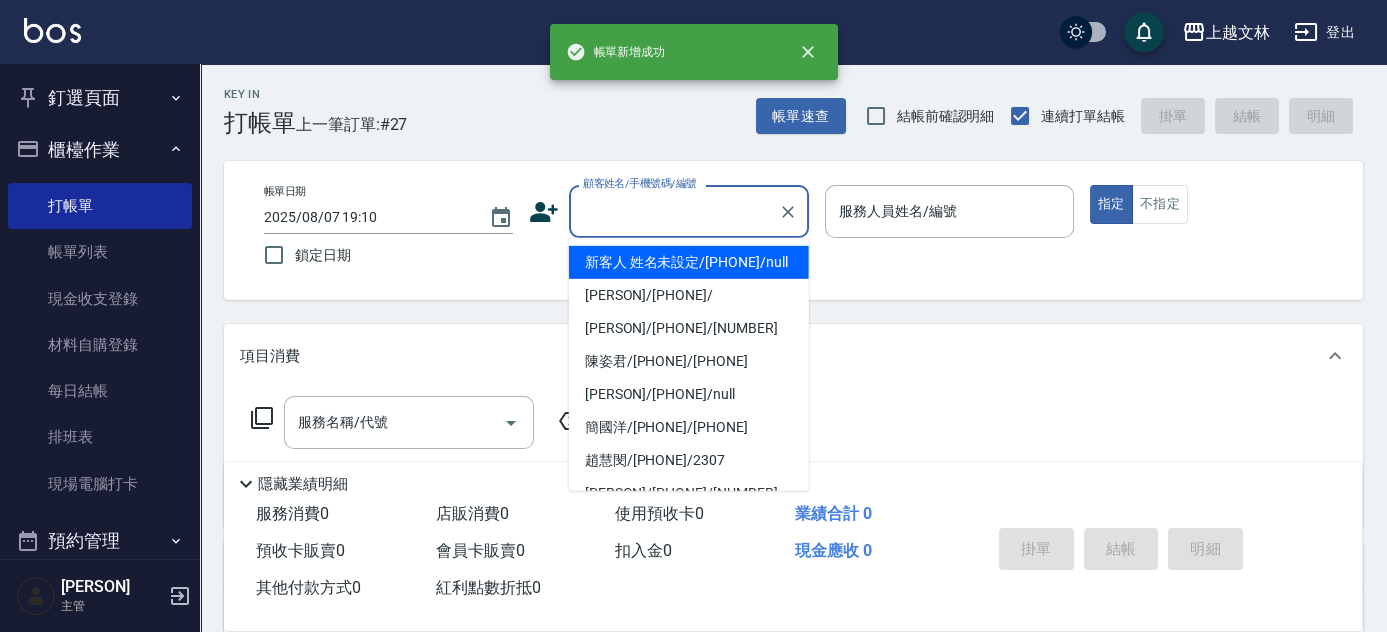 click on "顧客姓名/手機號碼/編號" at bounding box center (674, 211) 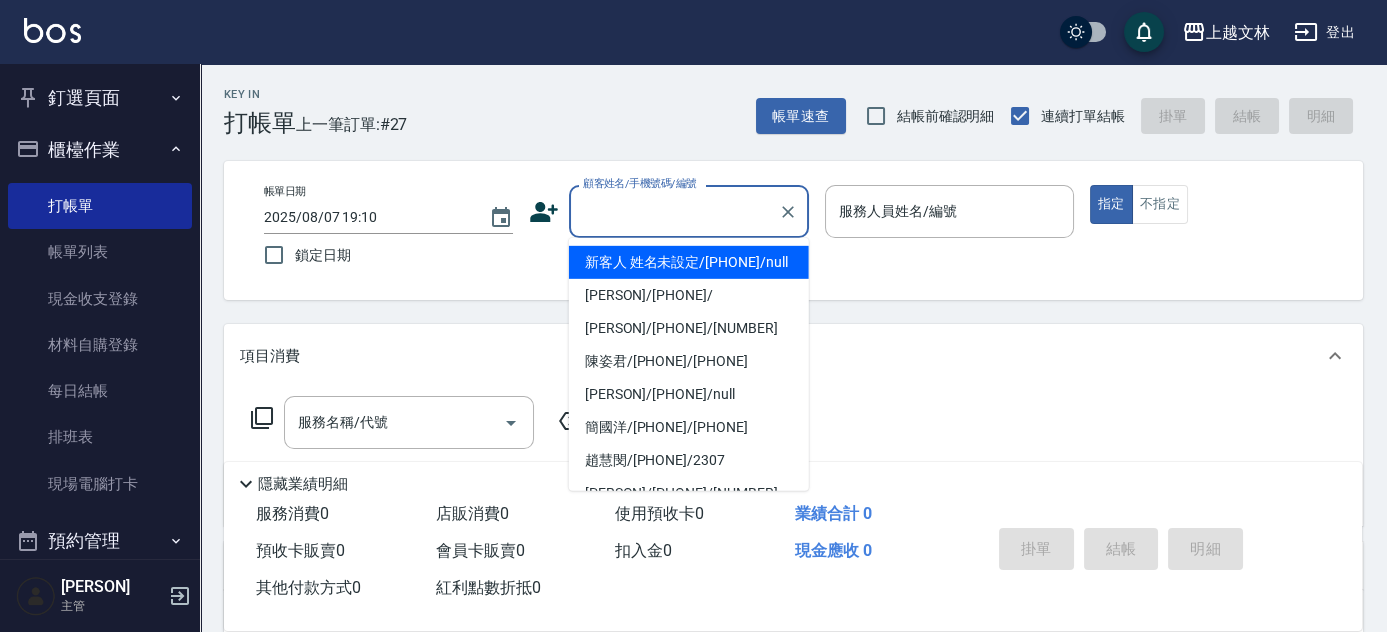 click on "新客人 姓名未設定/[PHONE]/null" at bounding box center [689, 262] 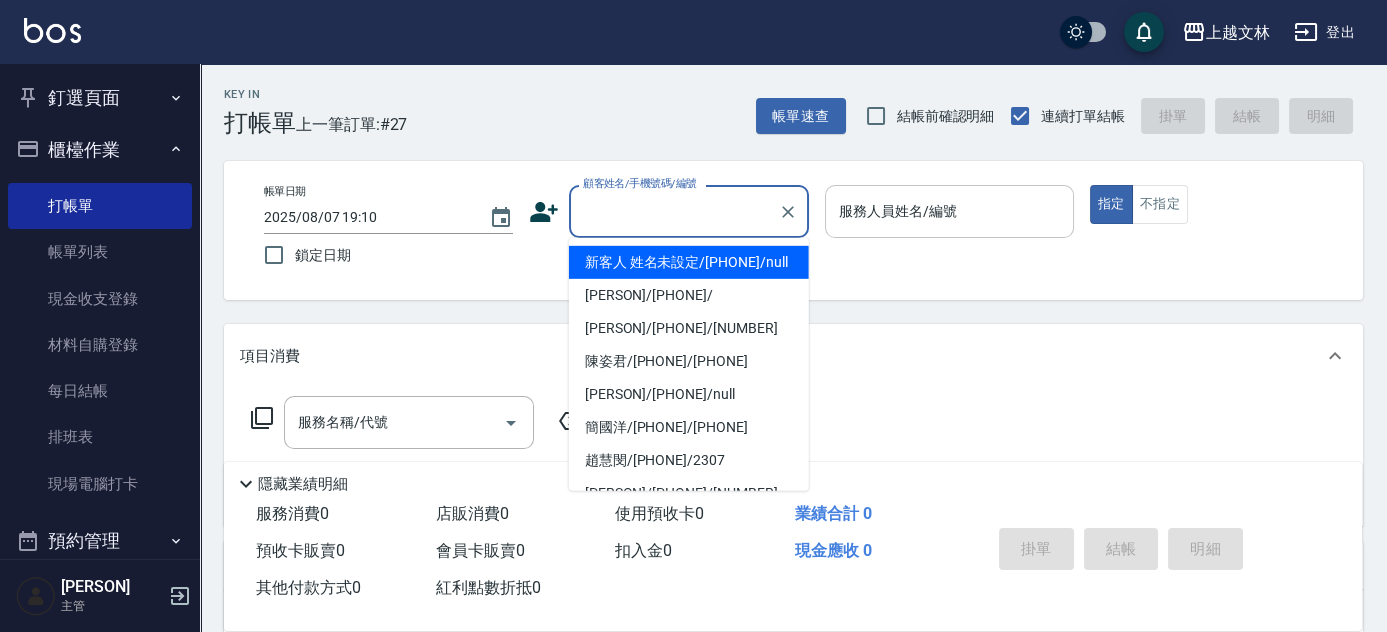 type on "新客人 姓名未設定/[PHONE]/null" 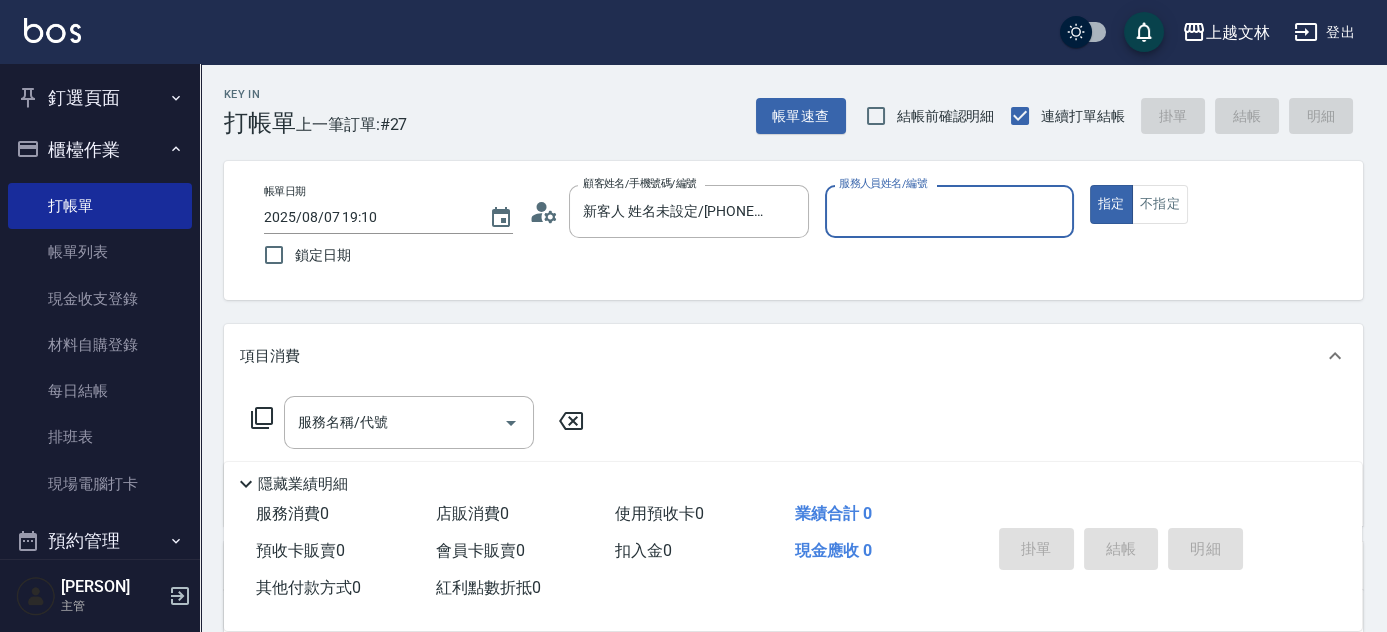 click on "服務人員姓名/編號" at bounding box center [949, 211] 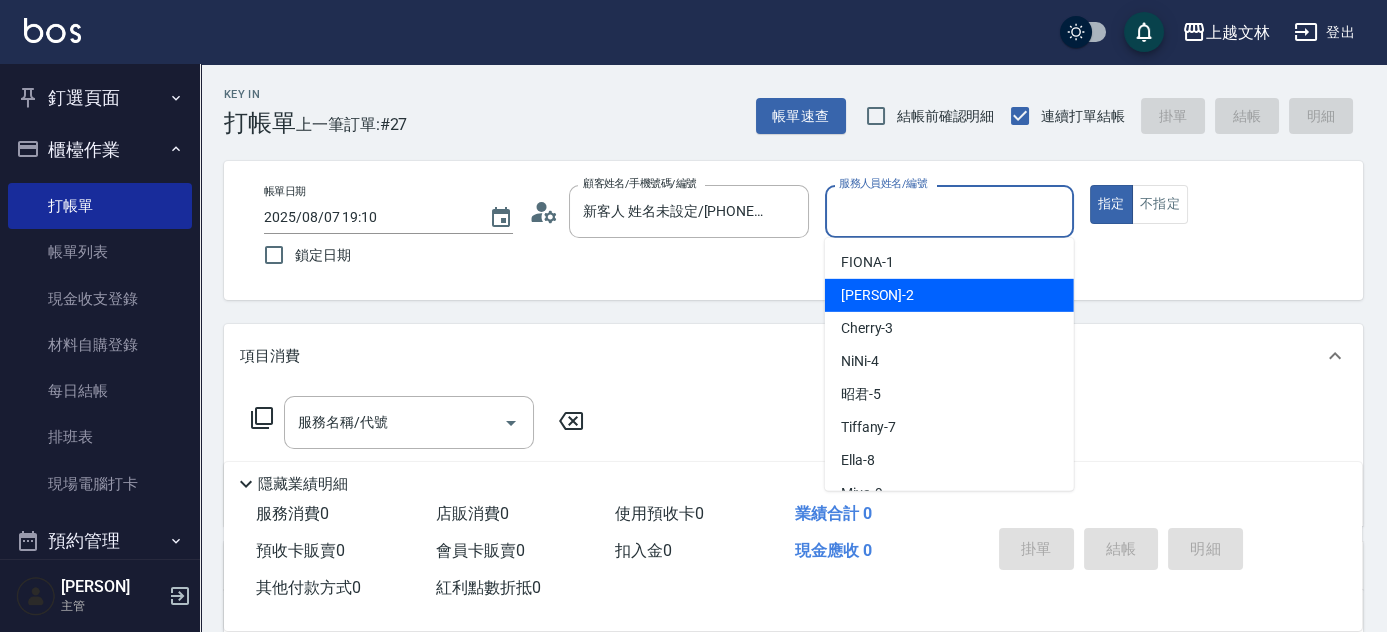 click on "[PERSON] -2" at bounding box center (949, 295) 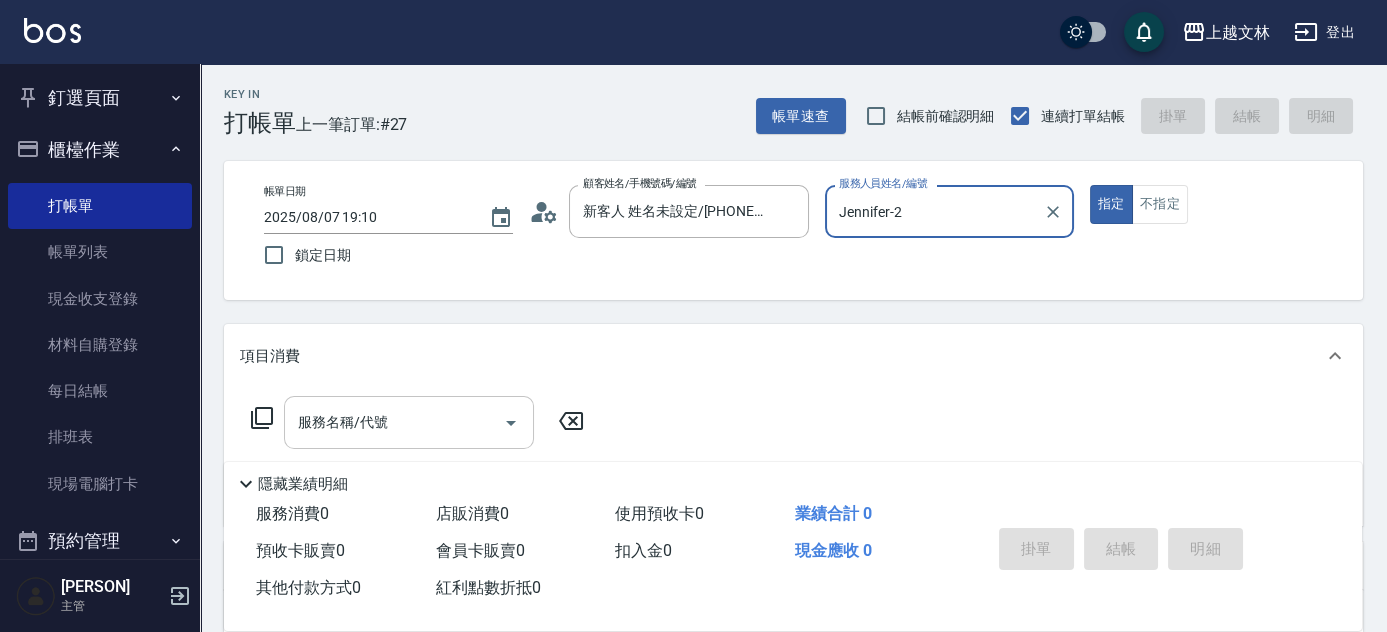 click on "服務名稱/代號" at bounding box center (394, 422) 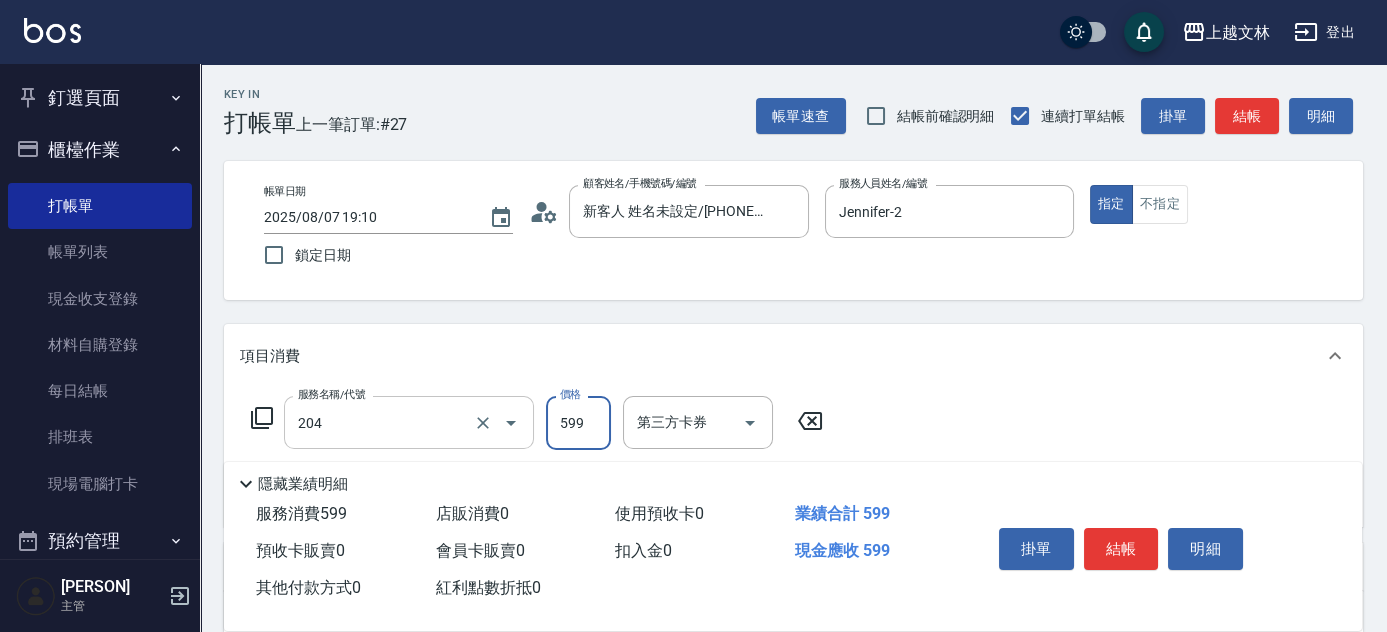type on "A級洗+剪(204)" 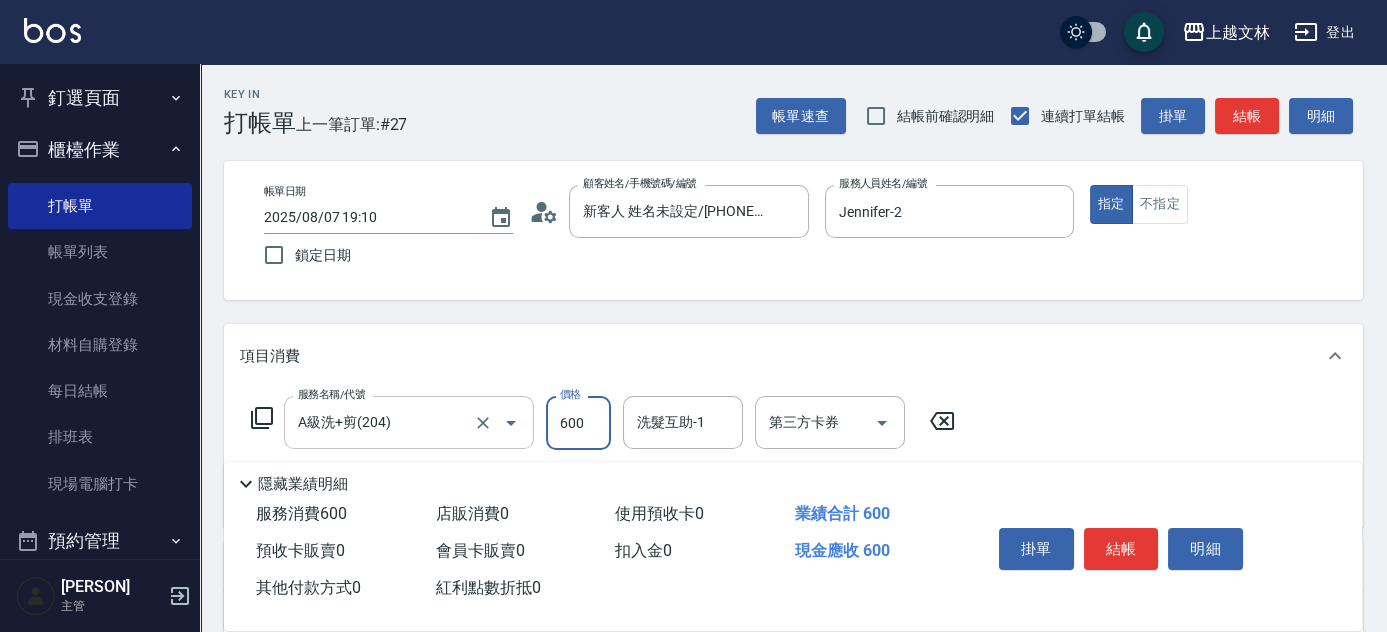 type on "600" 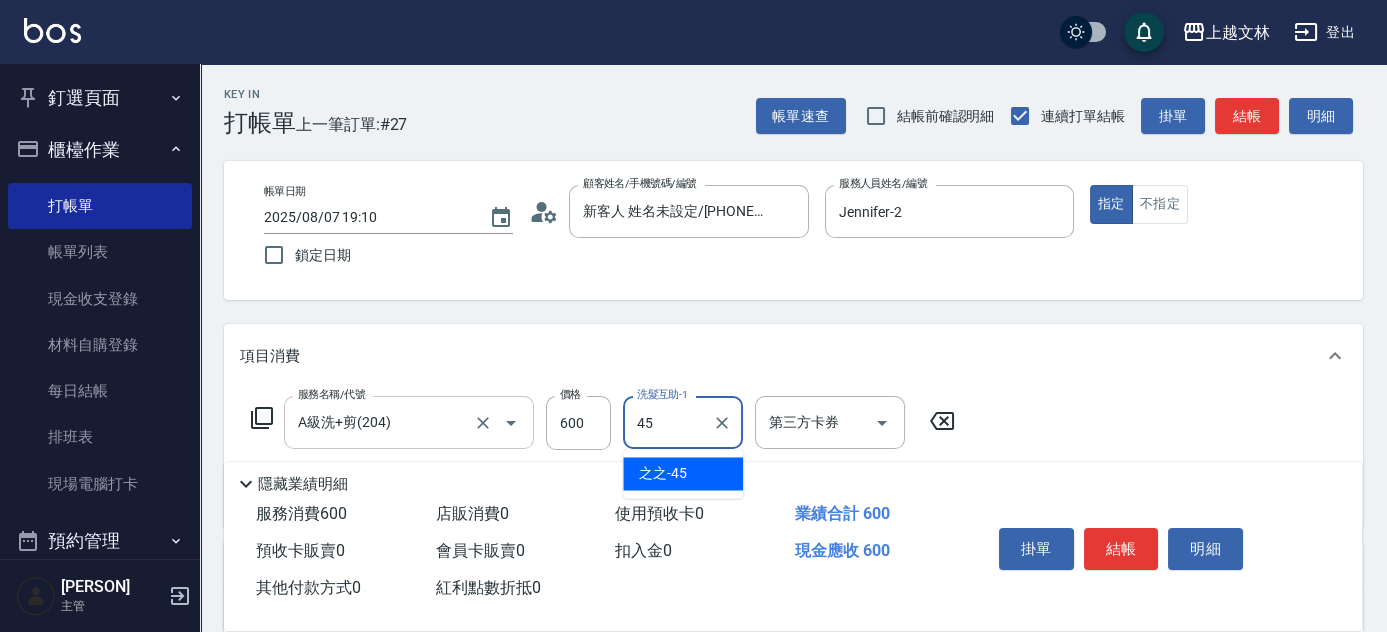 type on "之之-45" 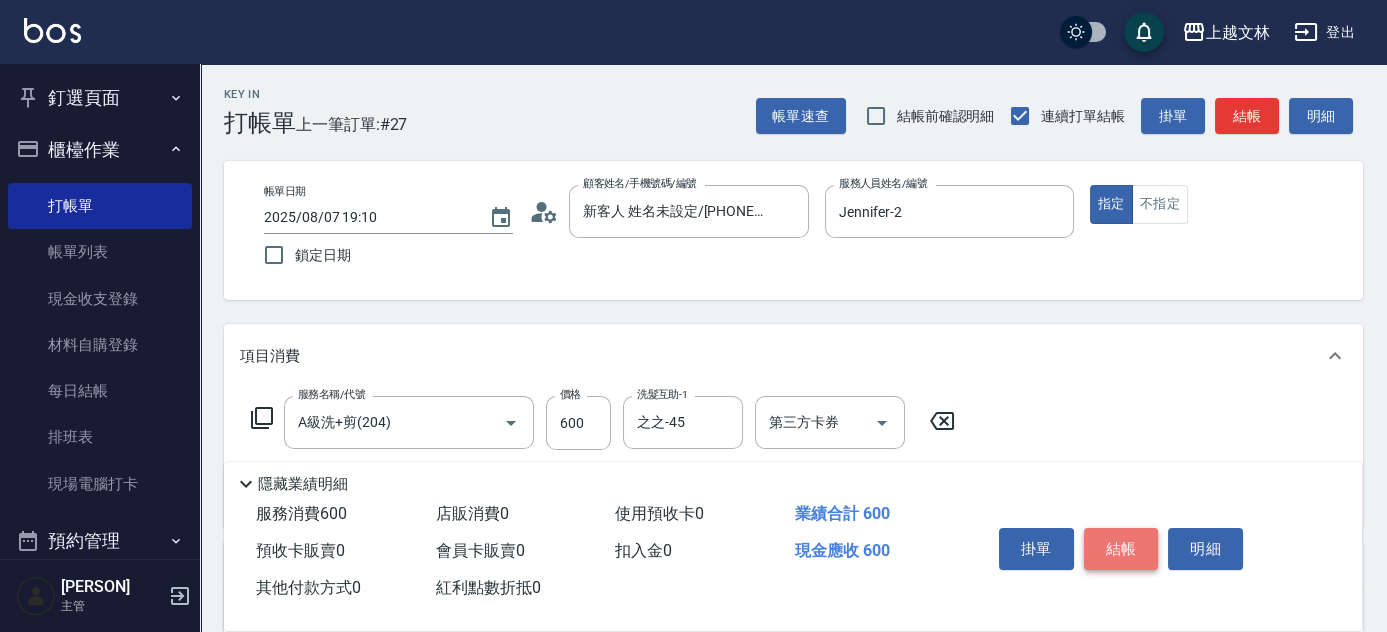 click on "結帳" at bounding box center [1121, 549] 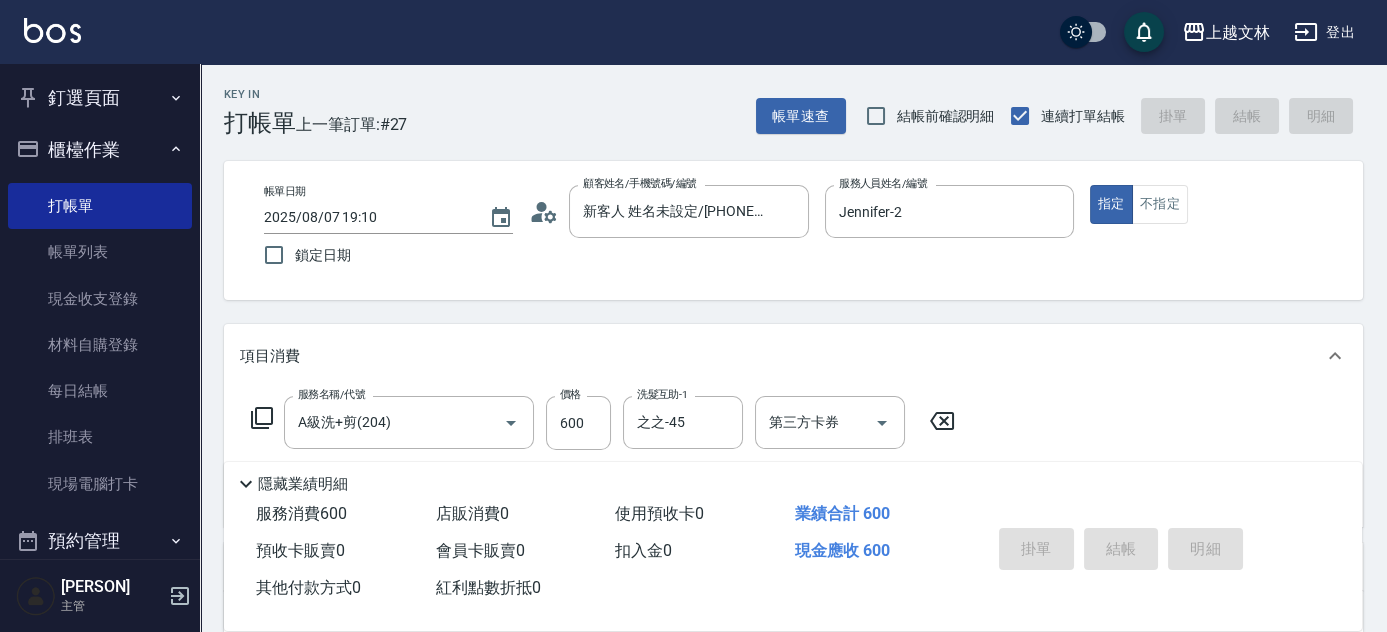 type 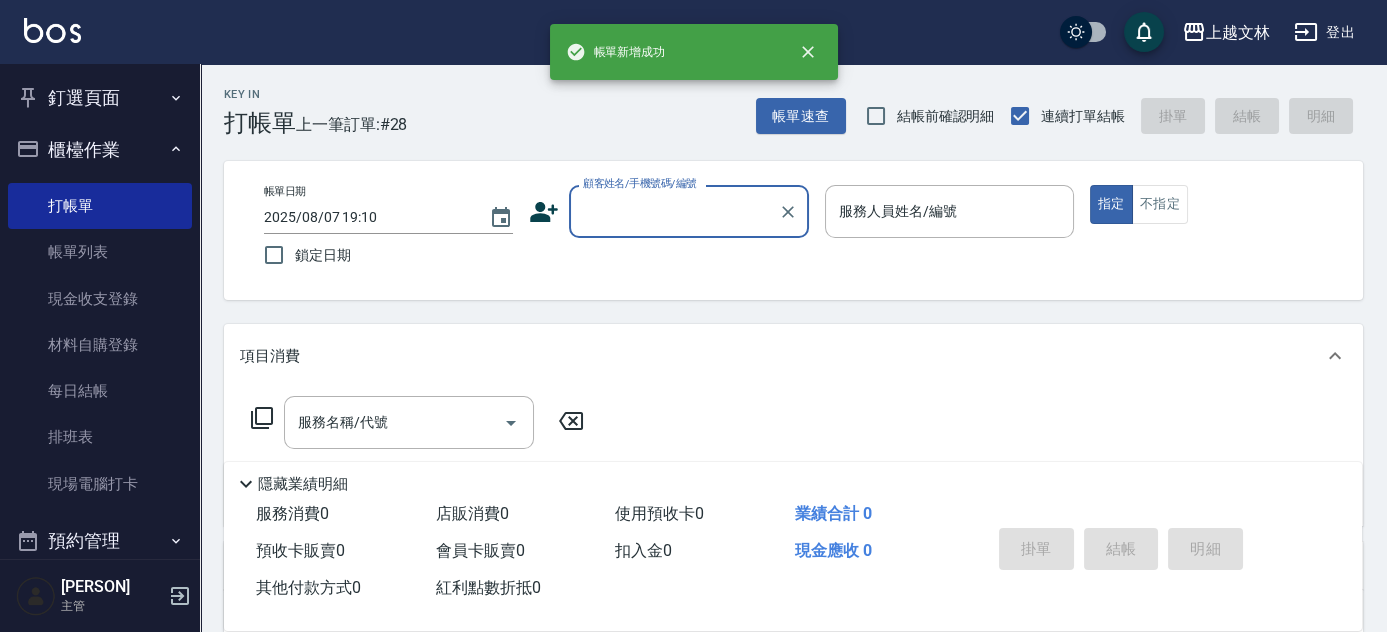 click on "顧客姓名/手機號碼/編號" at bounding box center [674, 211] 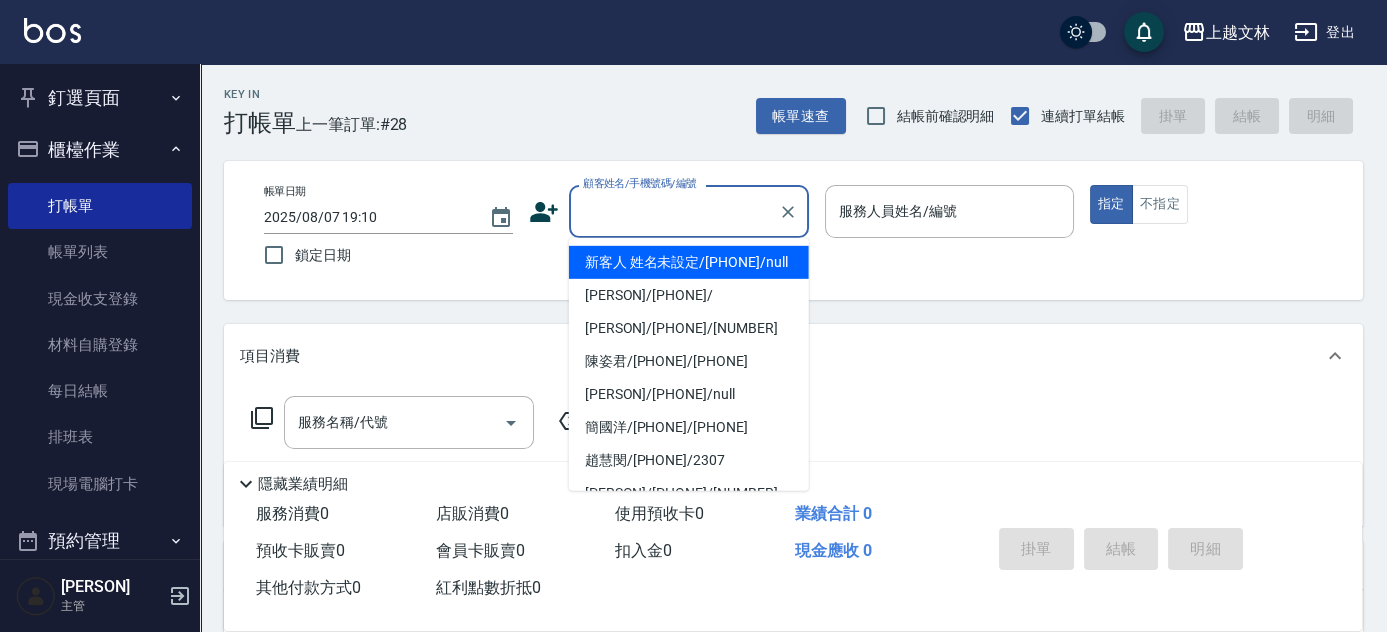 click on "新客人 姓名未設定/[PHONE]/null" at bounding box center [689, 262] 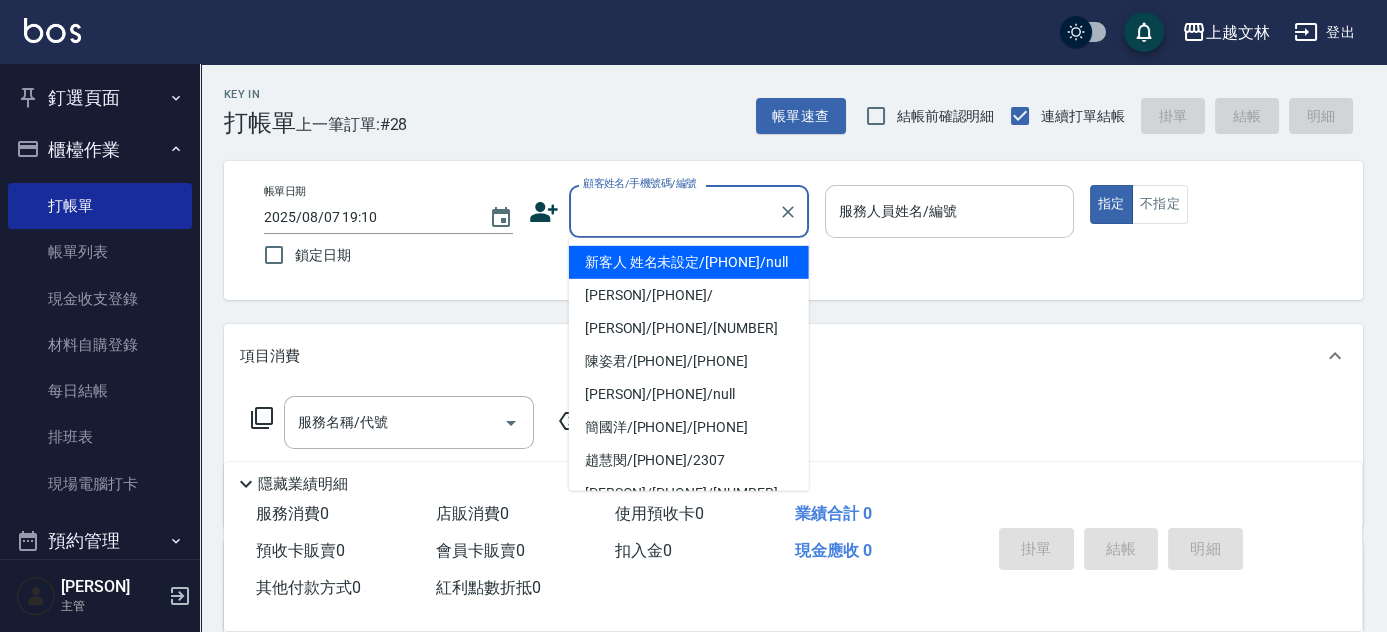 type on "新客人 姓名未設定/[PHONE]/null" 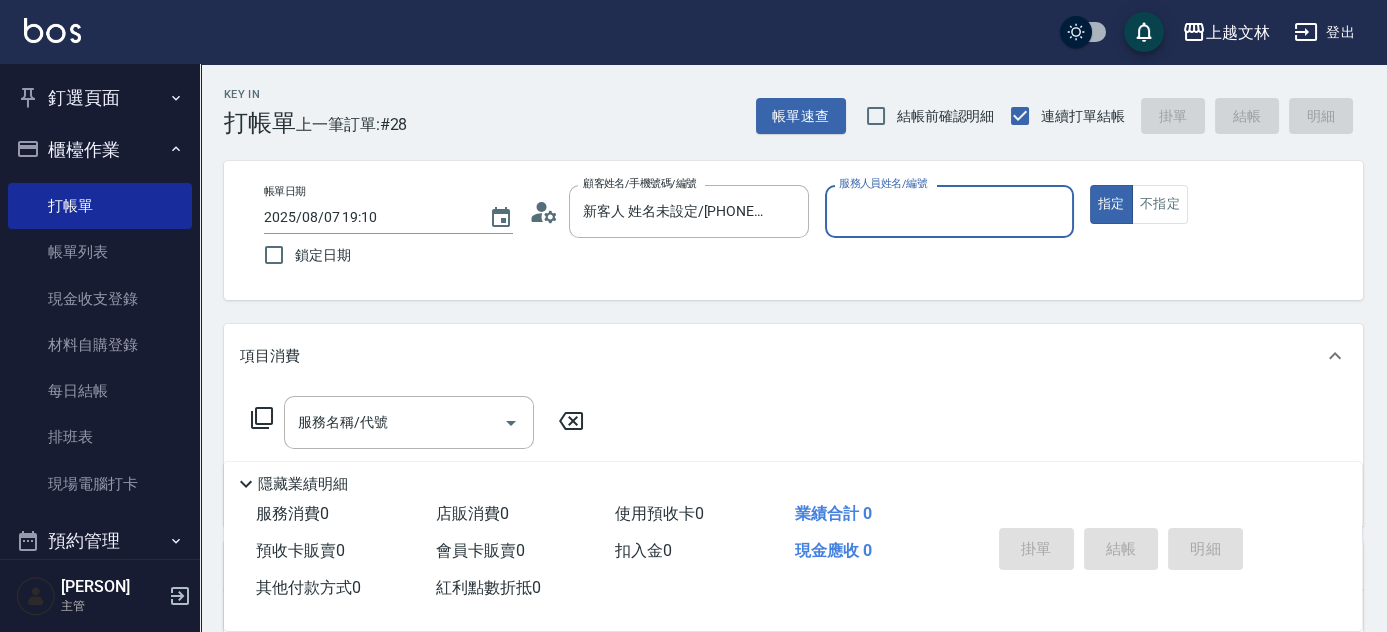 click on "服務人員姓名/編號" at bounding box center [949, 211] 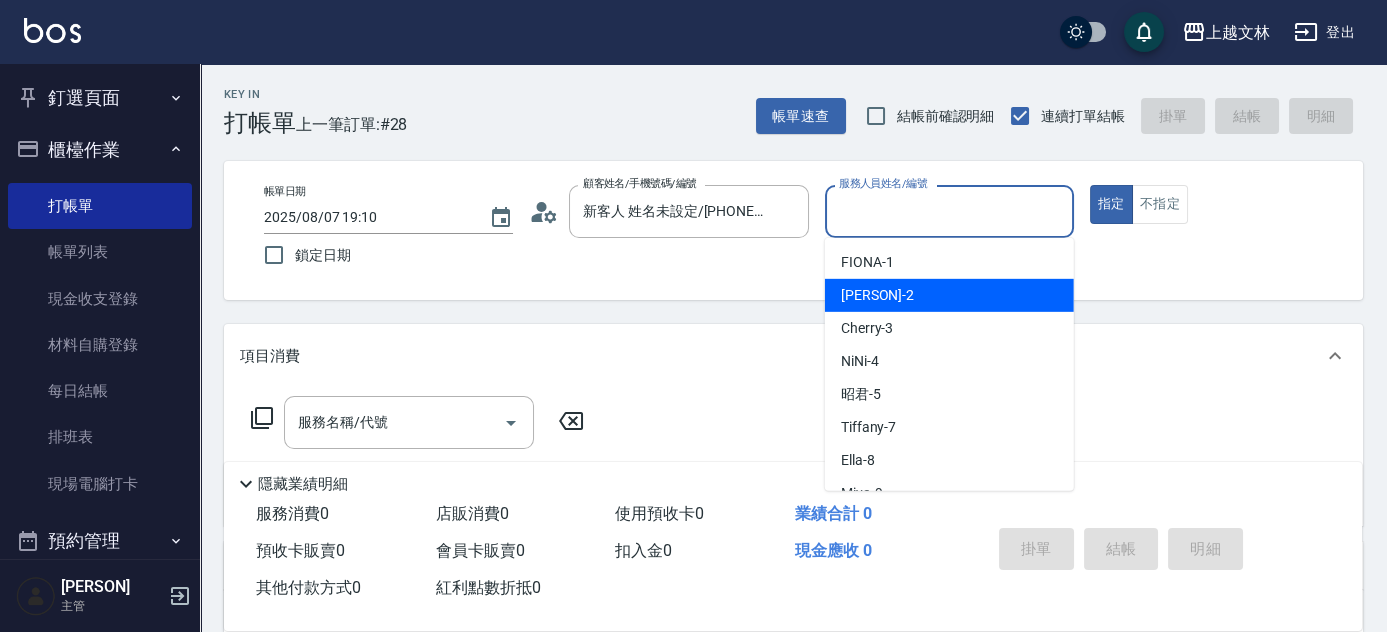 click on "[PERSON] -2" at bounding box center (949, 295) 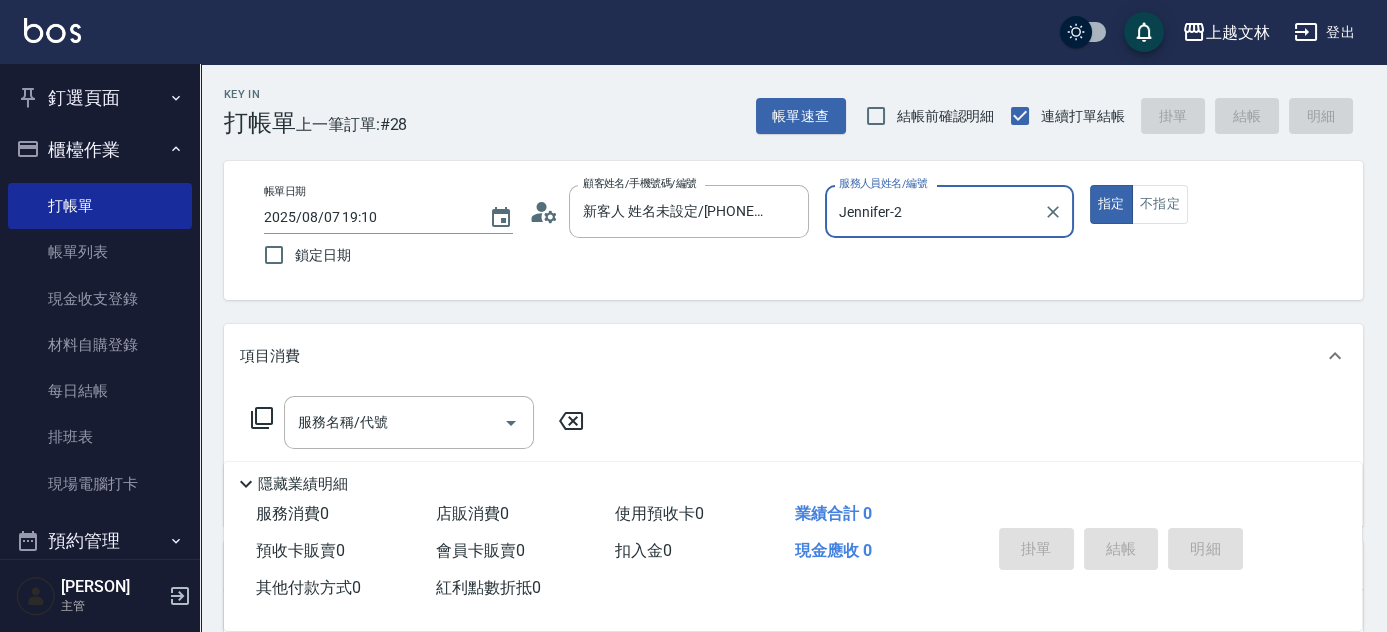 click 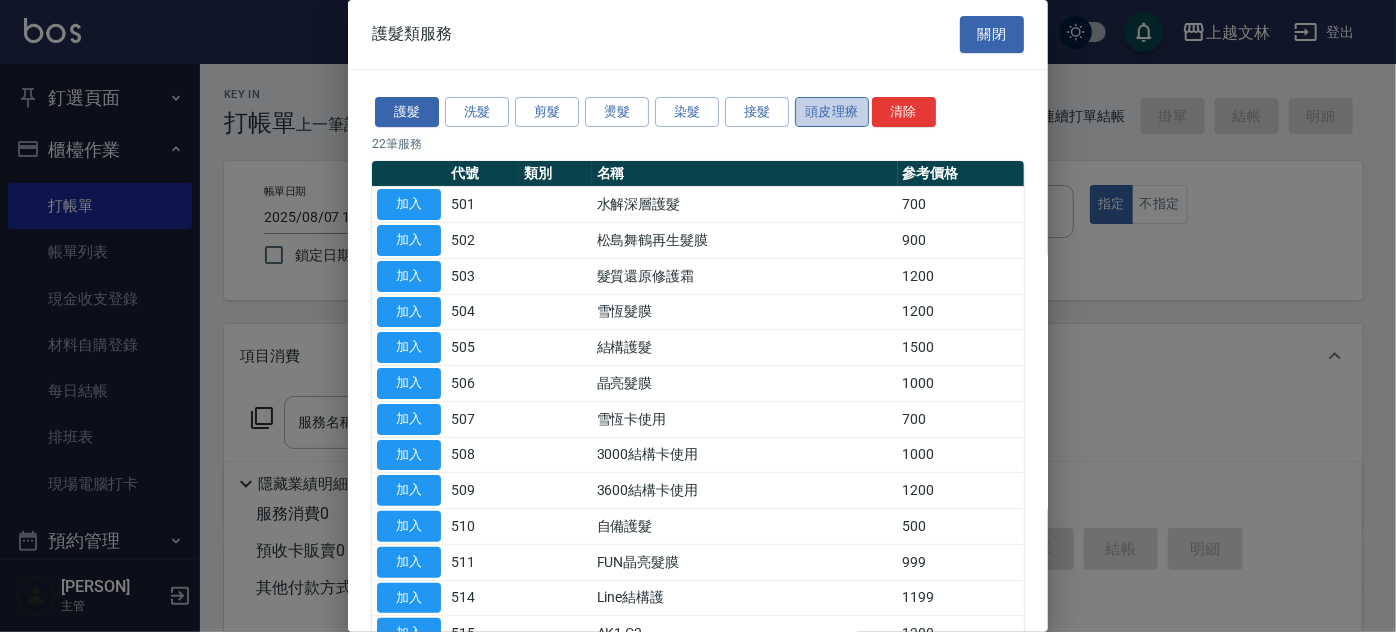 click on "頭皮理療" at bounding box center (832, 112) 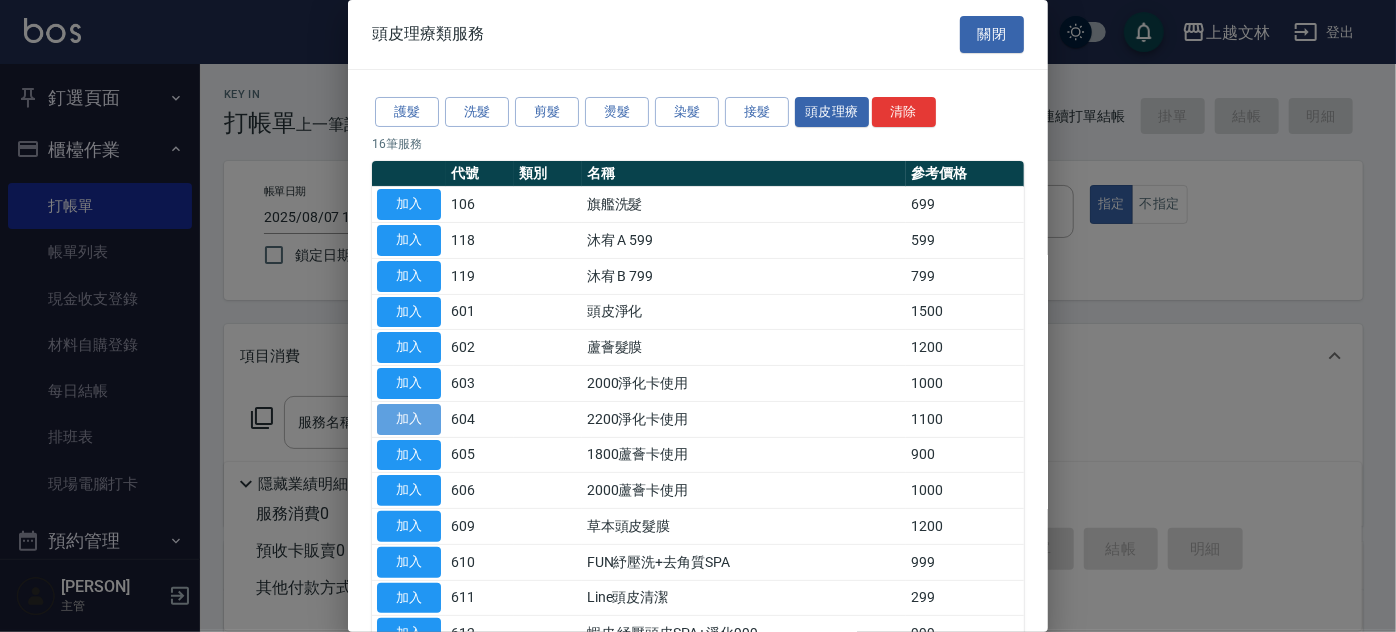 click on "加入" at bounding box center [409, 419] 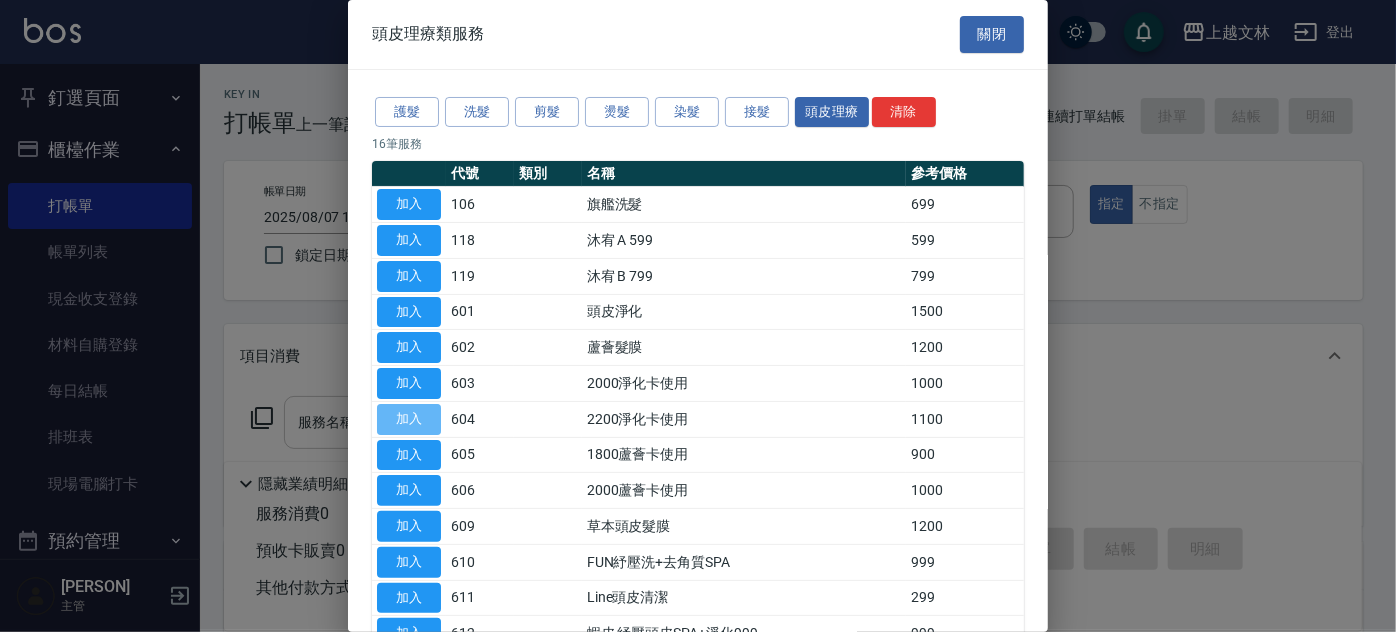type on "2200淨化卡使用(604)" 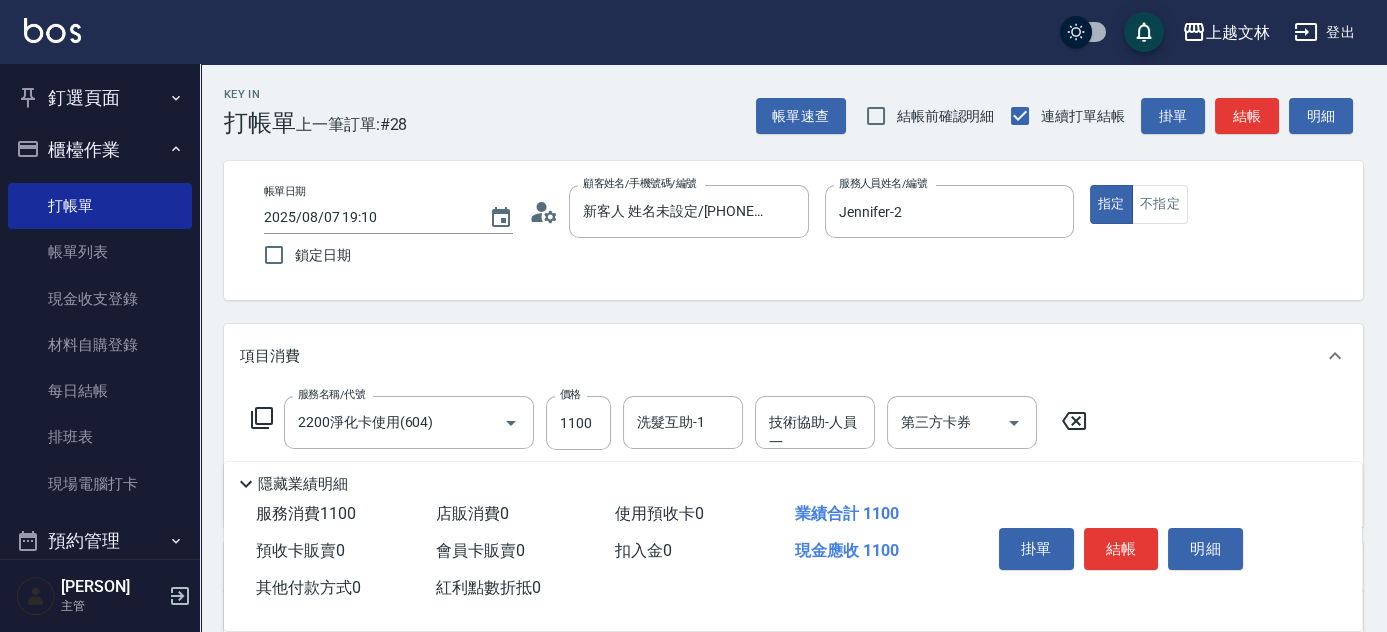 click 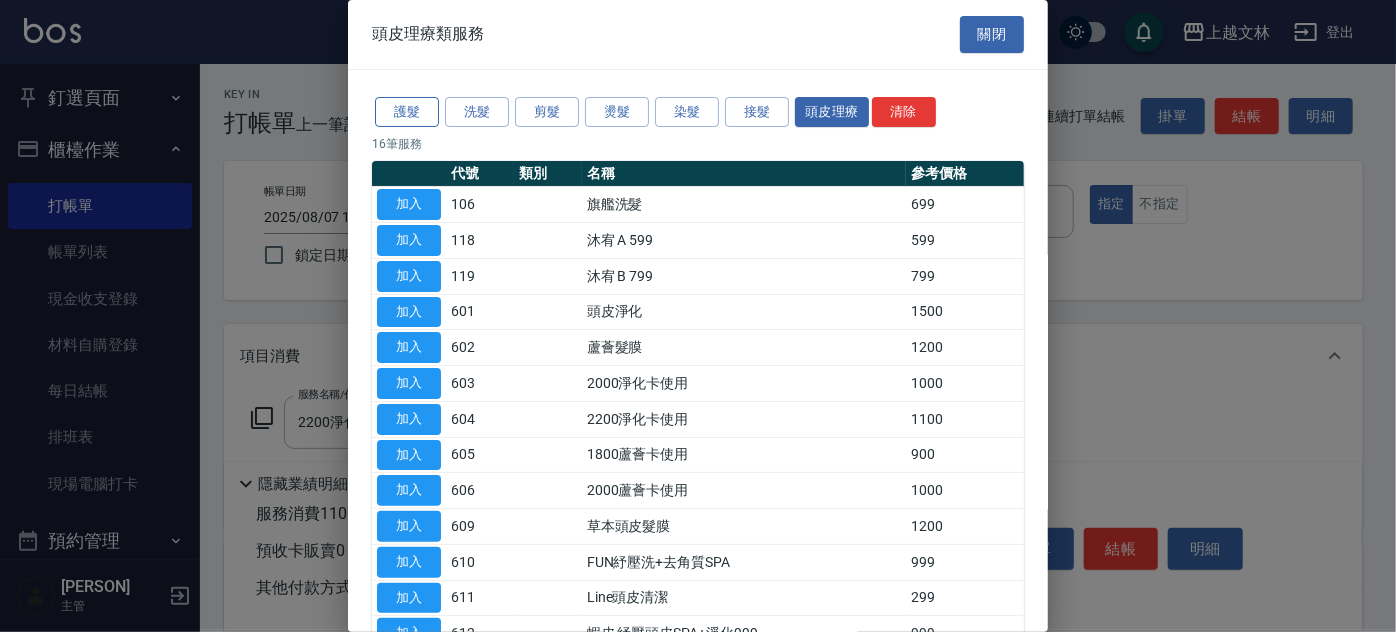 click on "護髮" at bounding box center [407, 112] 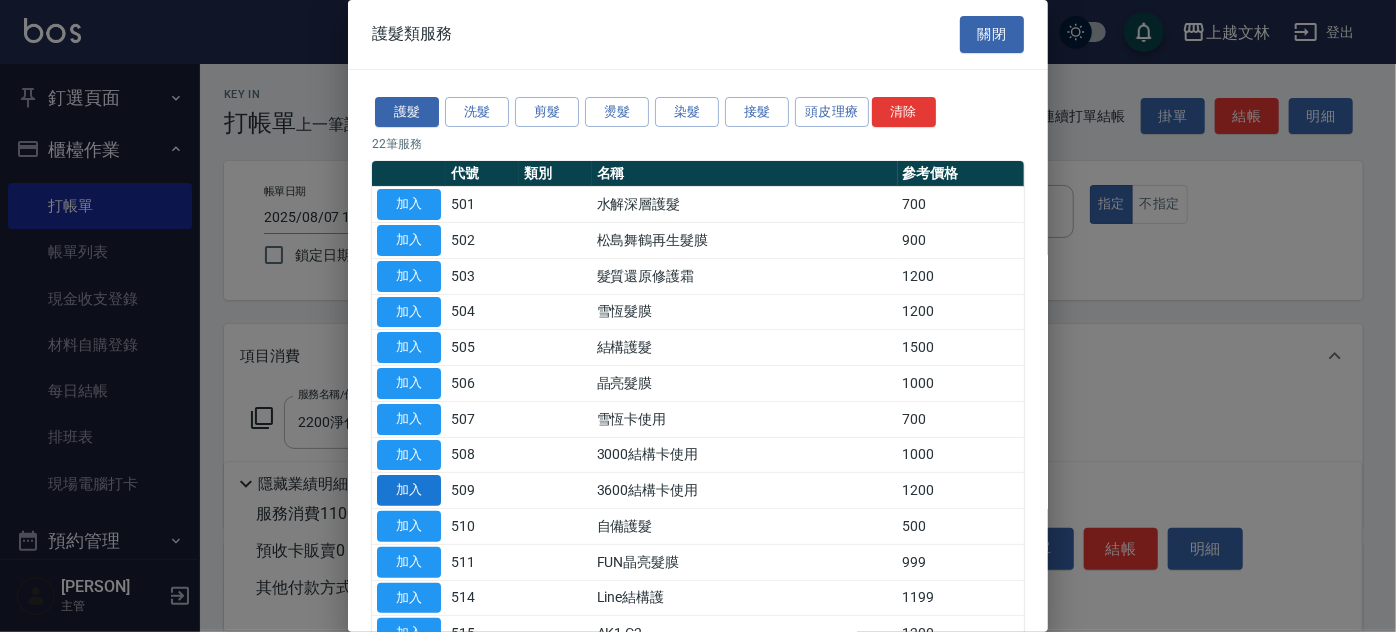 click on "加入" at bounding box center (409, 490) 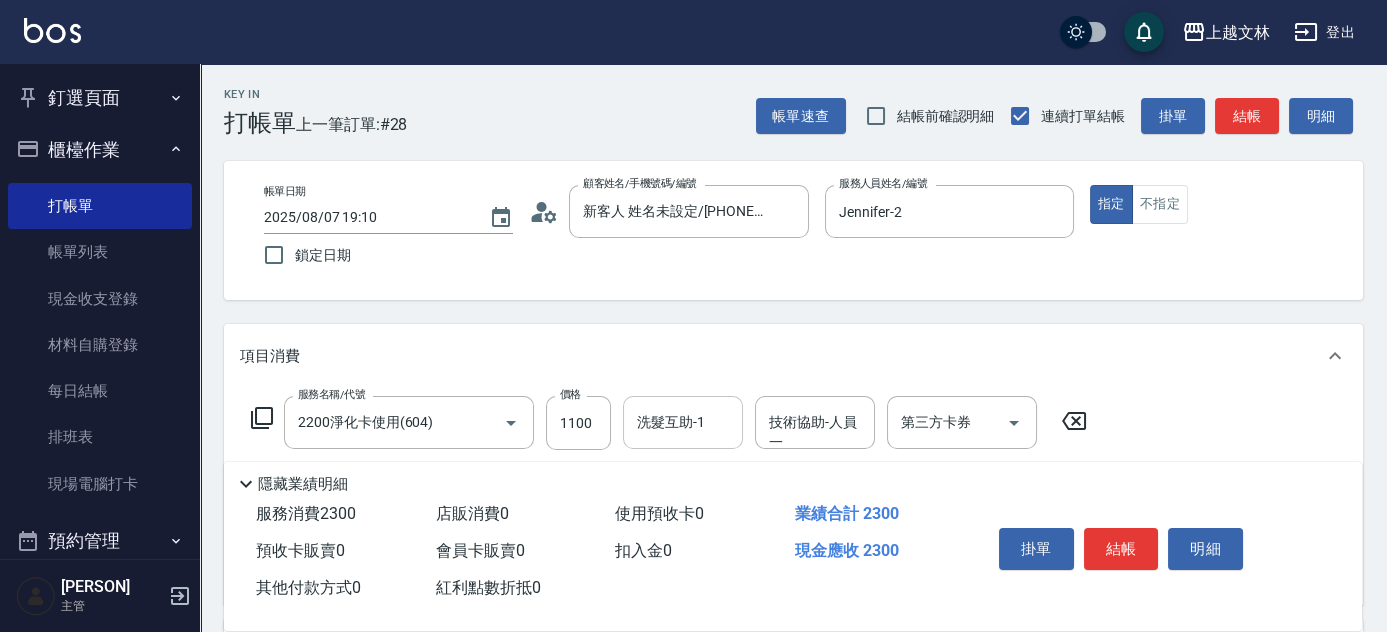click on "洗髮互助-1 洗髮互助-1" at bounding box center (683, 422) 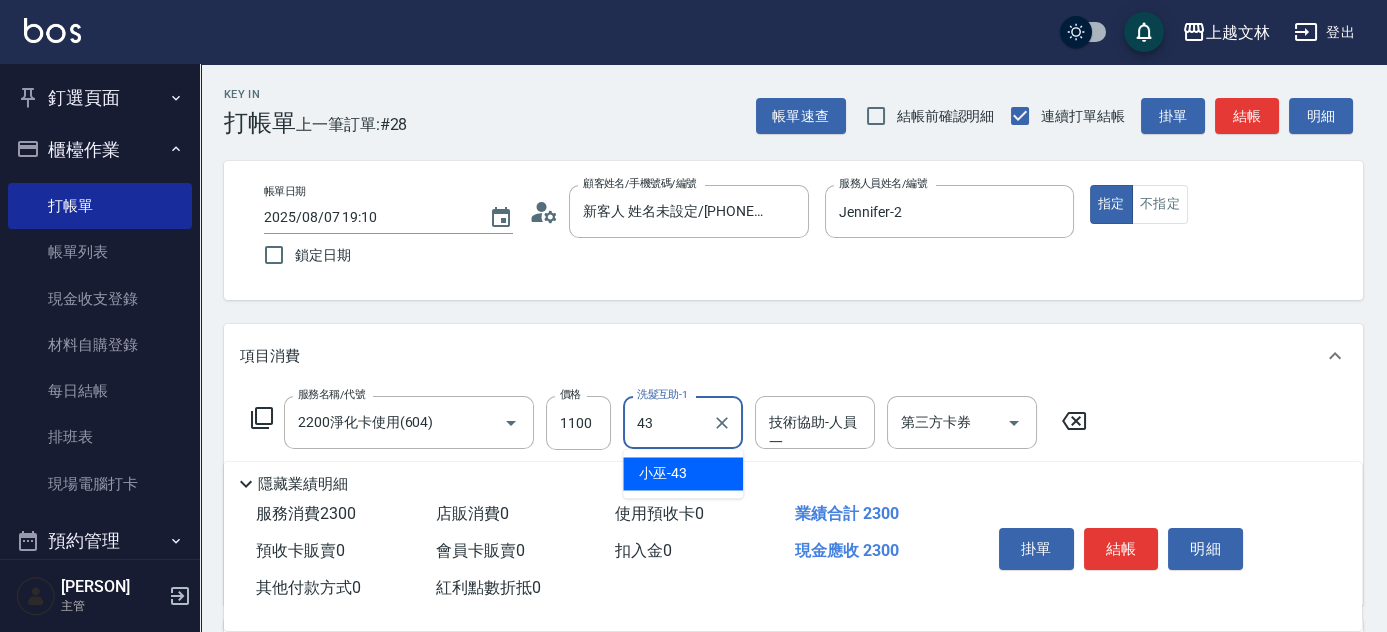 click on "[PERSON] -43" at bounding box center (683, 473) 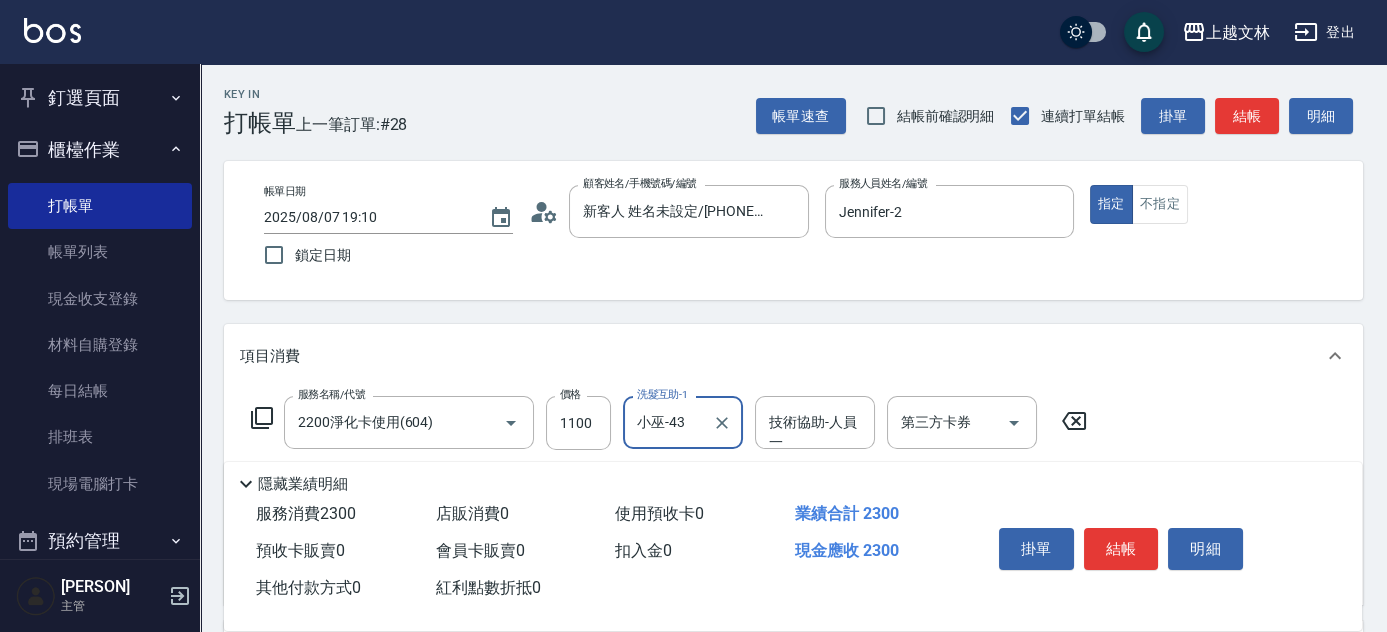 type on "小巫-43" 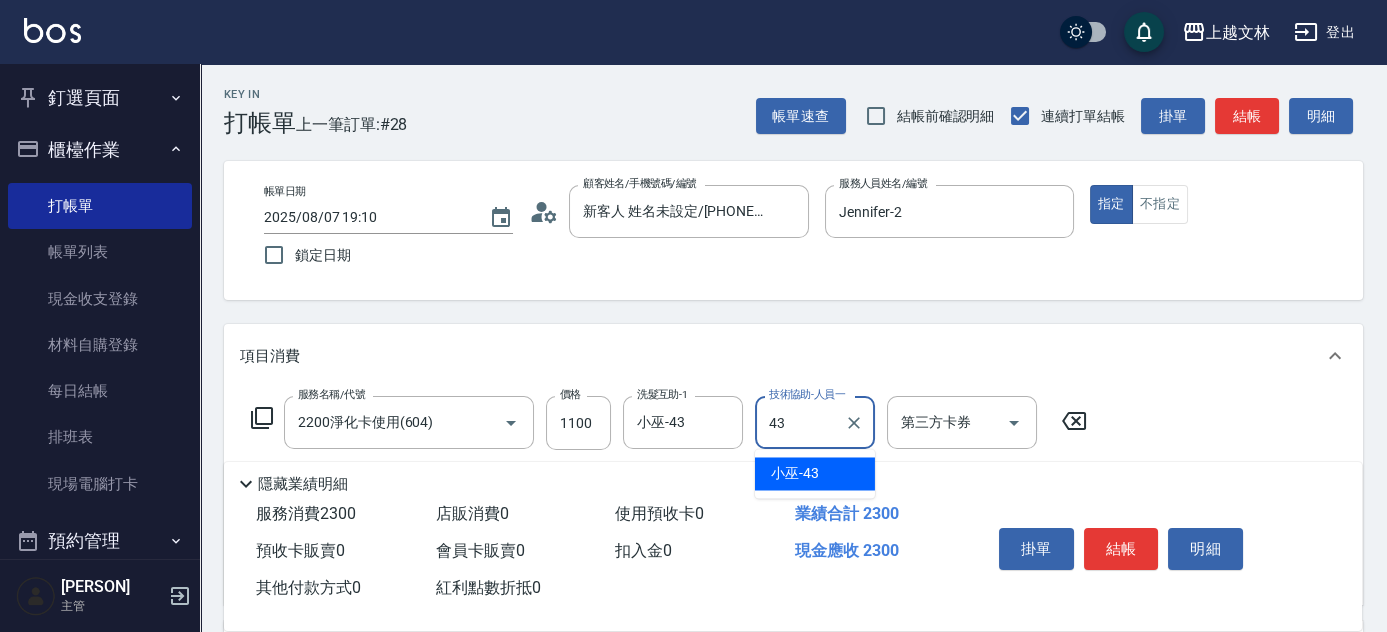 click on "[PERSON] -43" at bounding box center (815, 473) 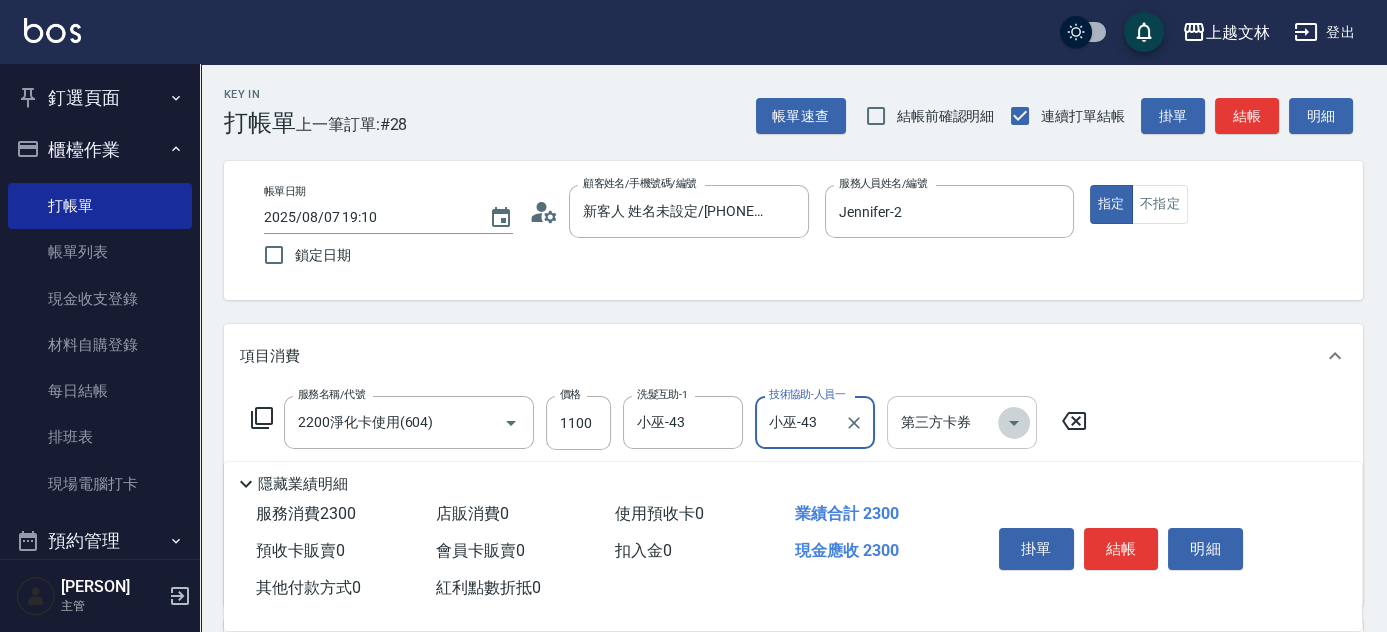click 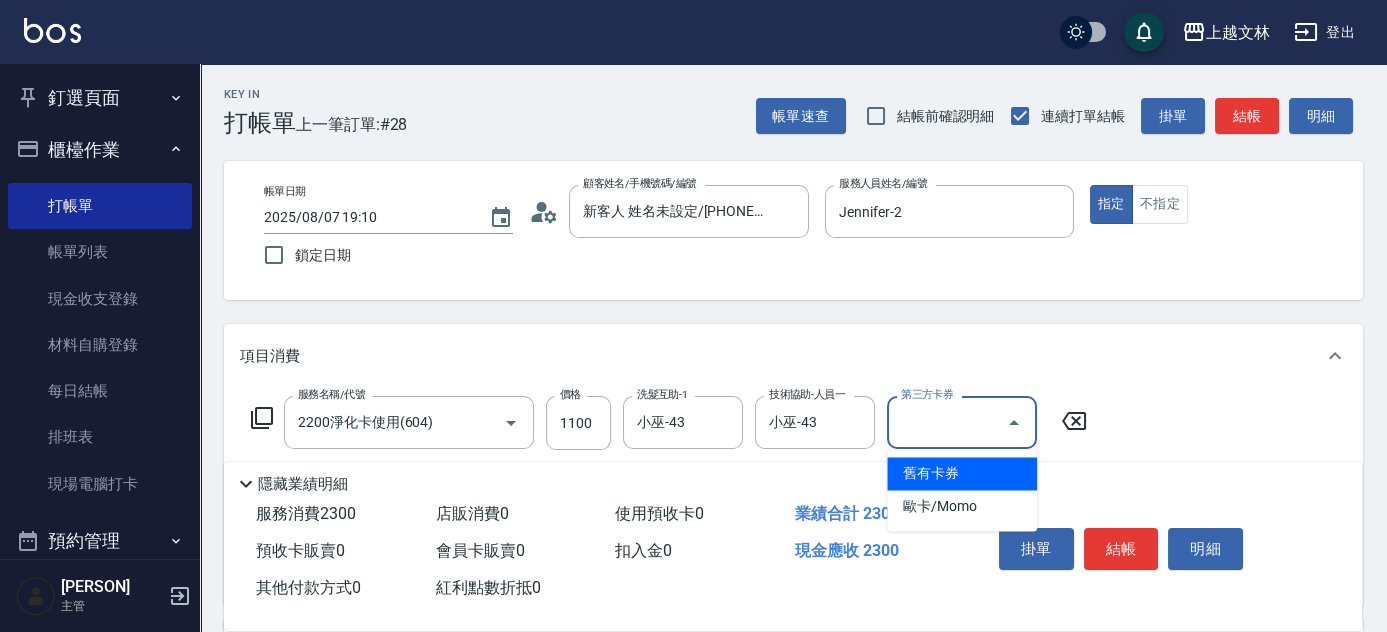 click on "舊有卡券" at bounding box center (962, 473) 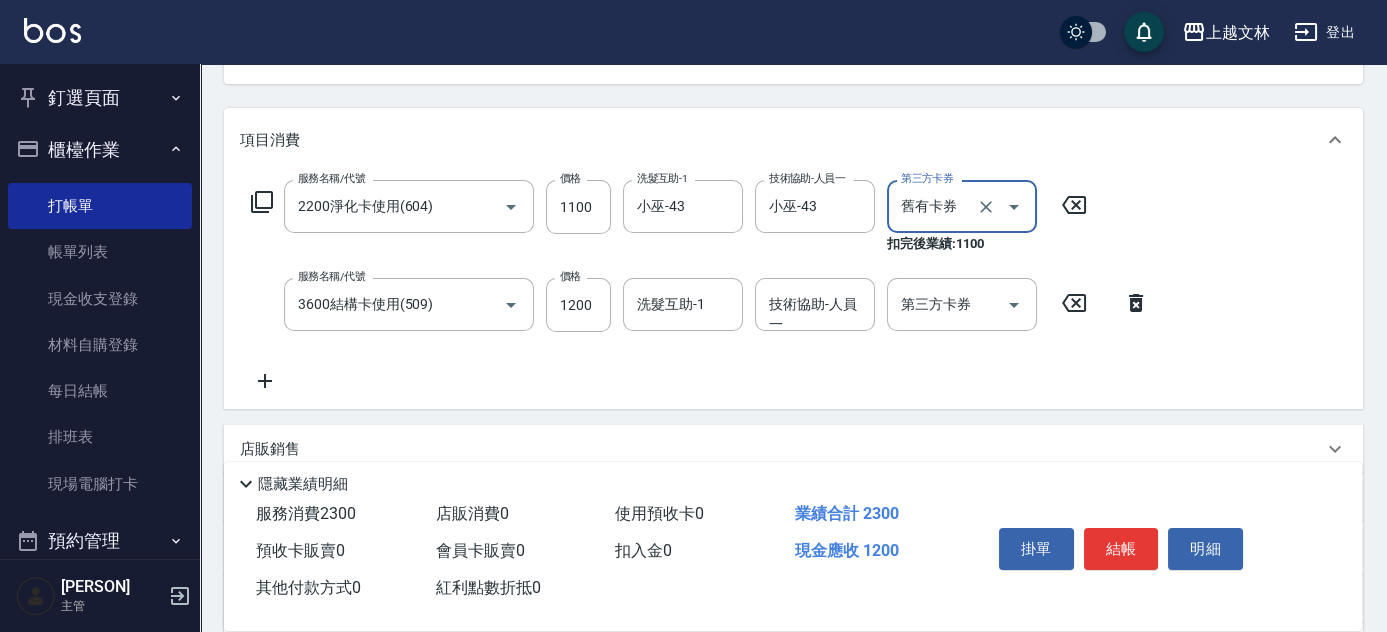scroll, scrollTop: 218, scrollLeft: 0, axis: vertical 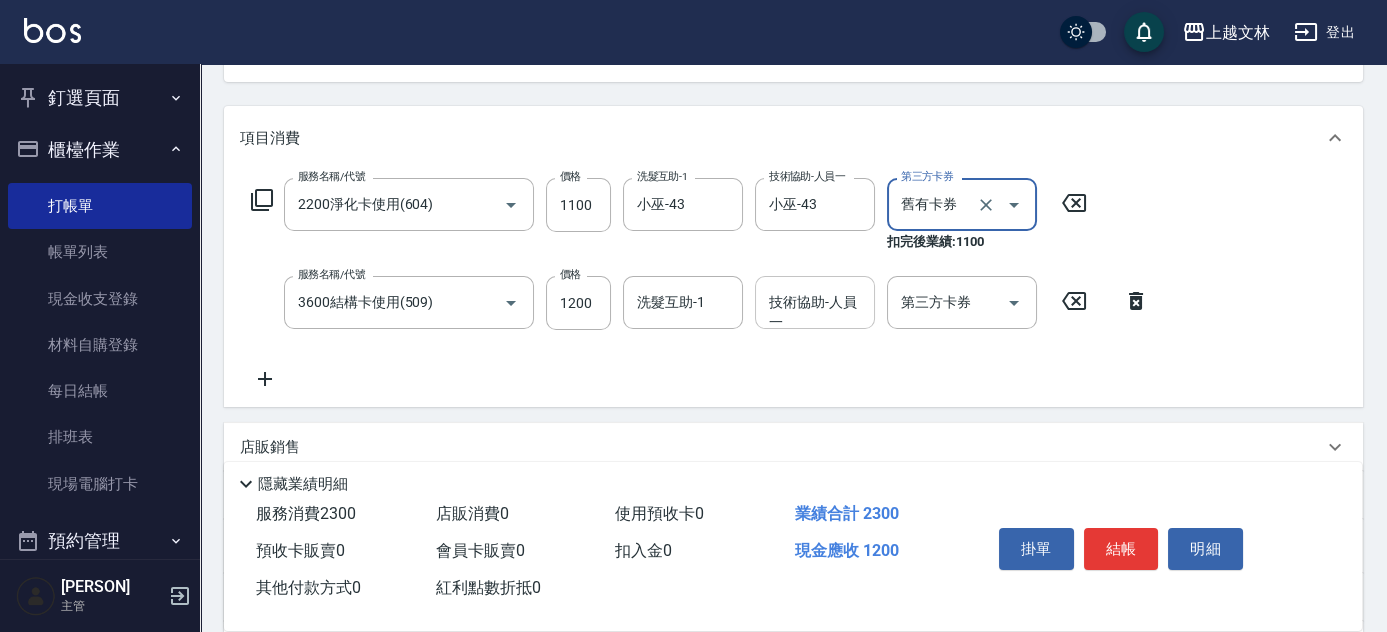 click on "技術協助-人員一 技術協助-人員一" at bounding box center [815, 302] 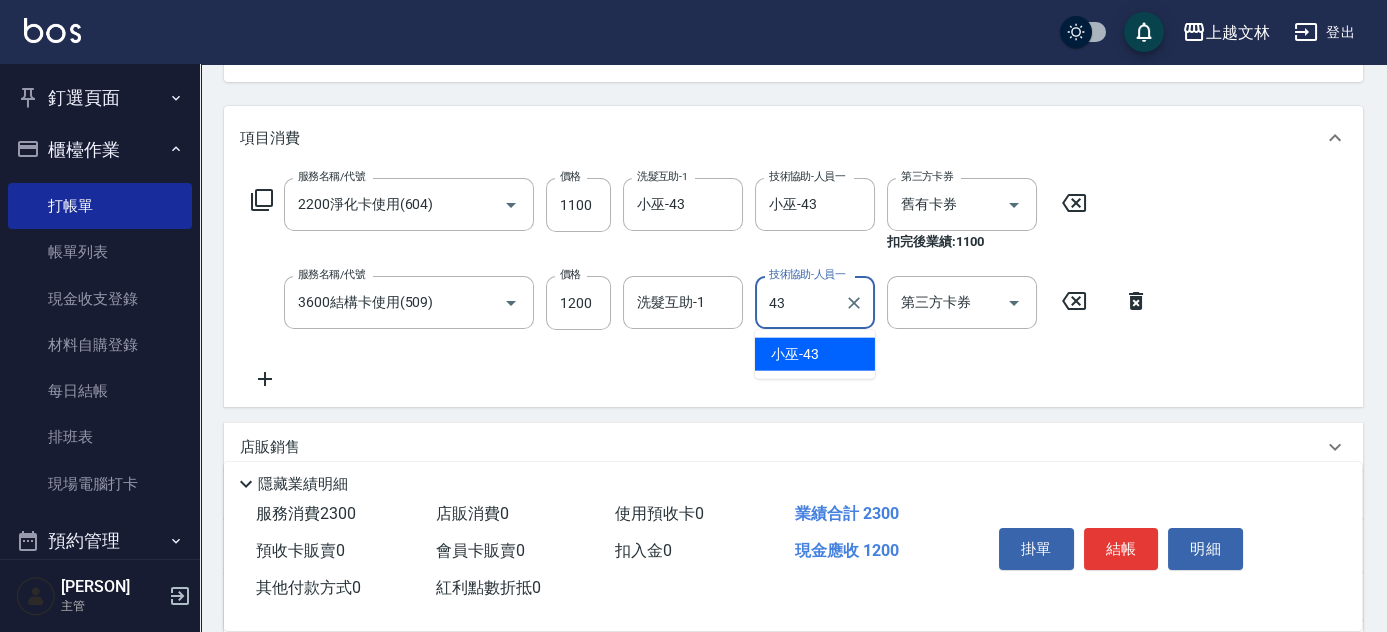 click on "[PERSON] -43" at bounding box center (795, 354) 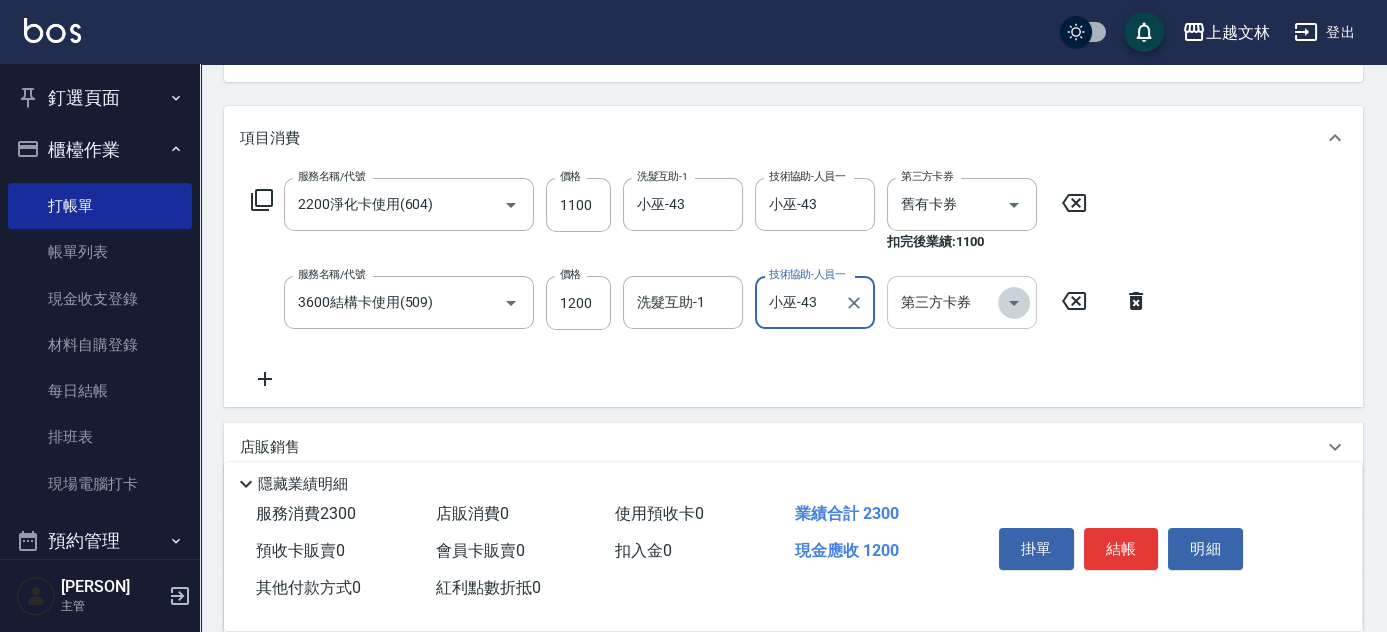 click 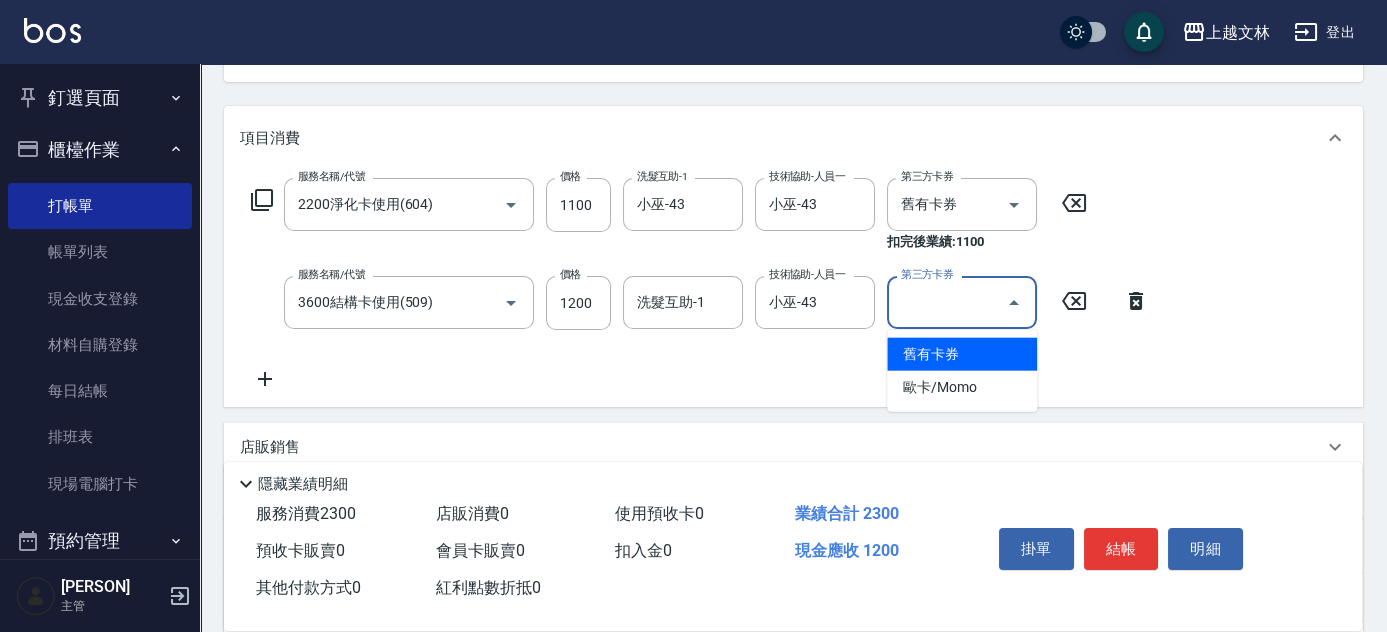 click on "舊有卡券" at bounding box center (962, 354) 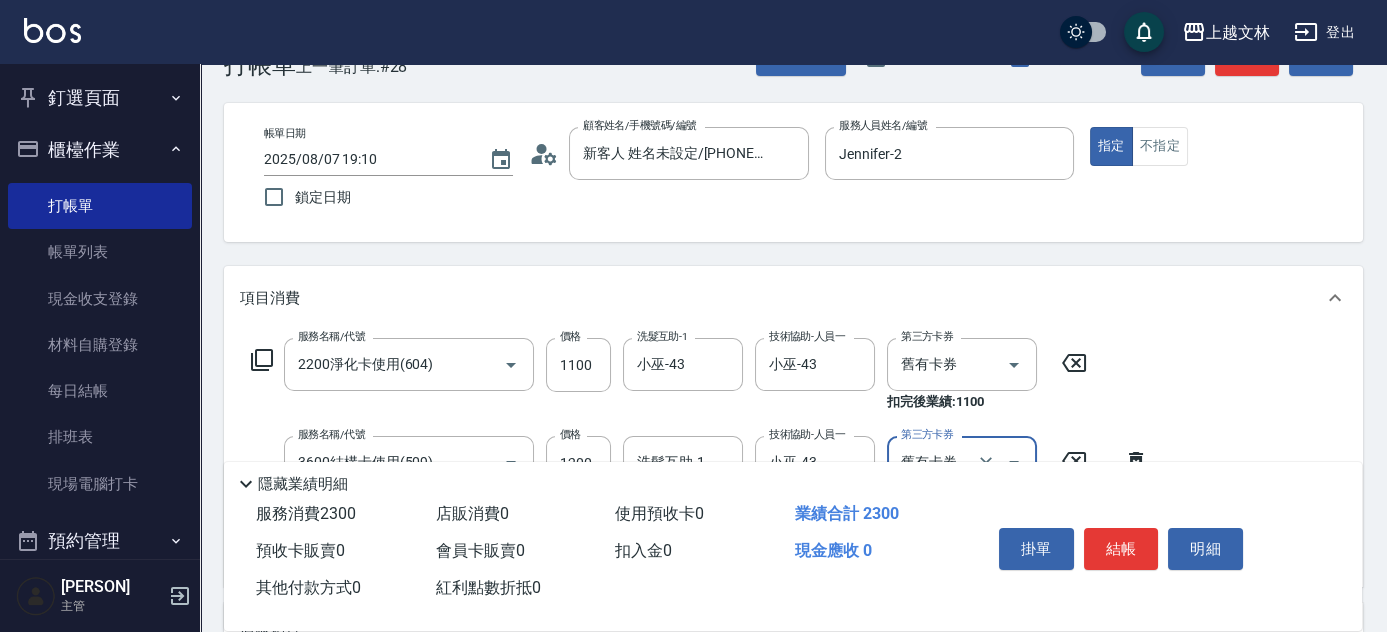 scroll, scrollTop: 0, scrollLeft: 0, axis: both 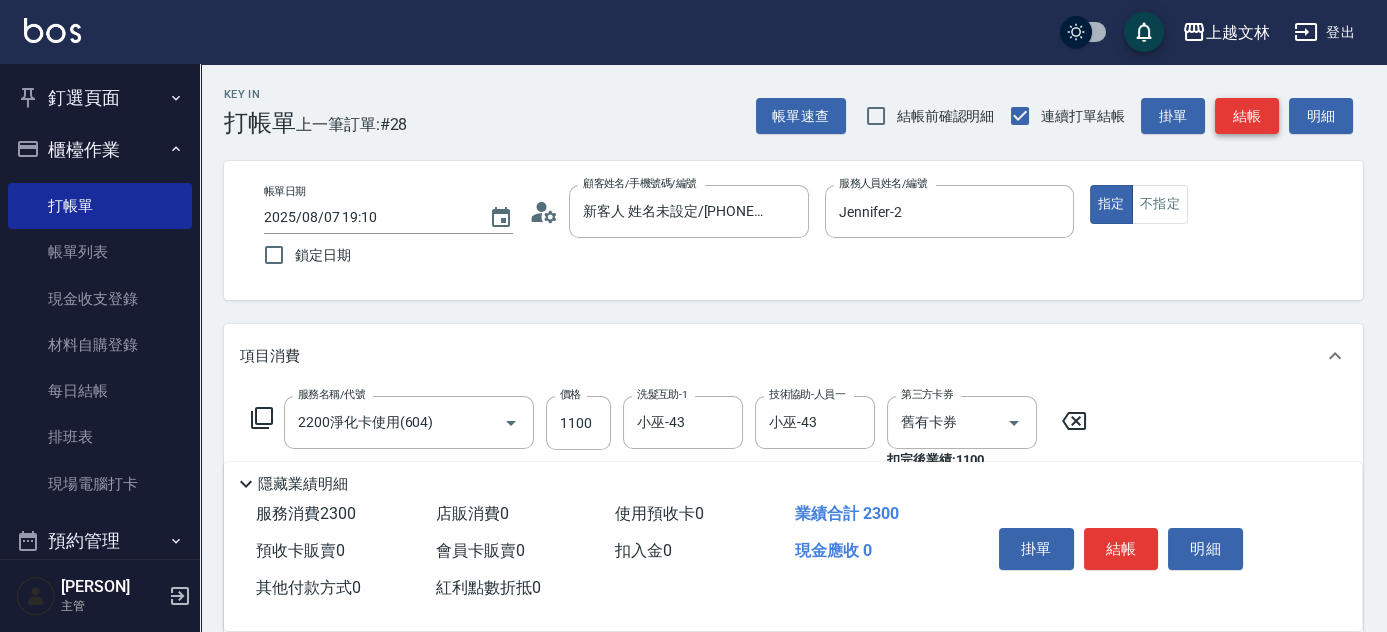 click on "結帳" at bounding box center (1247, 116) 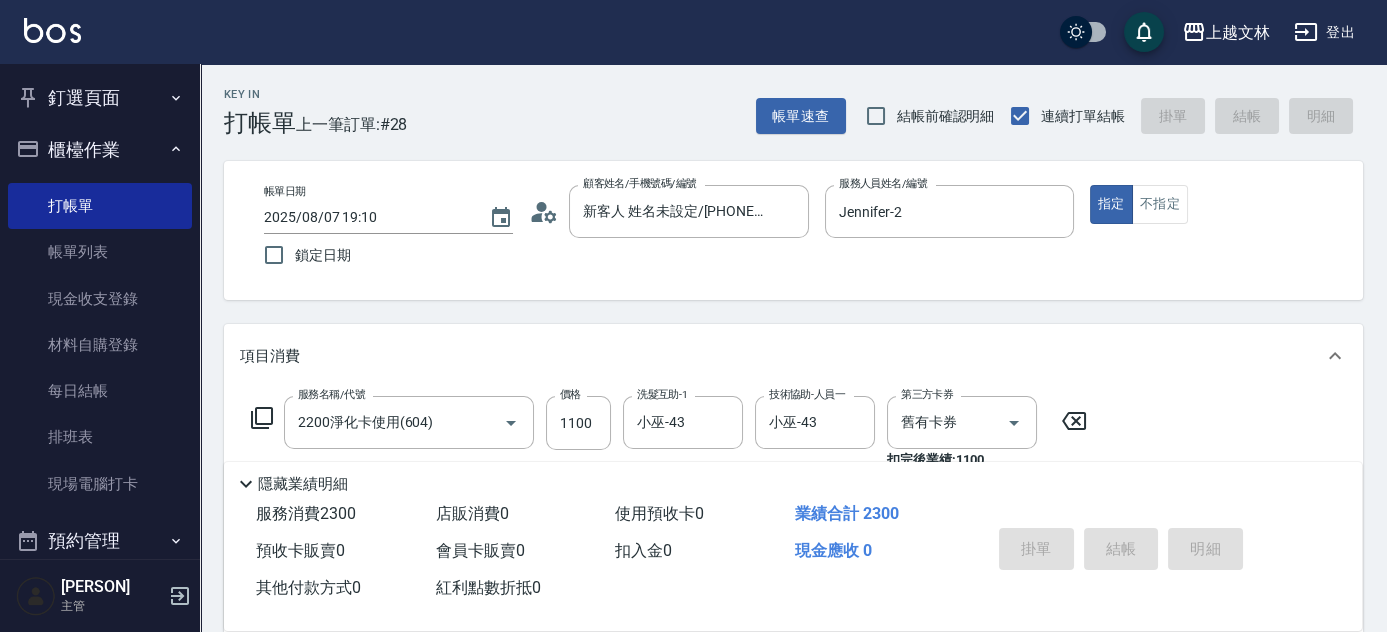 type on "2025/08/07 19:11" 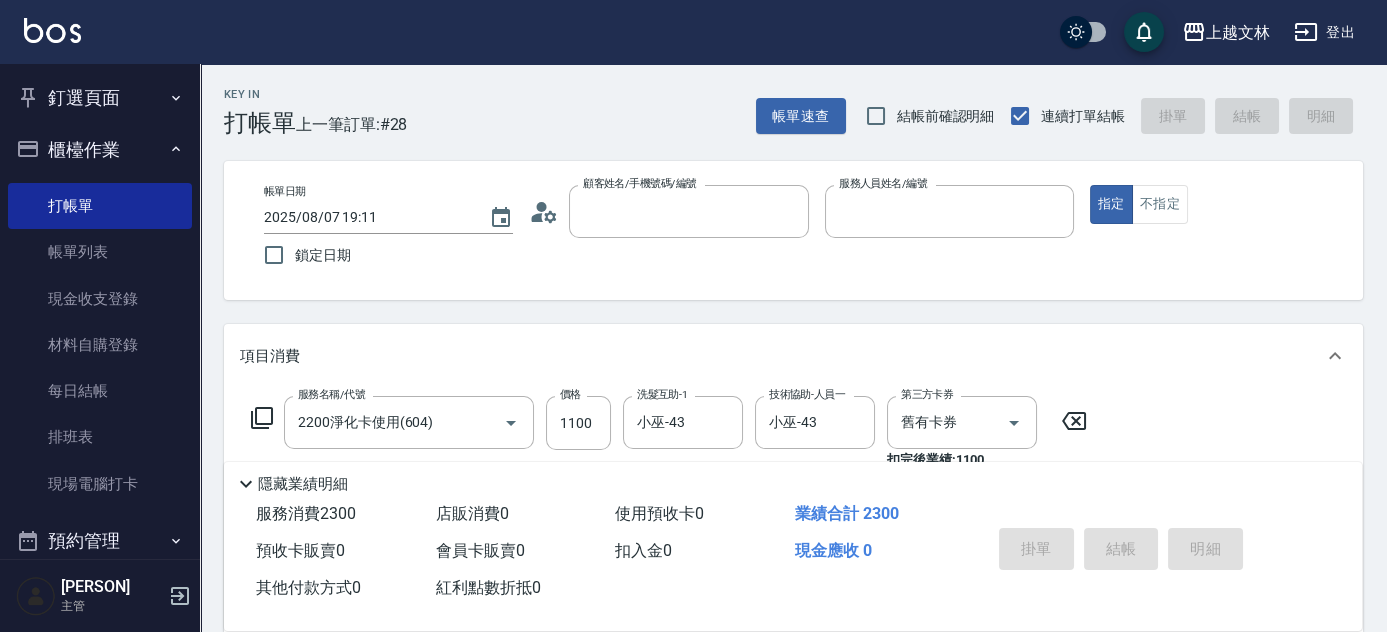 type 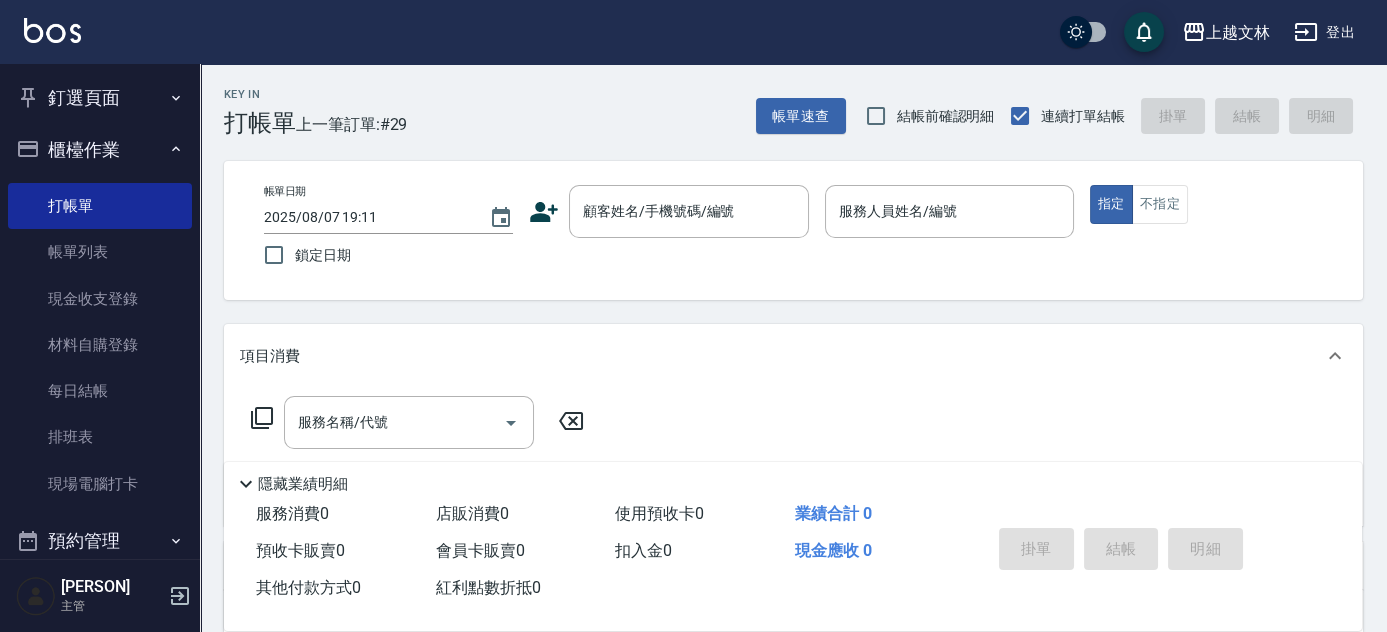 drag, startPoint x: 189, startPoint y: 215, endPoint x: 184, endPoint y: 265, distance: 50.24938 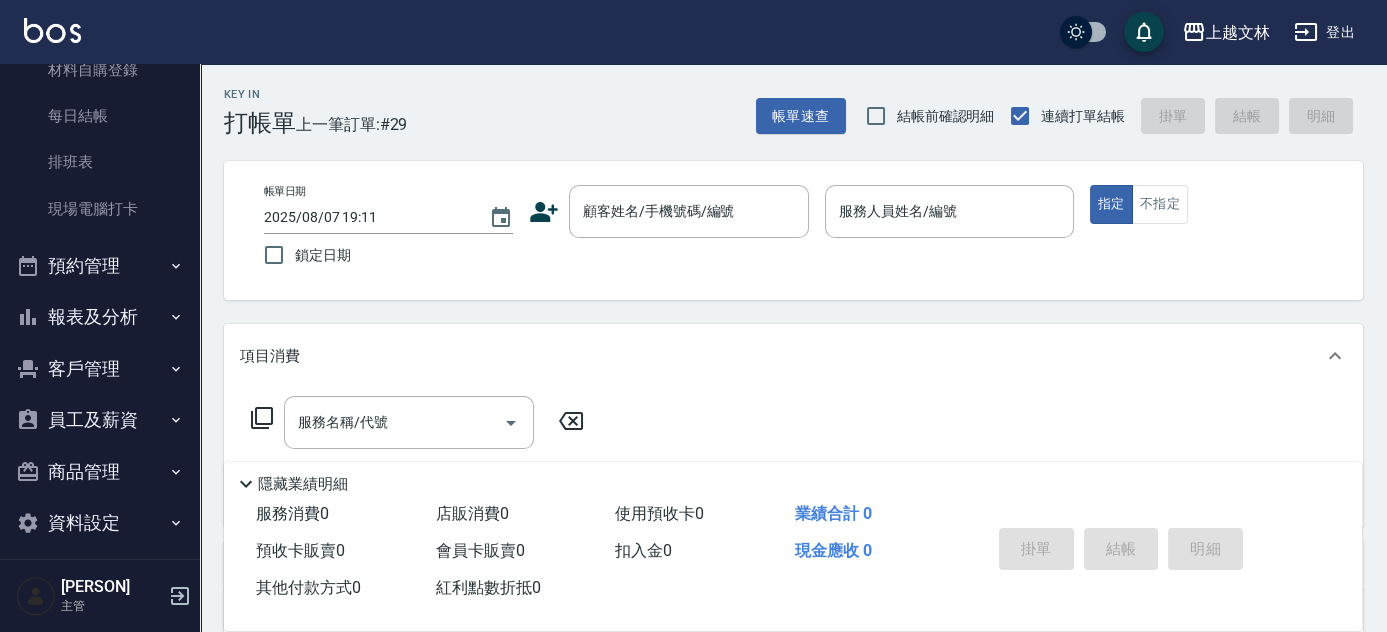scroll, scrollTop: 288, scrollLeft: 0, axis: vertical 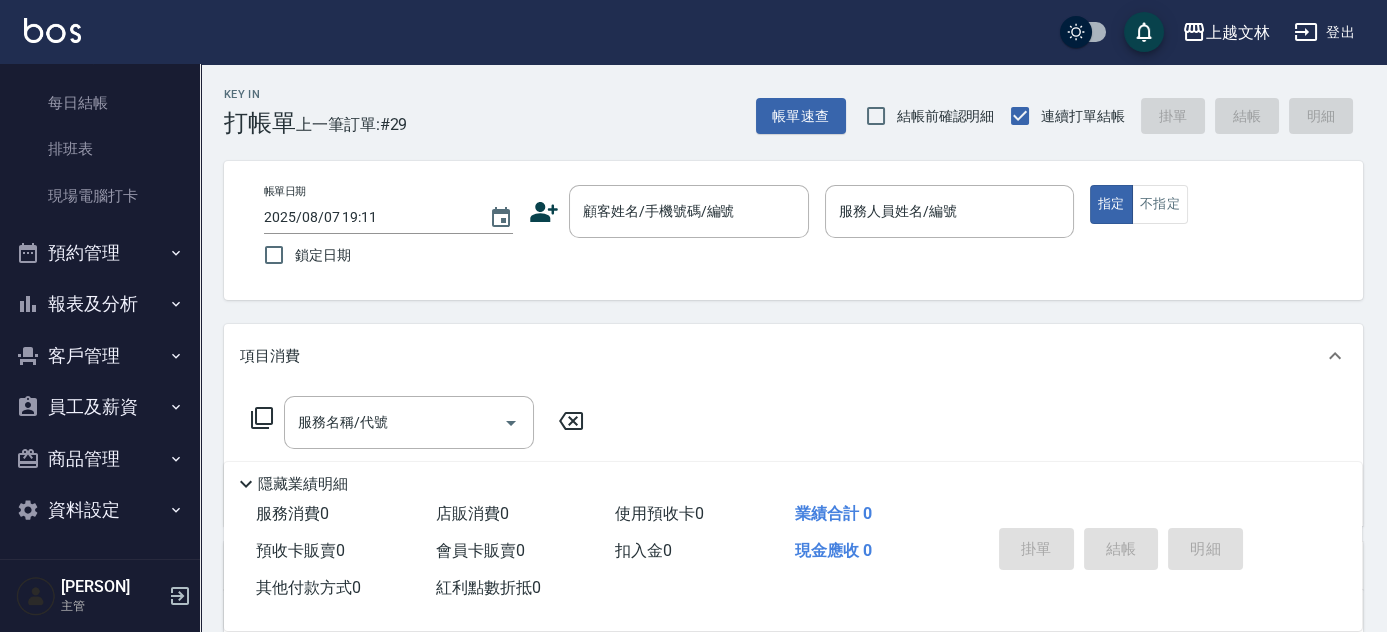 click on "報表及分析" at bounding box center (100, 304) 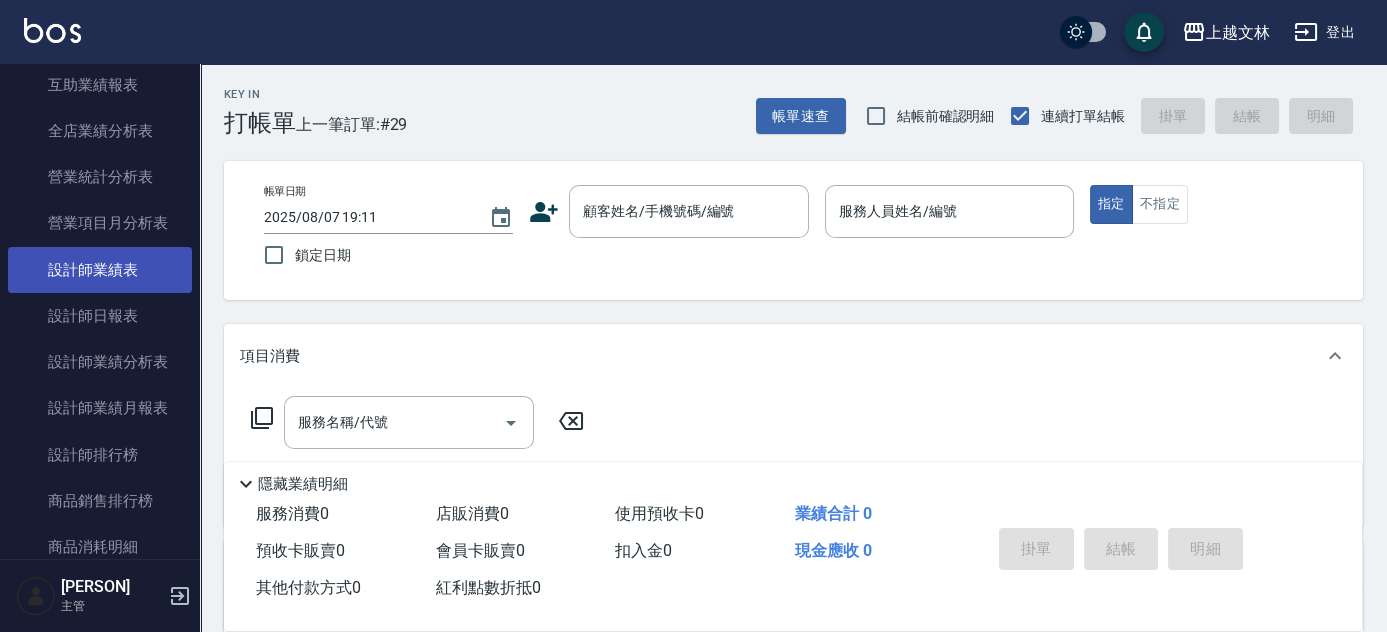 scroll, scrollTop: 925, scrollLeft: 0, axis: vertical 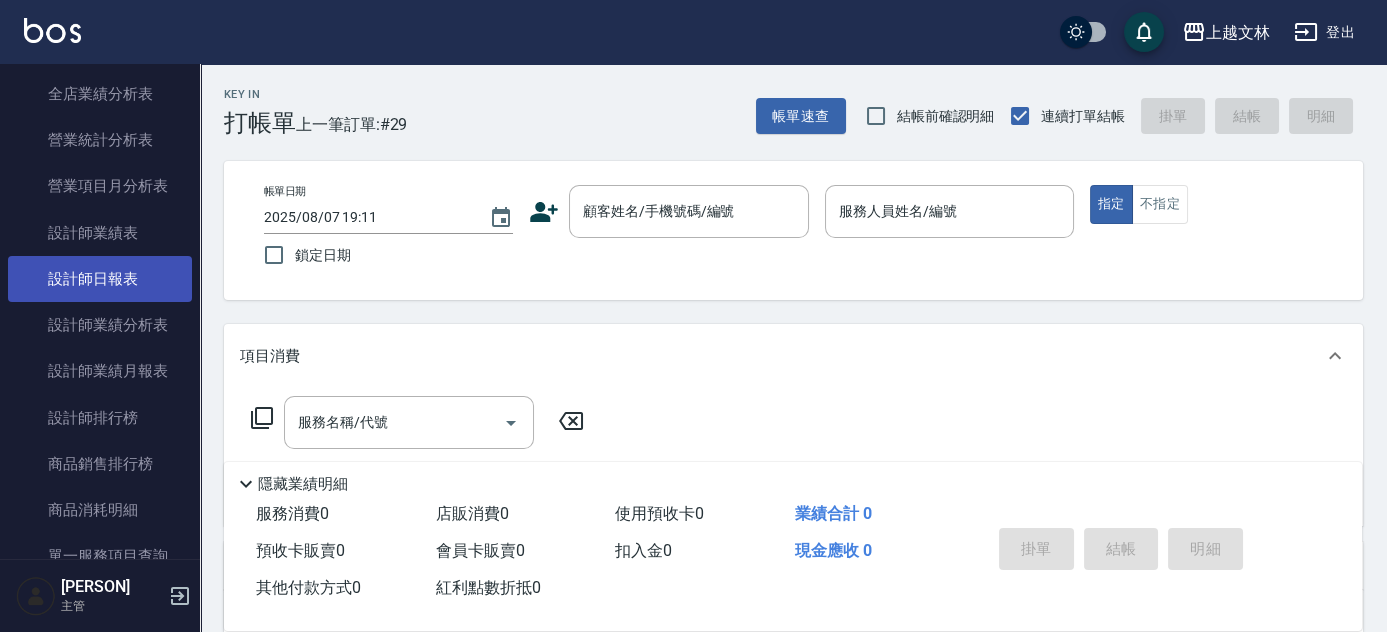 click on "設計師日報表" at bounding box center [100, 279] 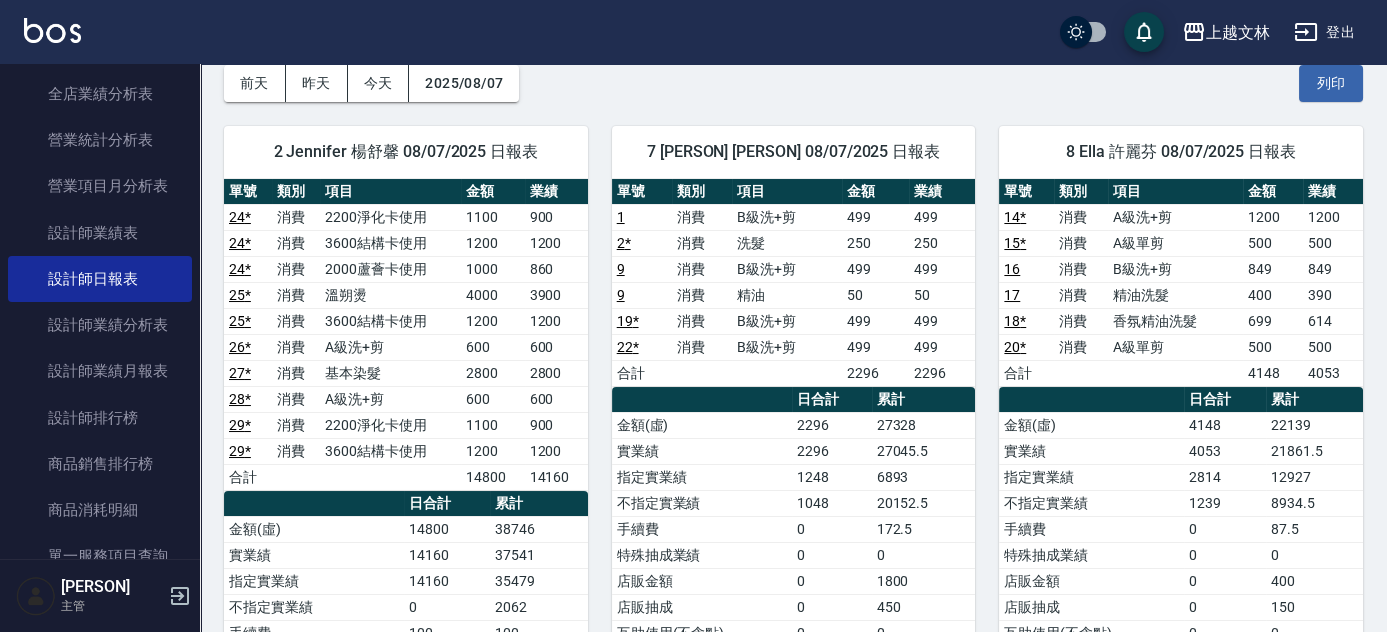 scroll, scrollTop: 181, scrollLeft: 0, axis: vertical 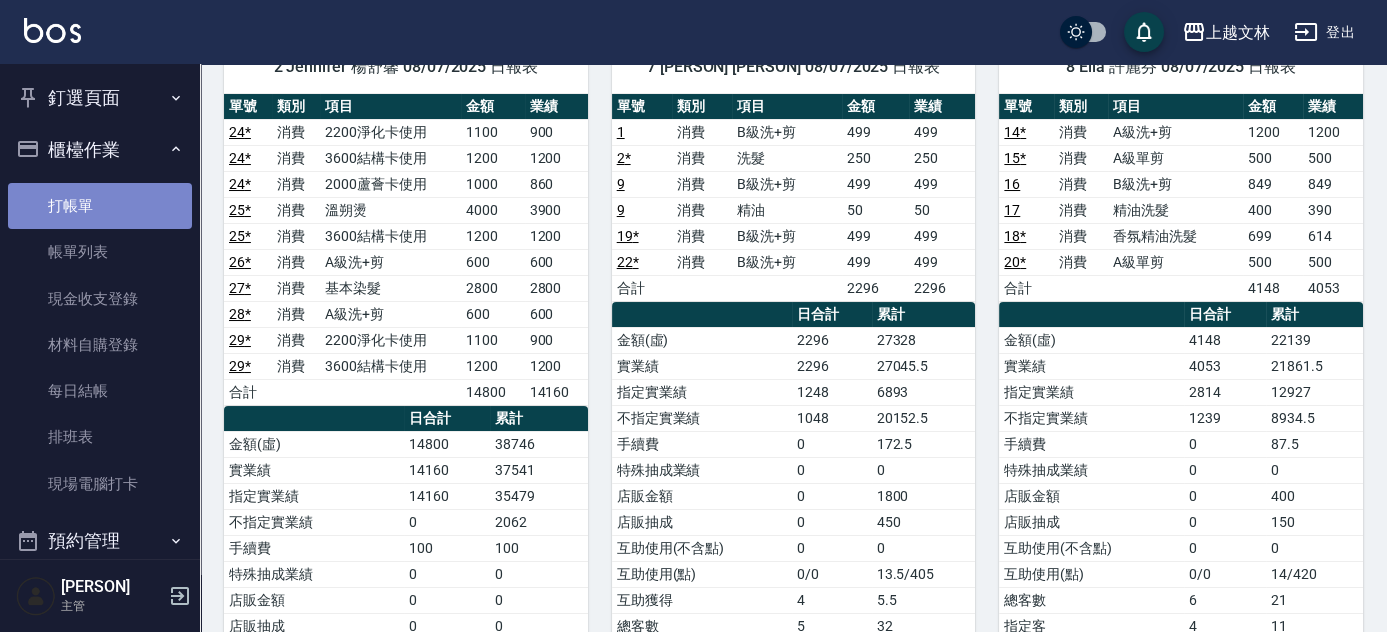click on "打帳單" at bounding box center (100, 206) 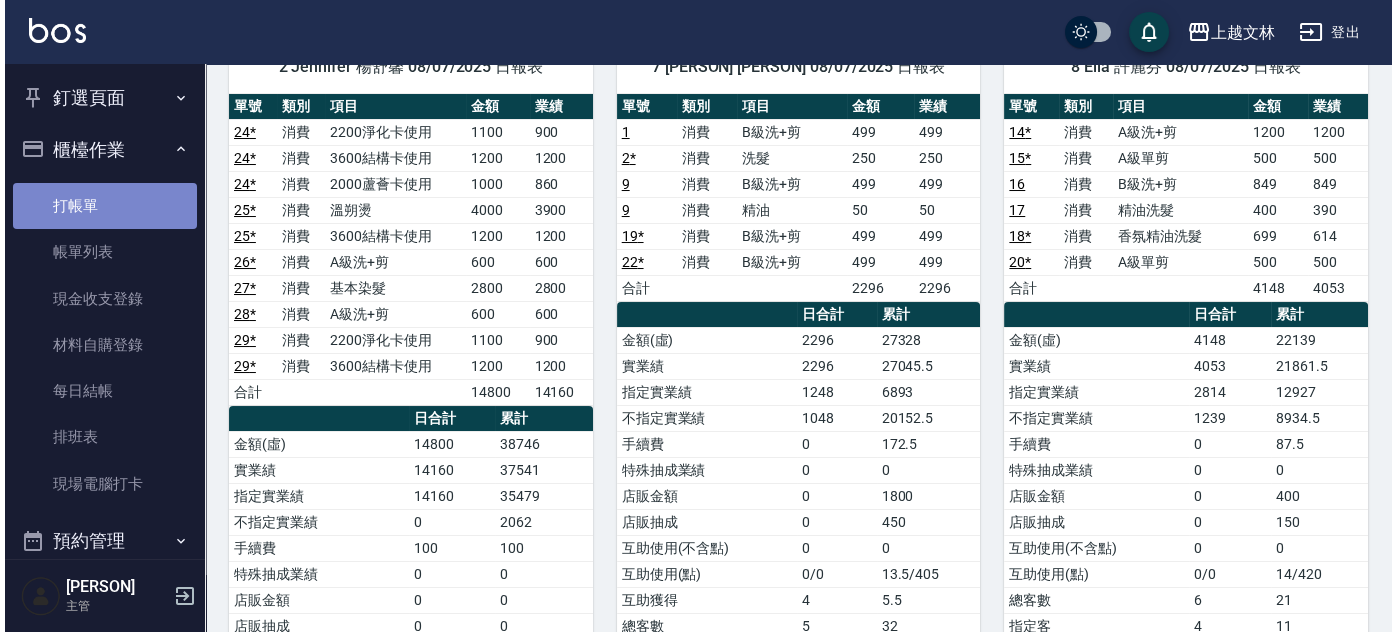 scroll, scrollTop: 0, scrollLeft: 0, axis: both 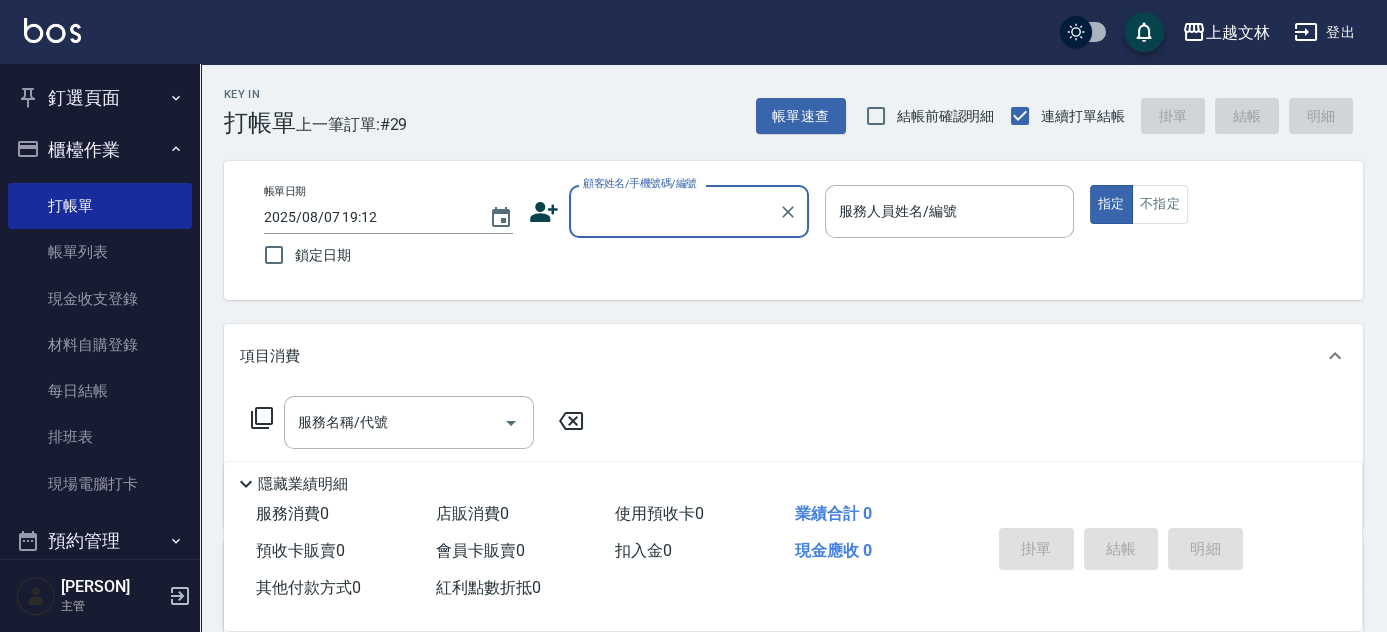 click on "顧客姓名/手機號碼/編號" at bounding box center (674, 211) 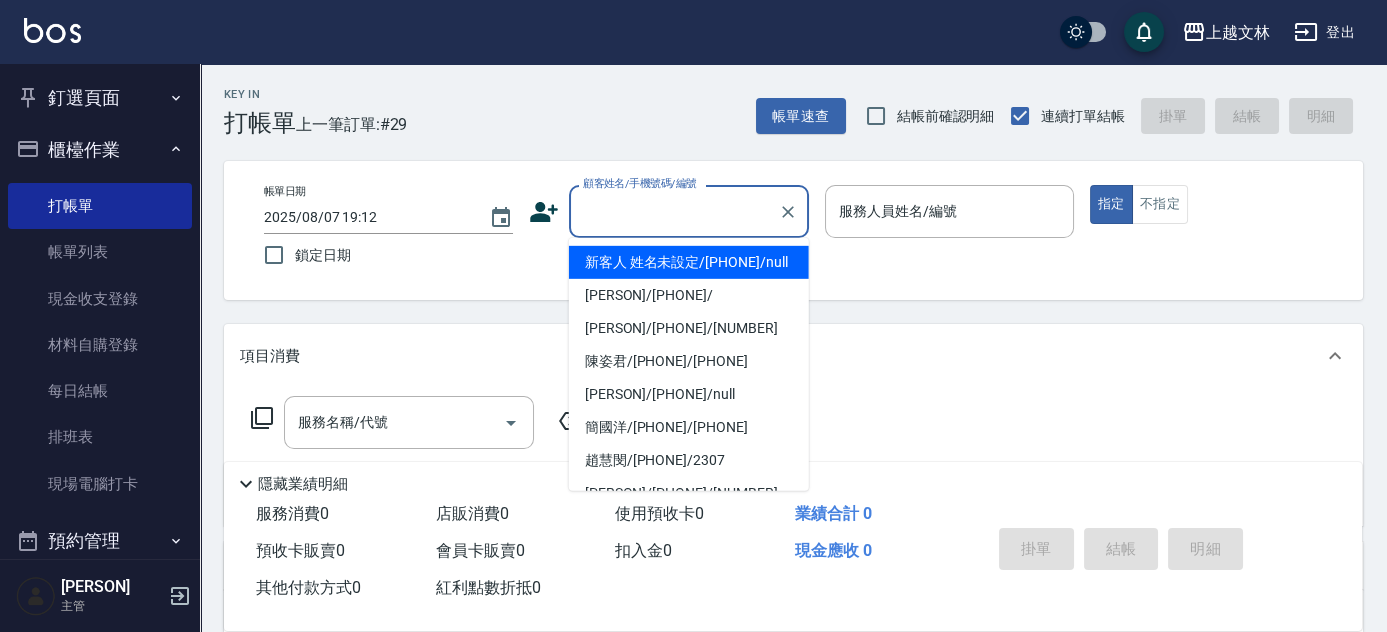 click on "新客人 姓名未設定/[PHONE]/null" at bounding box center [689, 262] 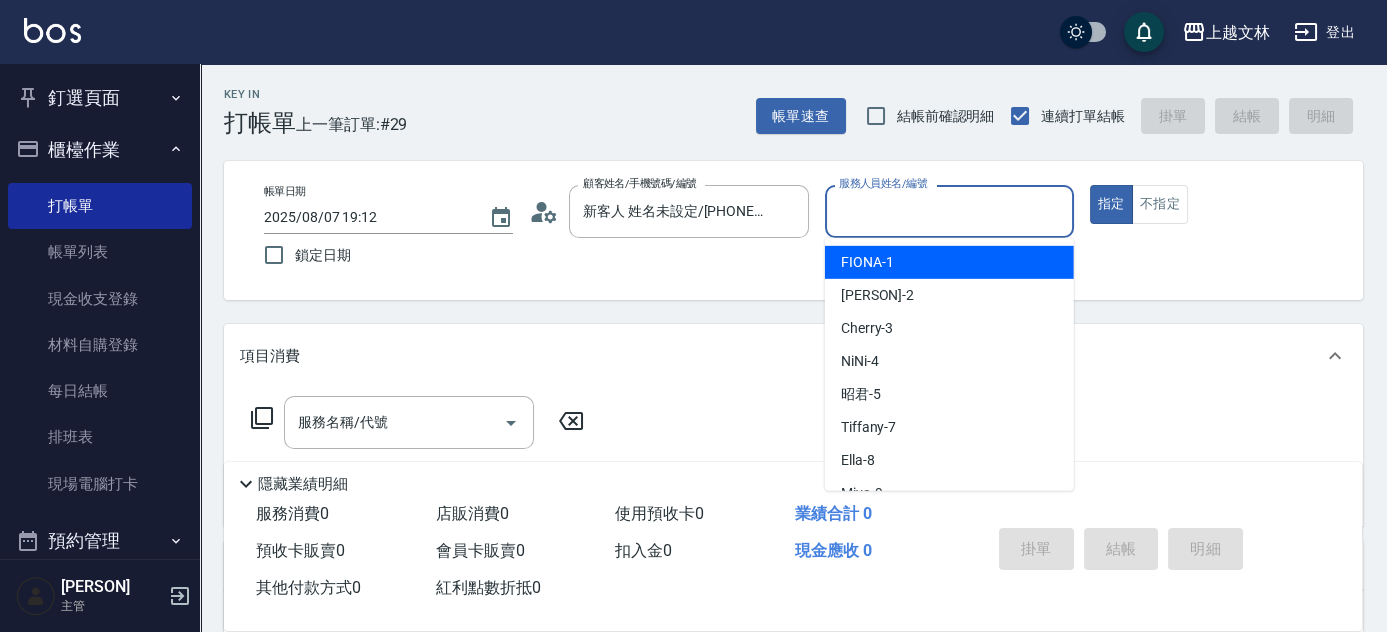 drag, startPoint x: 887, startPoint y: 227, endPoint x: 899, endPoint y: 242, distance: 19.209373 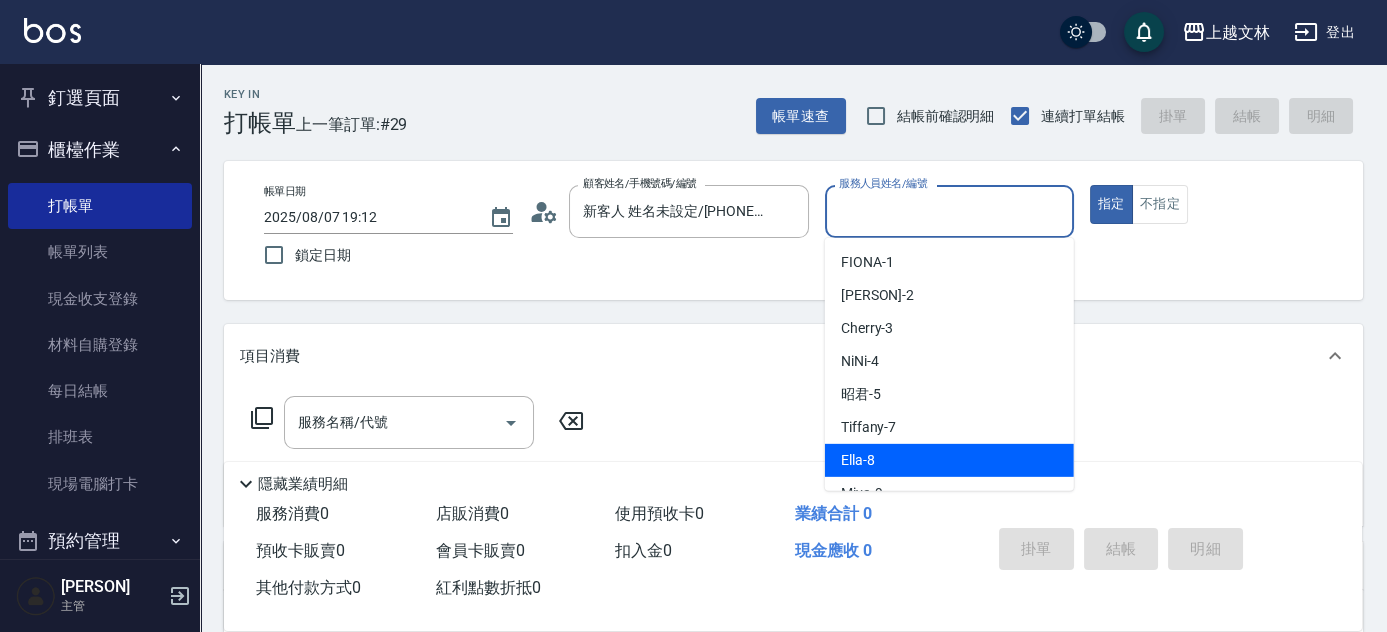 click on "Ella -8" at bounding box center (858, 460) 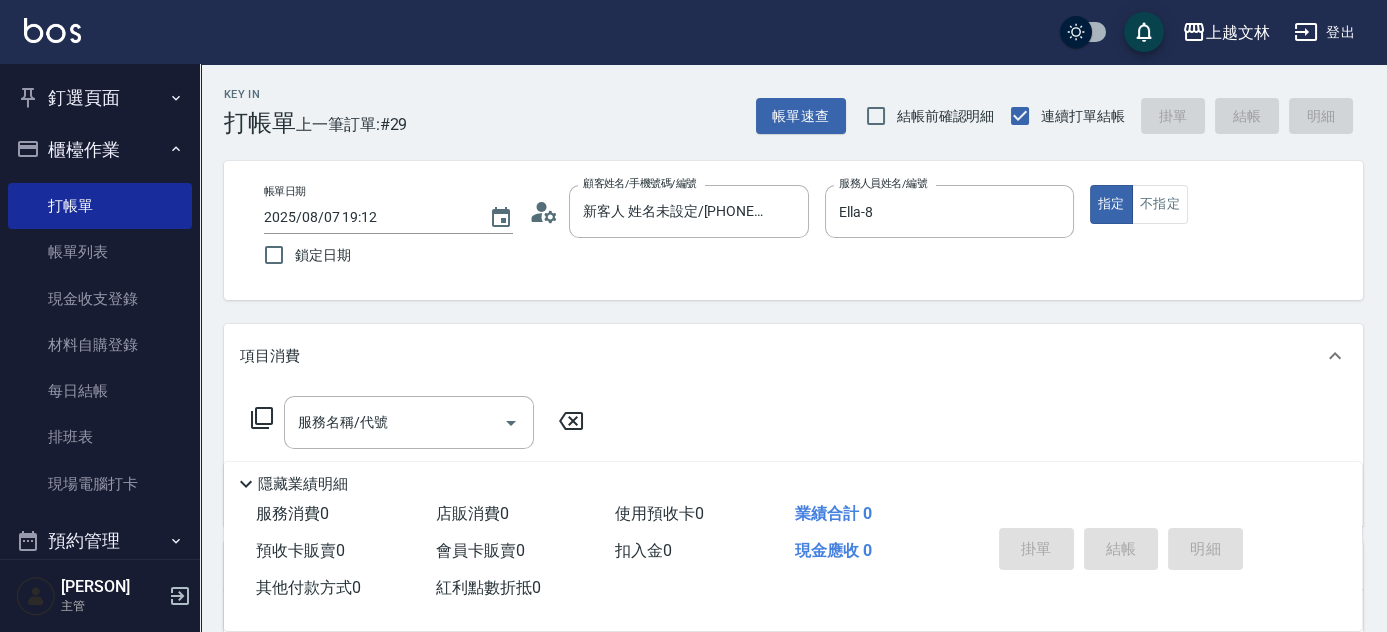 click 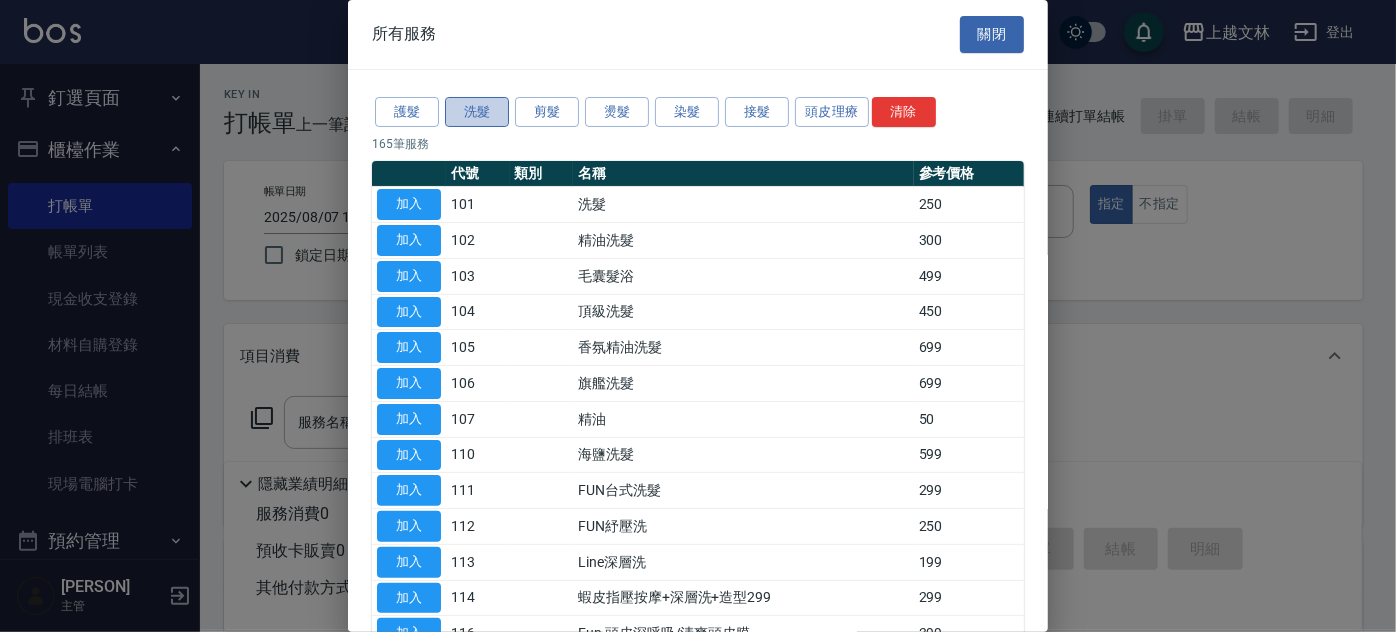 click on "洗髮" at bounding box center (477, 112) 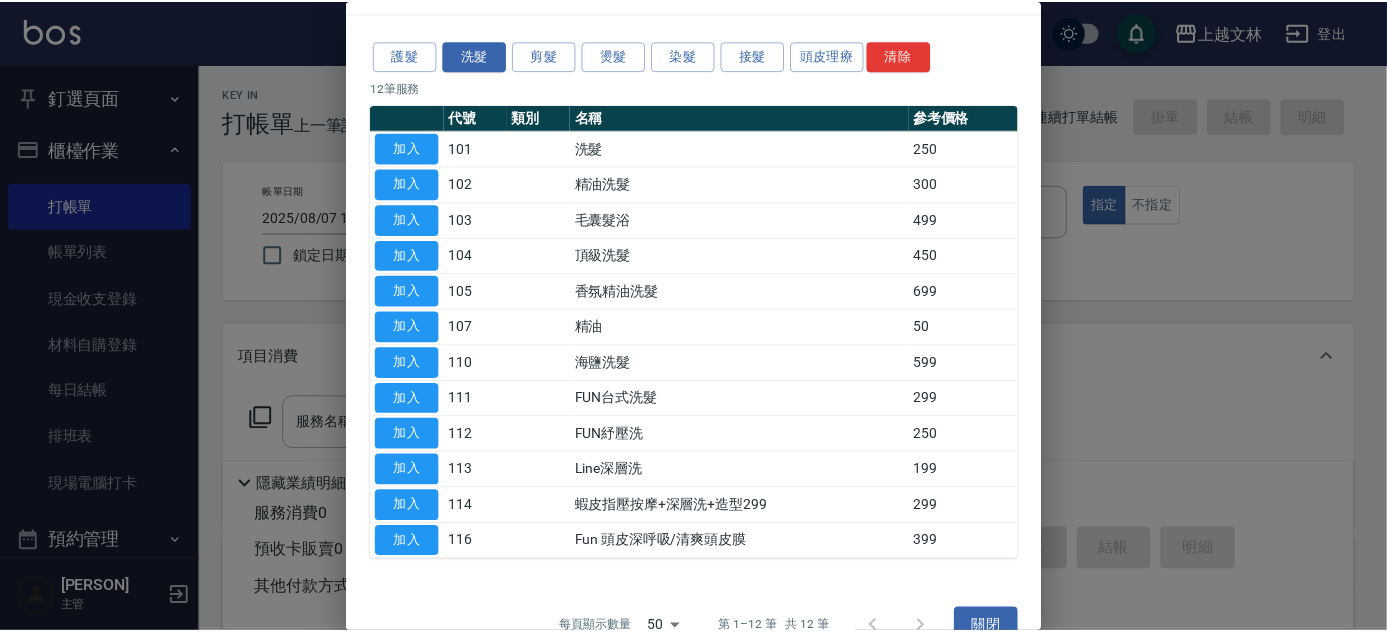 scroll, scrollTop: 53, scrollLeft: 0, axis: vertical 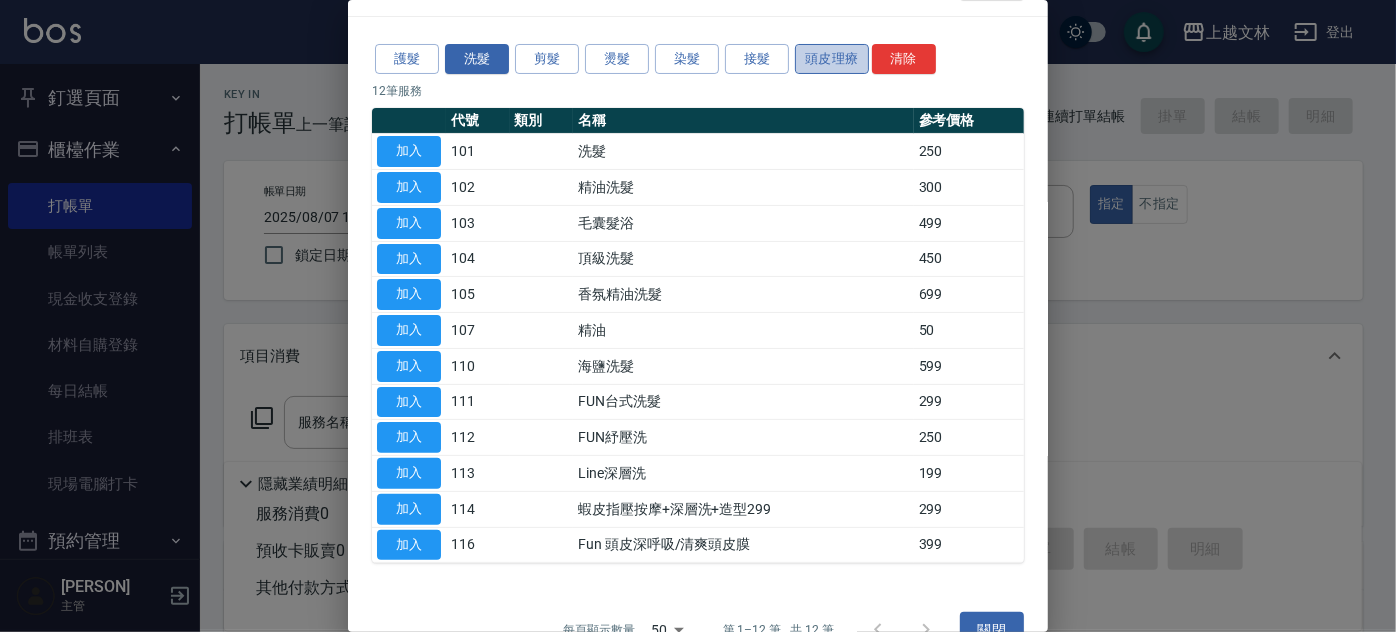 click on "頭皮理療" at bounding box center [832, 59] 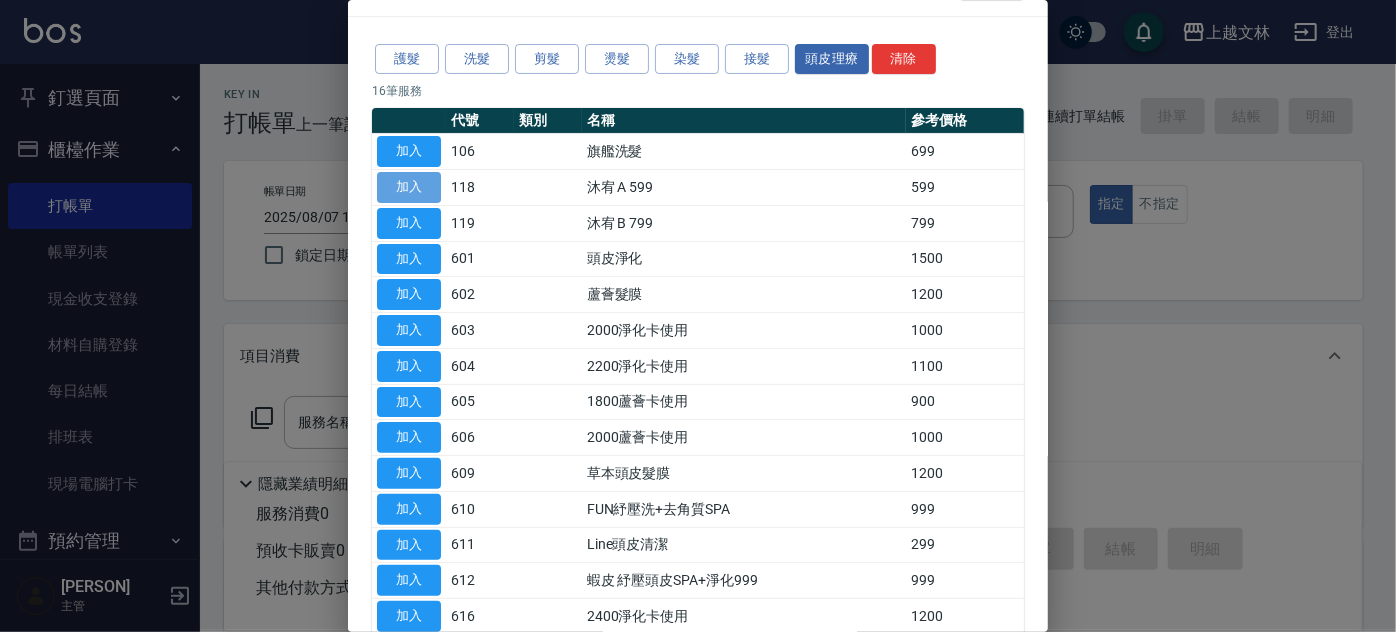 click on "加入" at bounding box center [409, 187] 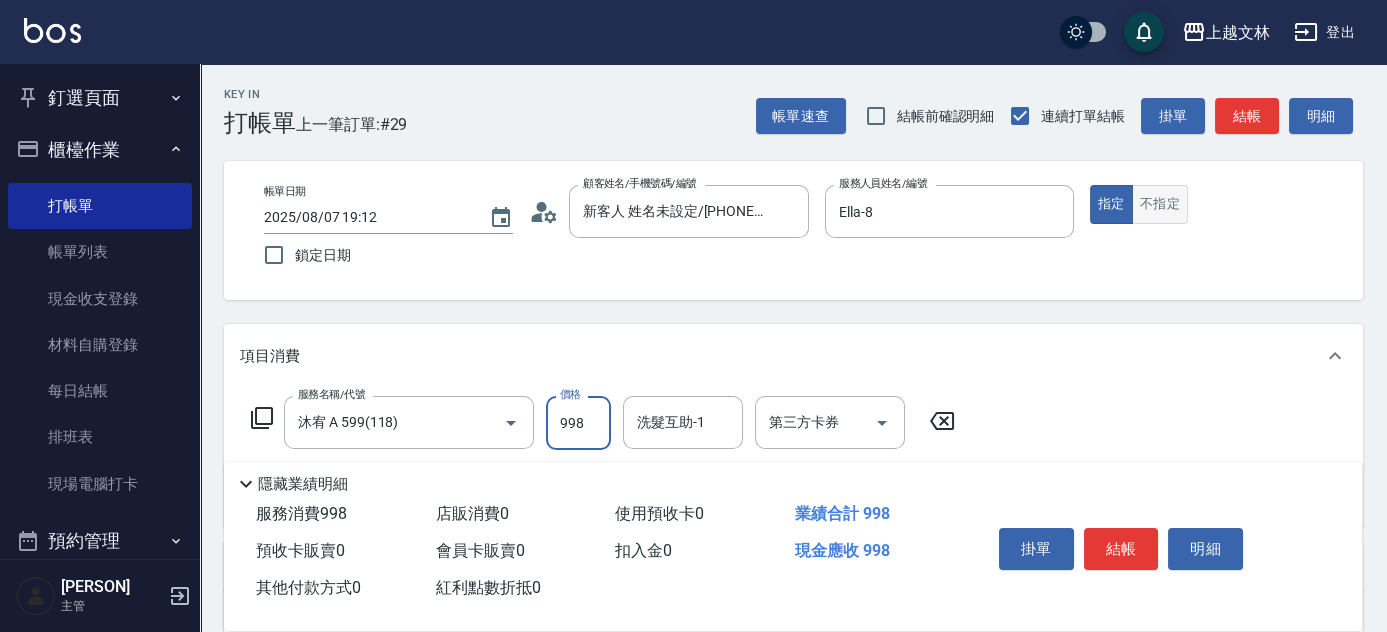 type on "998" 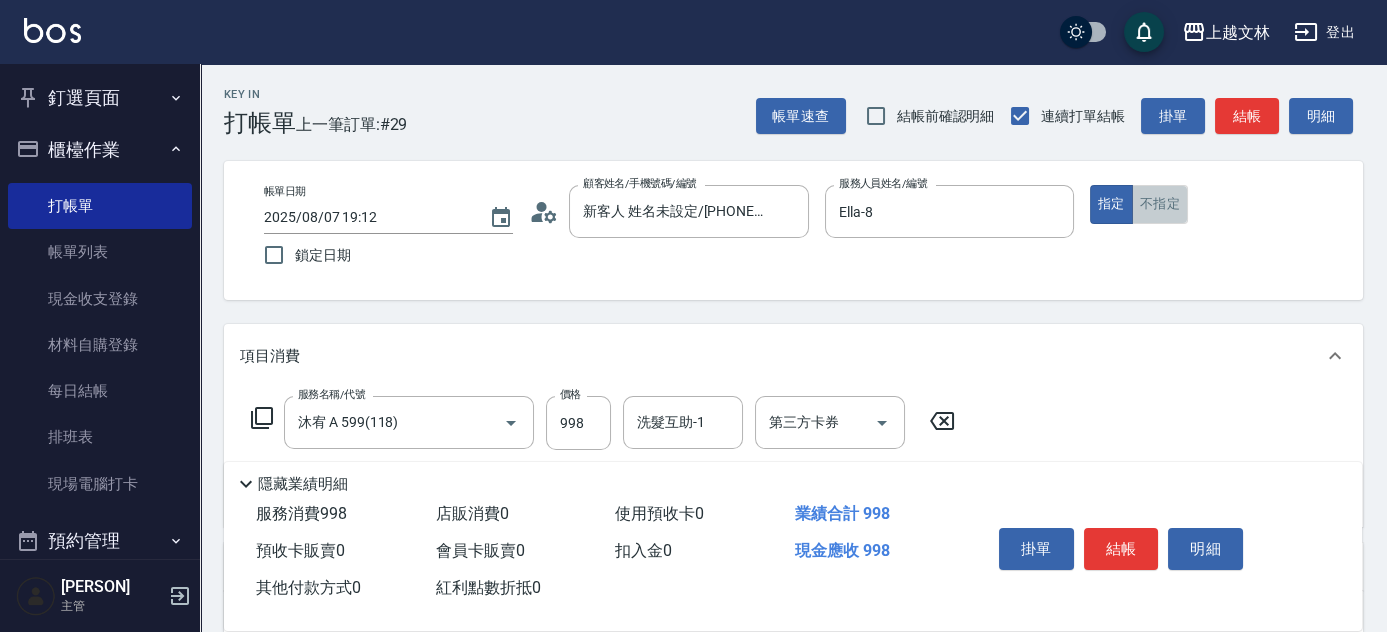 click on "不指定" at bounding box center [1160, 204] 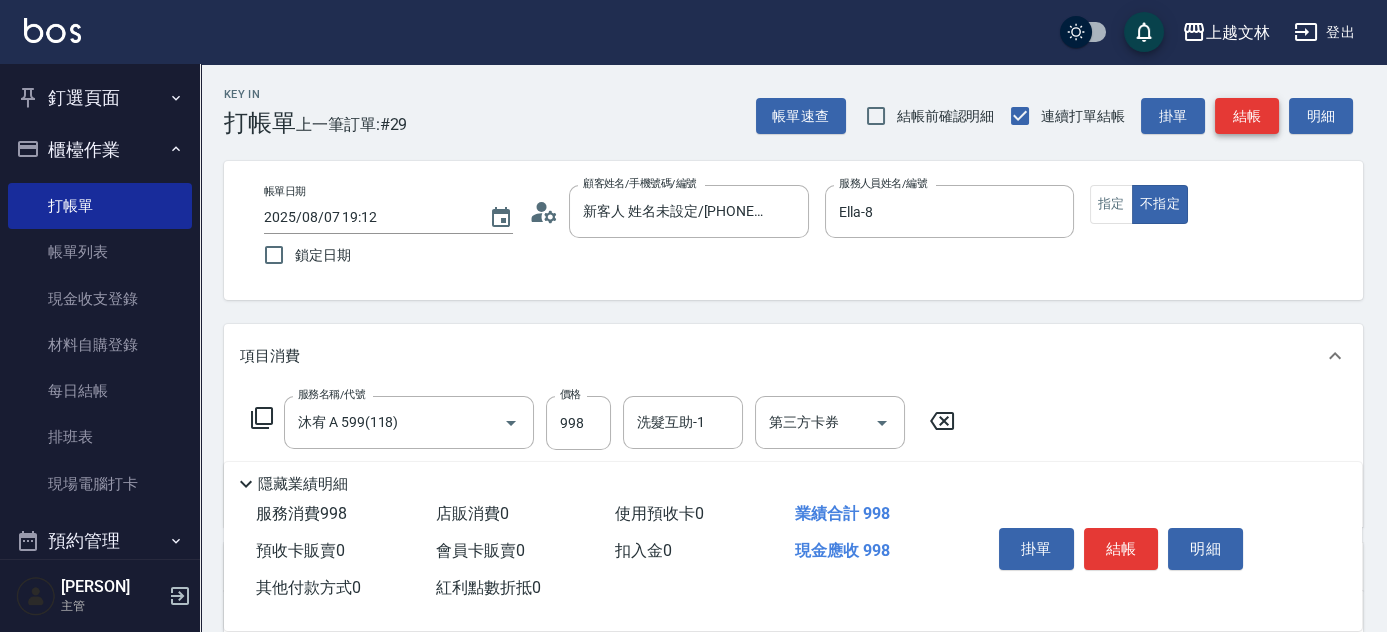 click on "結帳" at bounding box center [1247, 116] 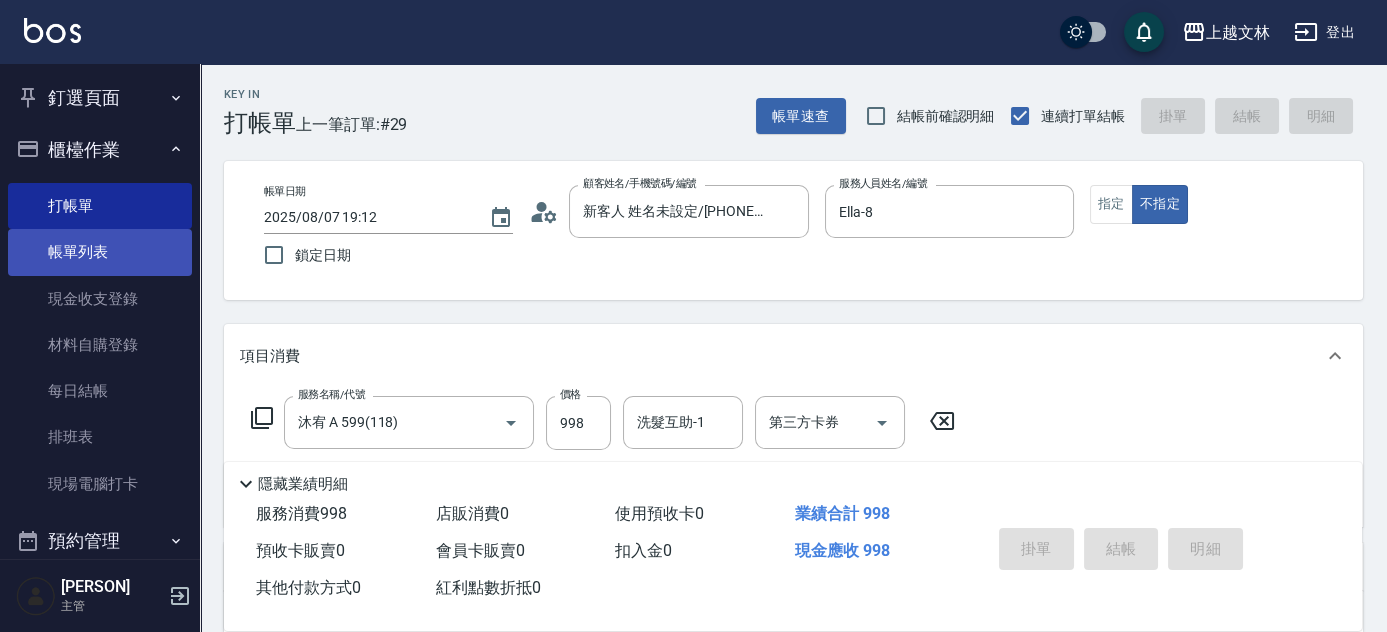type on "2025/08/07 19:13" 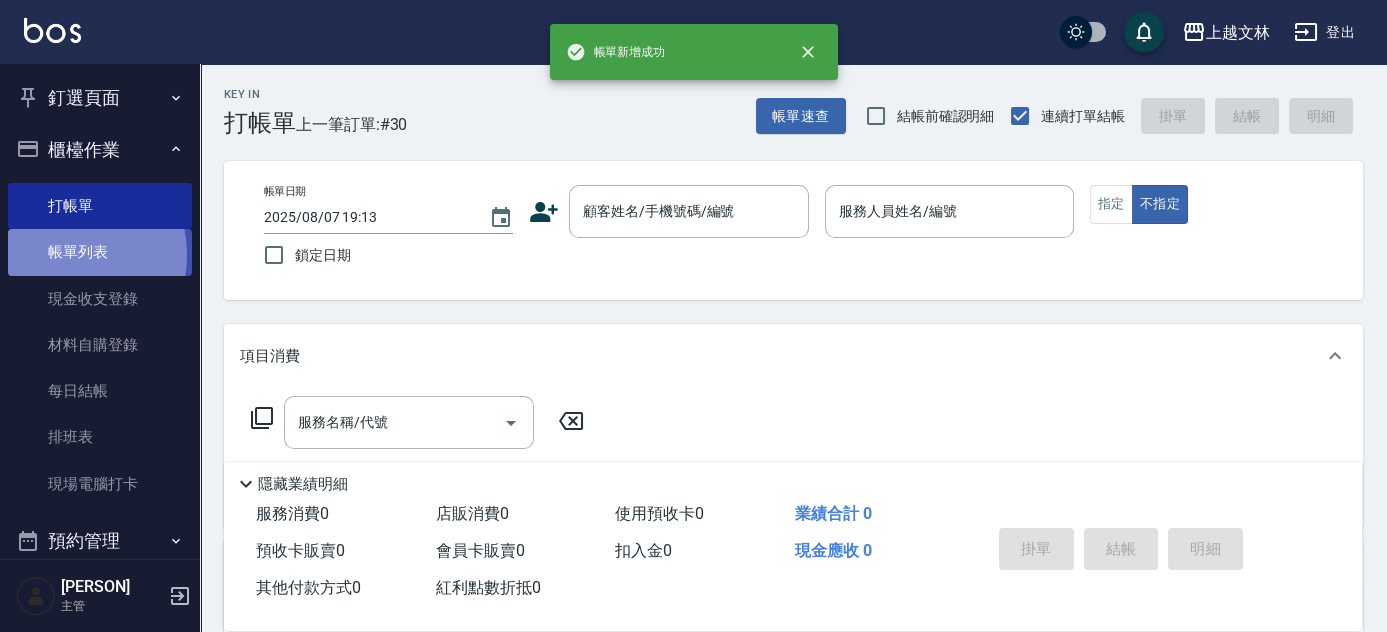 click on "帳單列表" at bounding box center (100, 252) 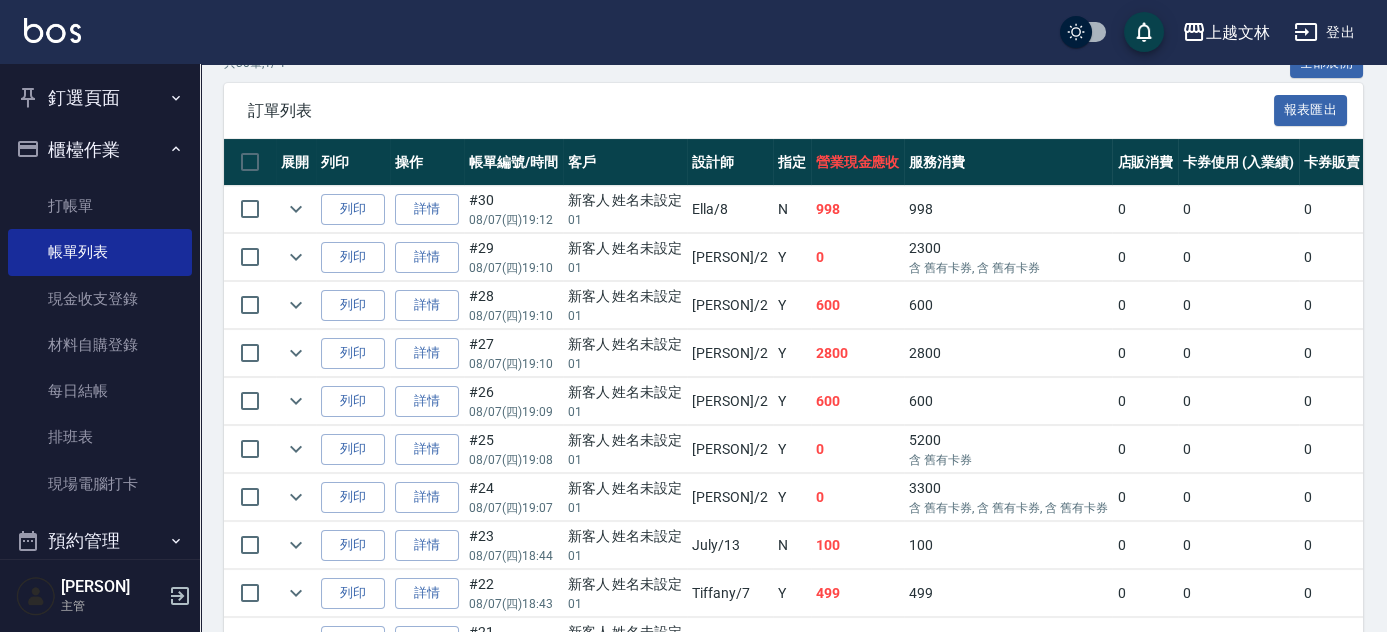 scroll, scrollTop: 534, scrollLeft: 0, axis: vertical 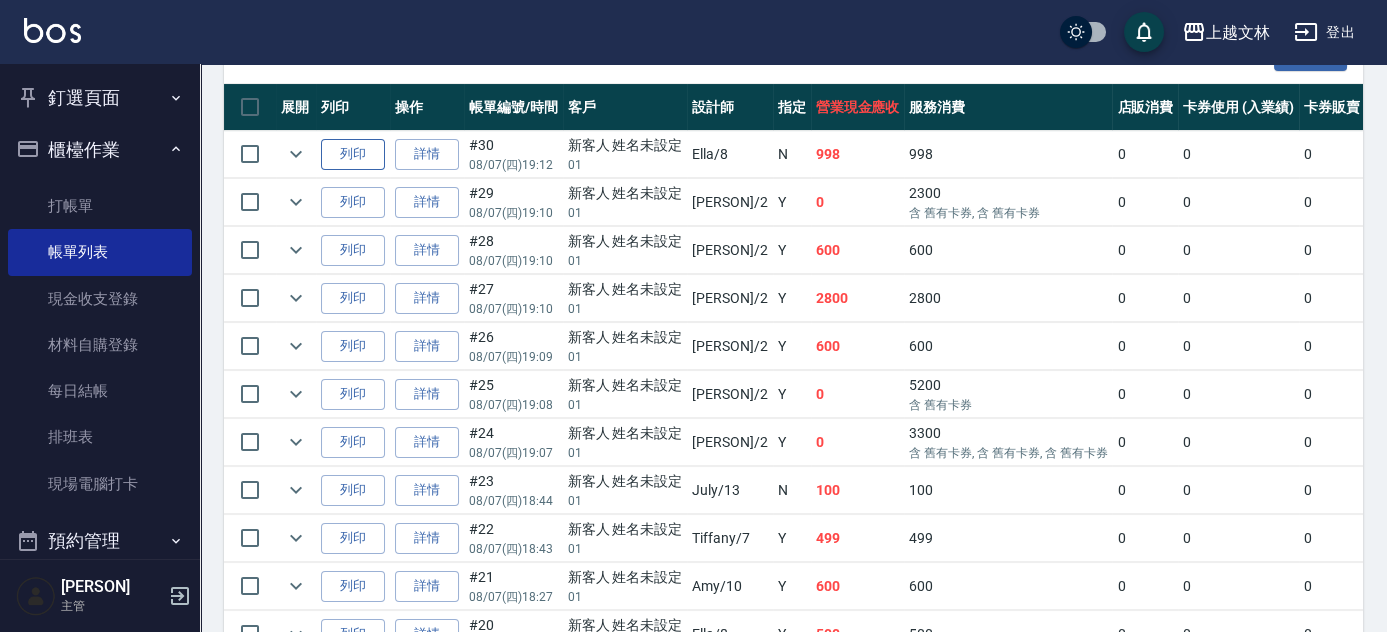 click on "列印" at bounding box center (353, 154) 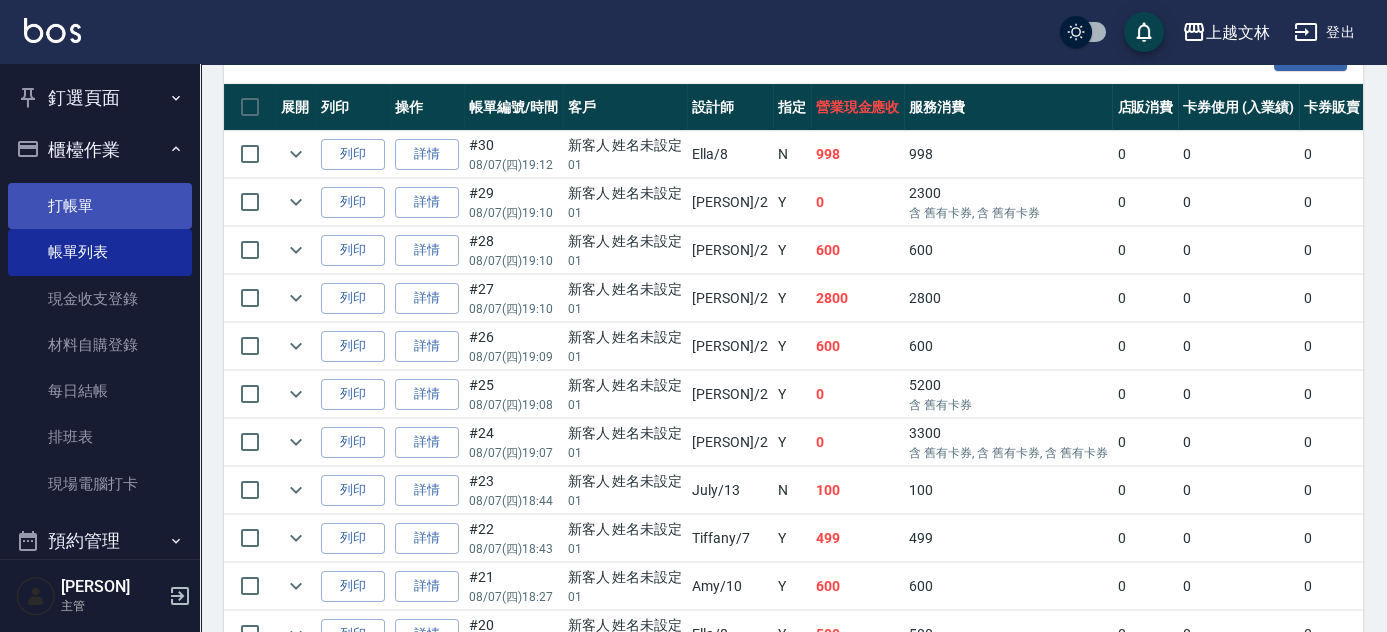 click on "打帳單" at bounding box center [100, 206] 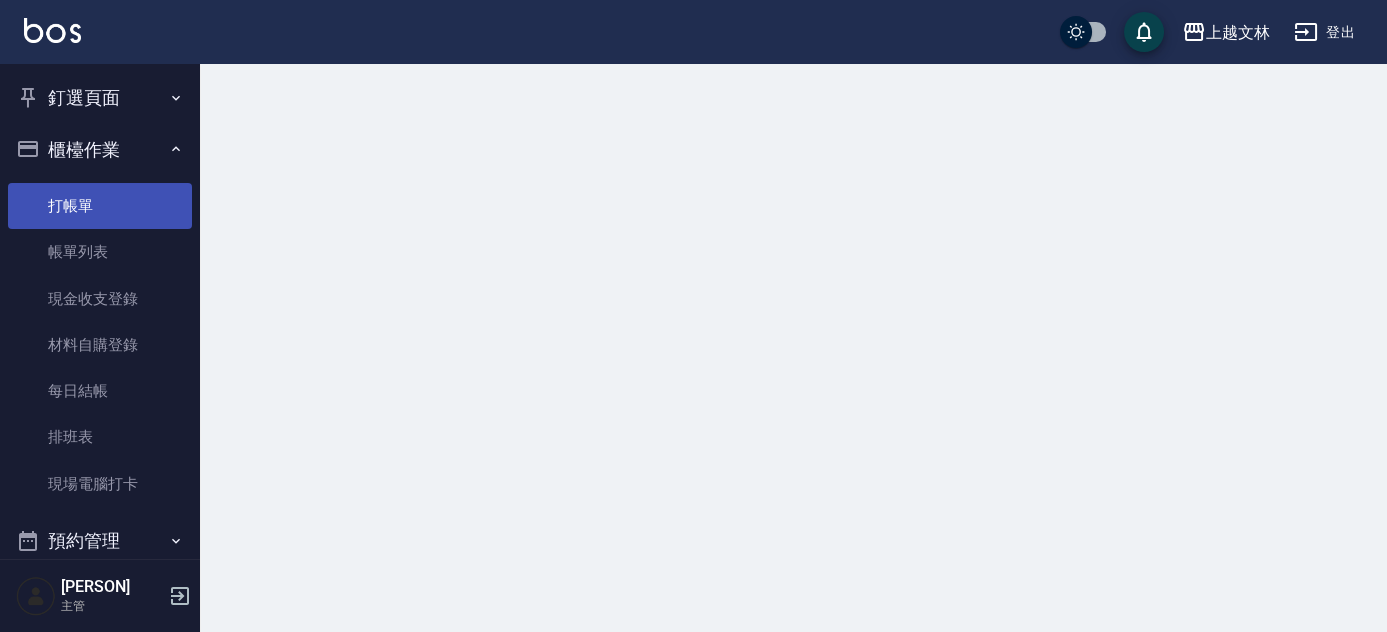 scroll, scrollTop: 0, scrollLeft: 0, axis: both 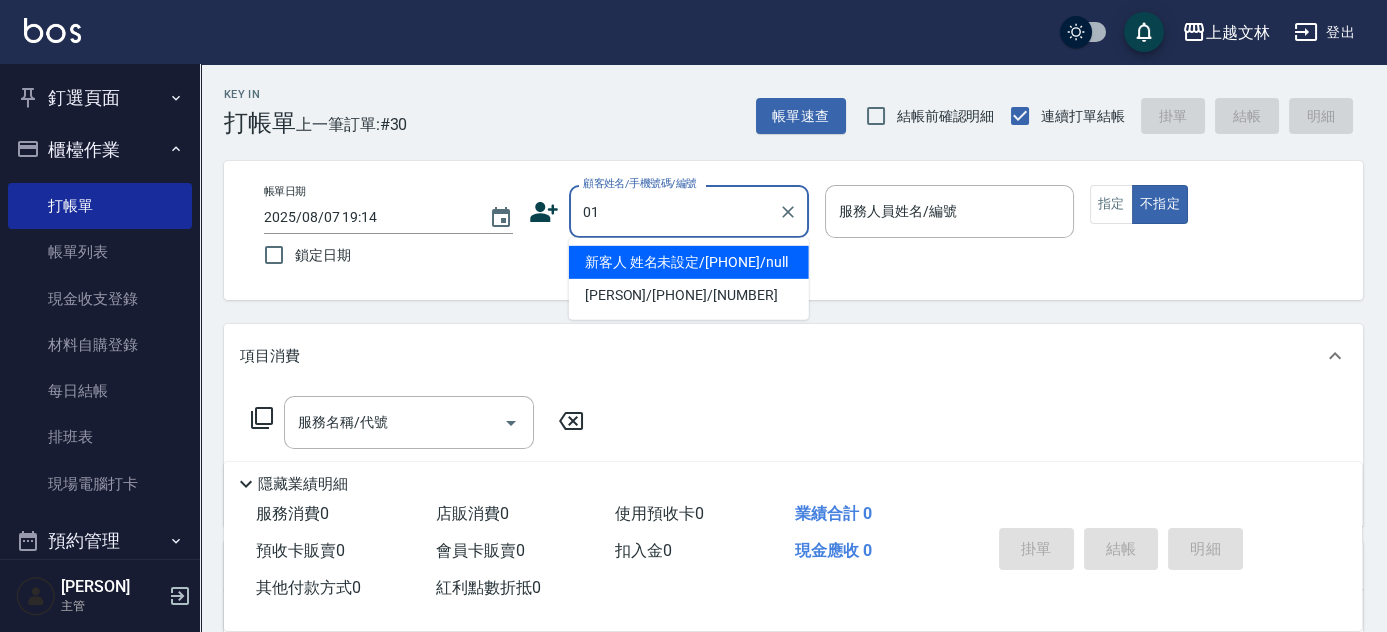 type on "新客人 姓名未設定/[PHONE]/null" 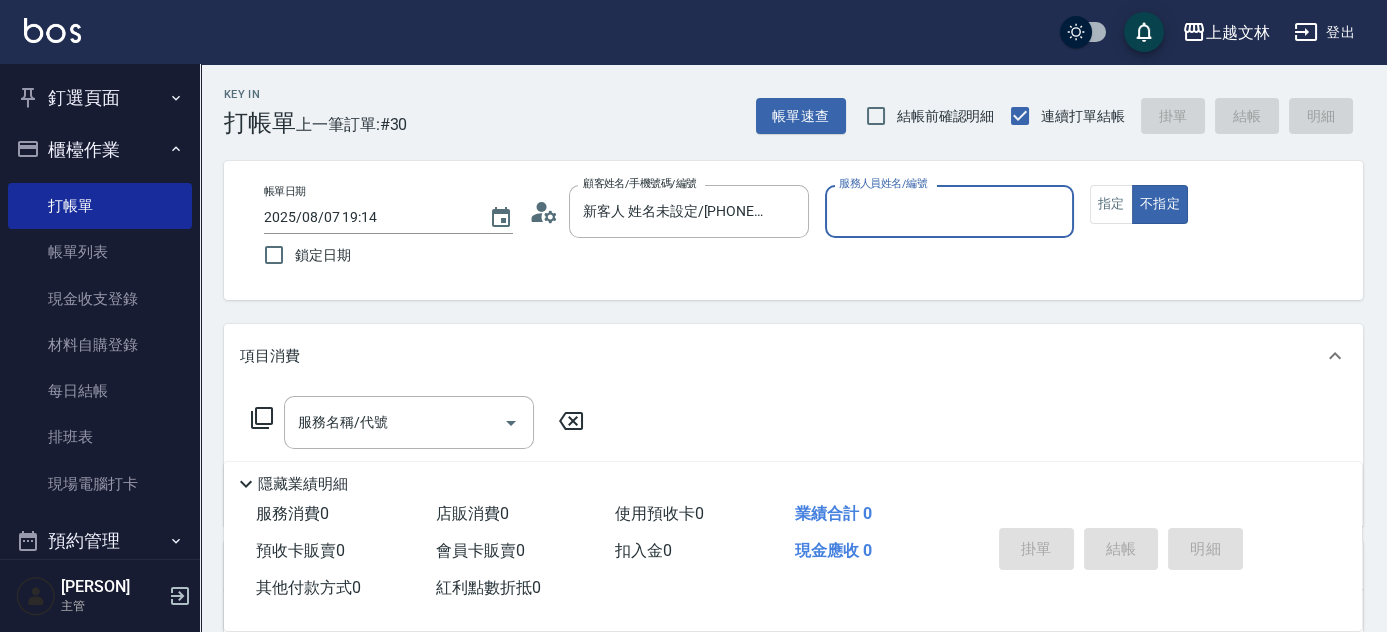 click on "不指定" at bounding box center [1160, 204] 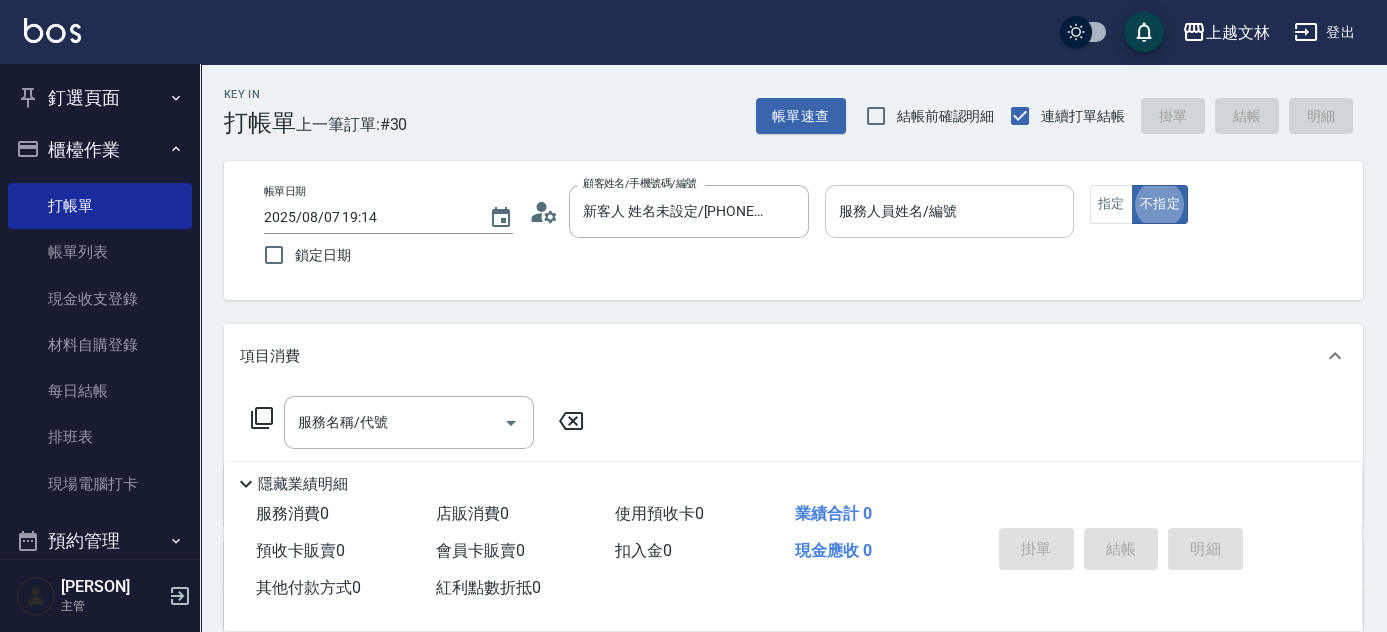 click on "服務人員姓名/編號" at bounding box center [949, 211] 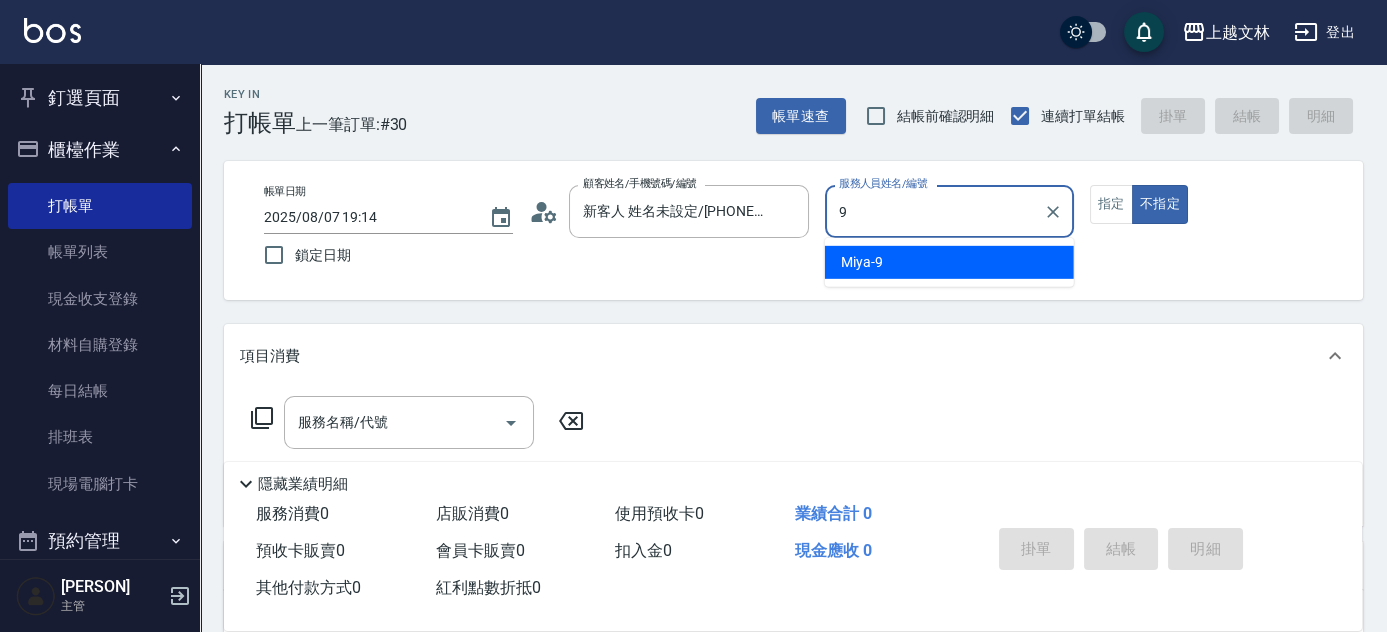 type on "Miya-9" 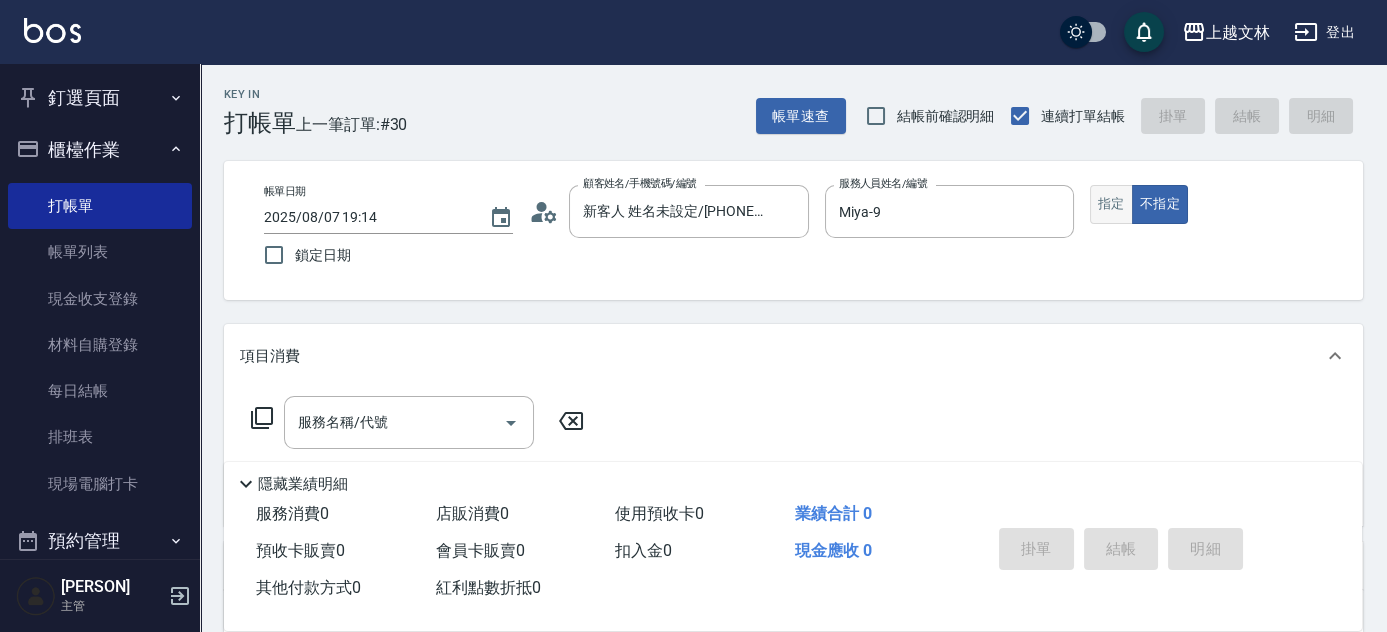 click on "指定" at bounding box center (1111, 204) 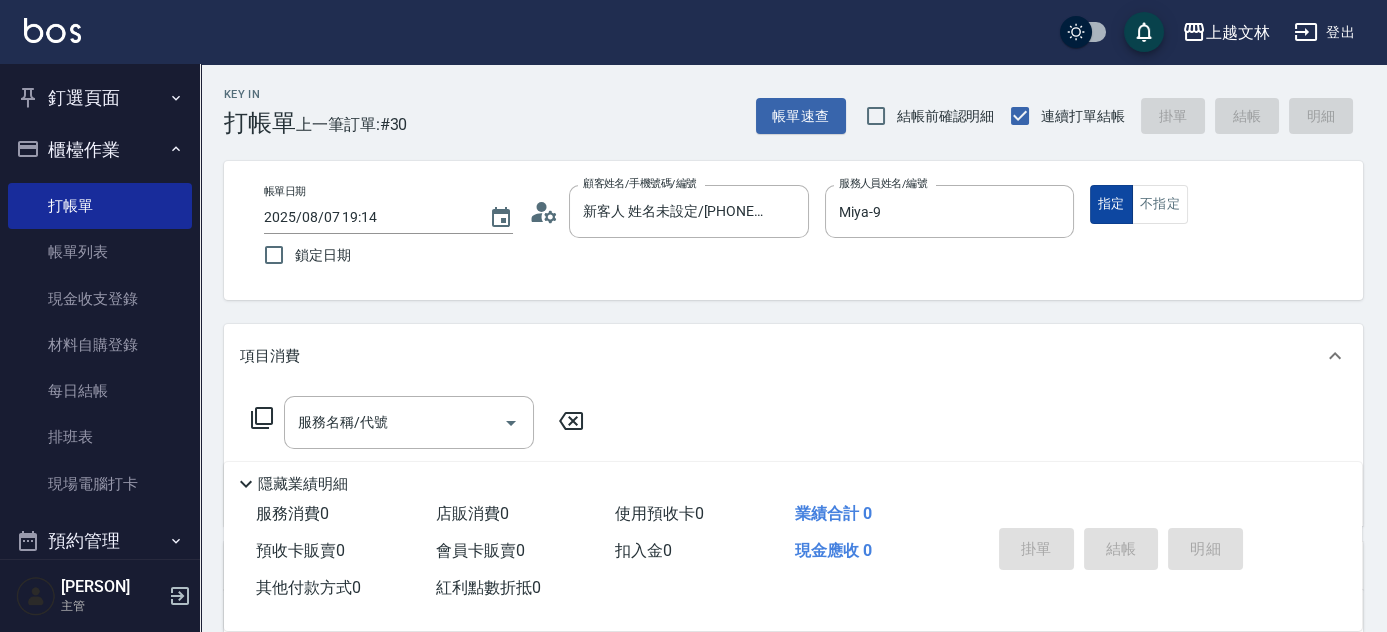type on "true" 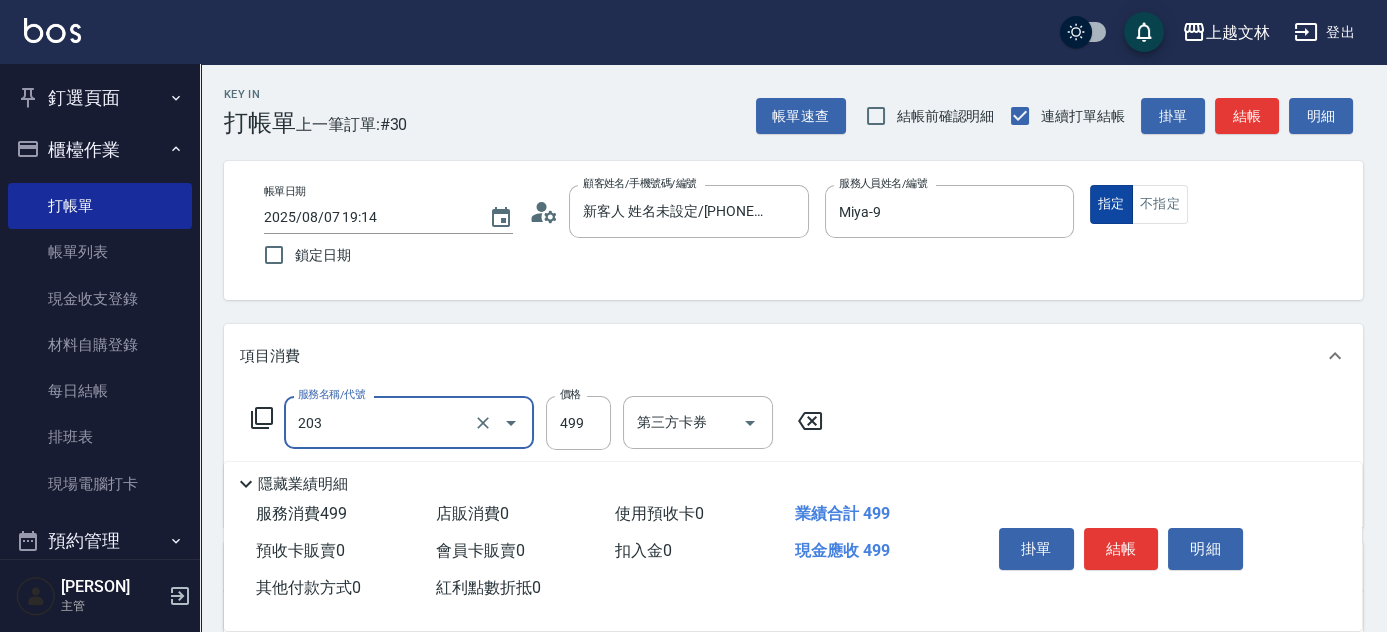 type on "B級洗+剪(203)" 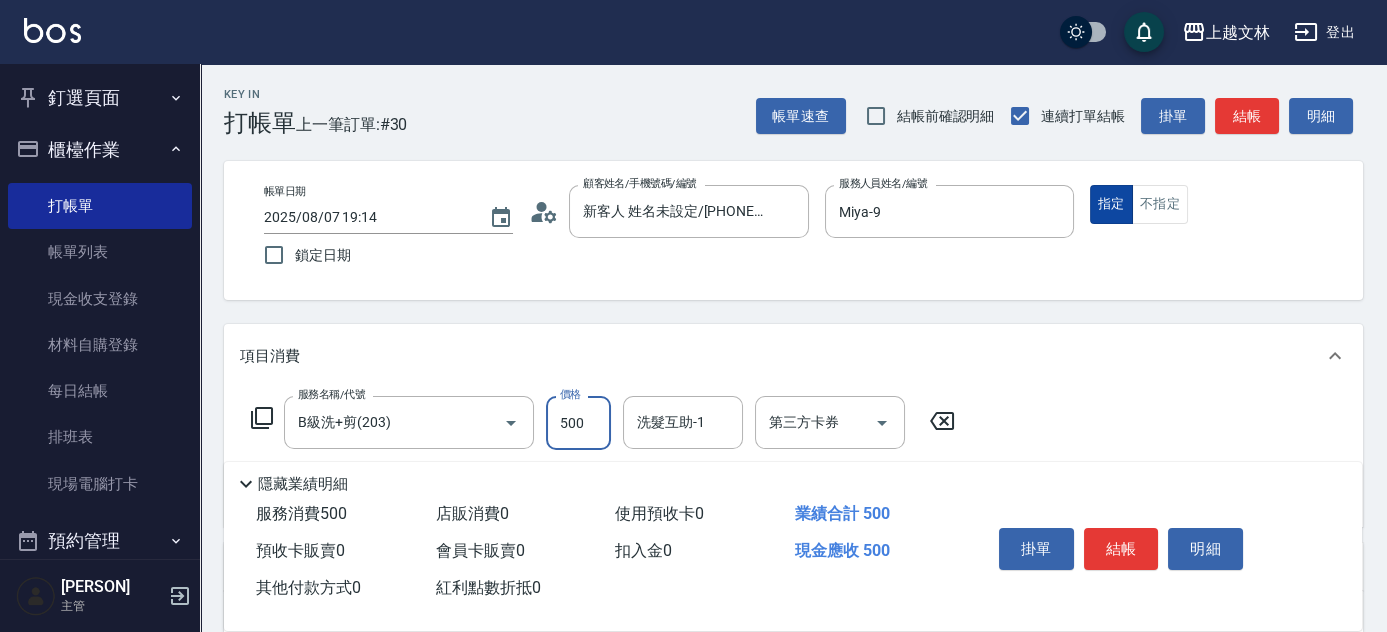 type on "500" 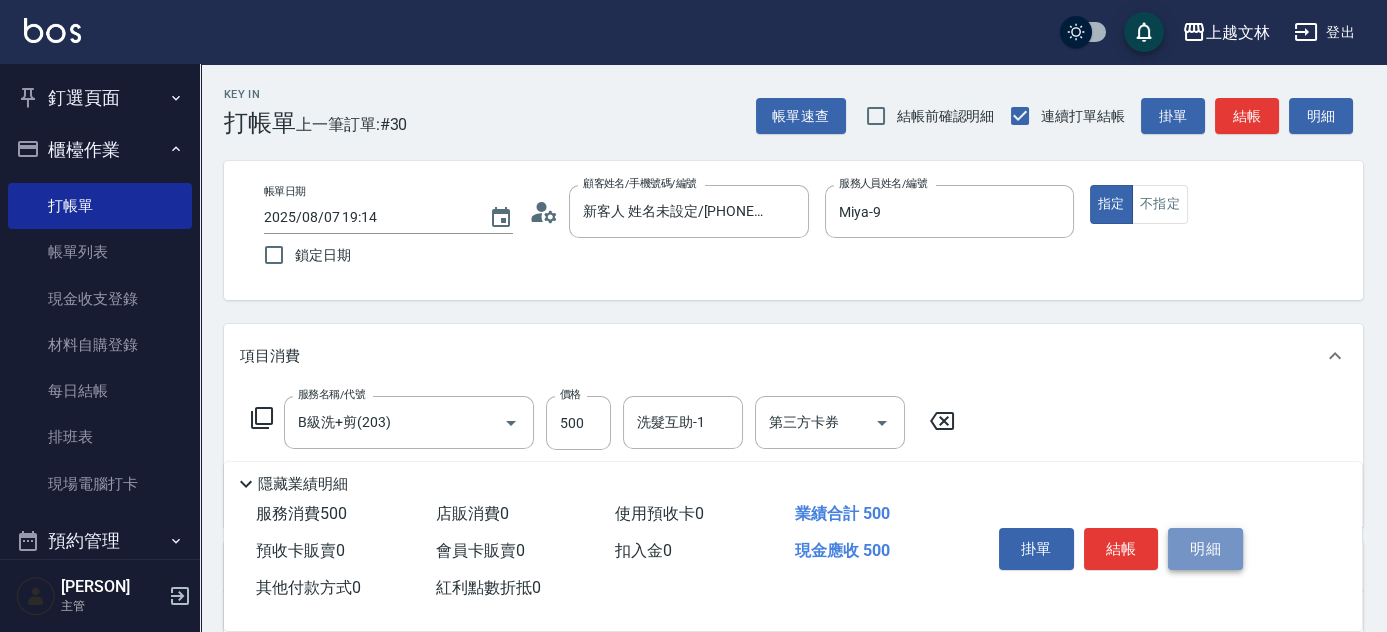click on "明細" at bounding box center [1205, 549] 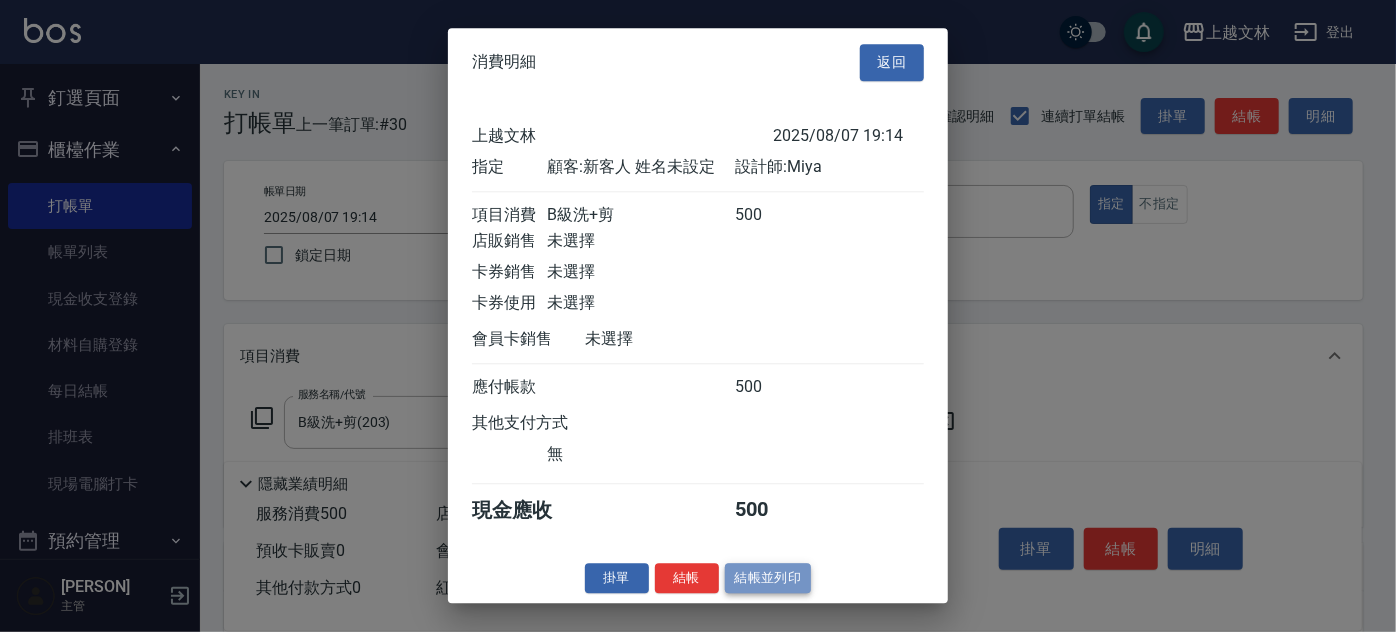 click on "結帳並列印" at bounding box center [768, 578] 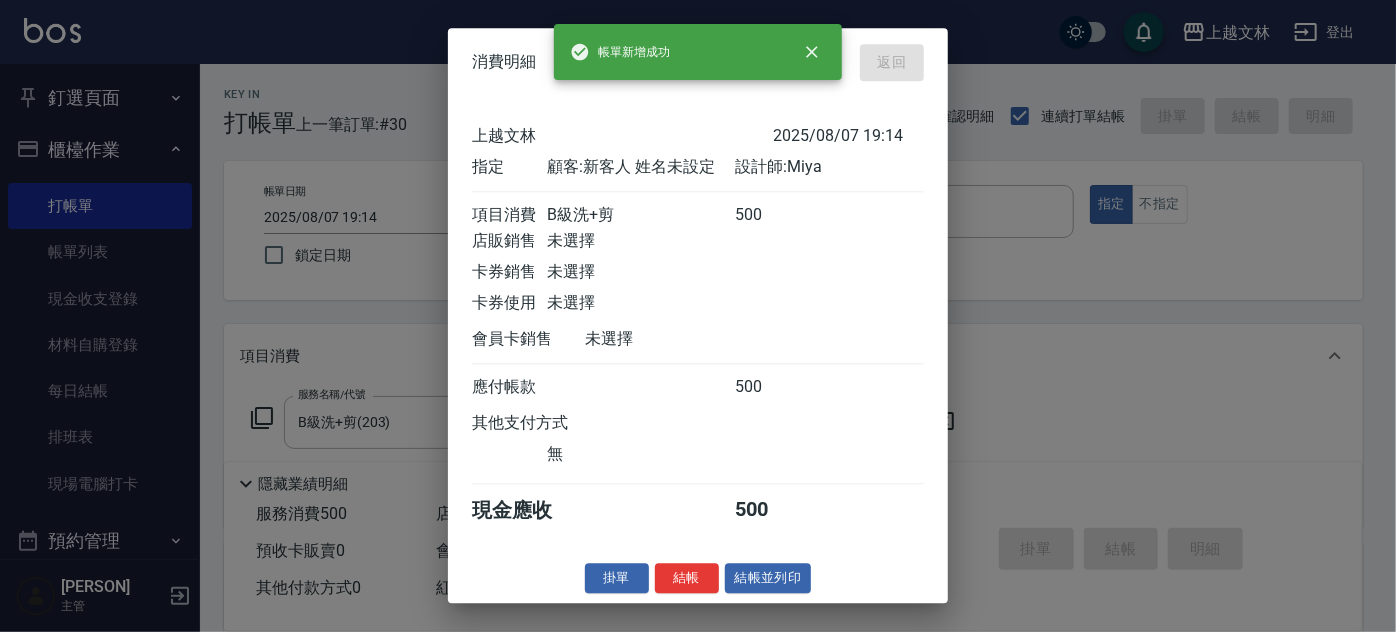 type 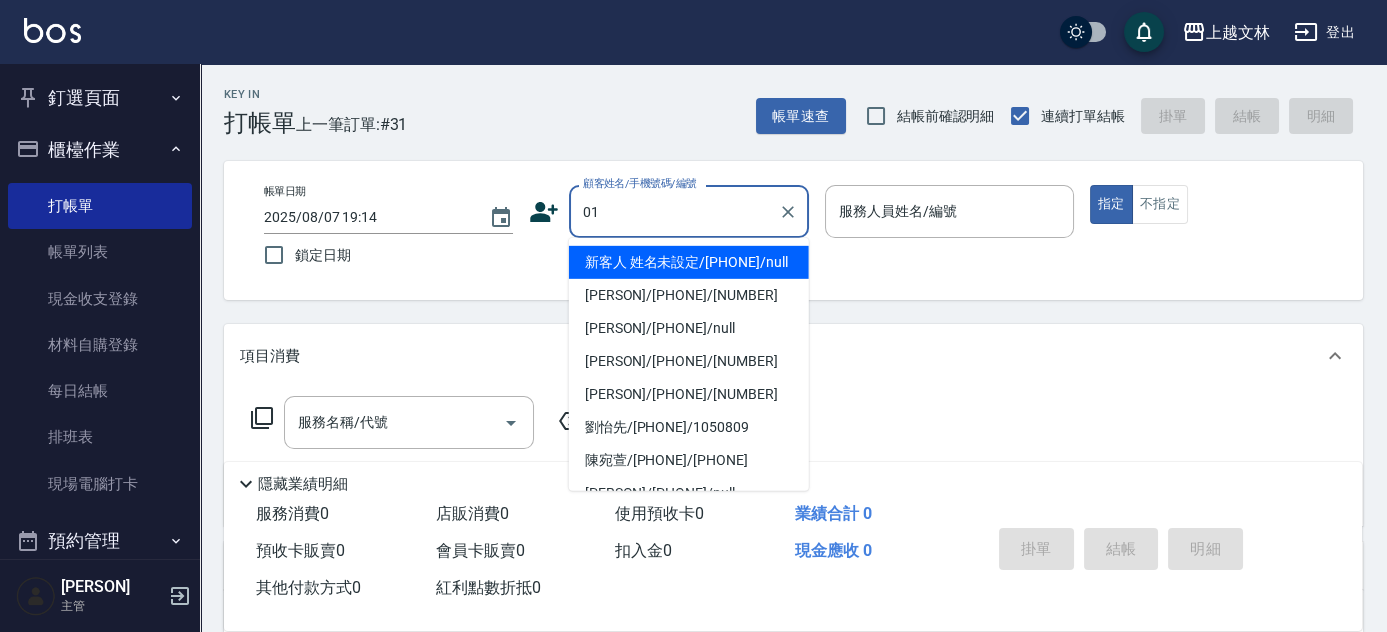 type on "01" 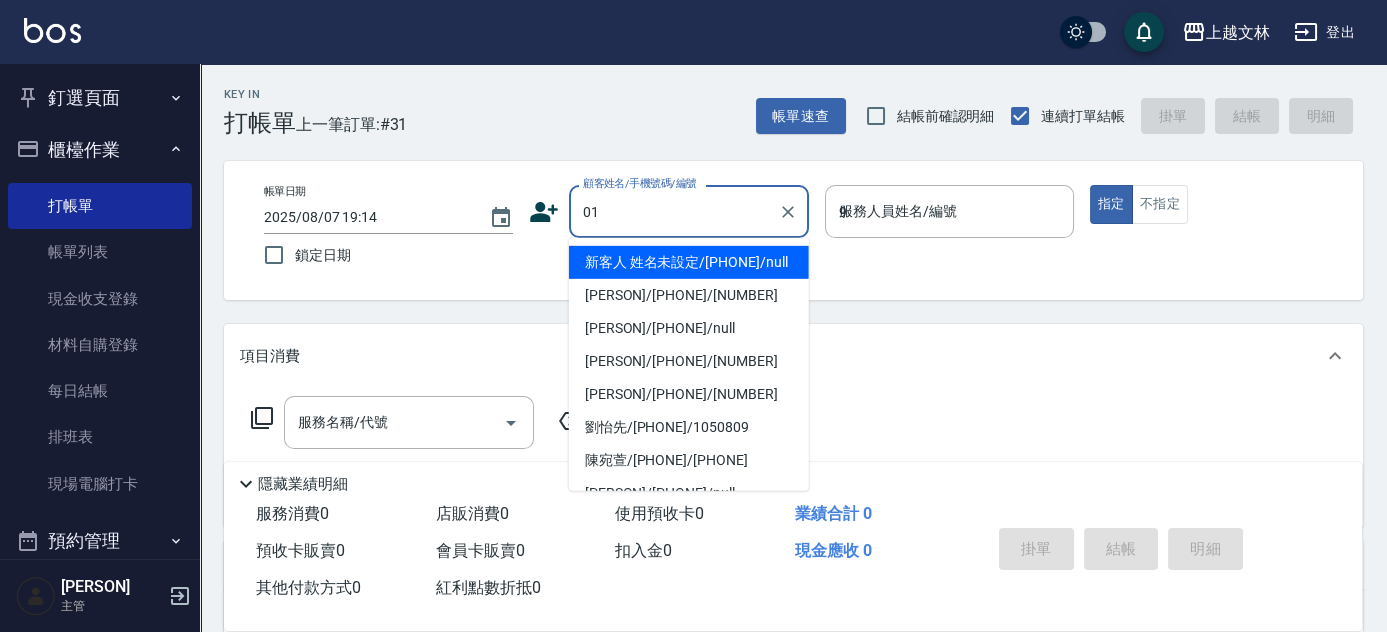 type on "新客人 姓名未設定/[PHONE]/null" 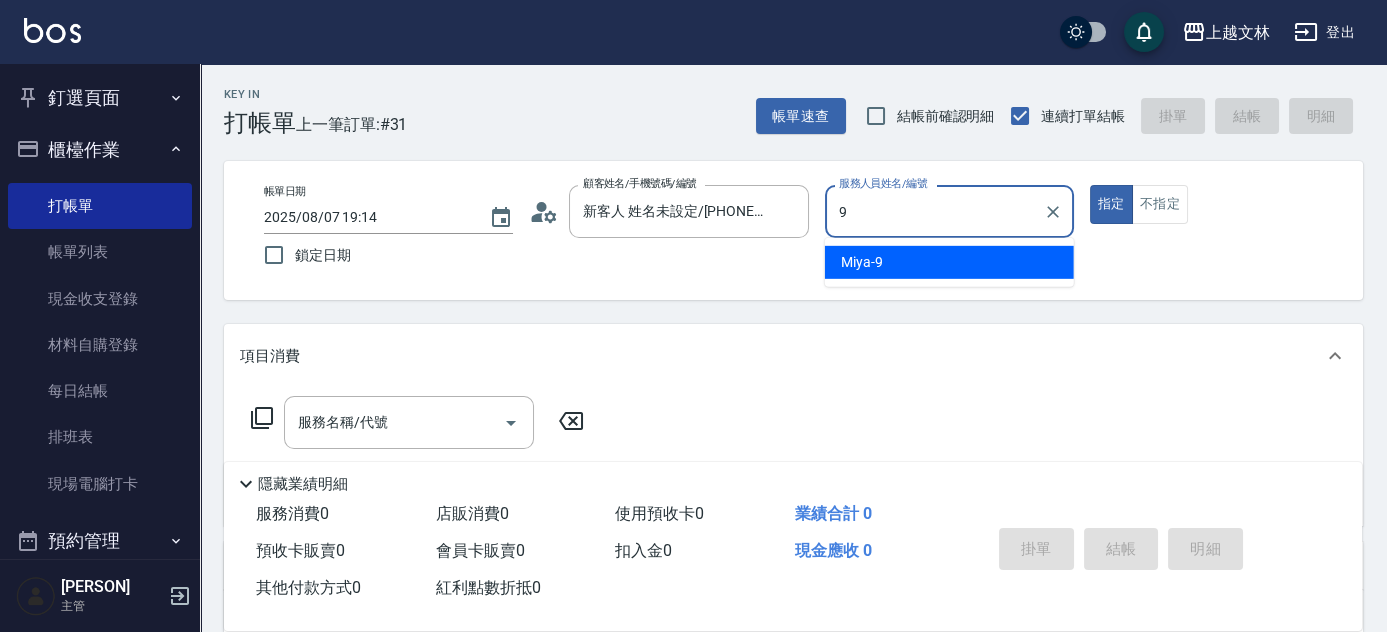 type on "Miya-9" 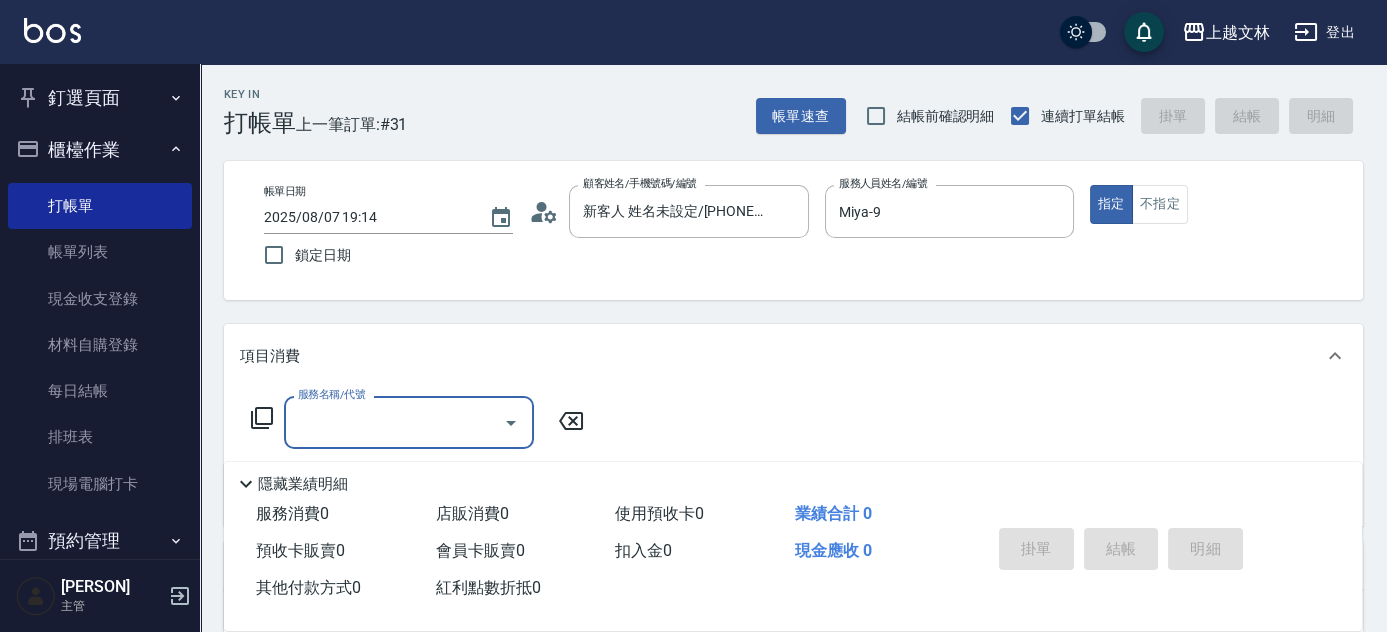 click at bounding box center (510, 422) 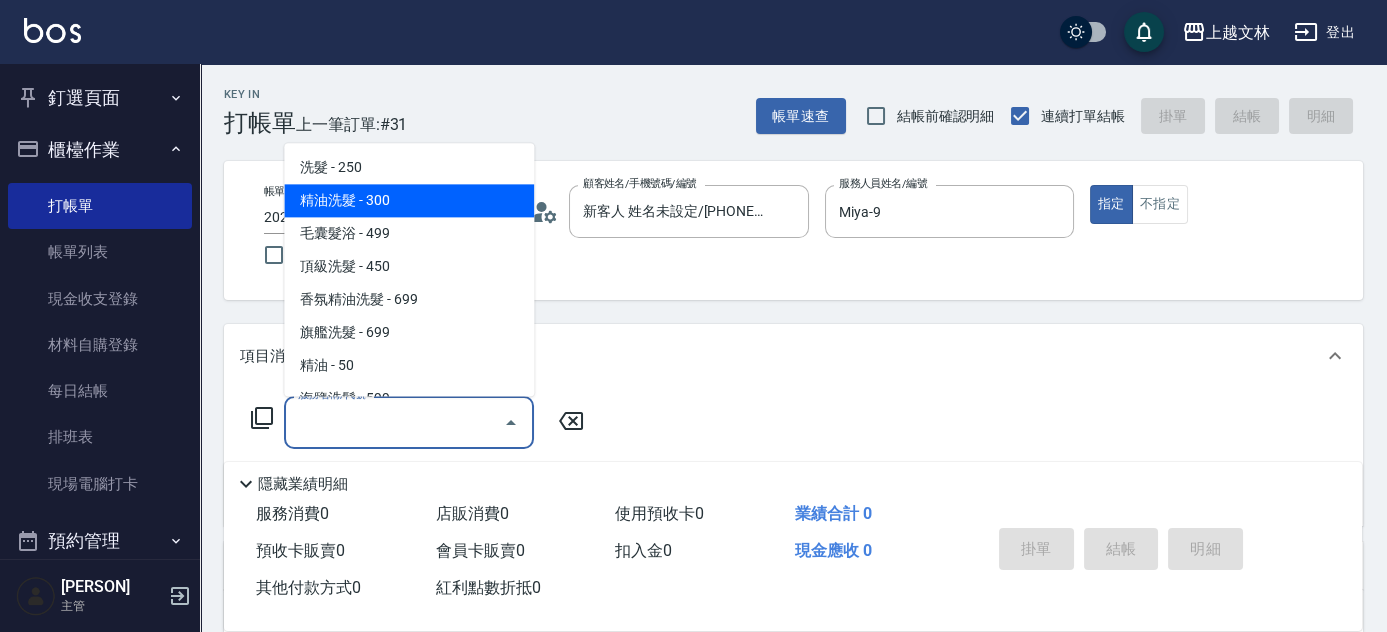 click on "精油洗髮 - 300" at bounding box center [409, 201] 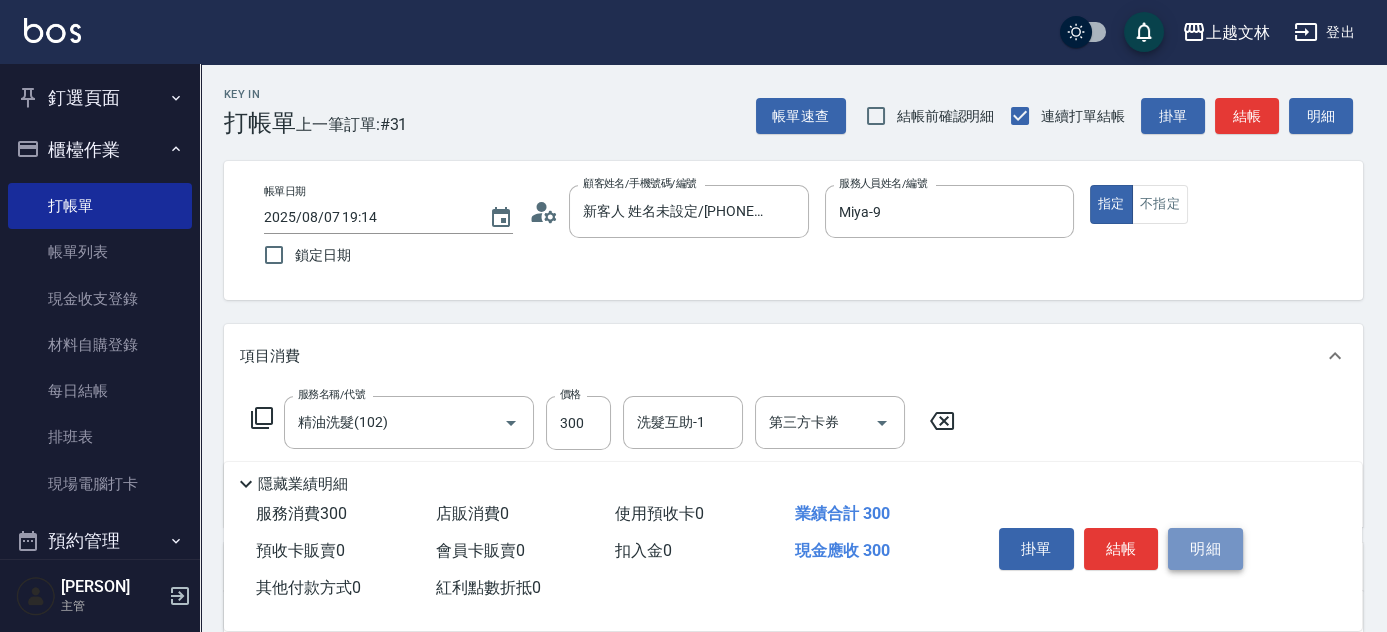 click on "明細" at bounding box center (1205, 549) 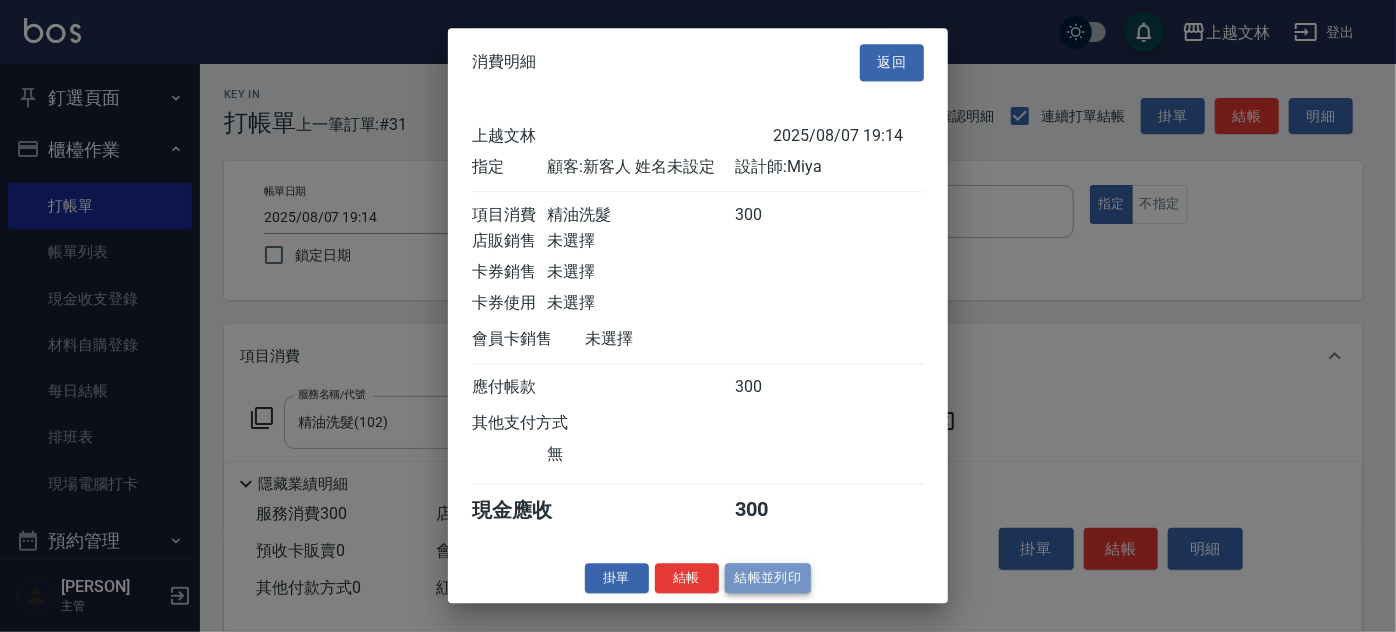 click on "結帳並列印" at bounding box center (768, 578) 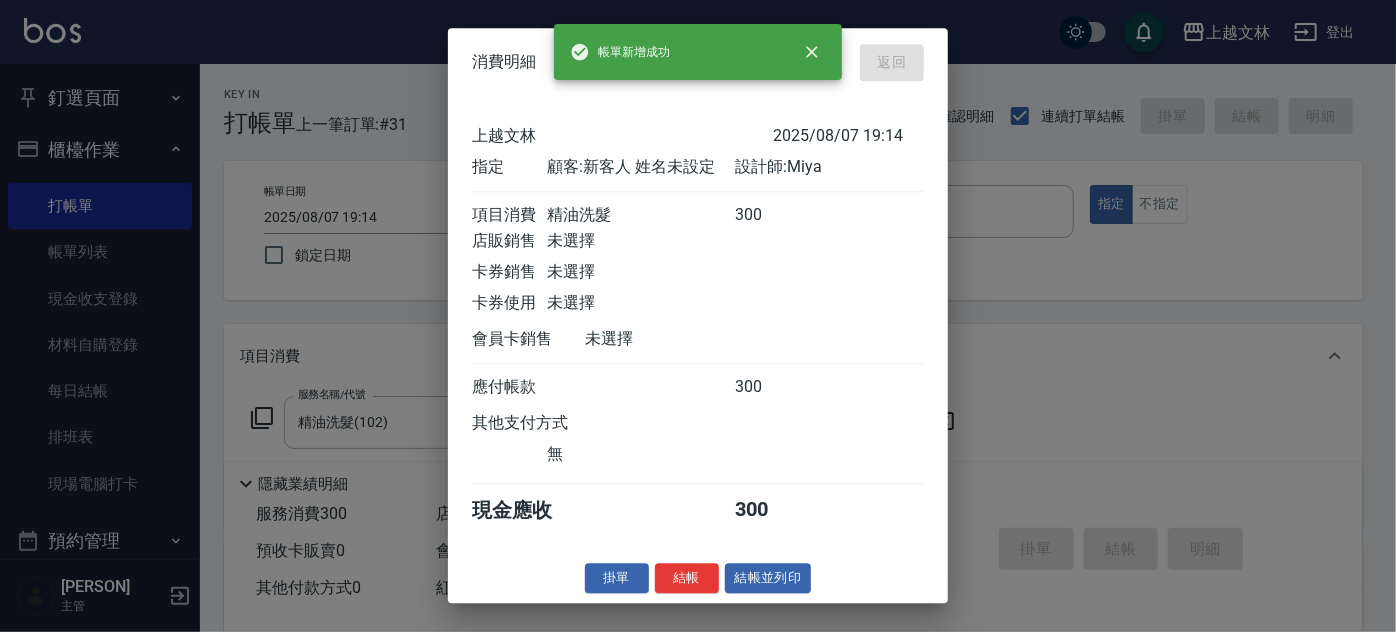 type on "2025/08/07 19:15" 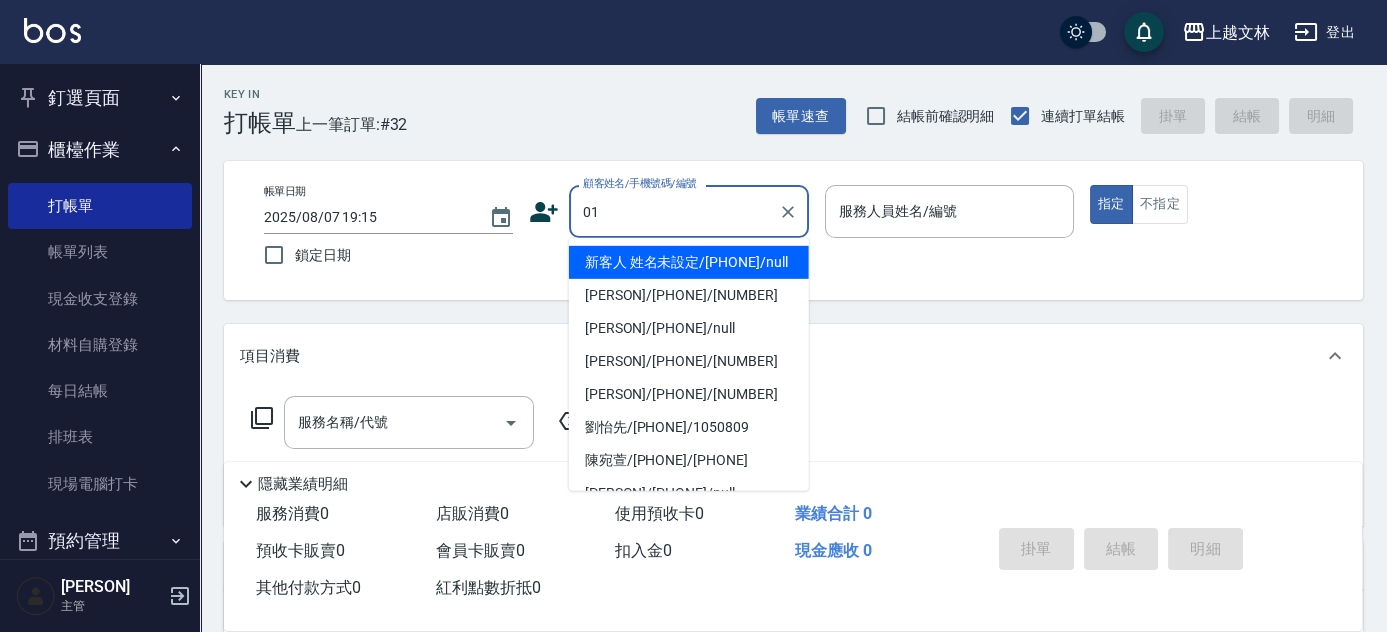 type on "01" 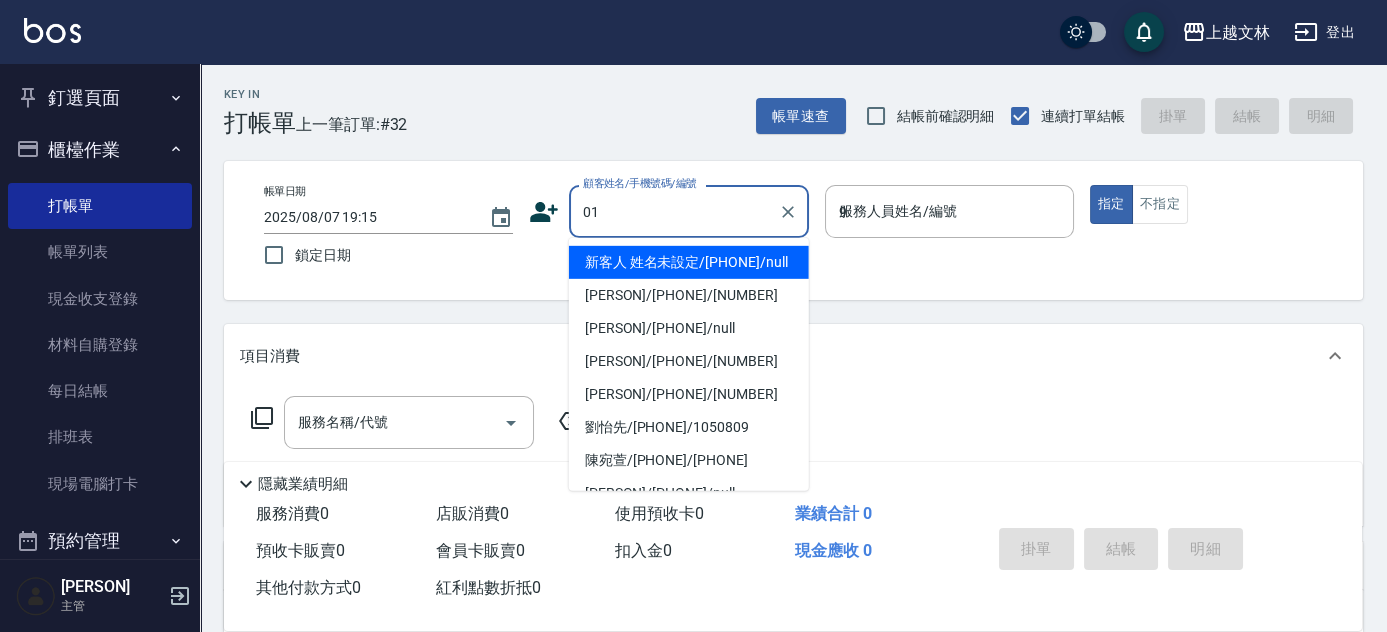 type on "新客人 姓名未設定/[PHONE]/null" 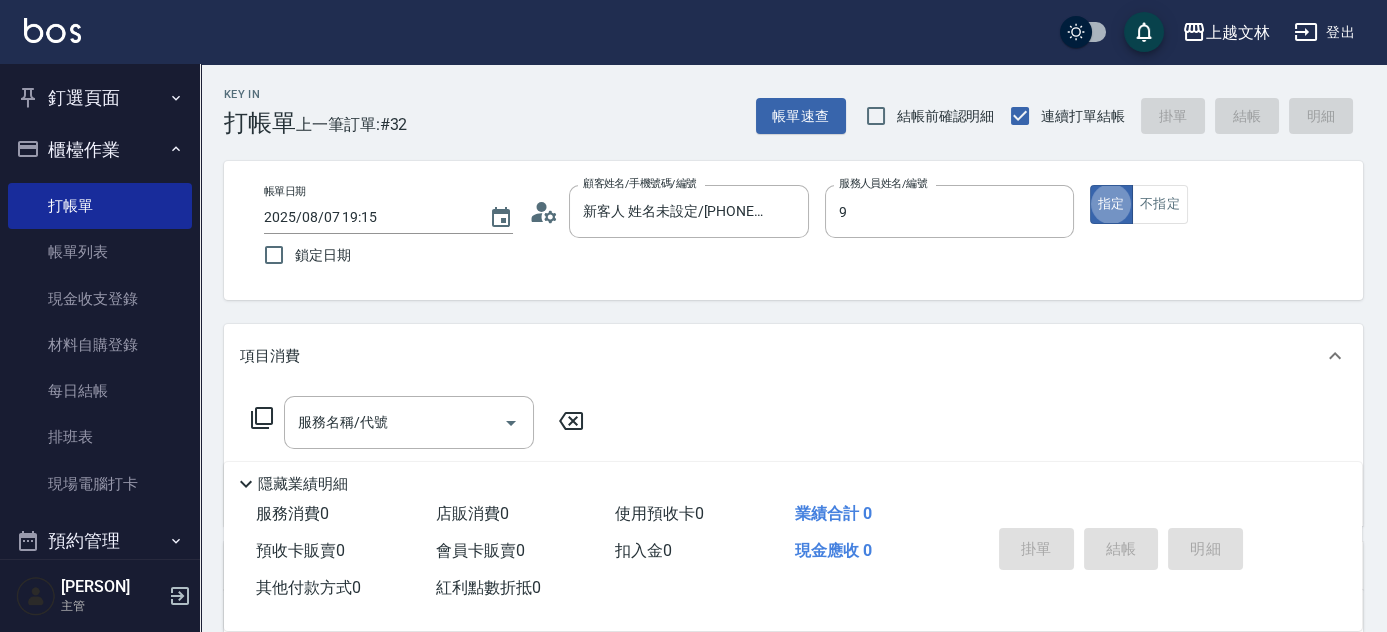 type on "Miya-9" 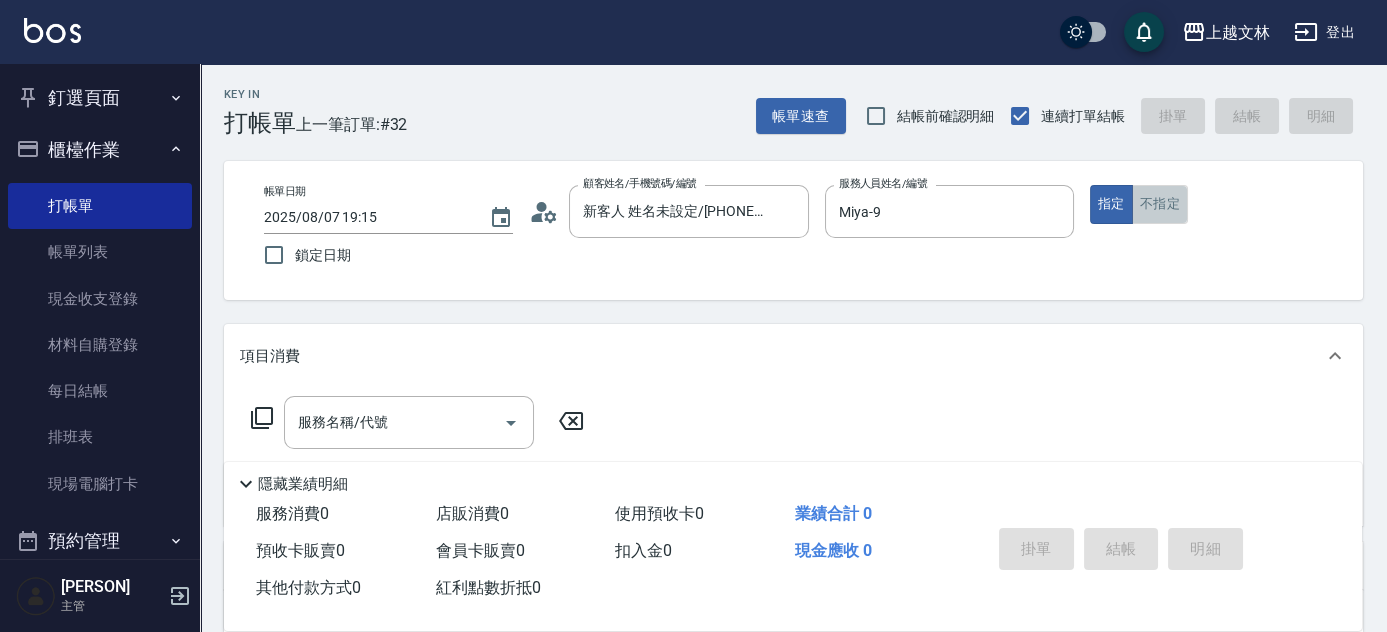 click on "不指定" at bounding box center (1160, 204) 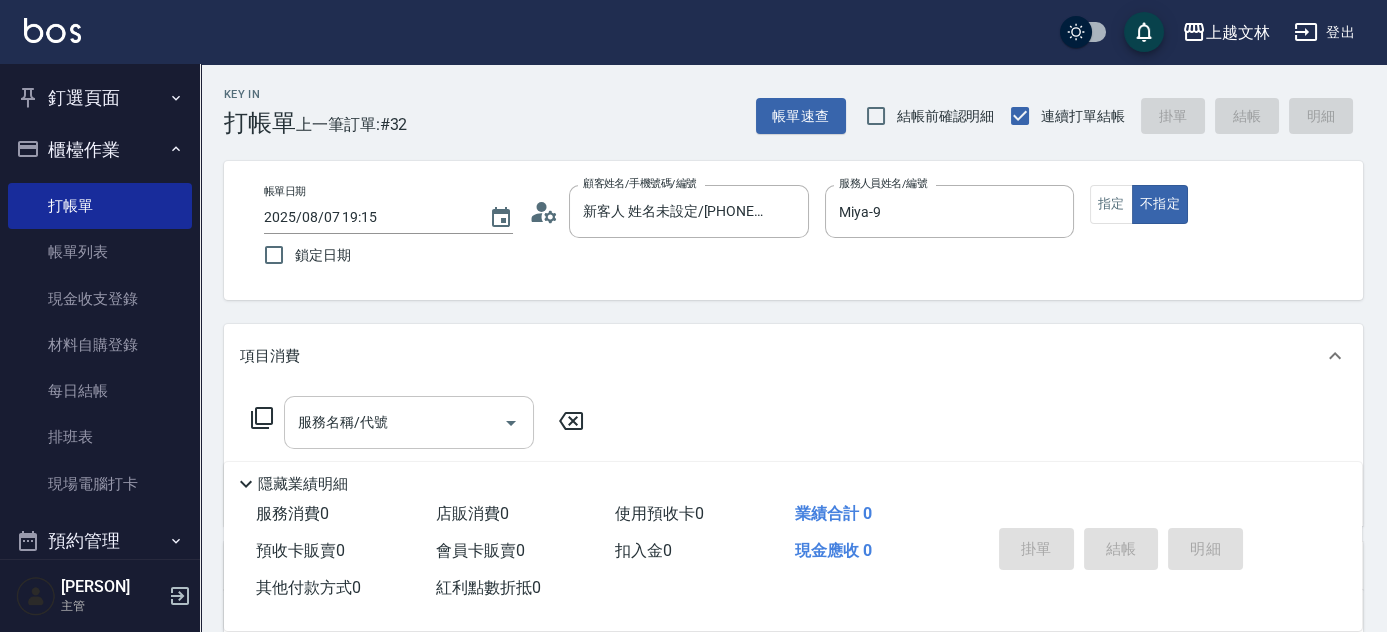 click on "服務名稱/代號" at bounding box center [394, 422] 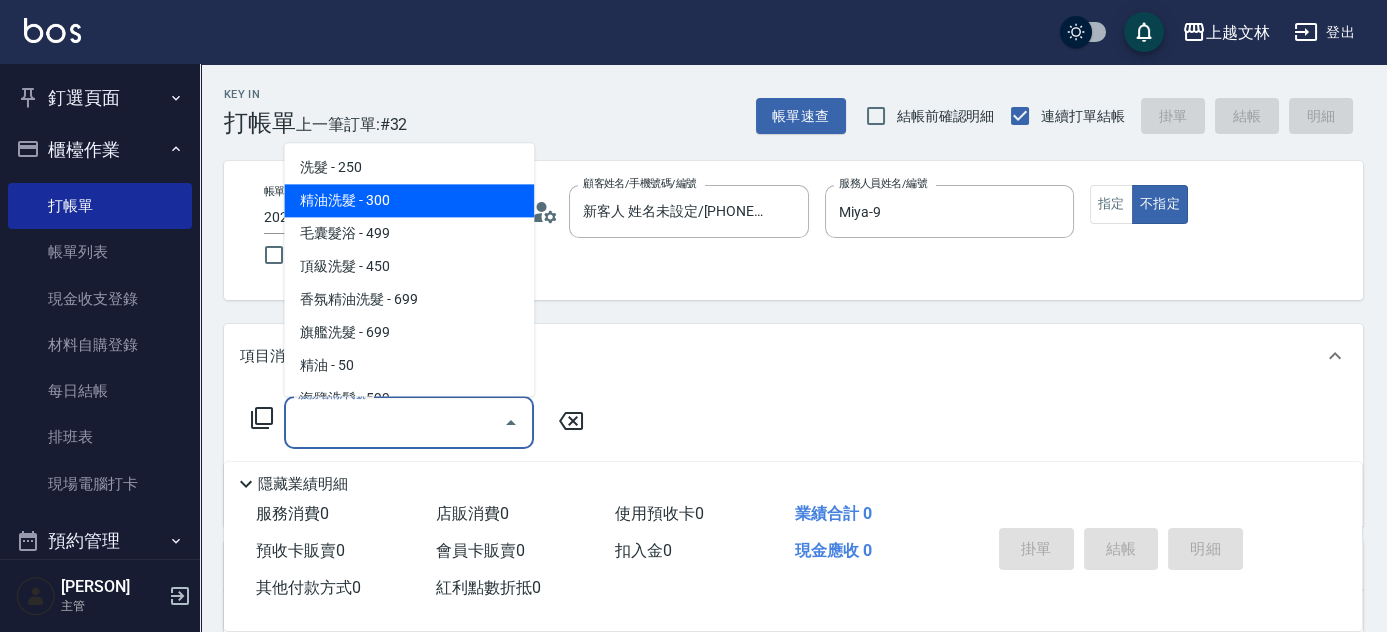 click on "精油洗髮 - 300" at bounding box center [409, 201] 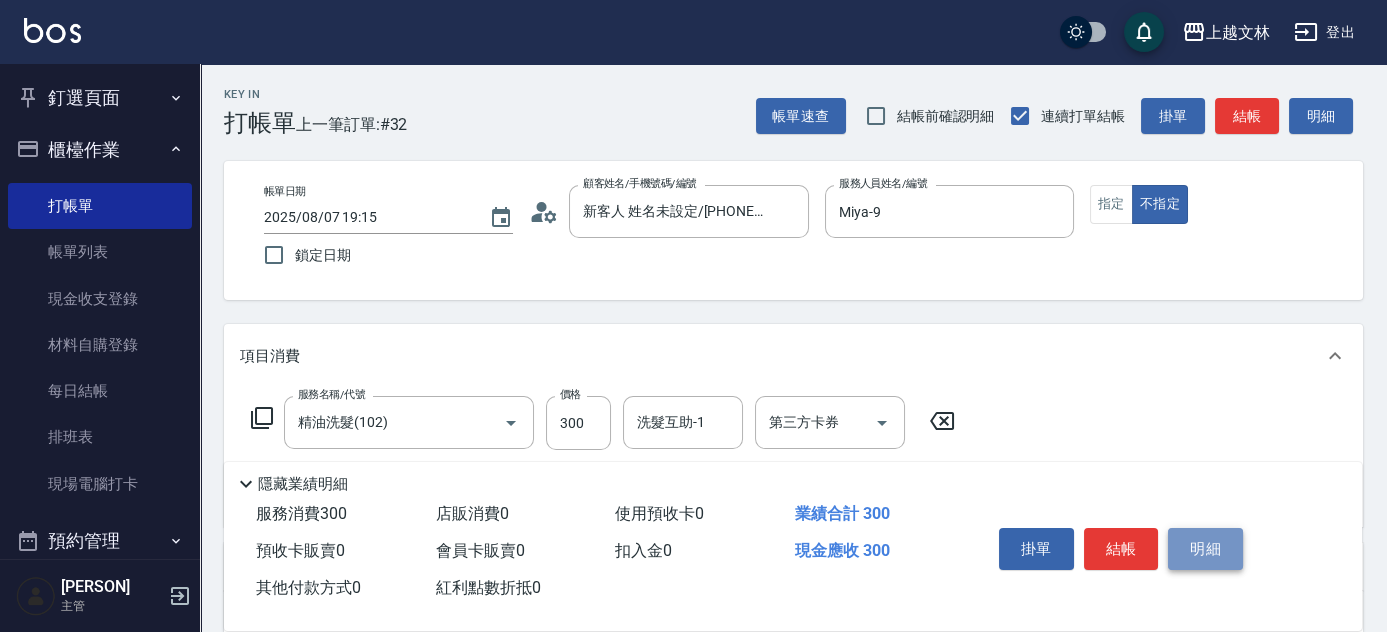 click on "明細" at bounding box center (1205, 549) 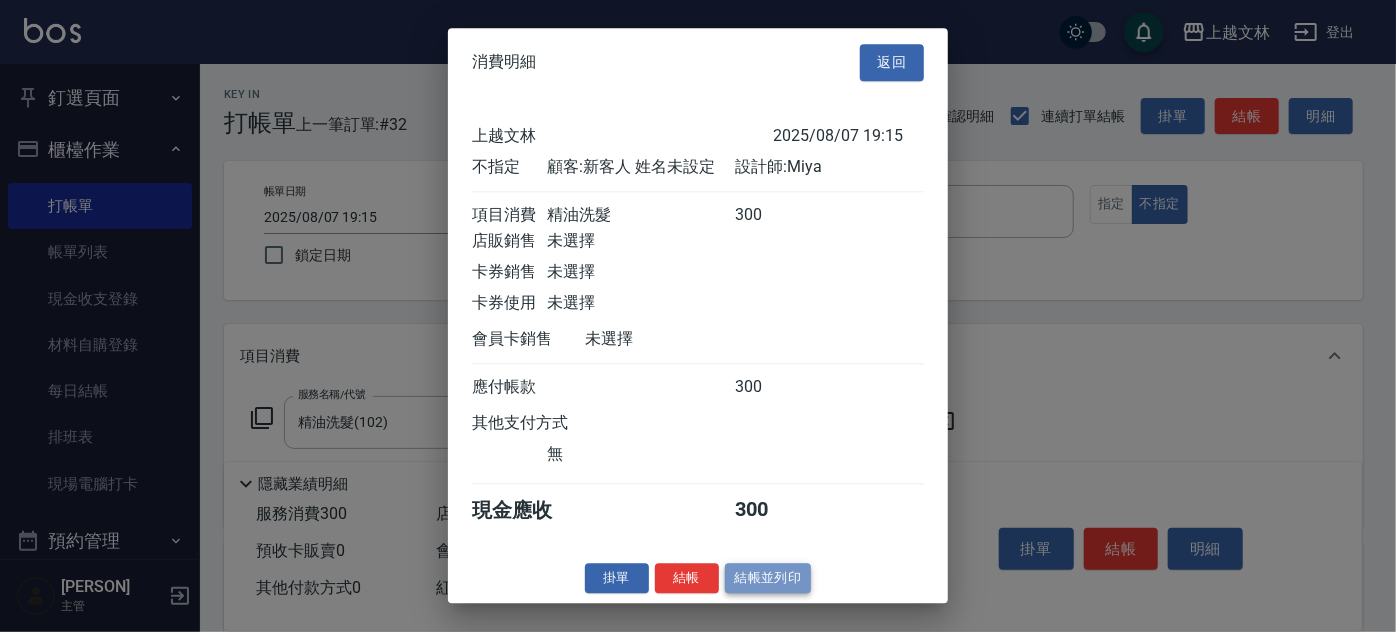 click on "結帳並列印" at bounding box center (768, 578) 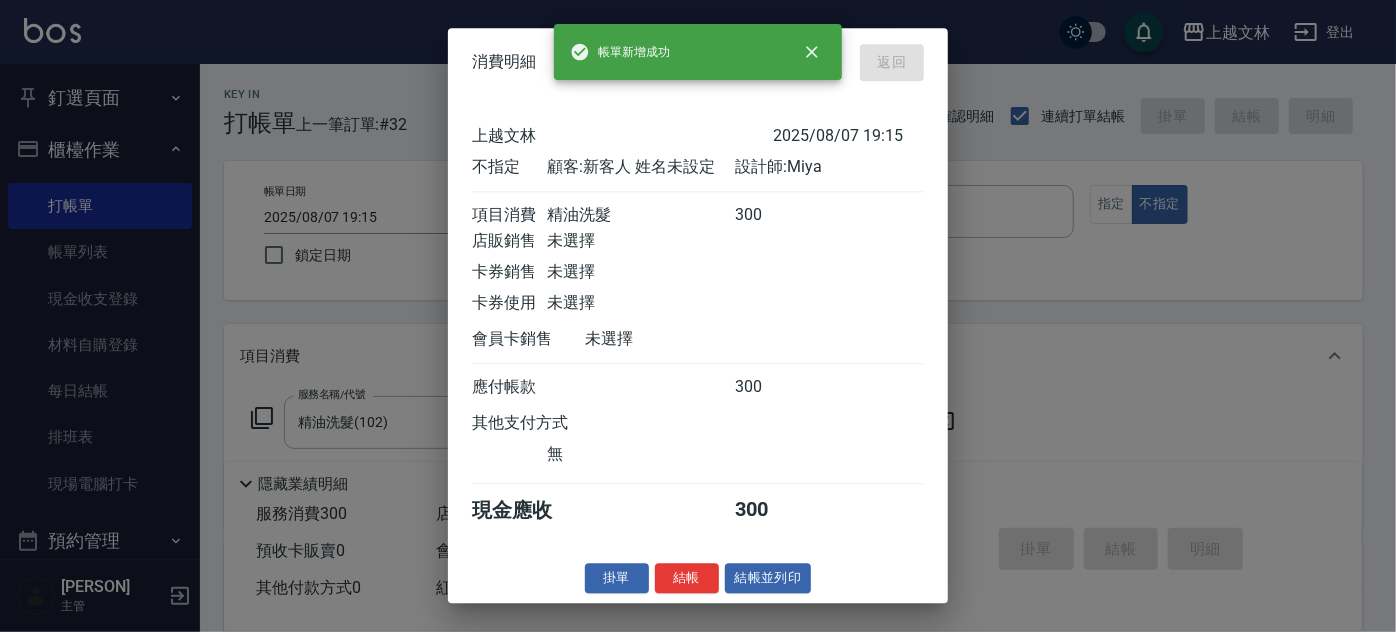 type 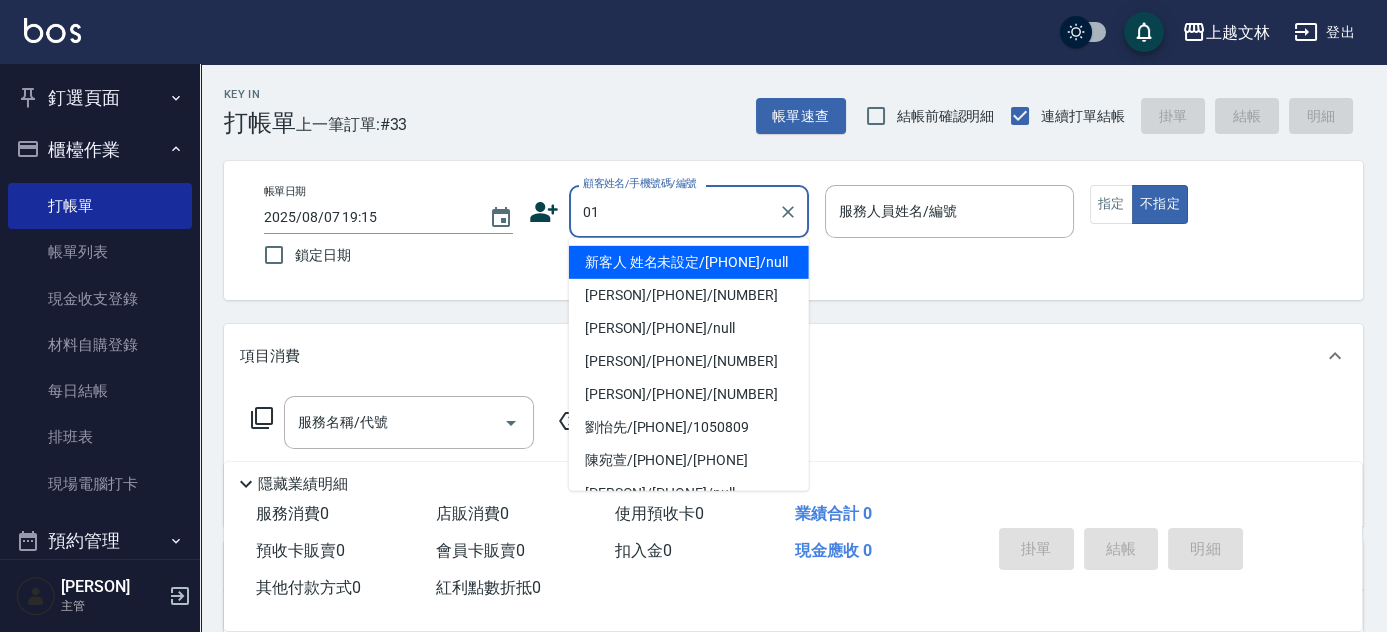 type on "01" 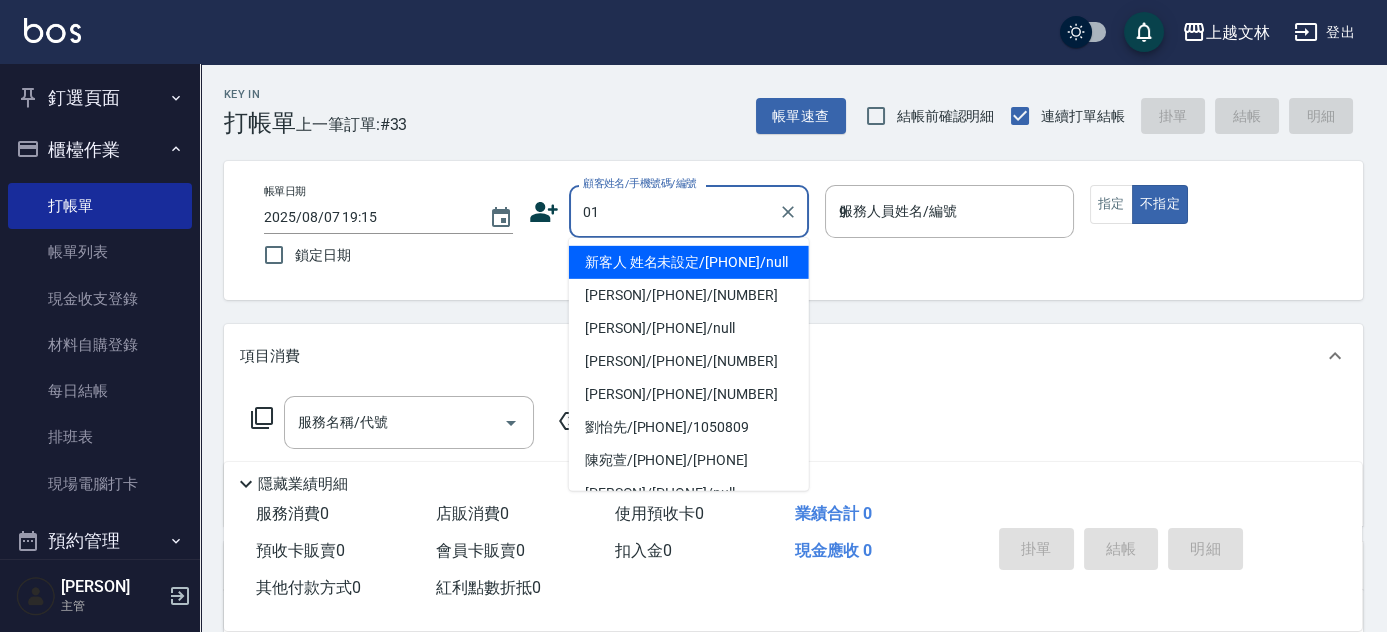 type on "新客人 姓名未設定/[PHONE]/null" 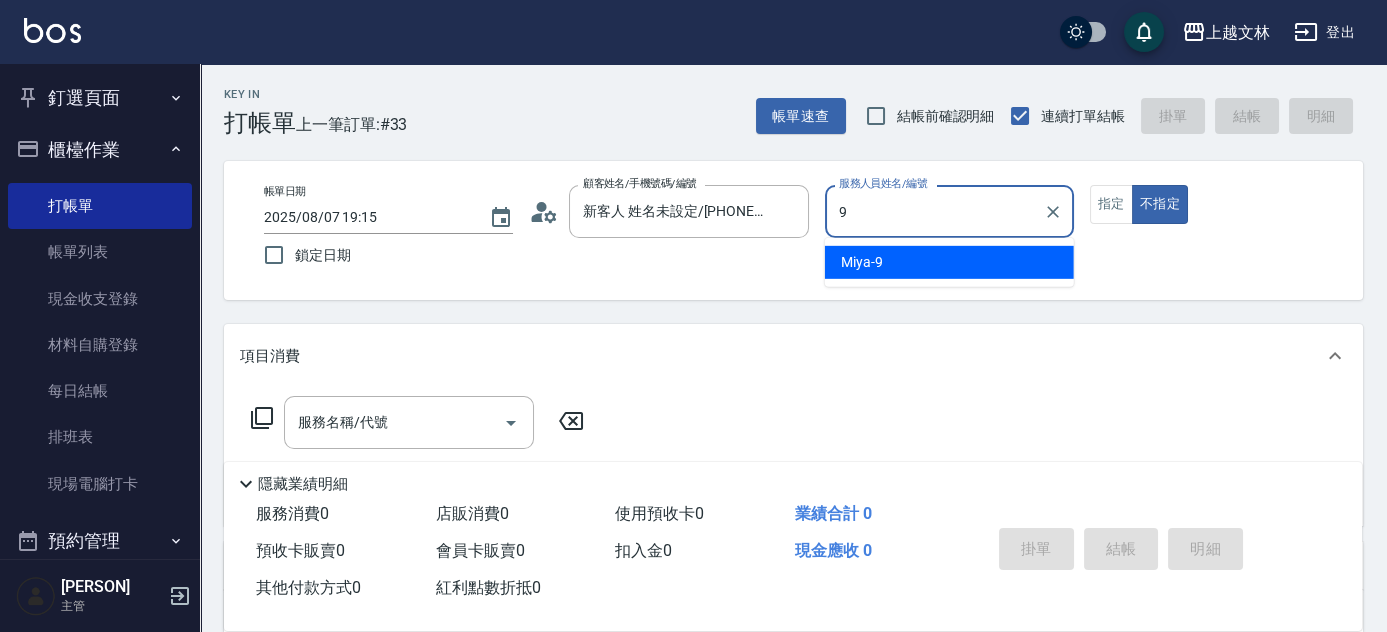 type on "Miya-9" 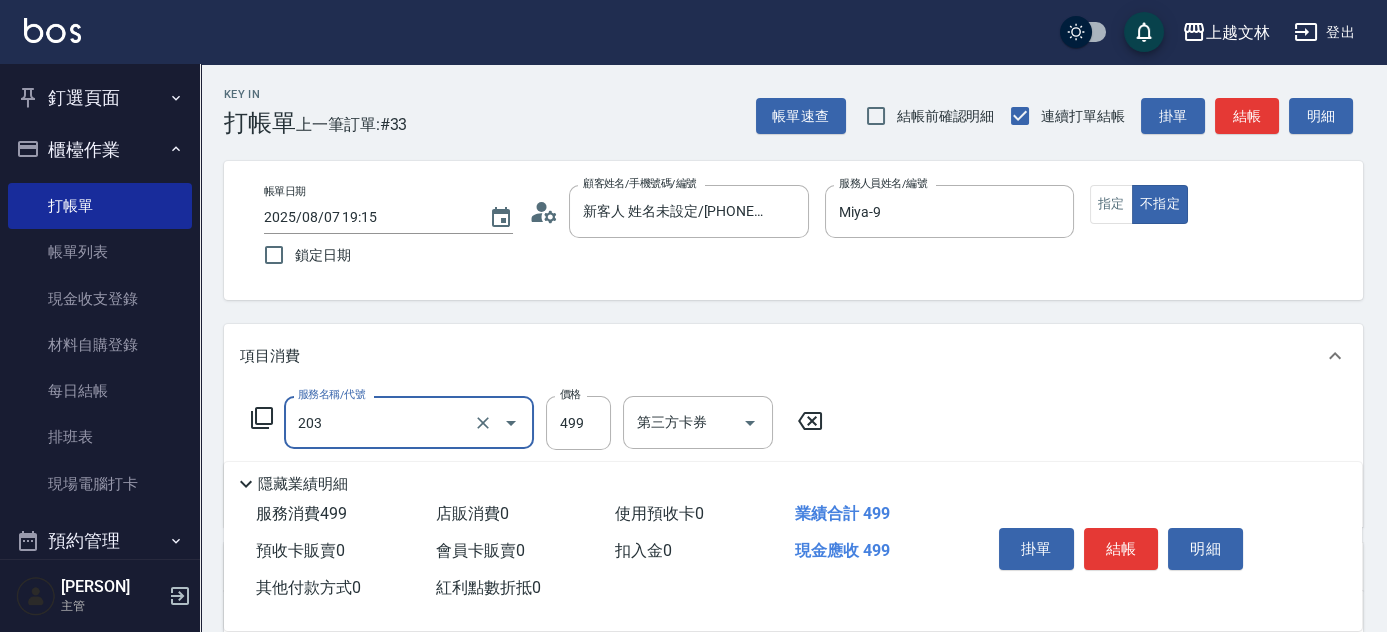 type on "B級洗+剪(203)" 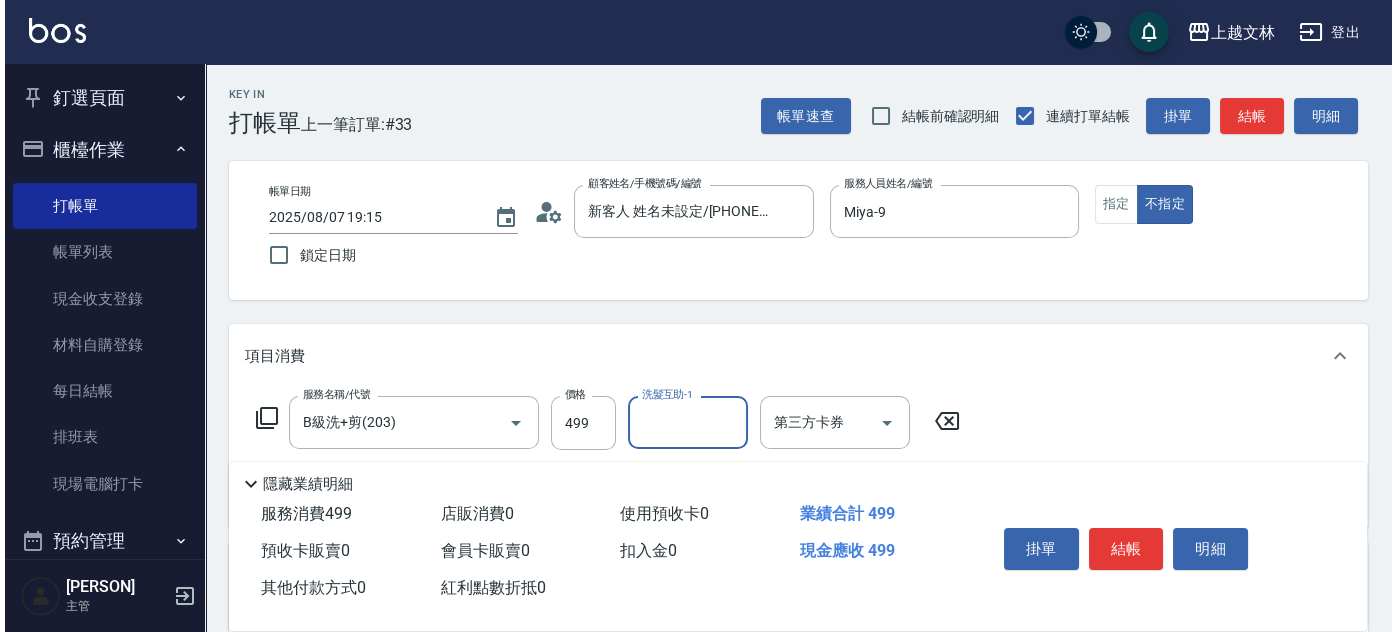 scroll, scrollTop: 346, scrollLeft: 0, axis: vertical 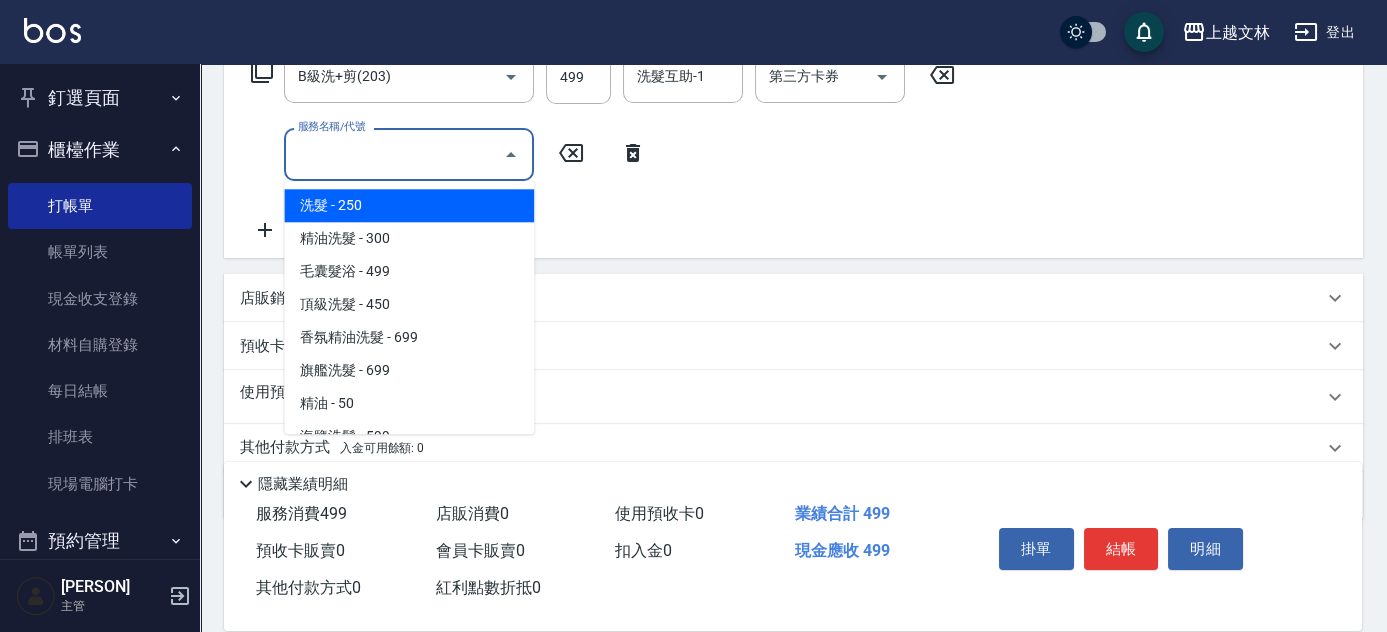 click on "服務名稱/代號" at bounding box center (394, 154) 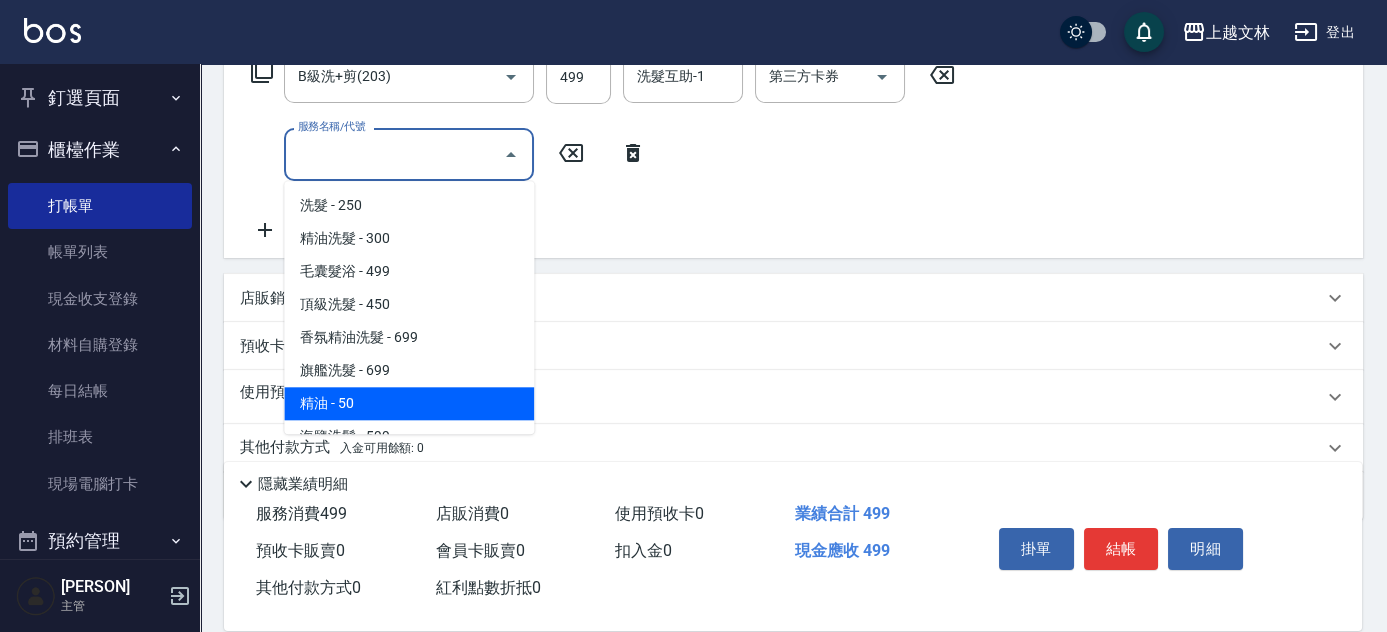 click on "精油 - 50" at bounding box center (409, 403) 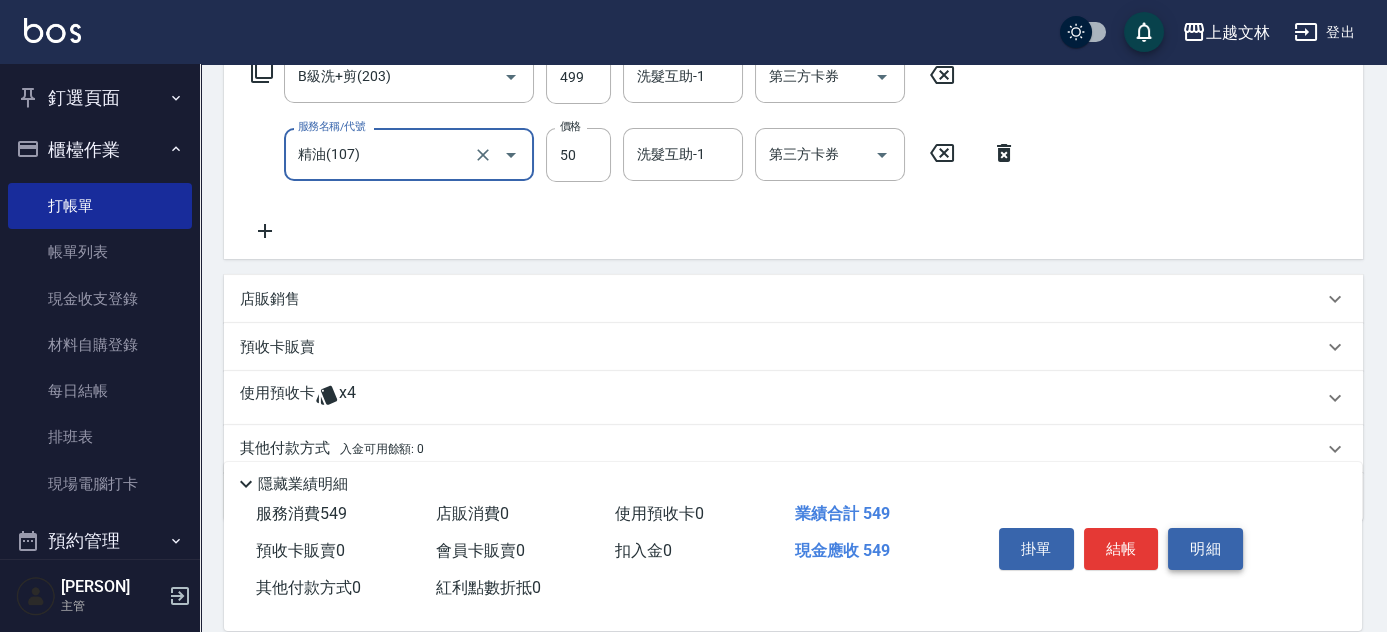 click on "明細" at bounding box center (1205, 549) 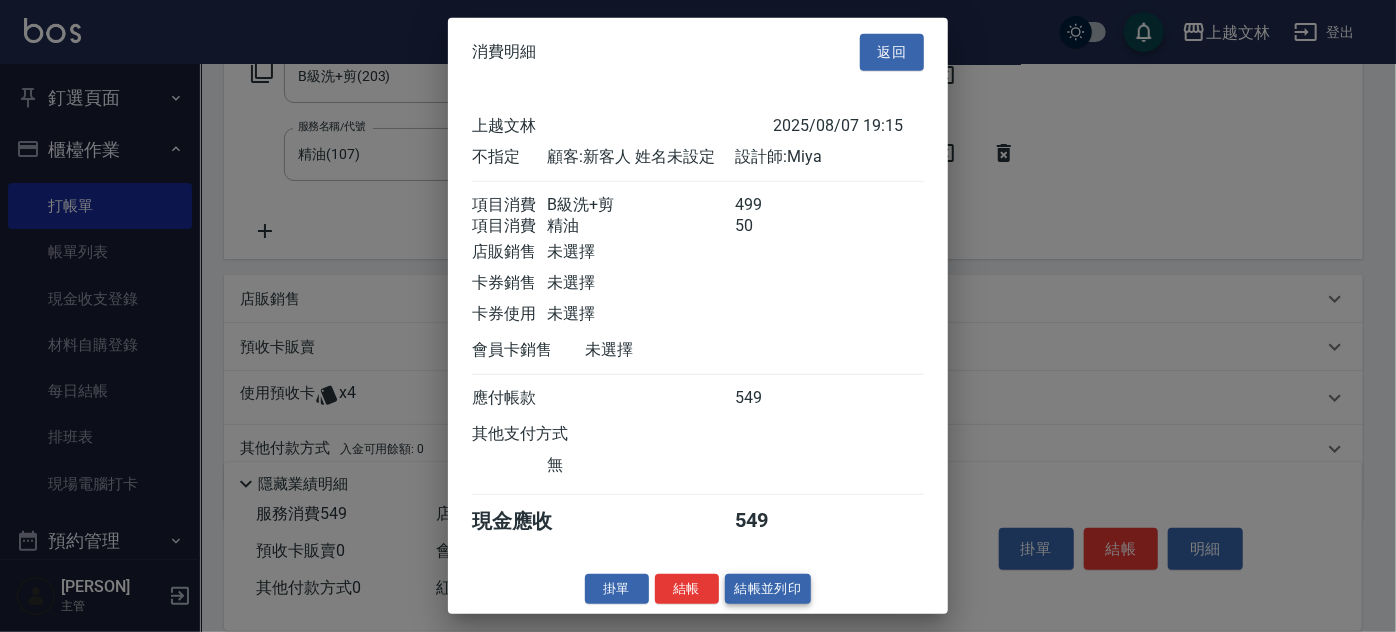 click on "結帳並列印" at bounding box center [768, 588] 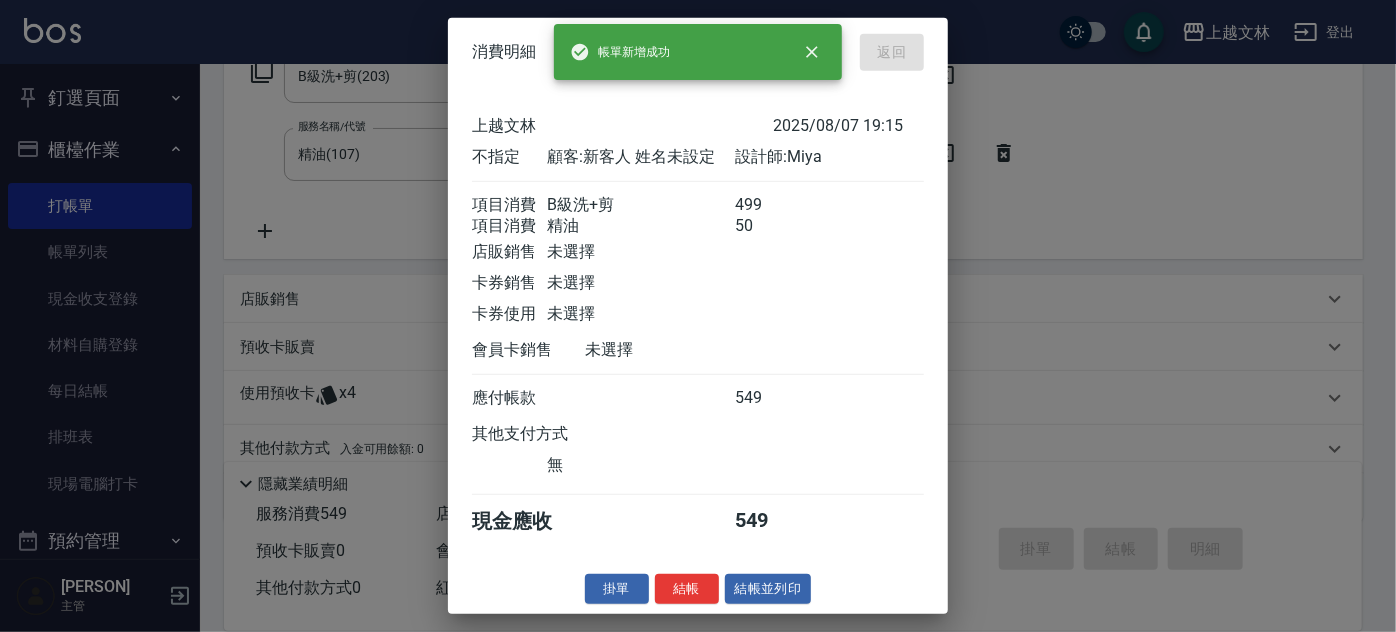 type 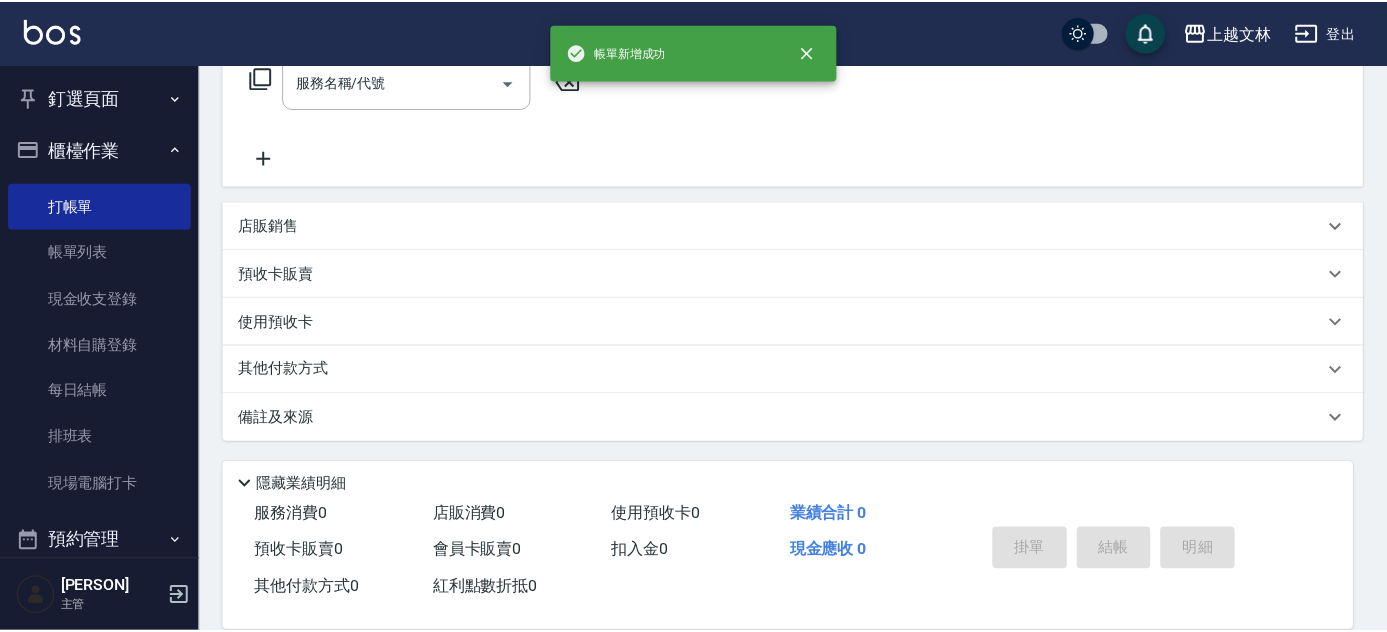 scroll, scrollTop: 0, scrollLeft: 0, axis: both 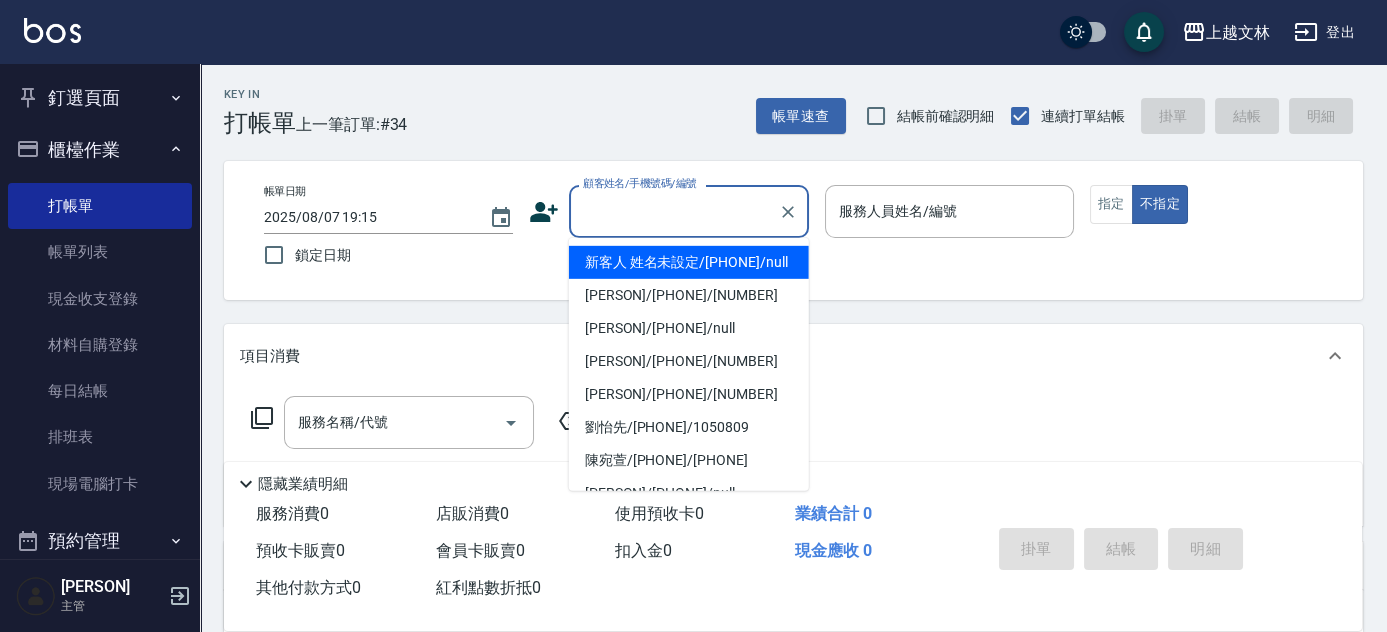 click on "顧客姓名/手機號碼/編號" at bounding box center (674, 211) 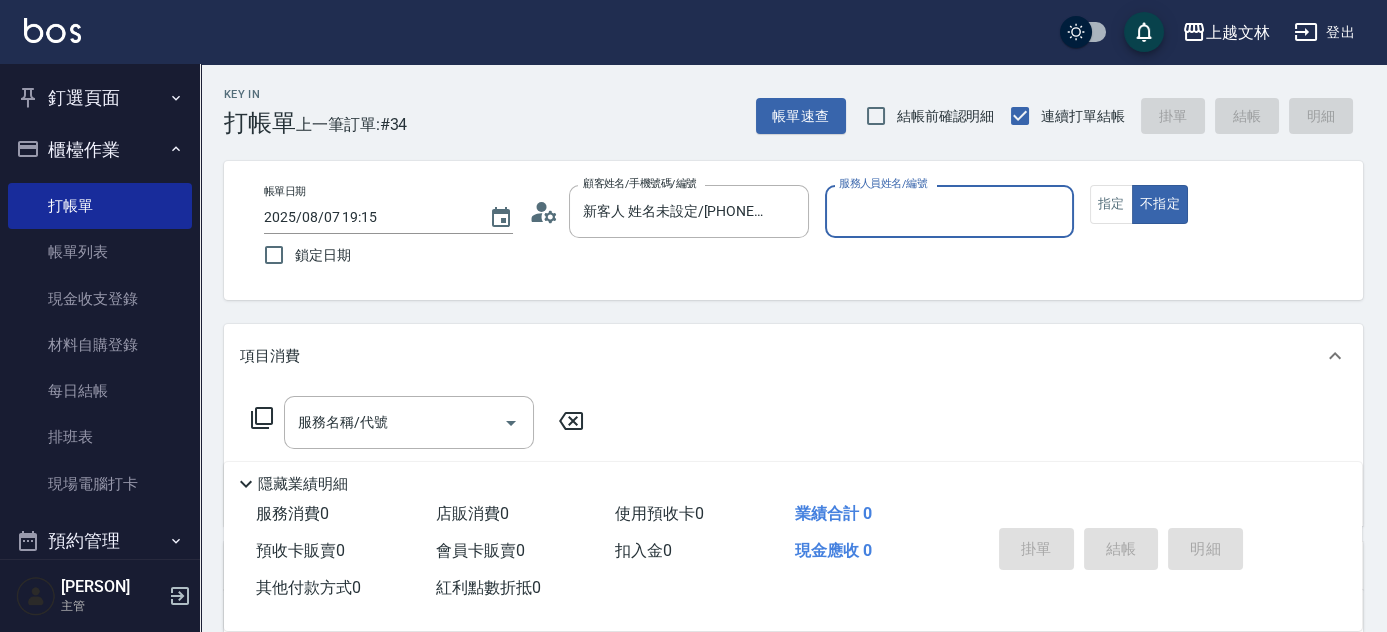 click on "服務人員姓名/編號" at bounding box center (949, 211) 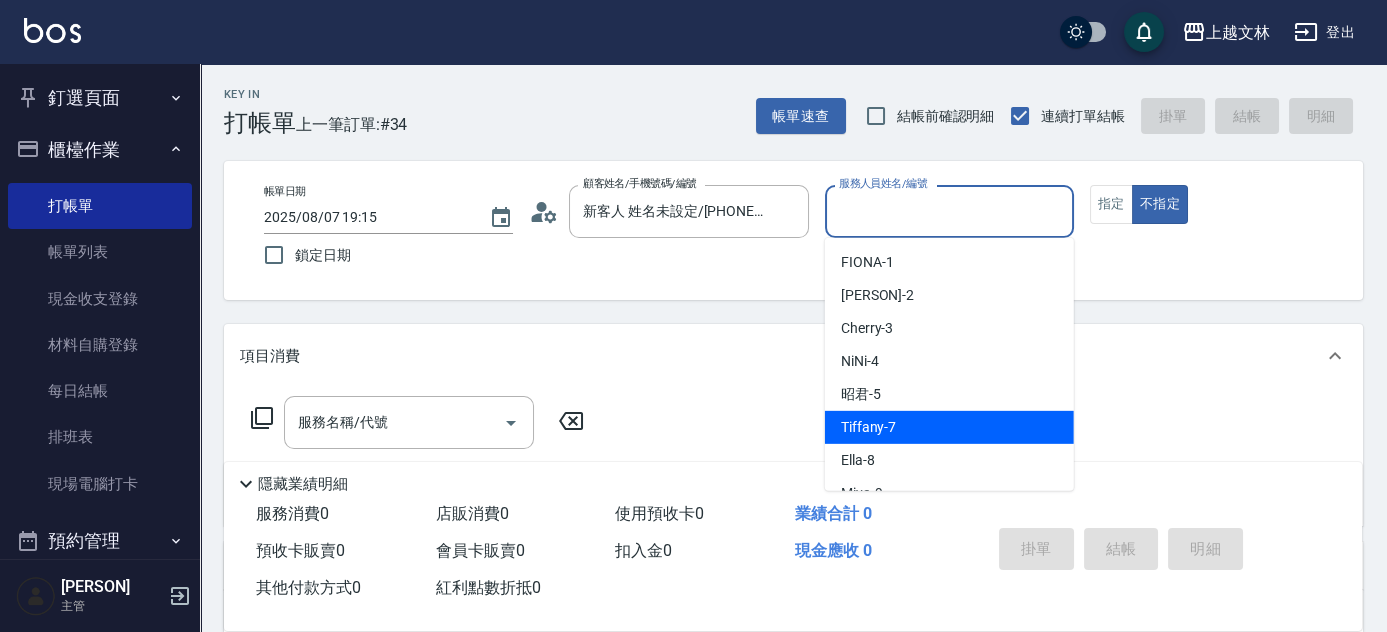 click on "Tiffany -7" at bounding box center (949, 427) 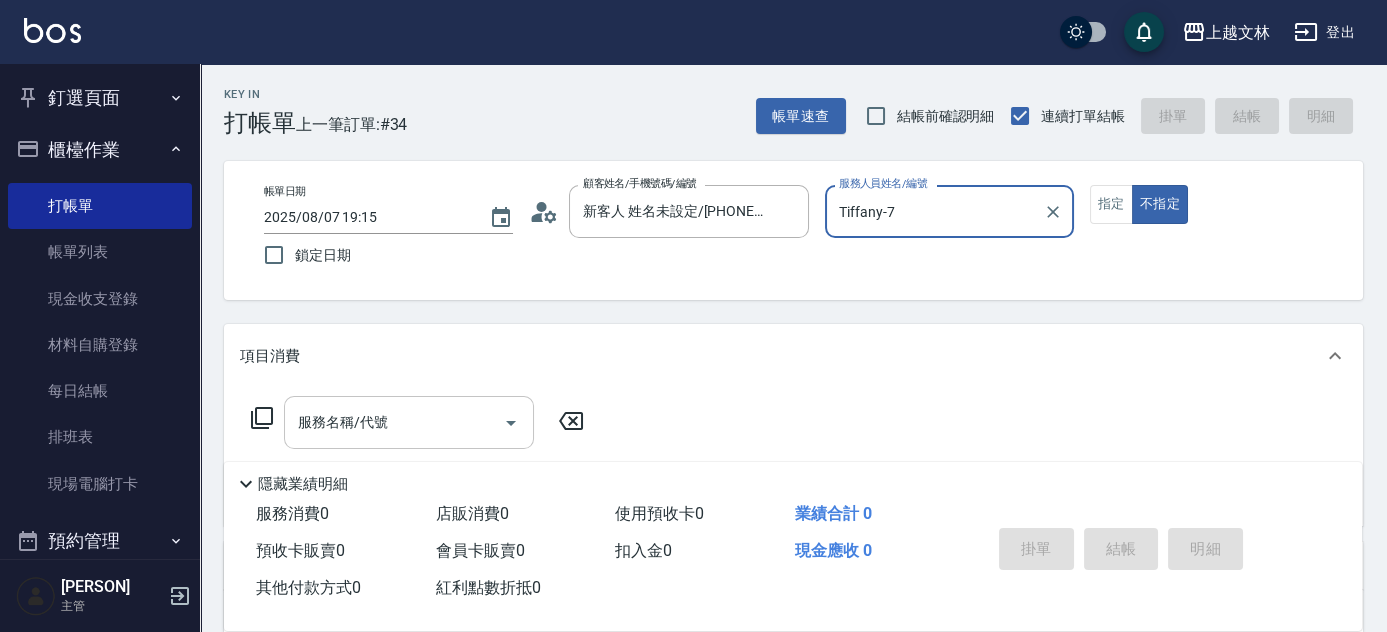 click on "服務名稱/代號" at bounding box center (394, 422) 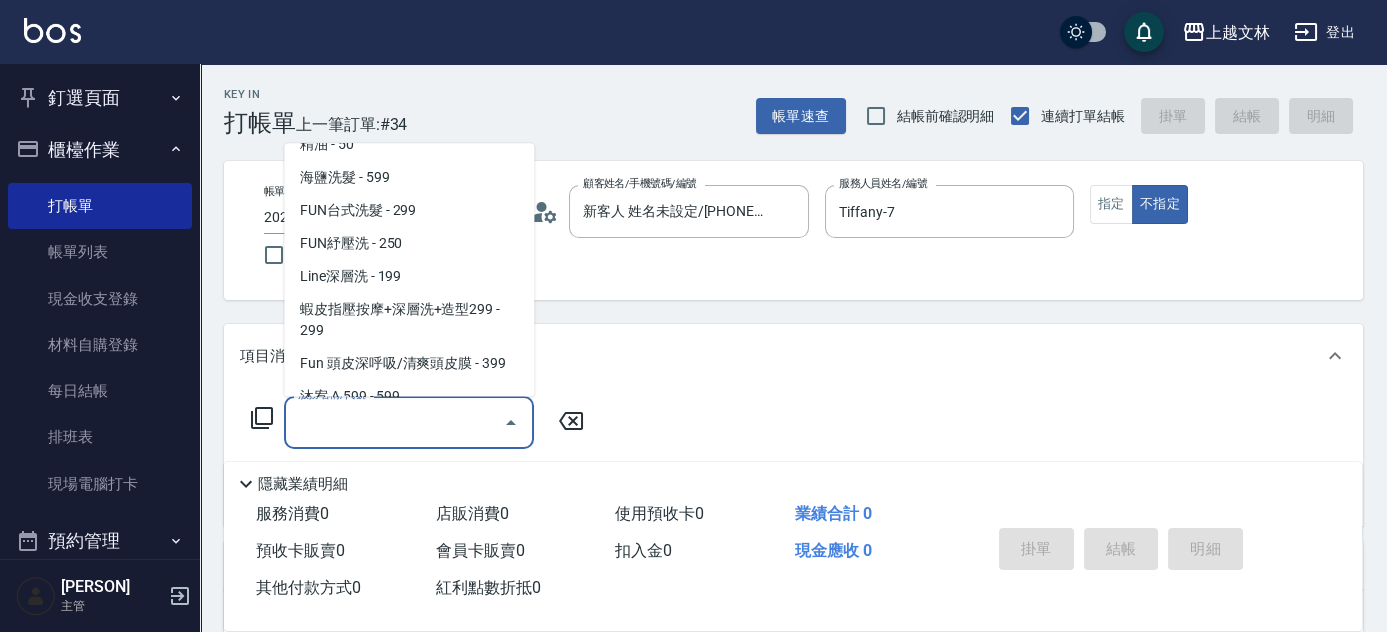 scroll, scrollTop: 442, scrollLeft: 0, axis: vertical 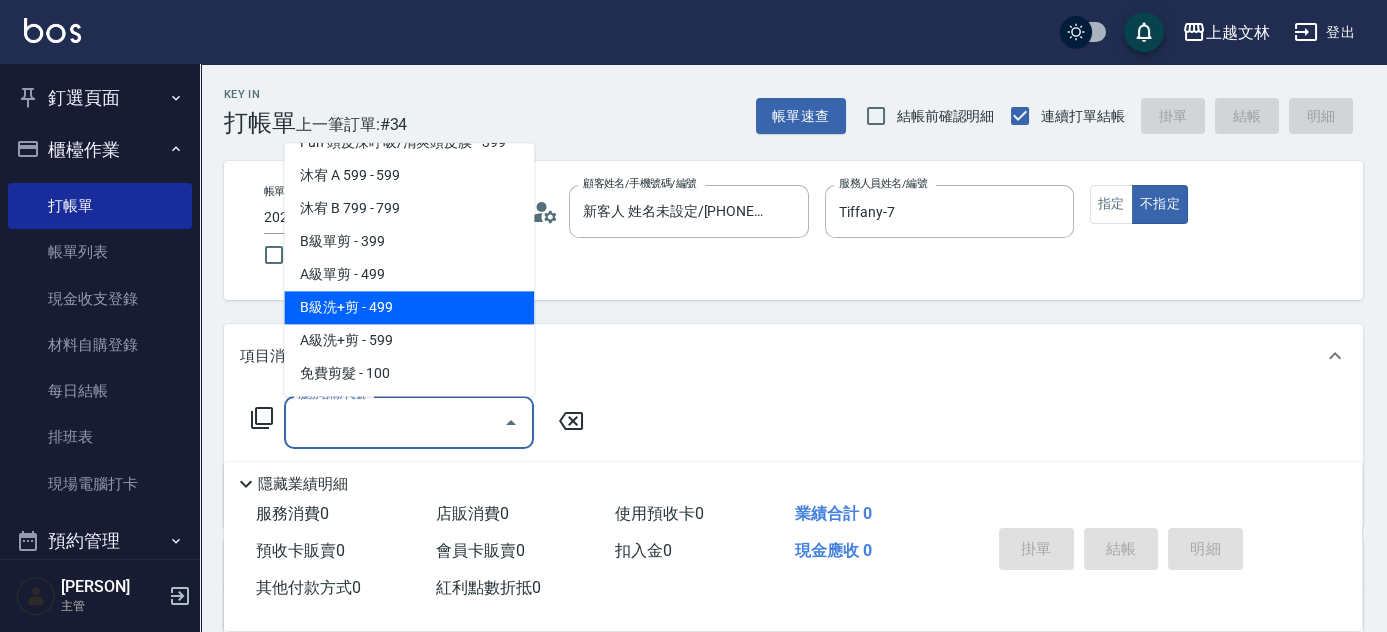 click on "B級洗+剪 - 499" at bounding box center [409, 308] 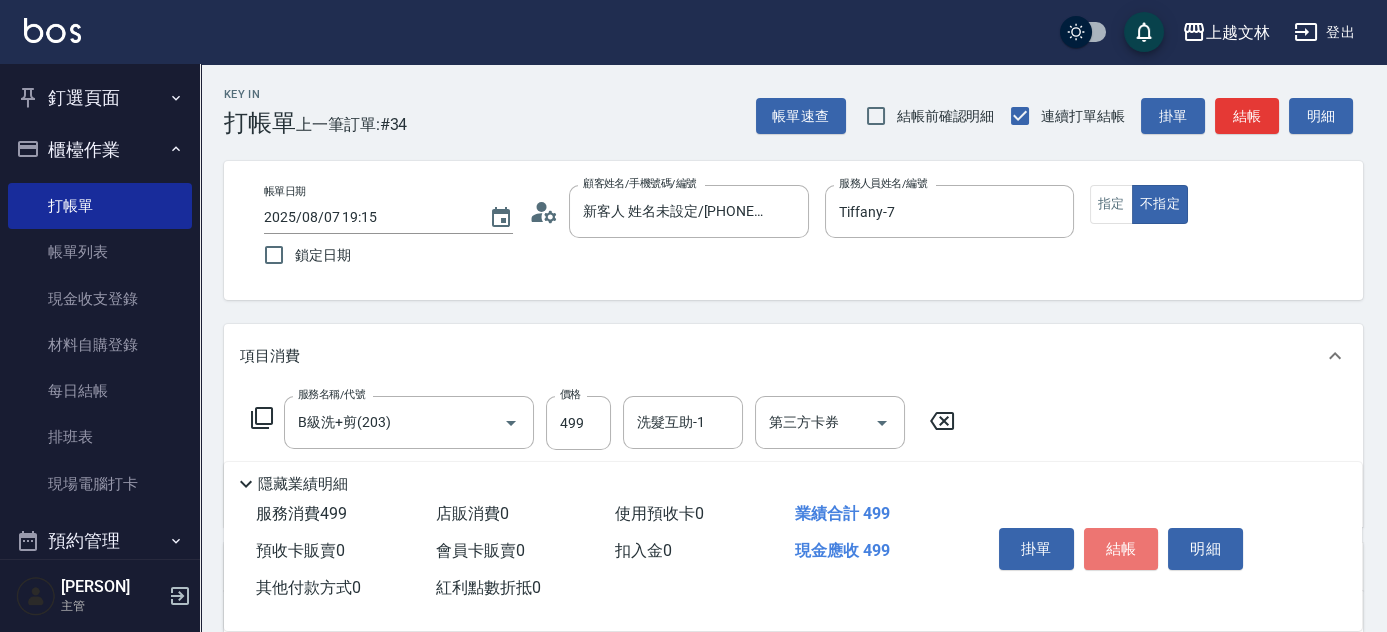click on "結帳" at bounding box center (1121, 549) 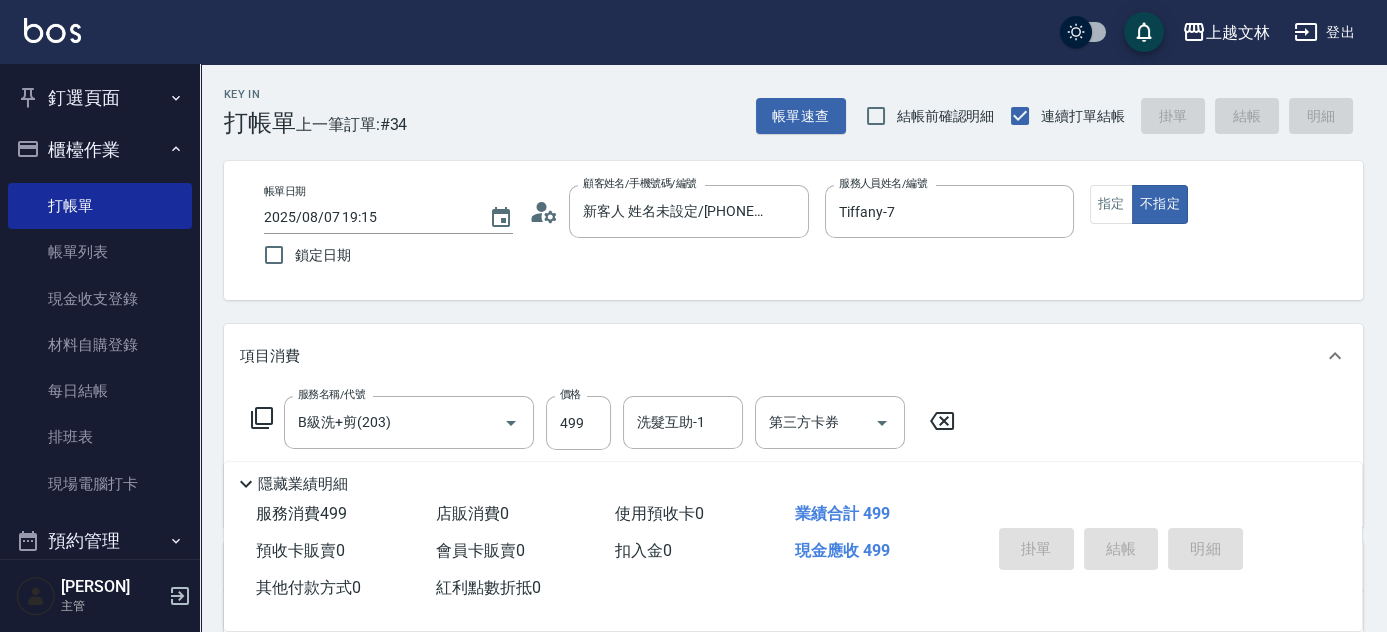 type on "2025/08/07 19:23" 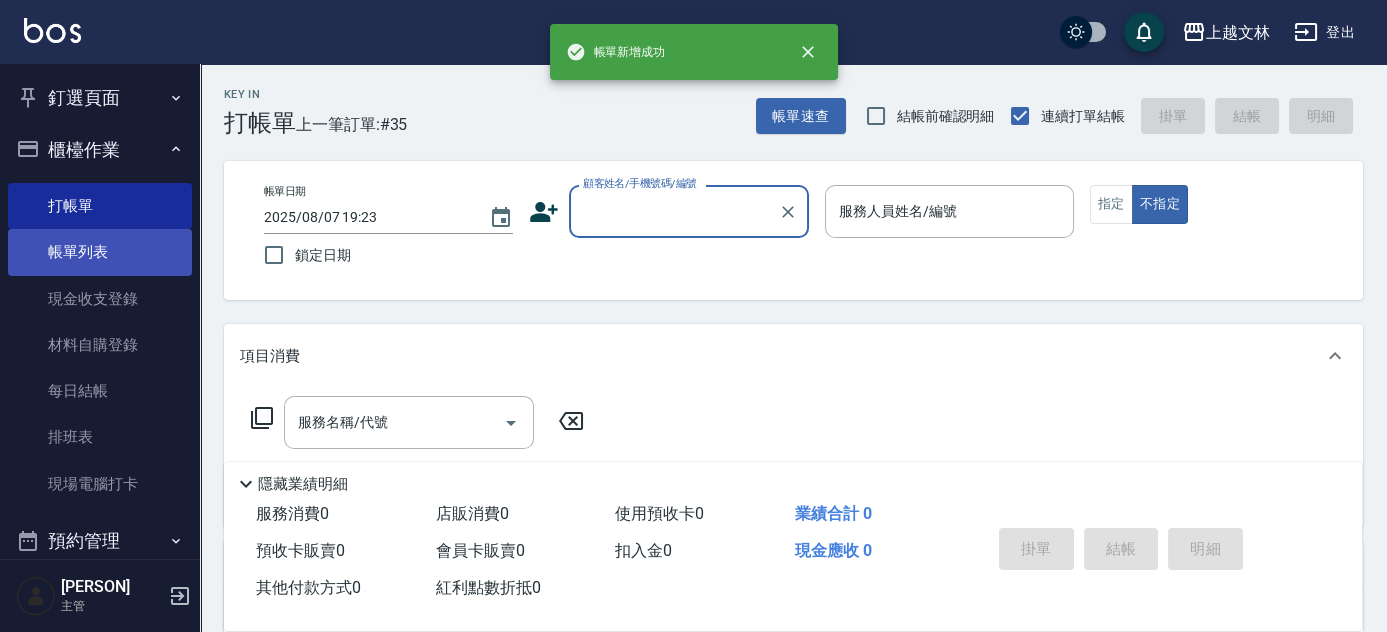 click on "帳單列表" at bounding box center [100, 252] 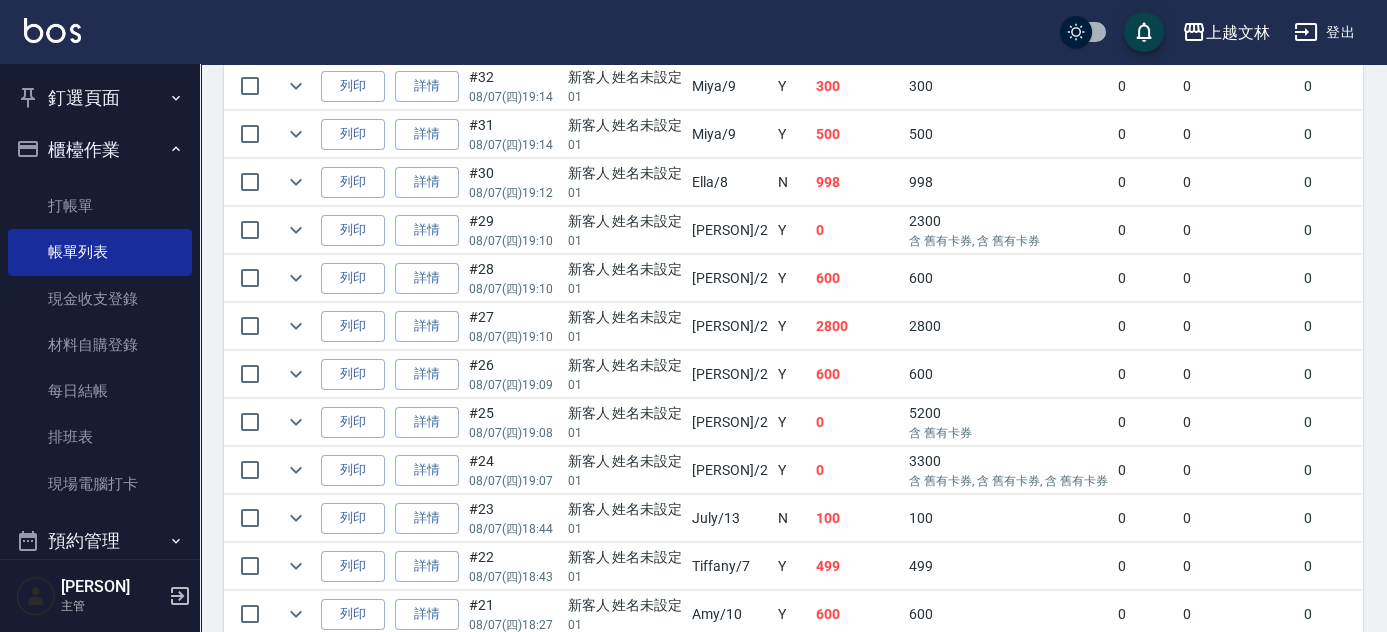 scroll, scrollTop: 512, scrollLeft: 0, axis: vertical 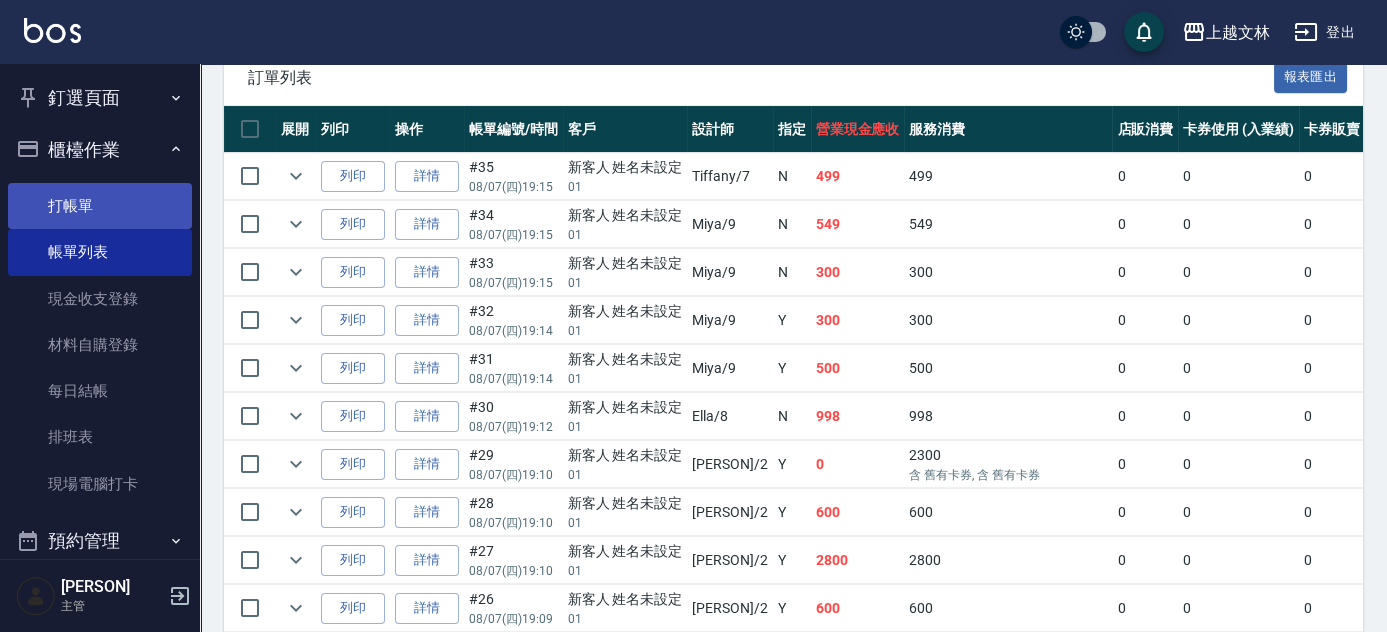 click on "打帳單" at bounding box center [100, 206] 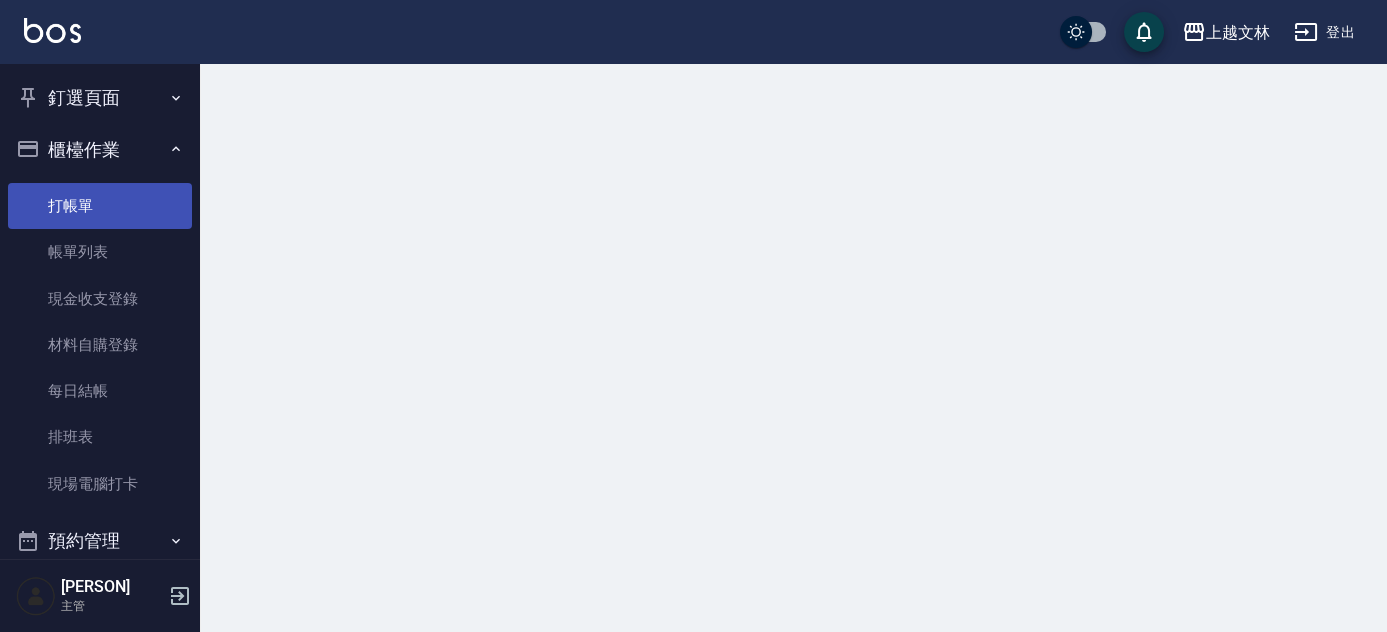 scroll, scrollTop: 0, scrollLeft: 0, axis: both 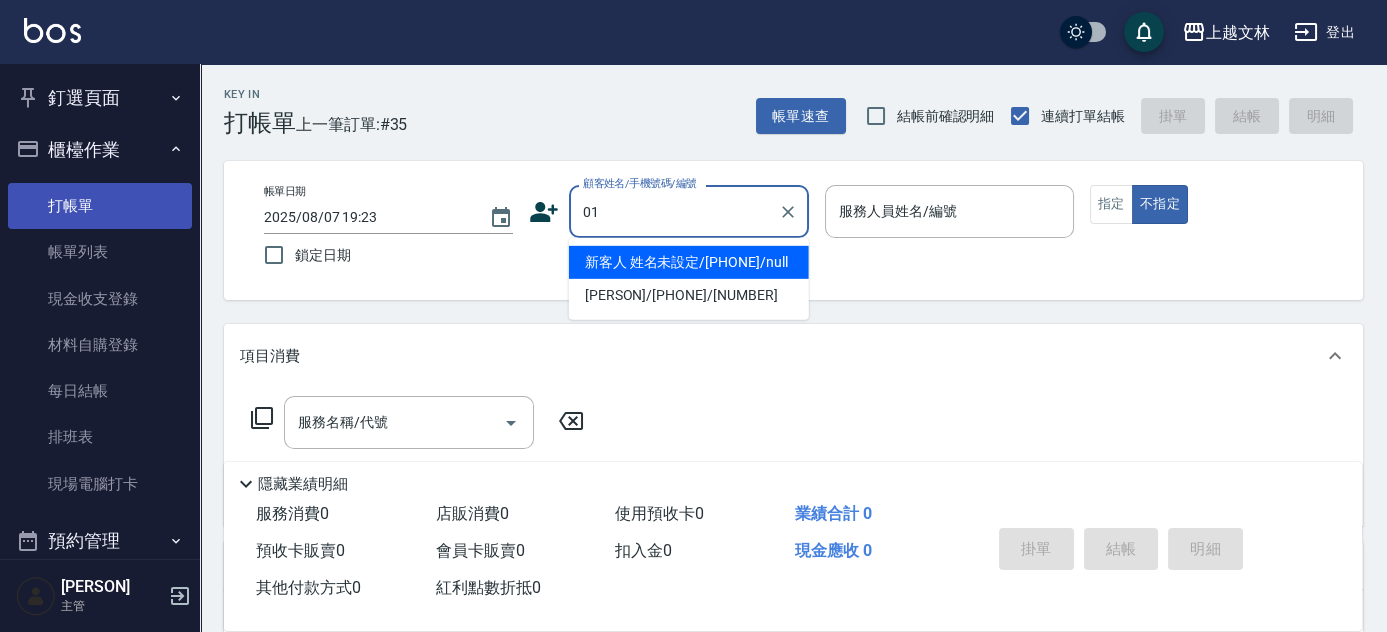 type on "01" 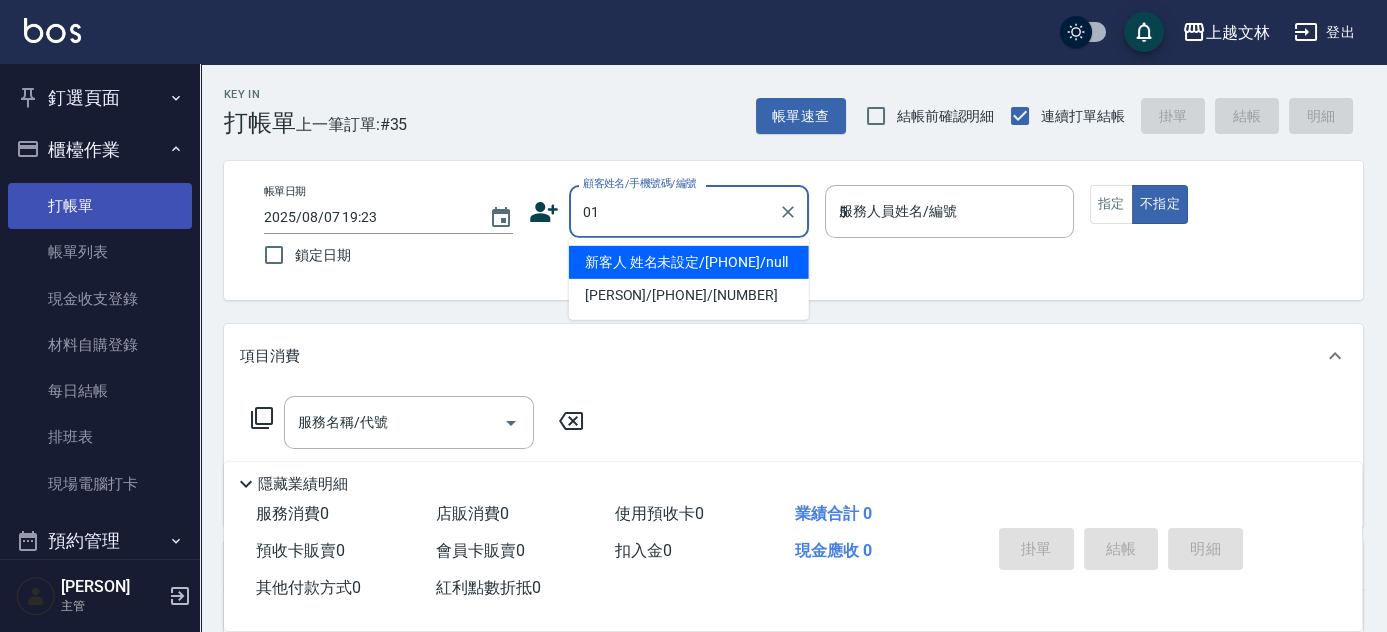 type on "新客人 姓名未設定/[PHONE]/null" 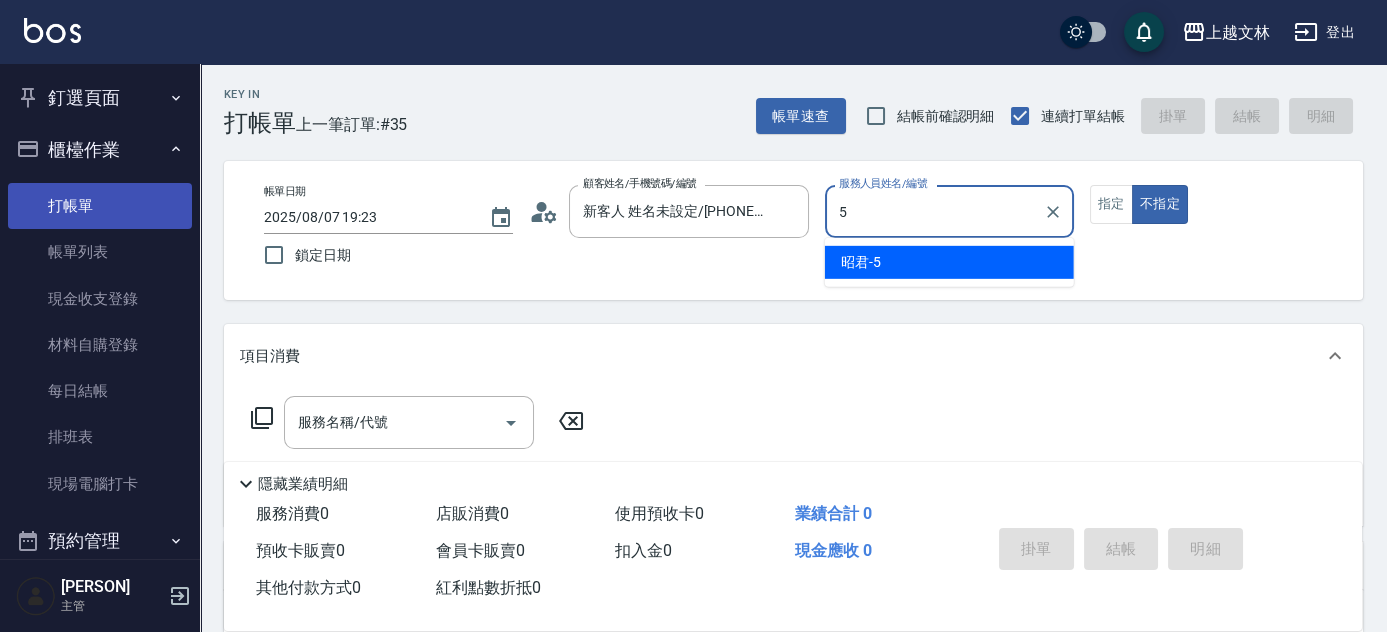 type on "5" 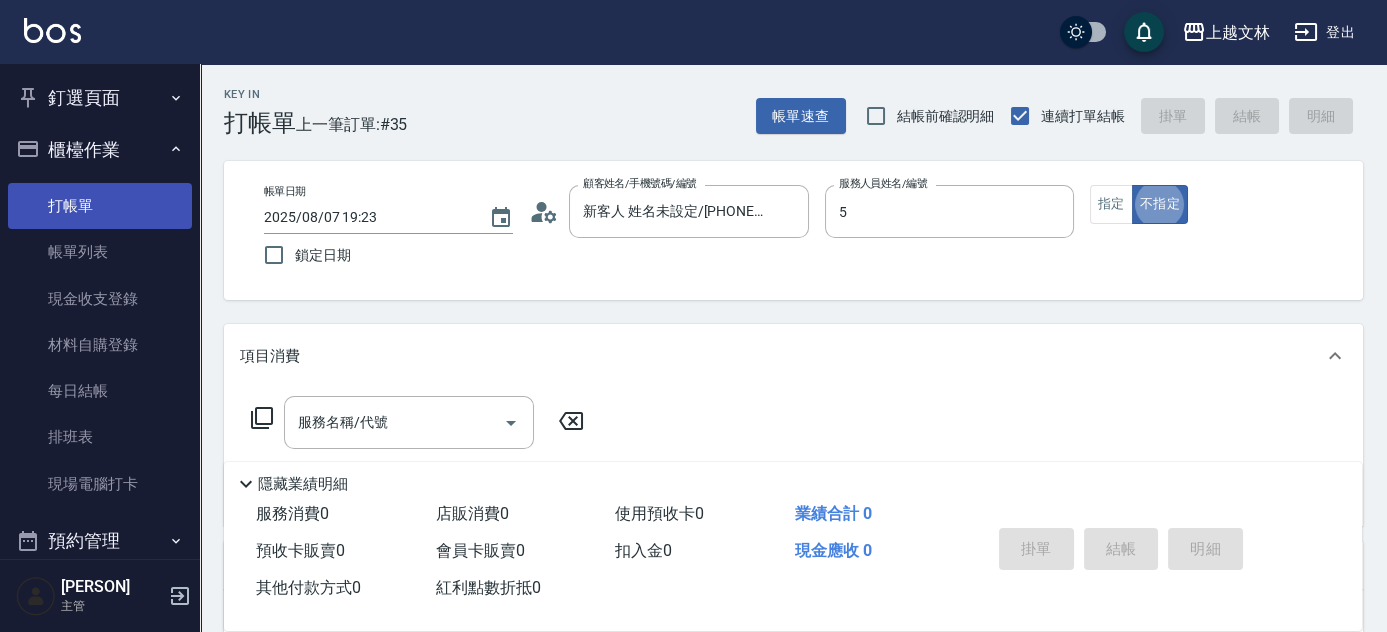 type on "[PERSON]-2000" 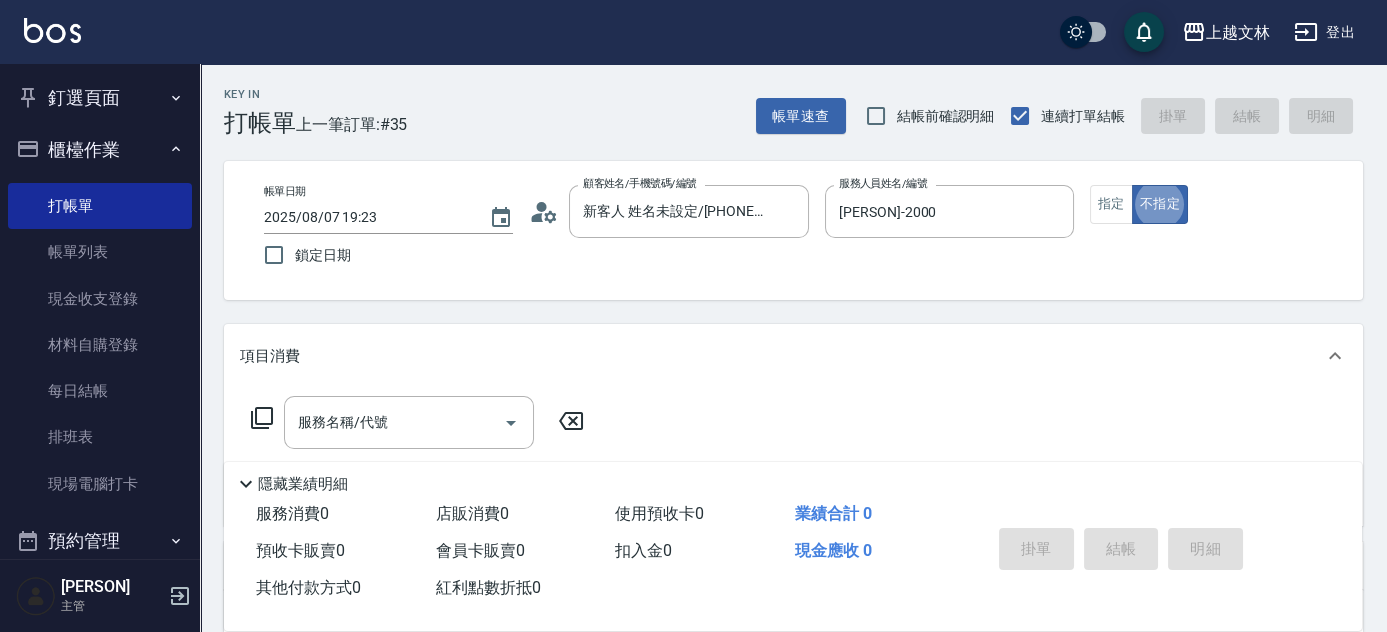 click on "服務名稱/代號 服務名稱/代號" at bounding box center [409, 422] 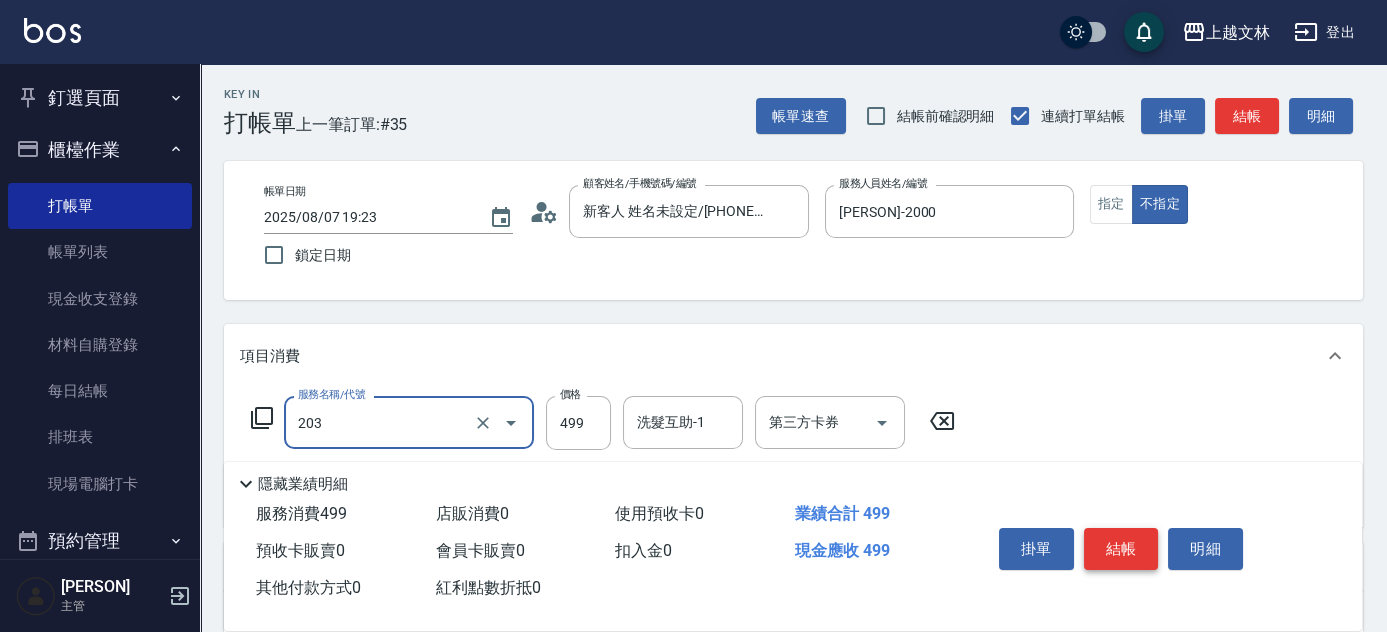 type on "B級洗+剪(203)" 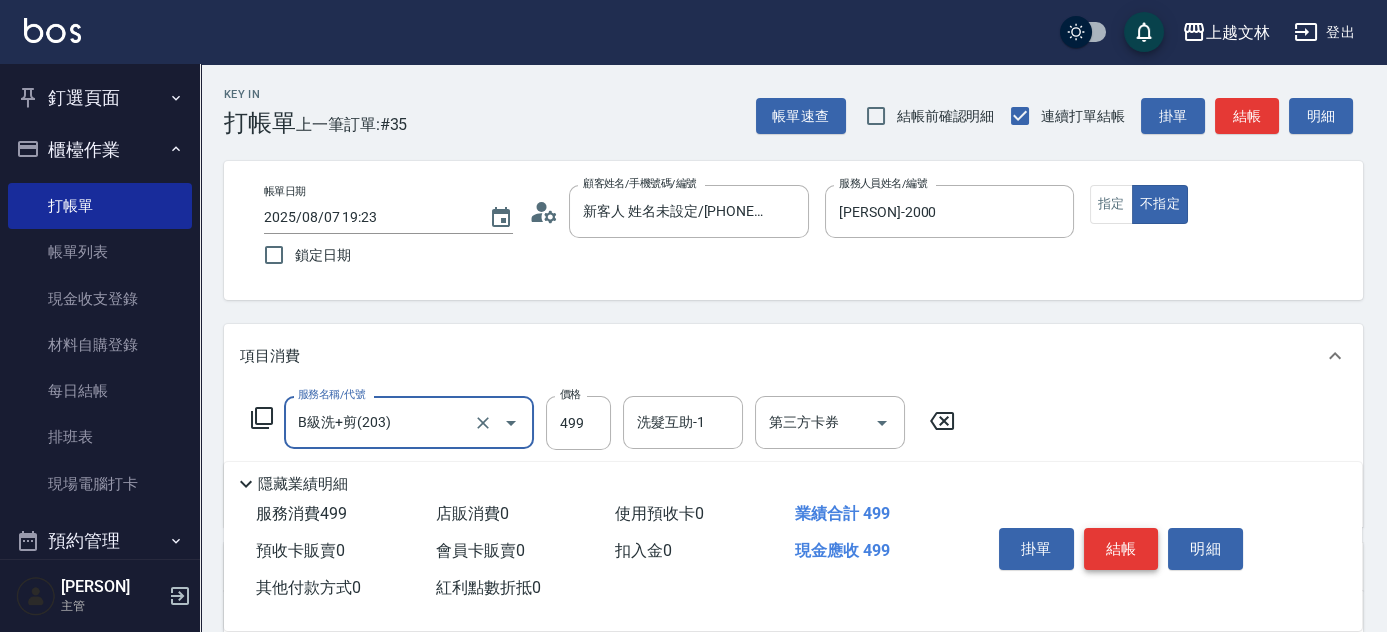 click on "結帳" at bounding box center [1121, 549] 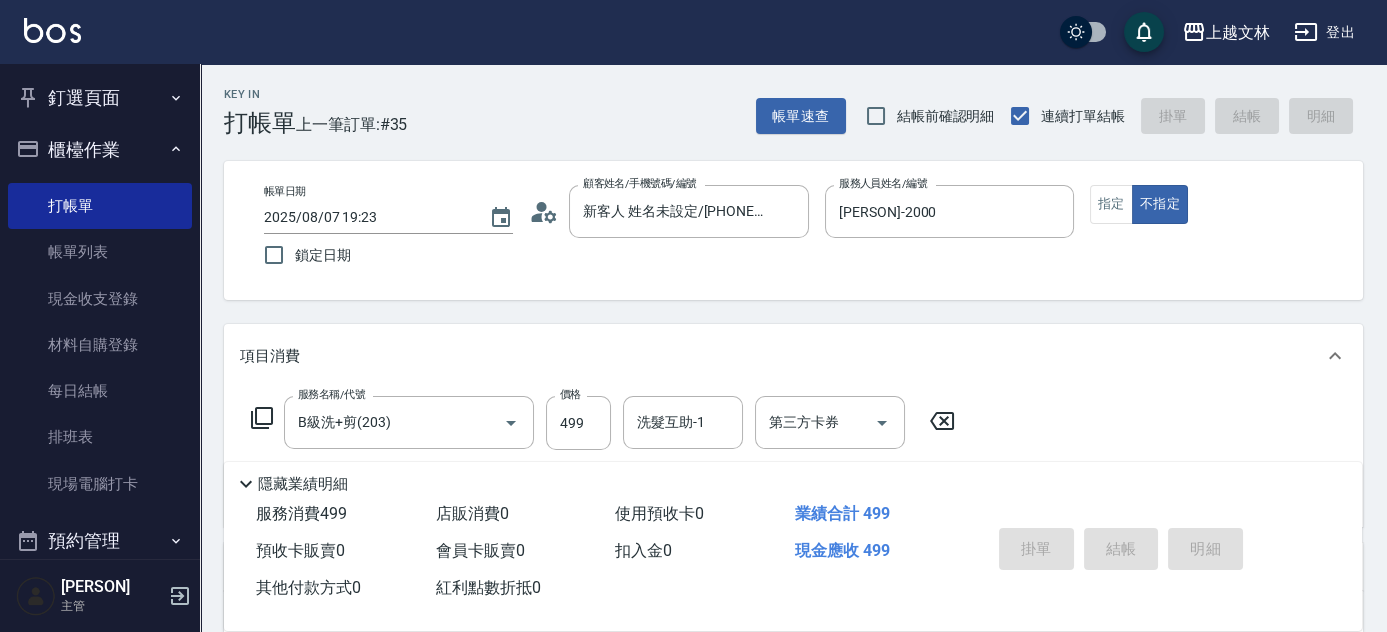type on "2025/08/07 19:30" 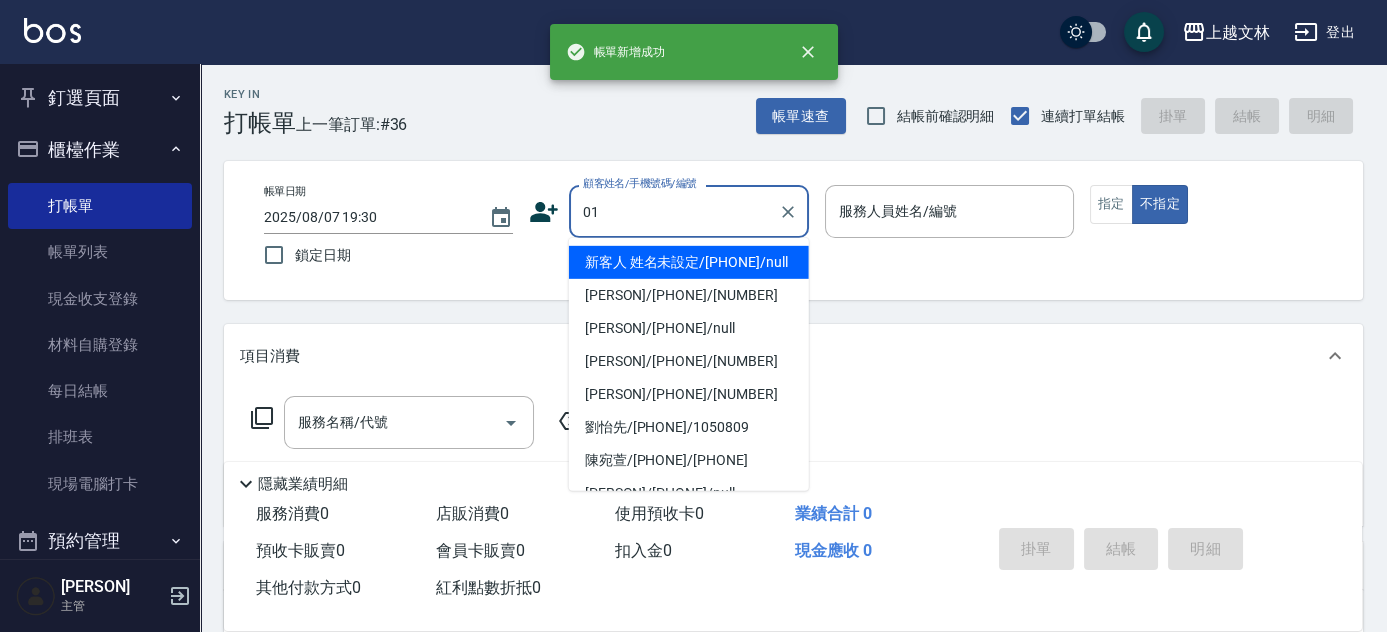 type on "01" 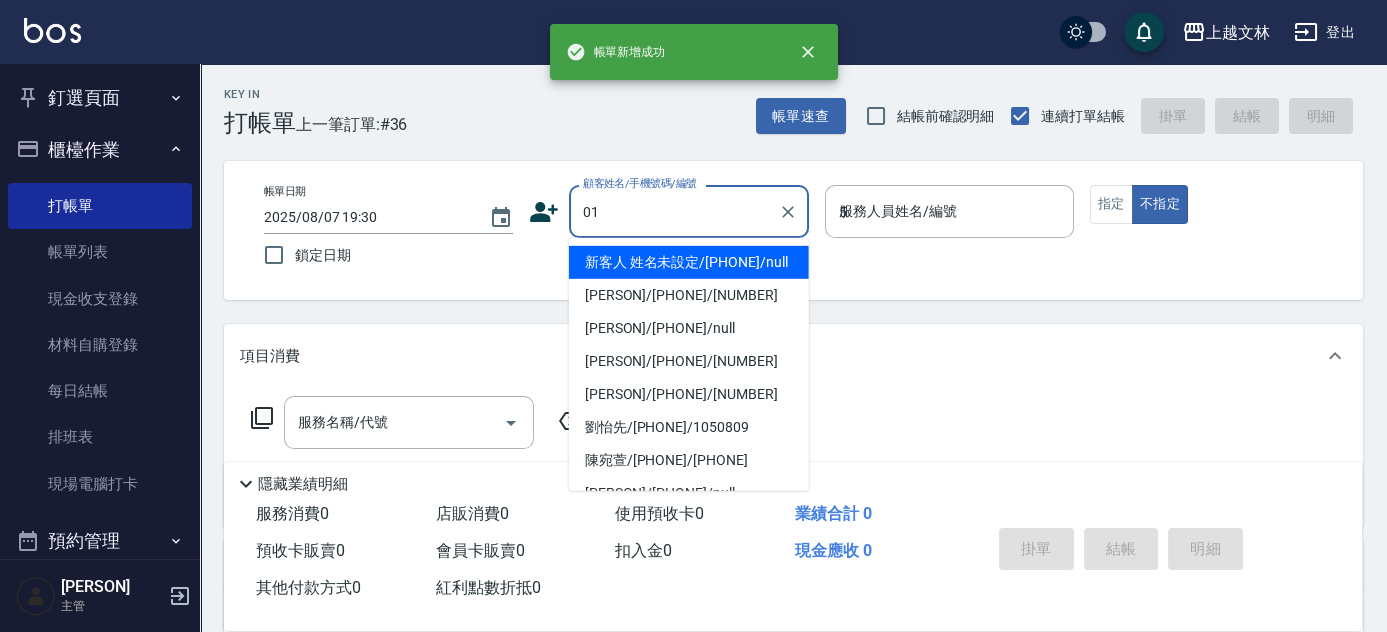 type on "新客人 姓名未設定/[PHONE]/null" 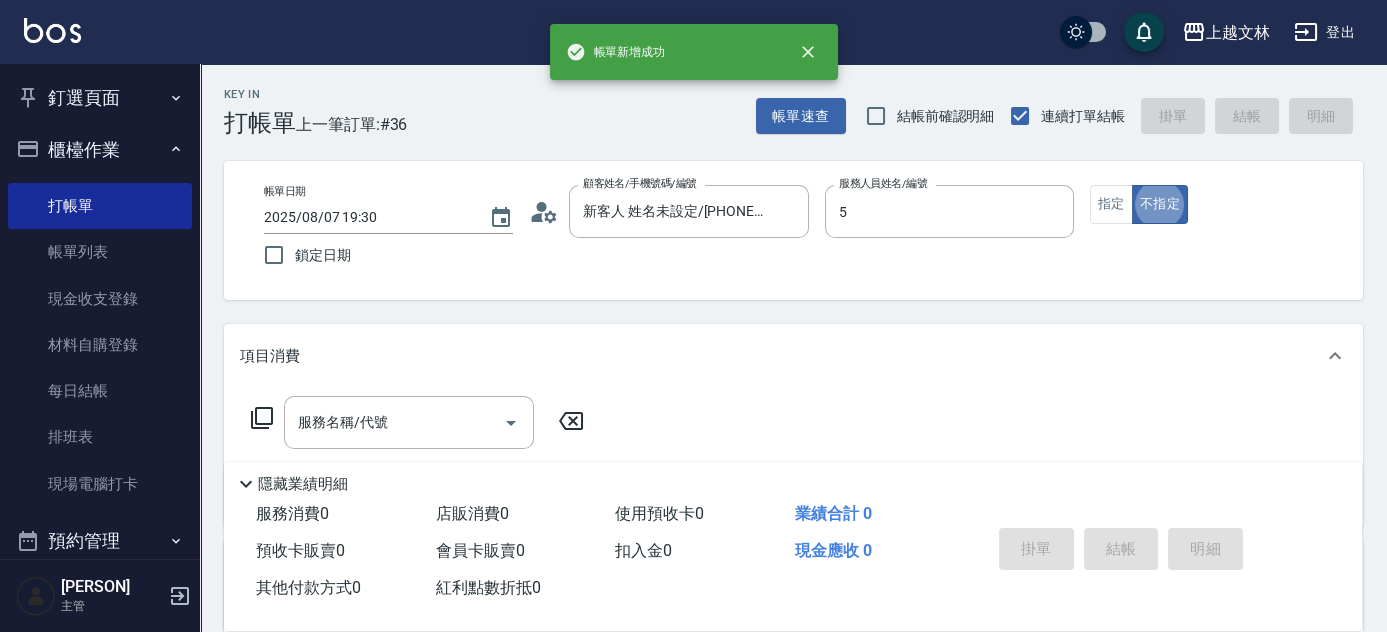 type on "[PERSON]-2000" 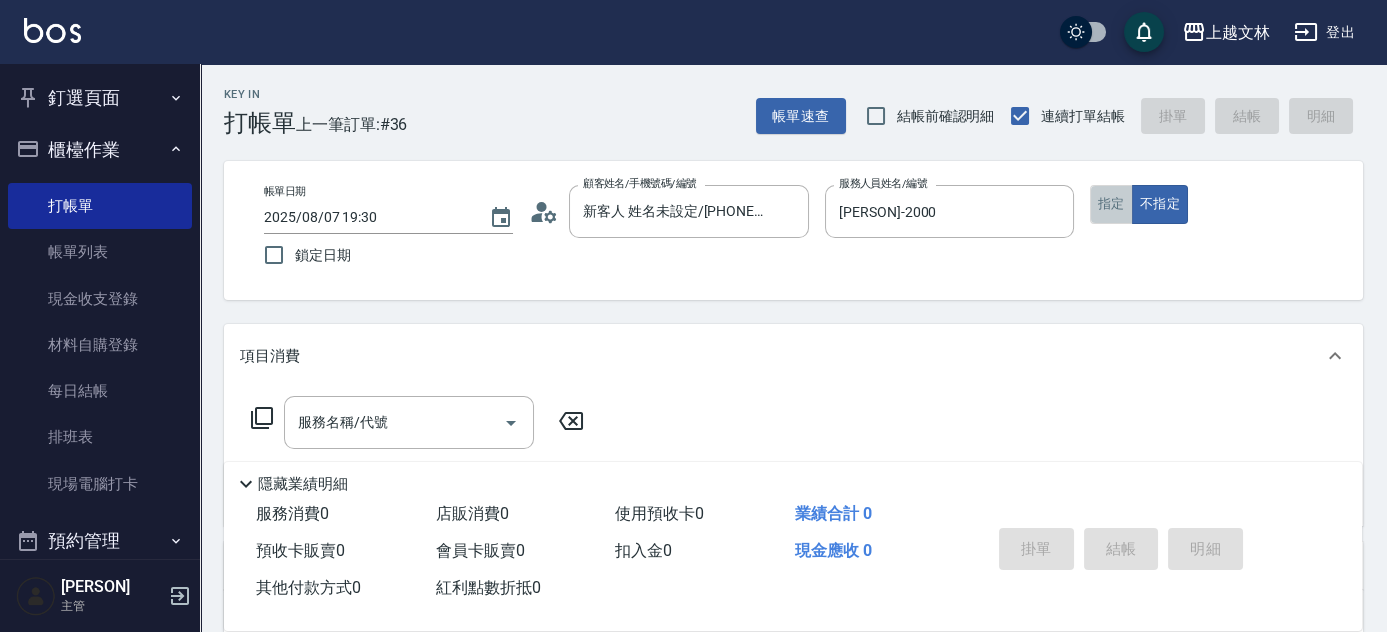 click on "指定" at bounding box center (1111, 204) 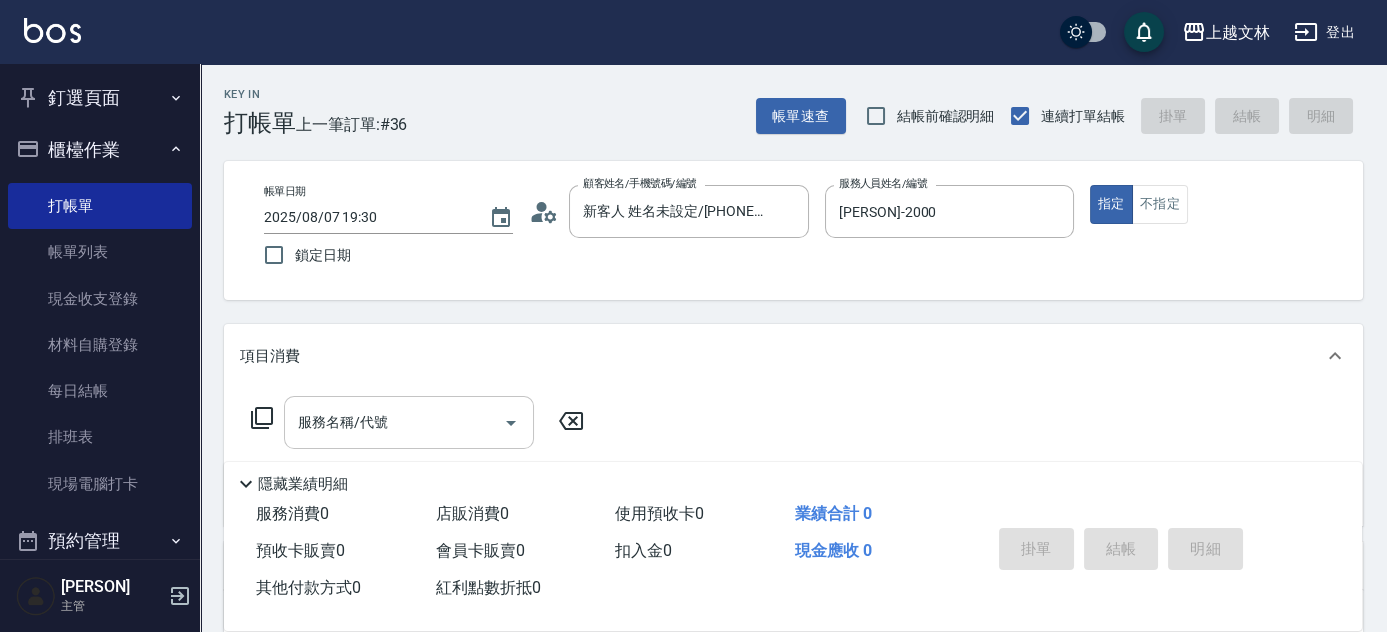 click on "服務名稱/代號" at bounding box center [394, 422] 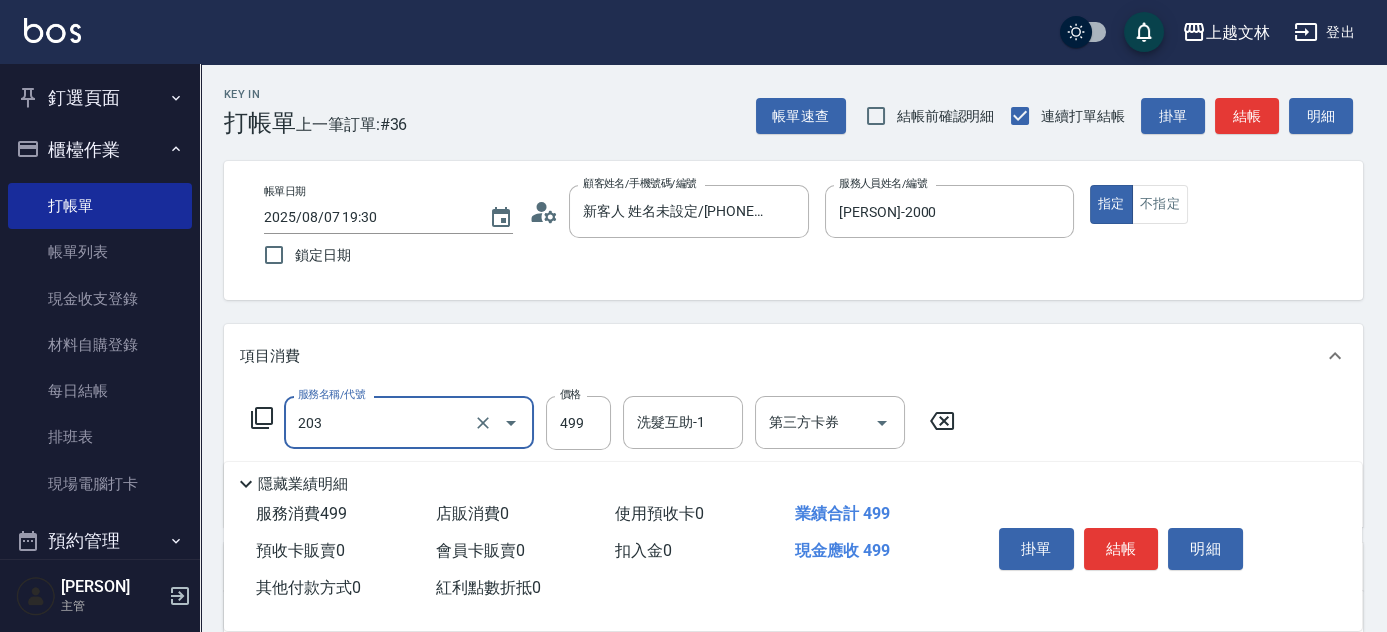 type on "B級洗+剪(203)" 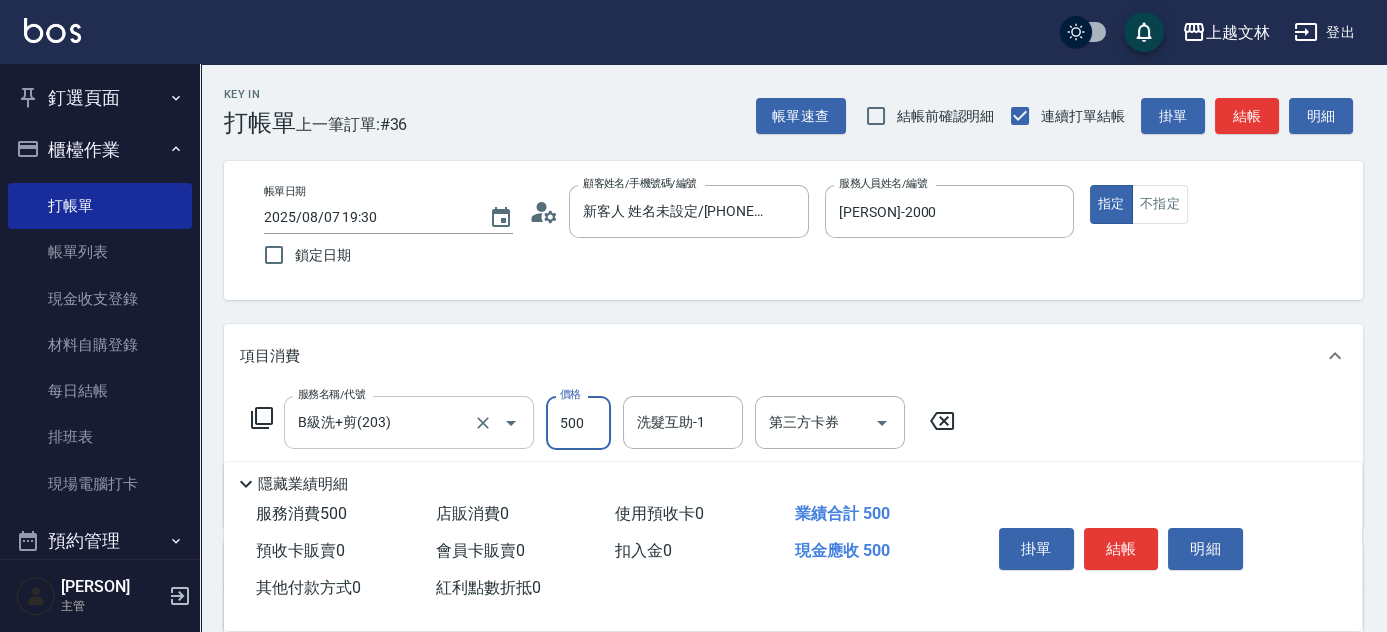 type on "500" 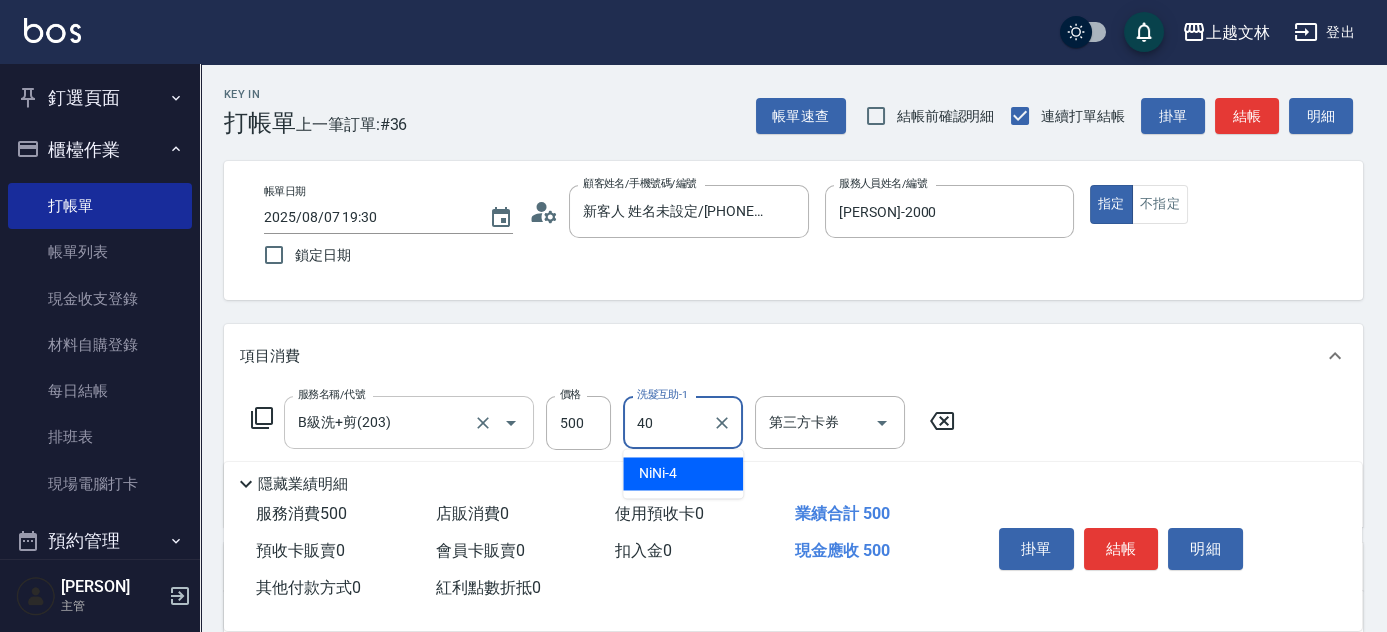 type on "彭佳琦-40" 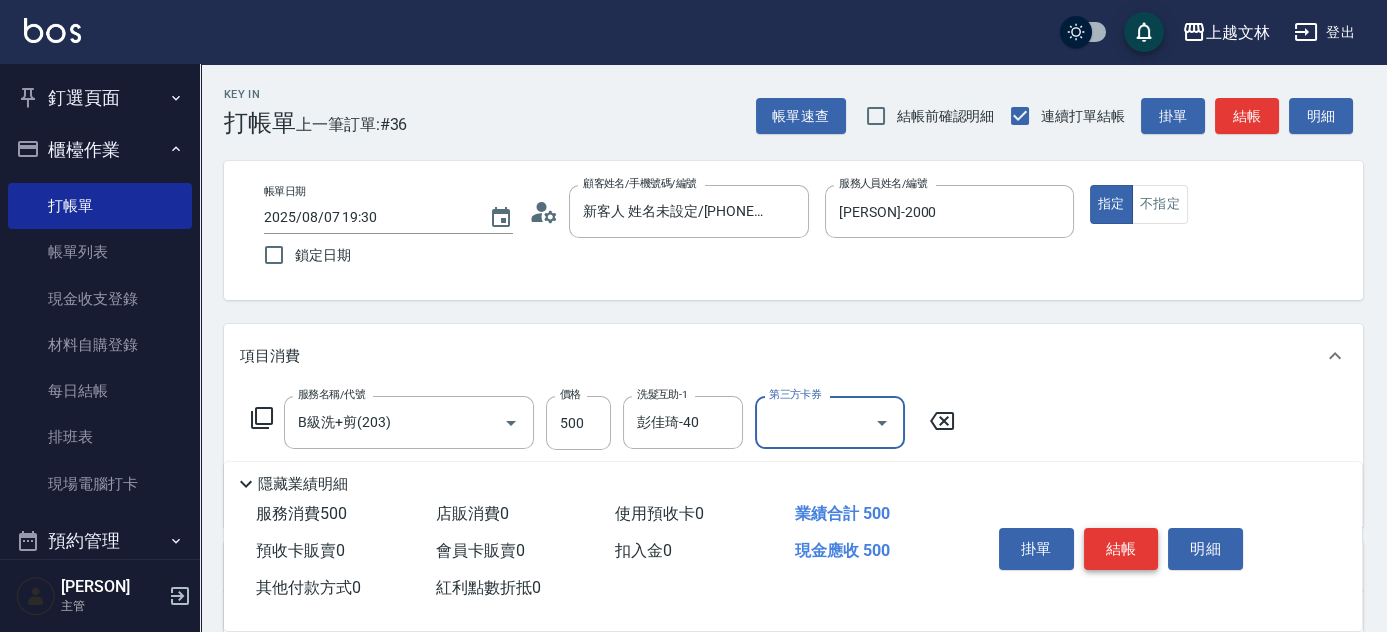 click on "結帳" at bounding box center [1121, 549] 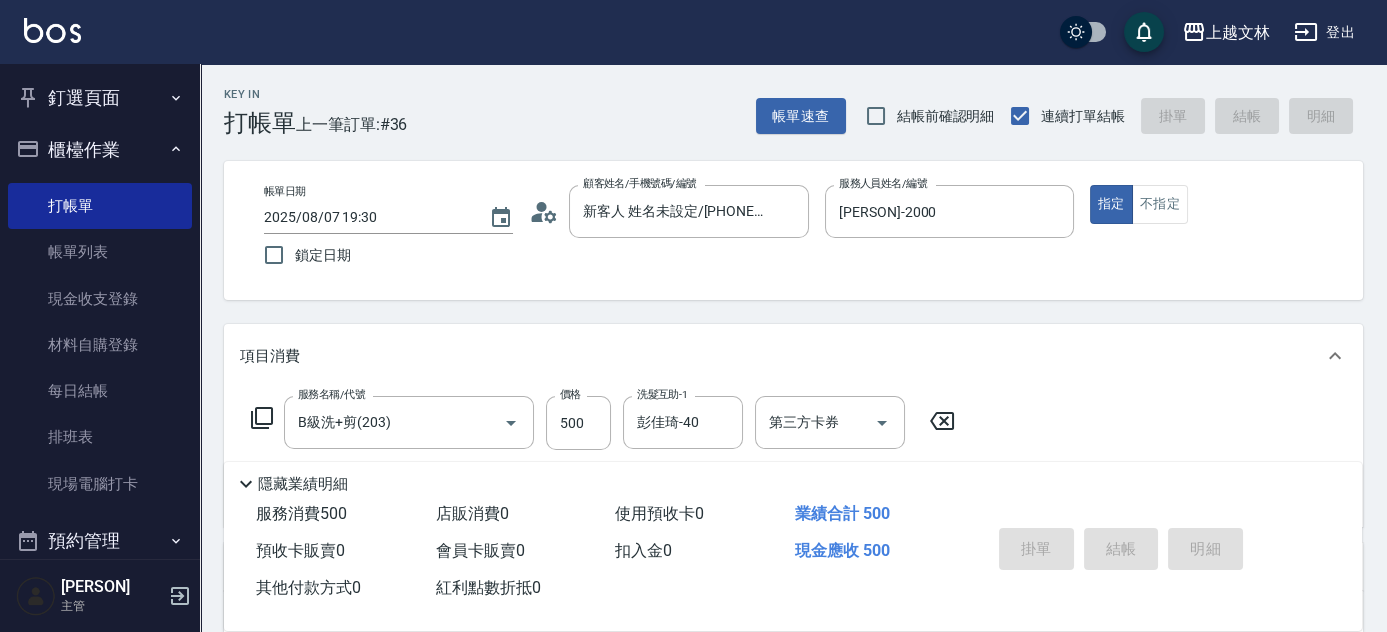 type 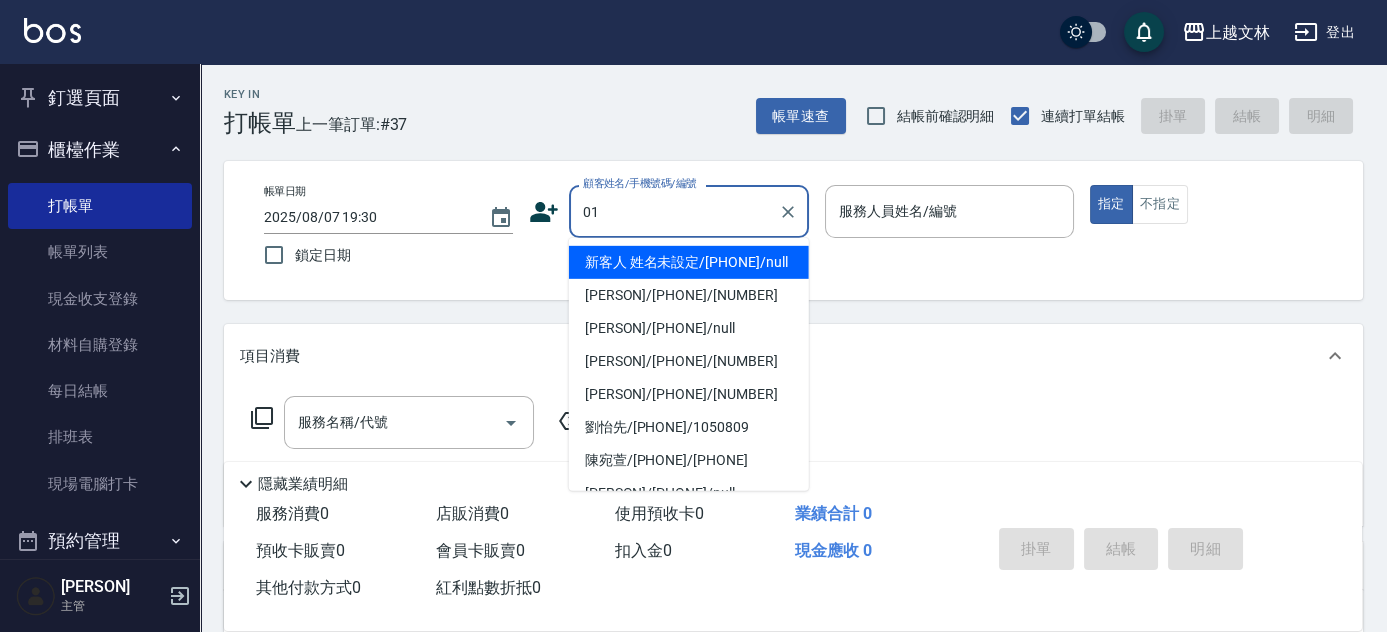 type on "新客人 姓名未設定/[PHONE]/null" 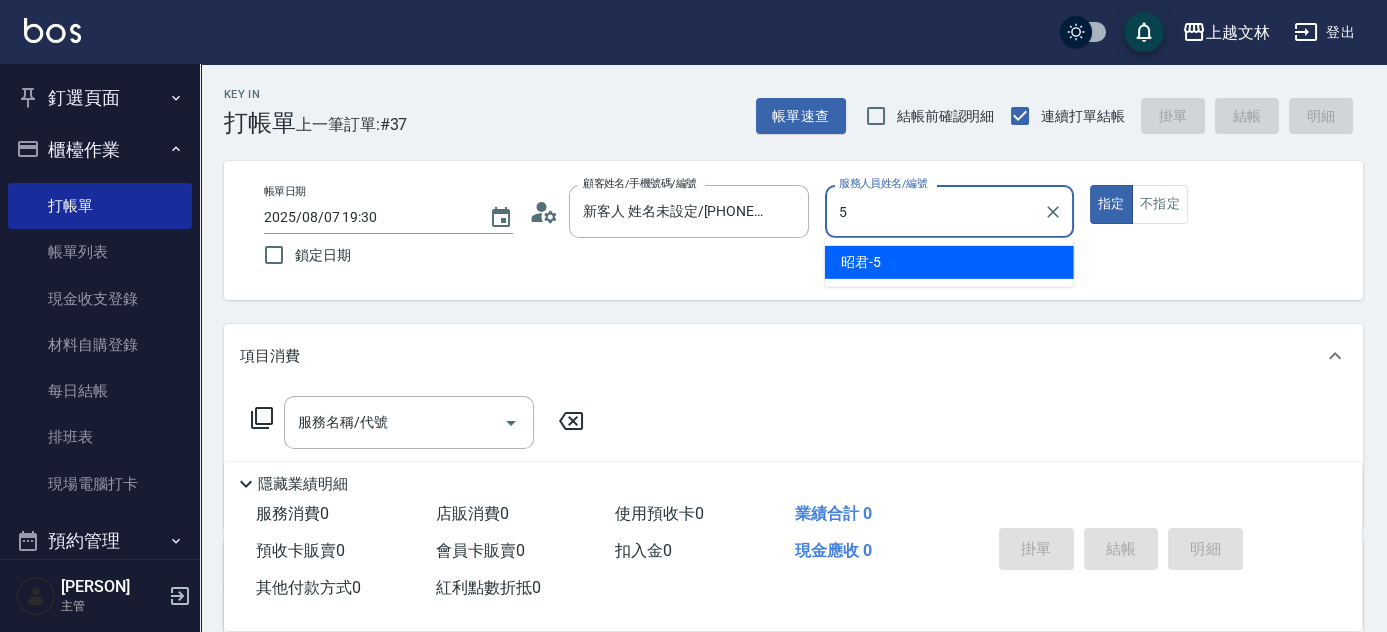 type on "5" 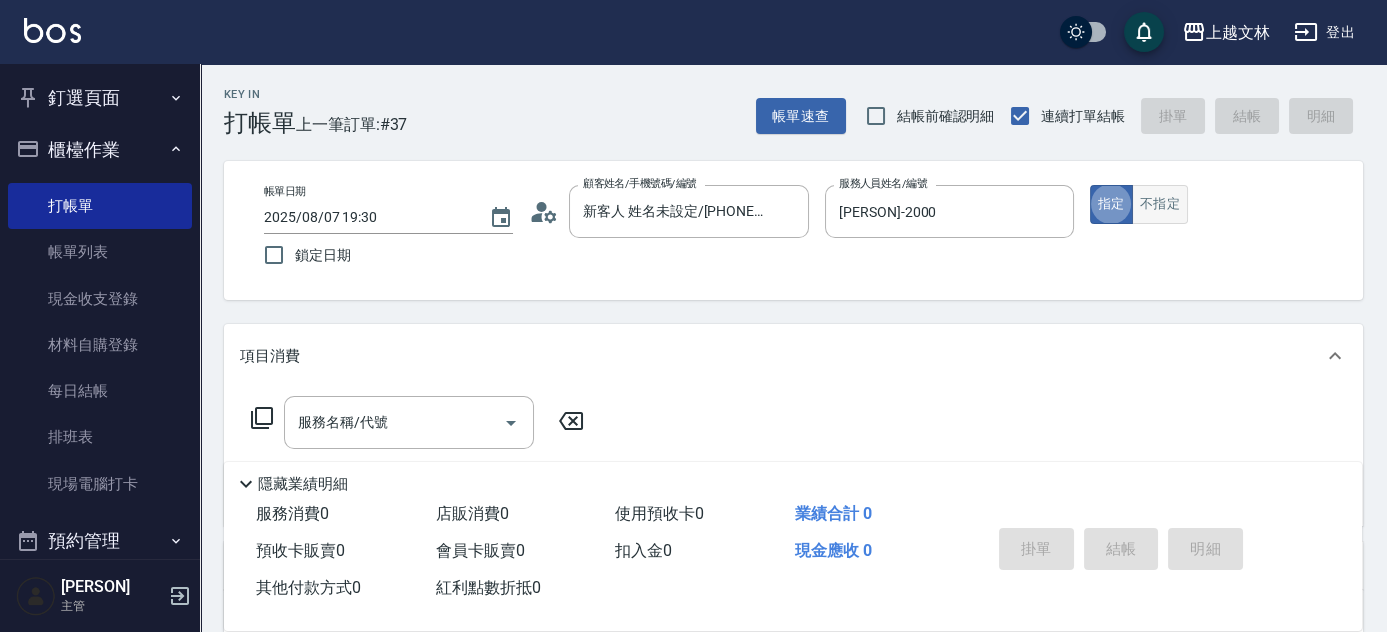 click on "不指定" at bounding box center (1160, 204) 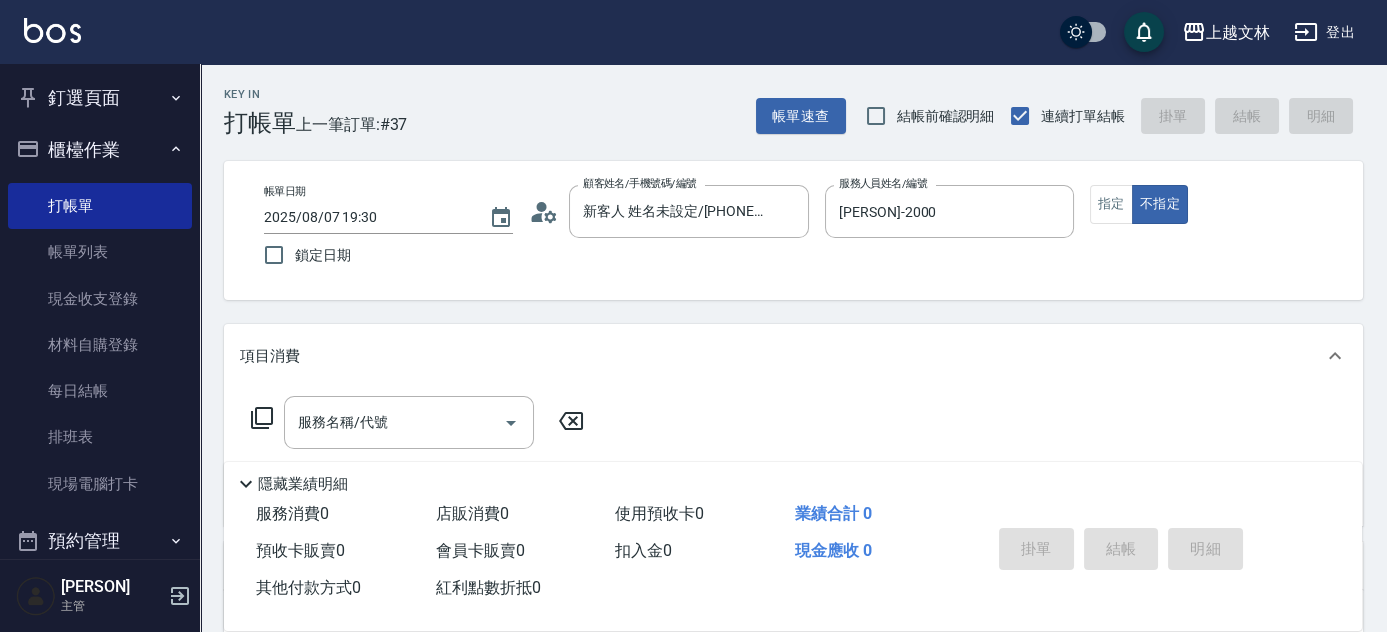 click on "服務名稱/代號 服務名稱/代號" at bounding box center (409, 422) 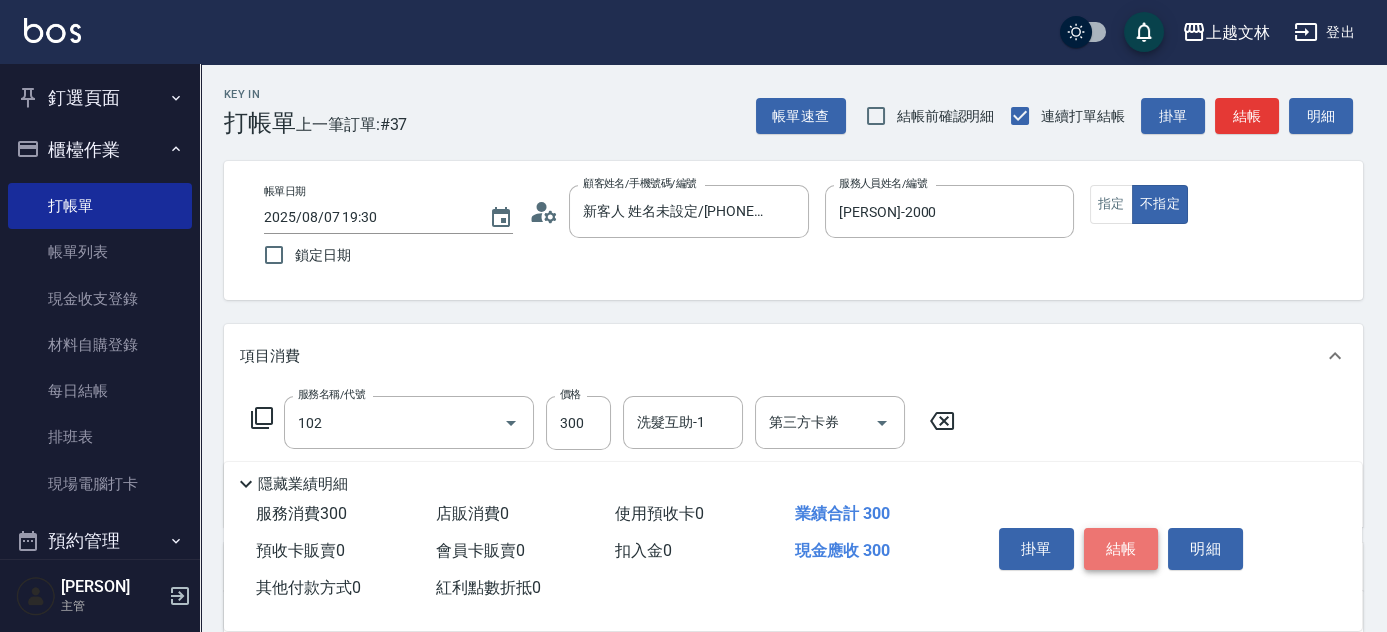 type on "精油洗髮(102)" 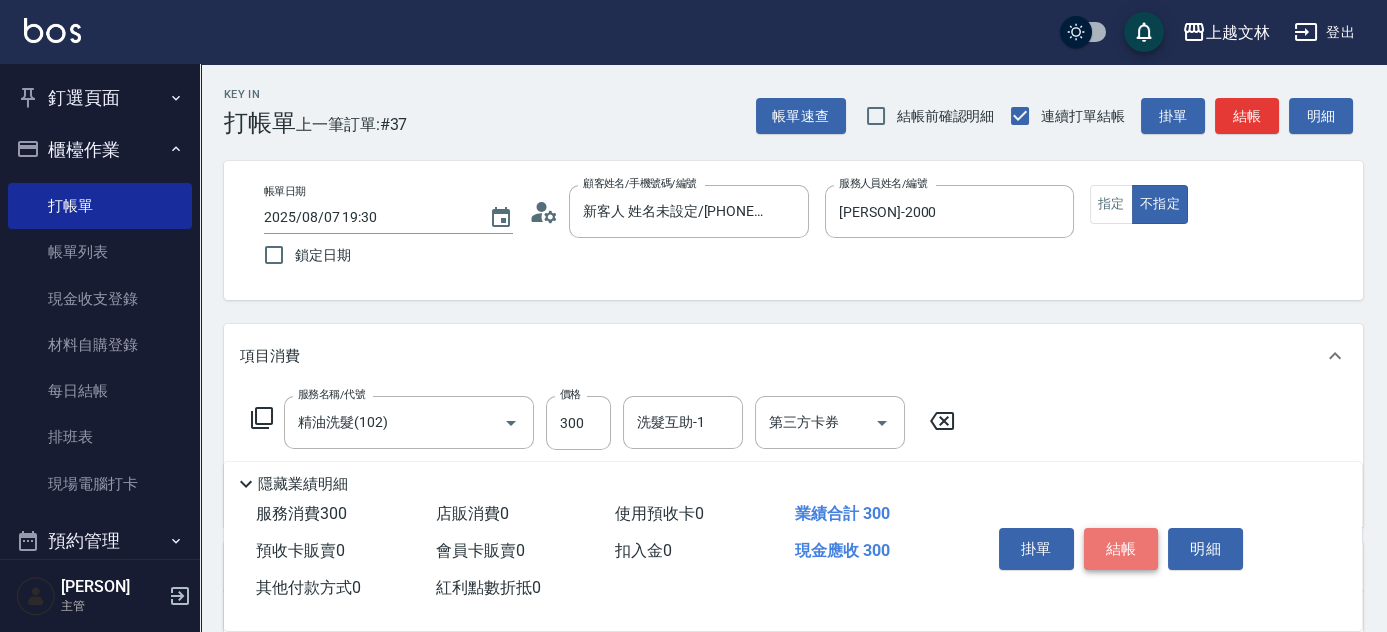 click on "結帳" at bounding box center (1121, 549) 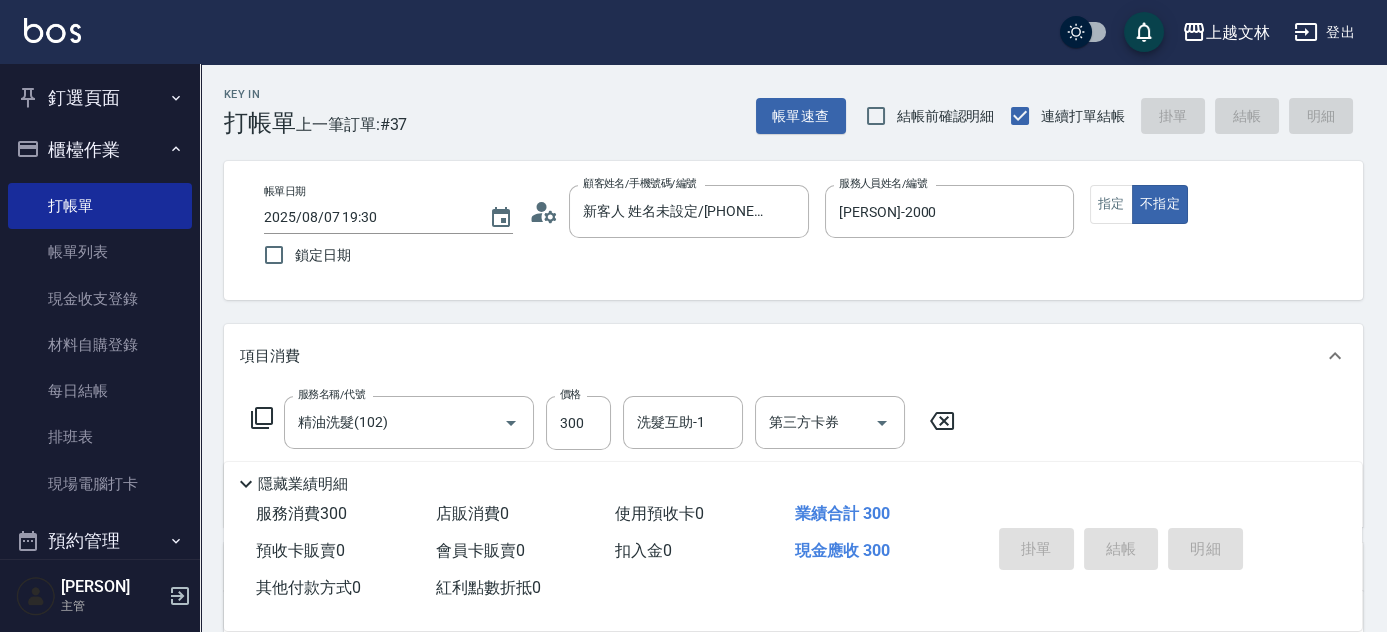 type 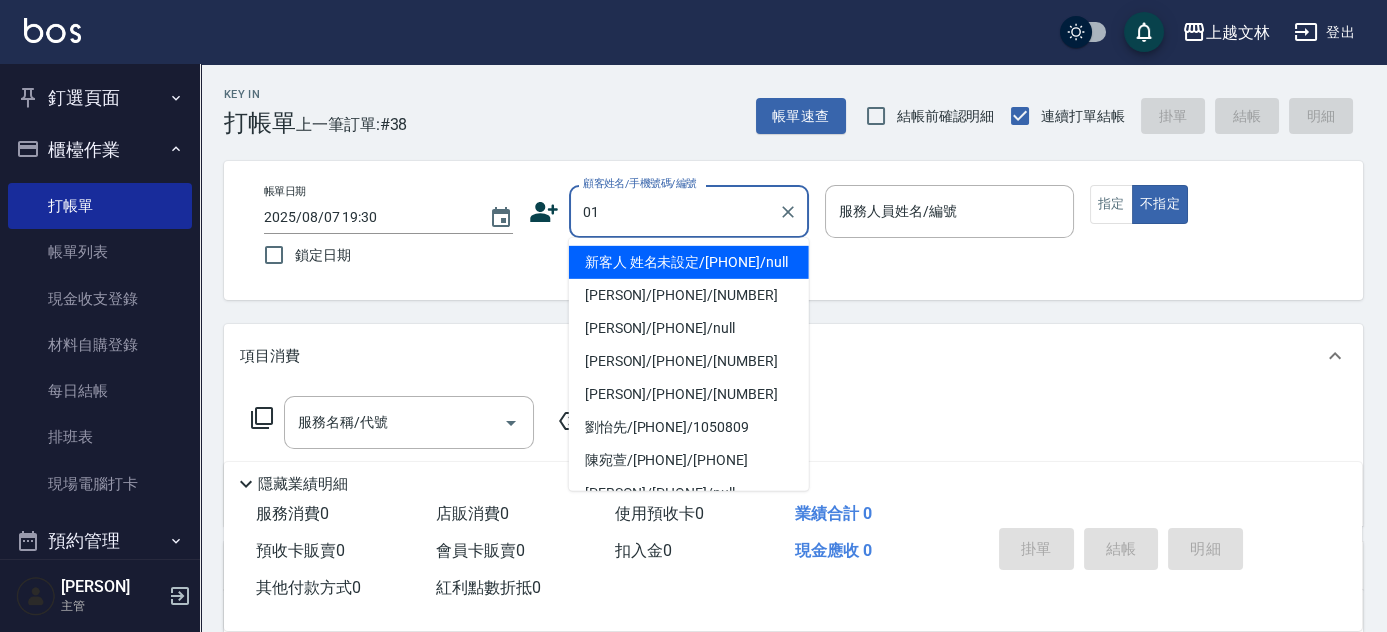 type on "新客人 姓名未設定/[PHONE]/null" 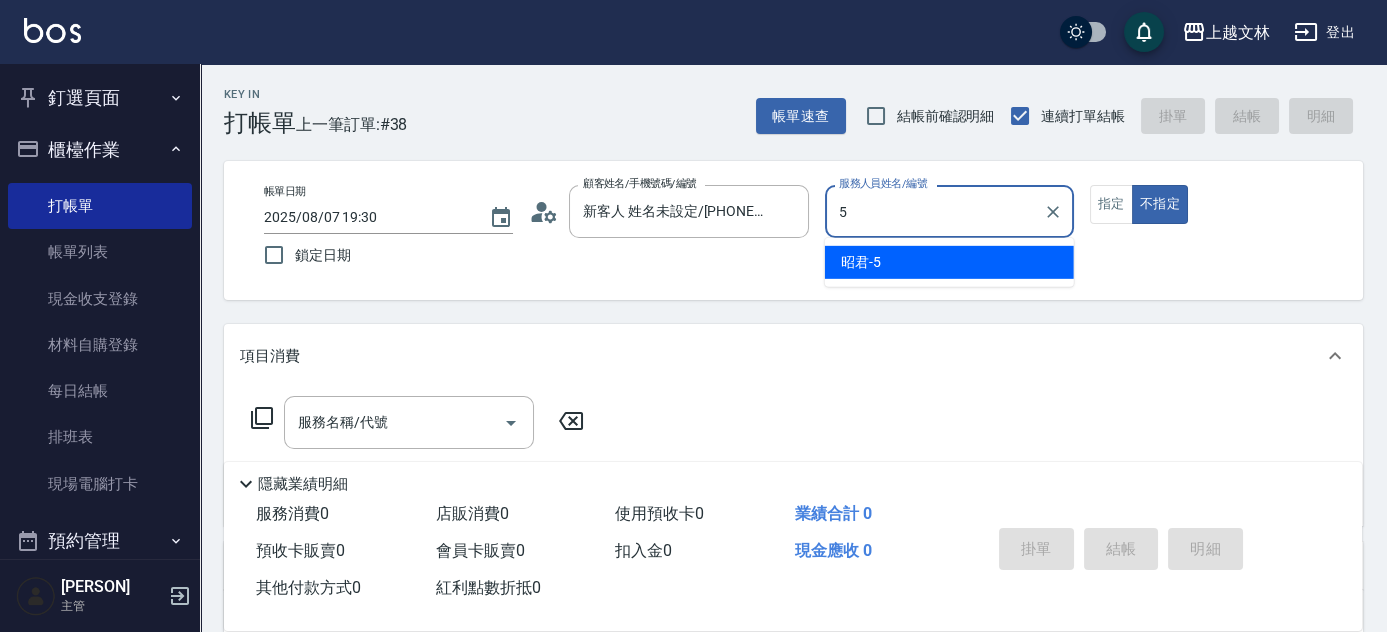 type on "[PERSON]-2000" 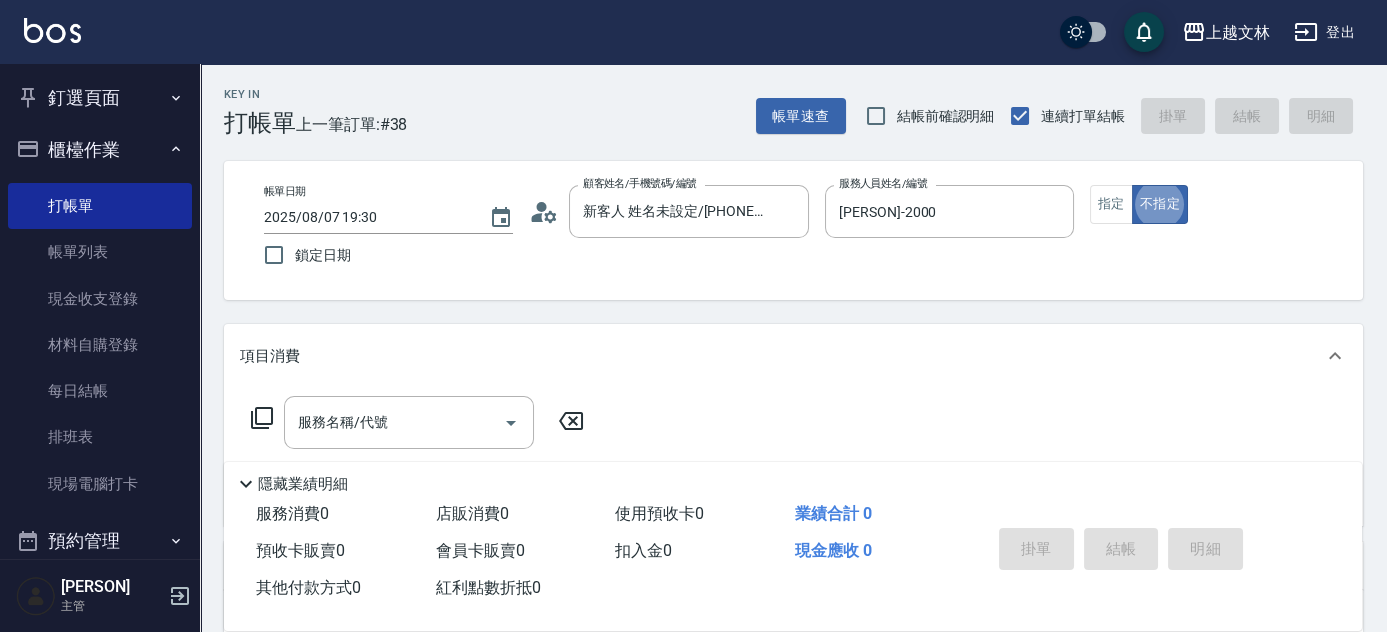 click on "服務名稱/代號 服務名稱/代號" at bounding box center (409, 422) 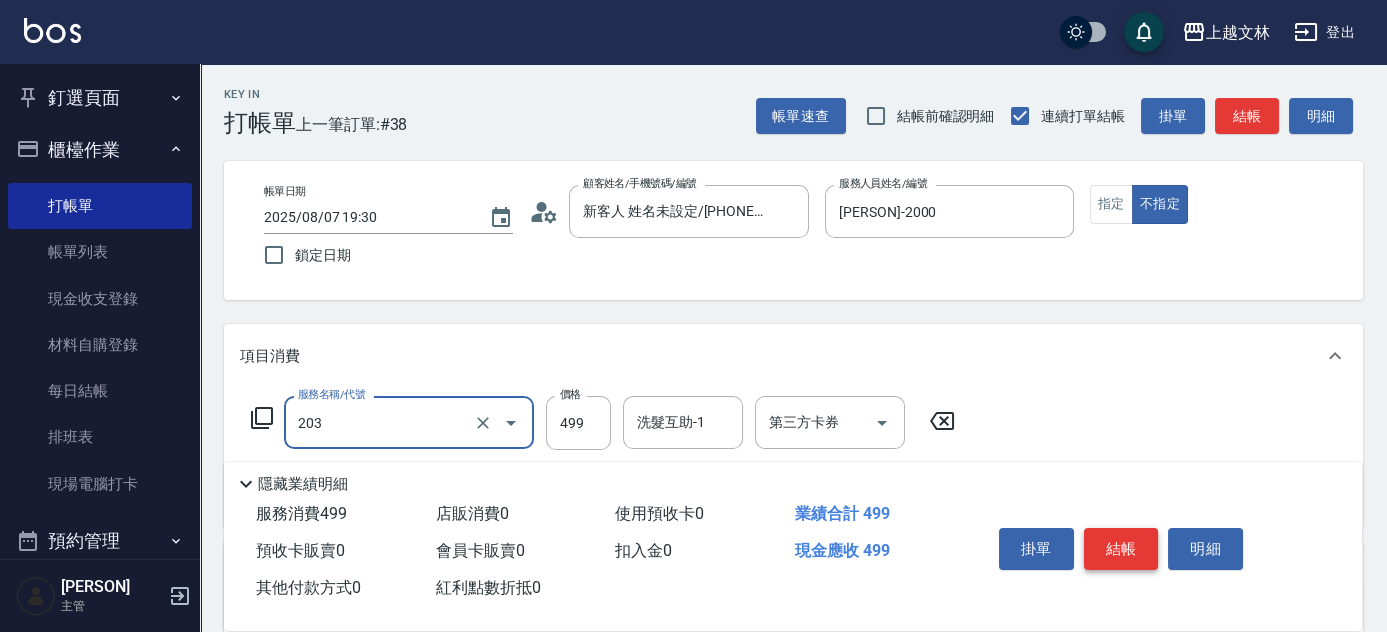 type on "B級洗+剪(203)" 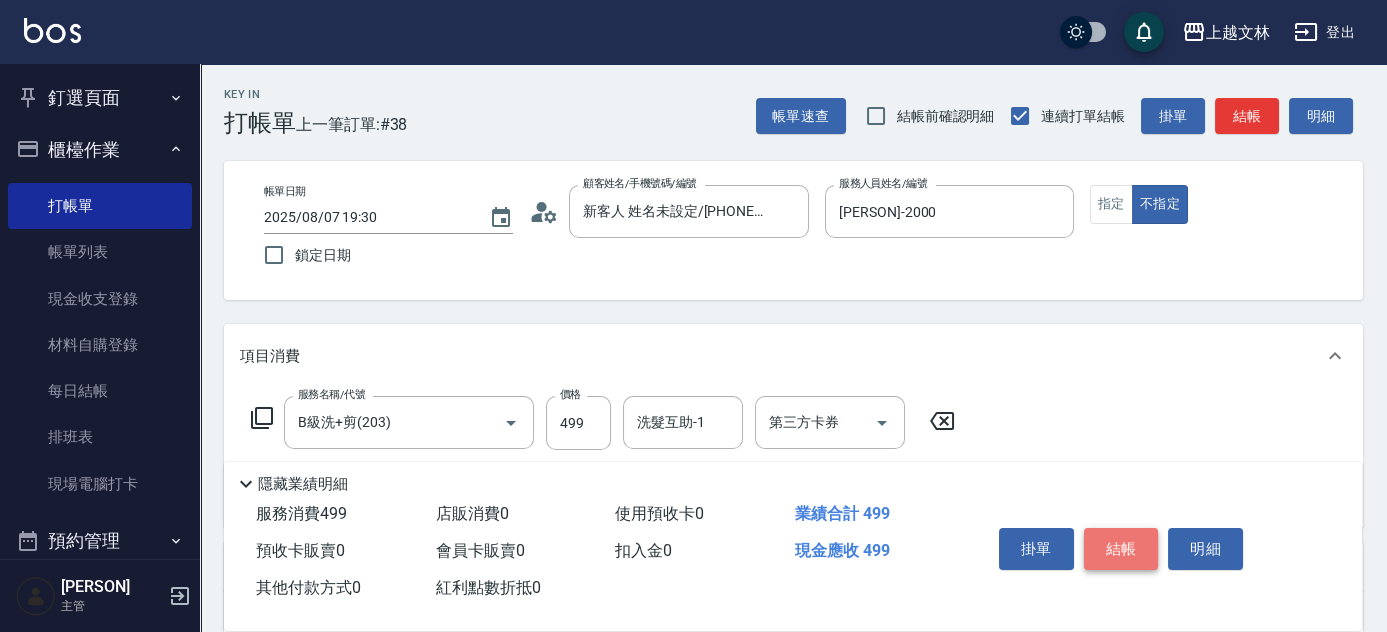 click on "結帳" at bounding box center (1121, 549) 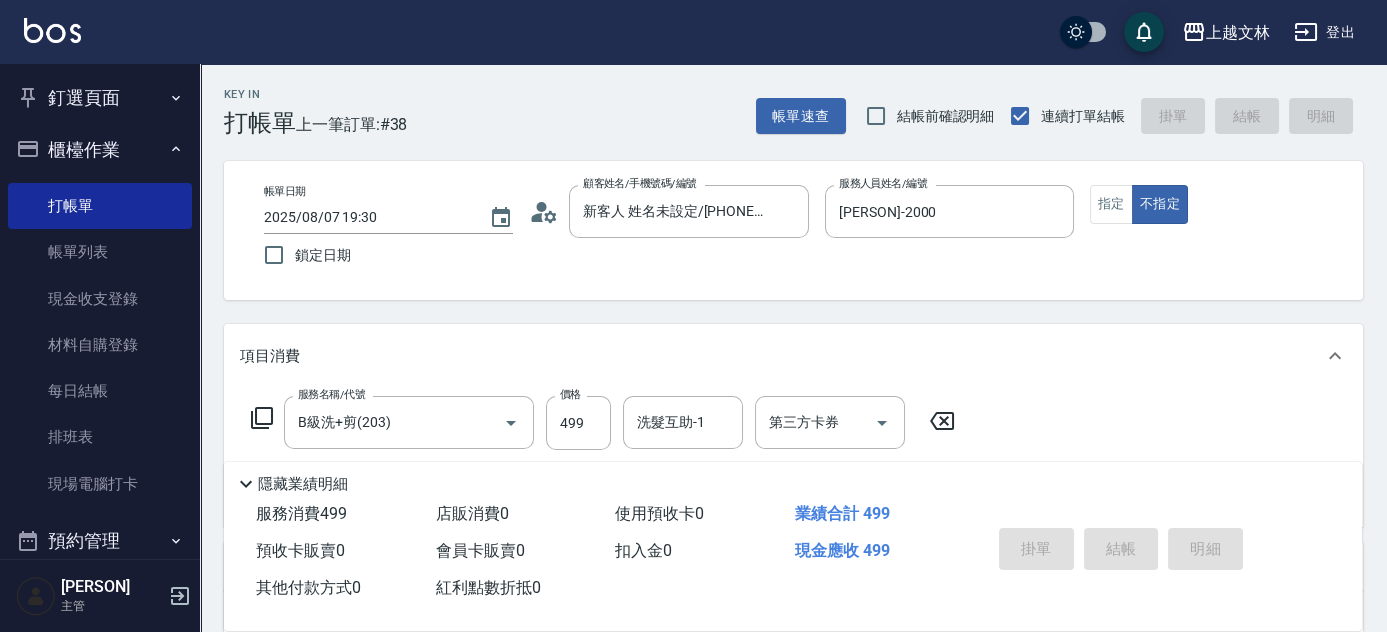 type on "2025/08/07 19:31" 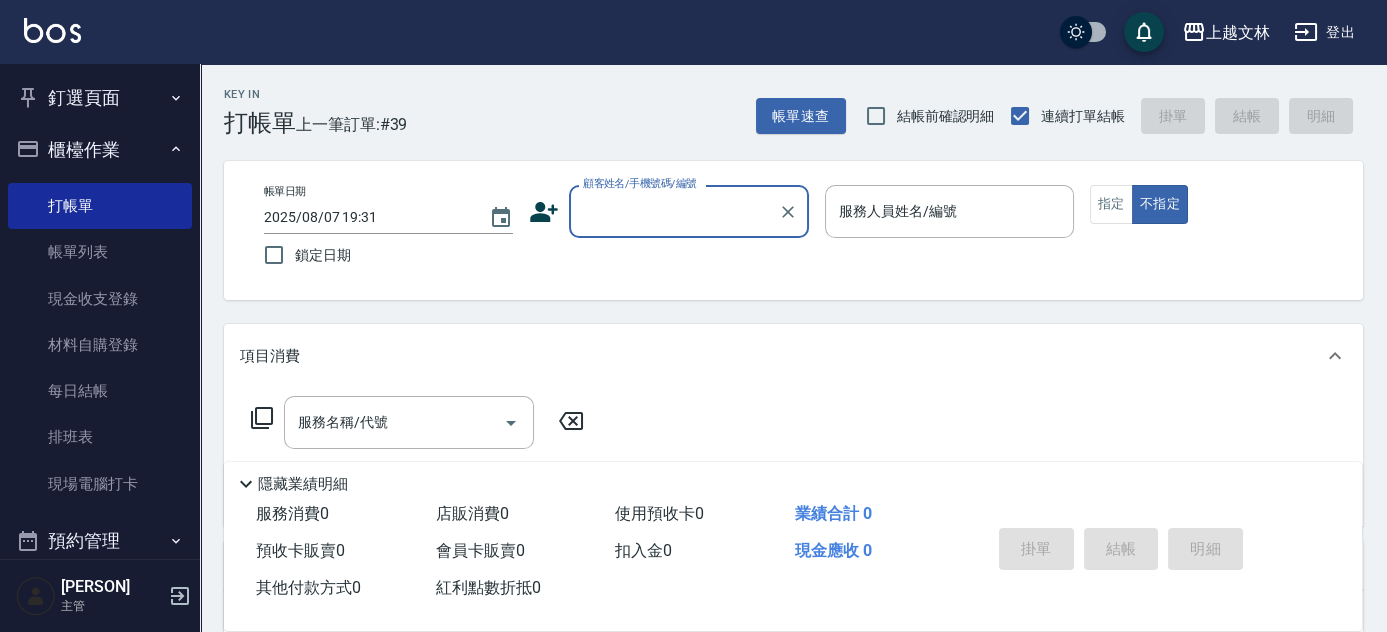 drag, startPoint x: 682, startPoint y: 210, endPoint x: 683, endPoint y: 228, distance: 18.027756 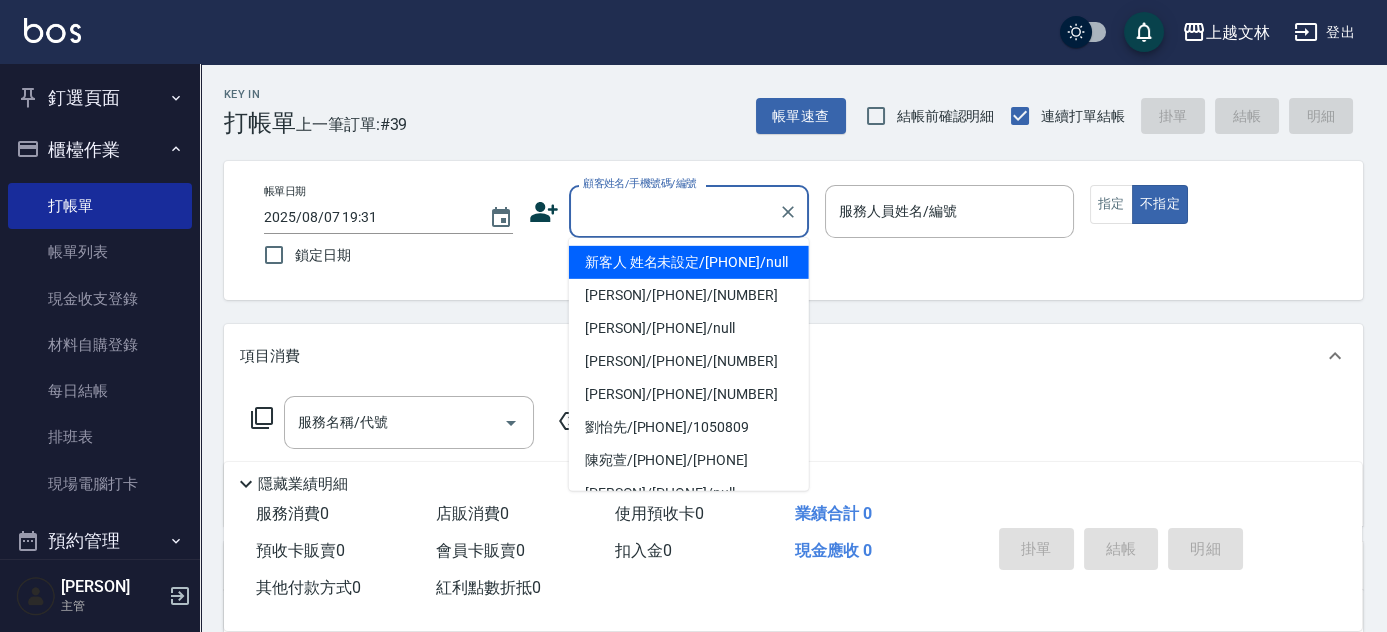 click on "新客人 姓名未設定/[PHONE]/null" at bounding box center (689, 262) 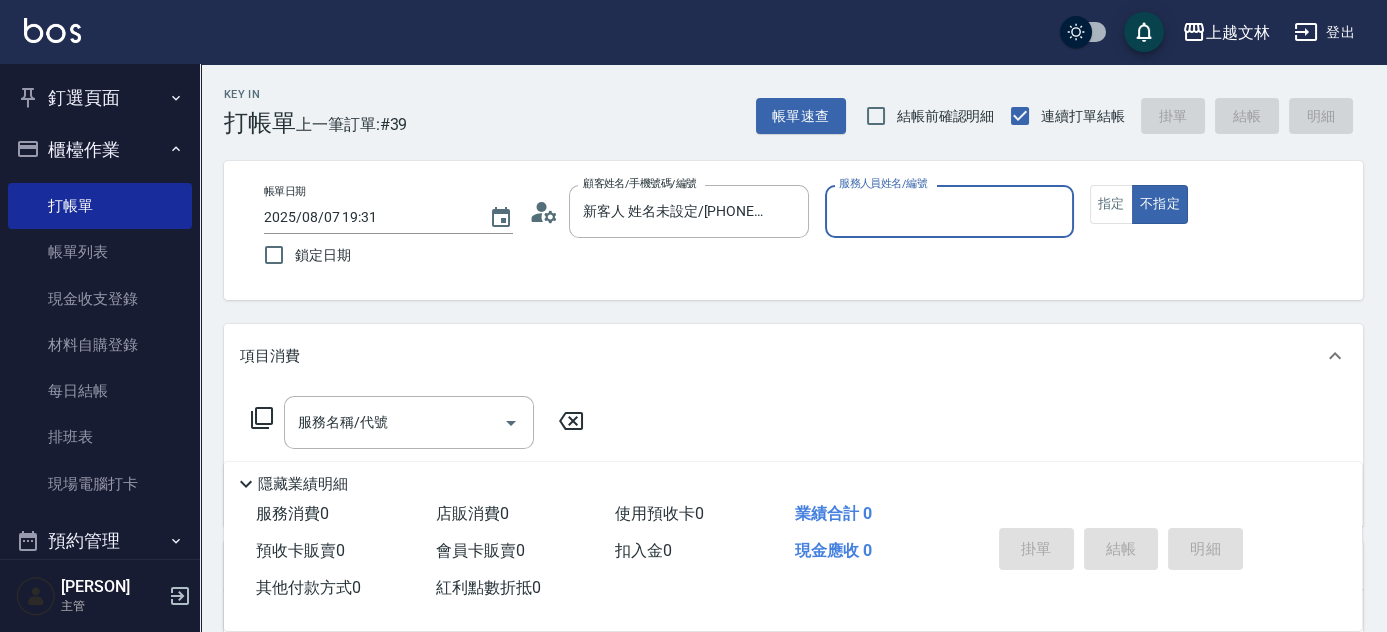 click on "服務人員姓名/編號" at bounding box center [949, 211] 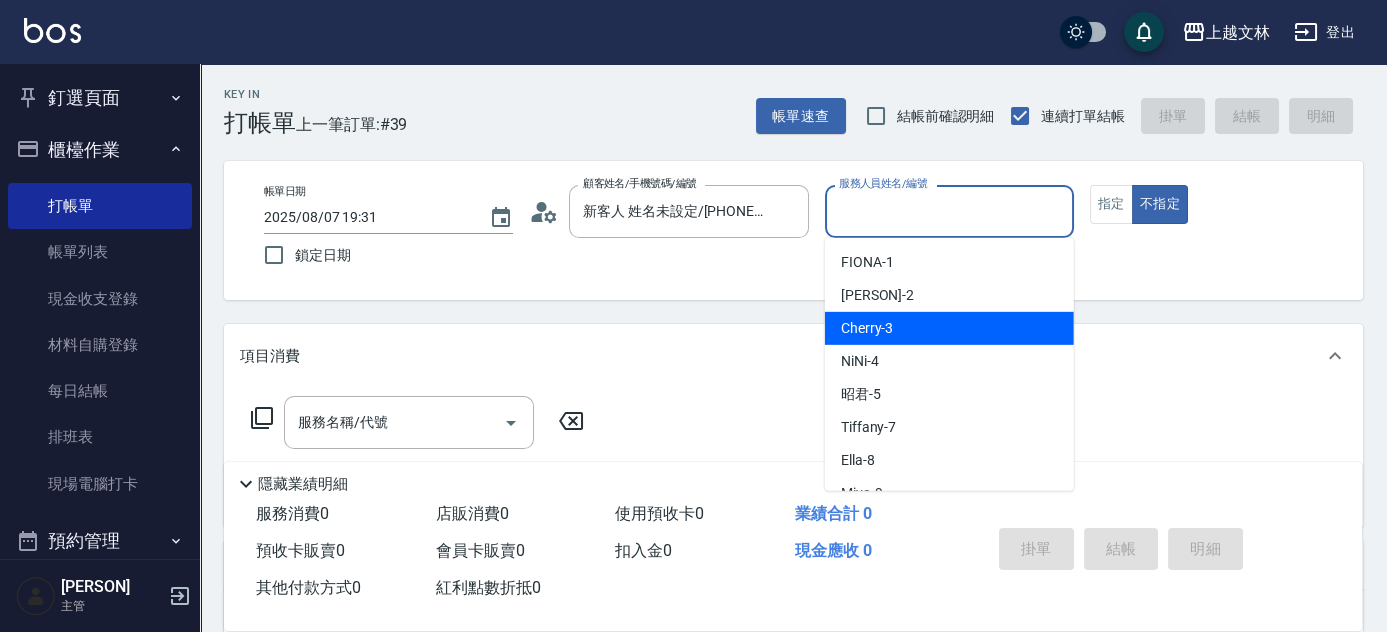 click on "Cherry -3" at bounding box center (949, 328) 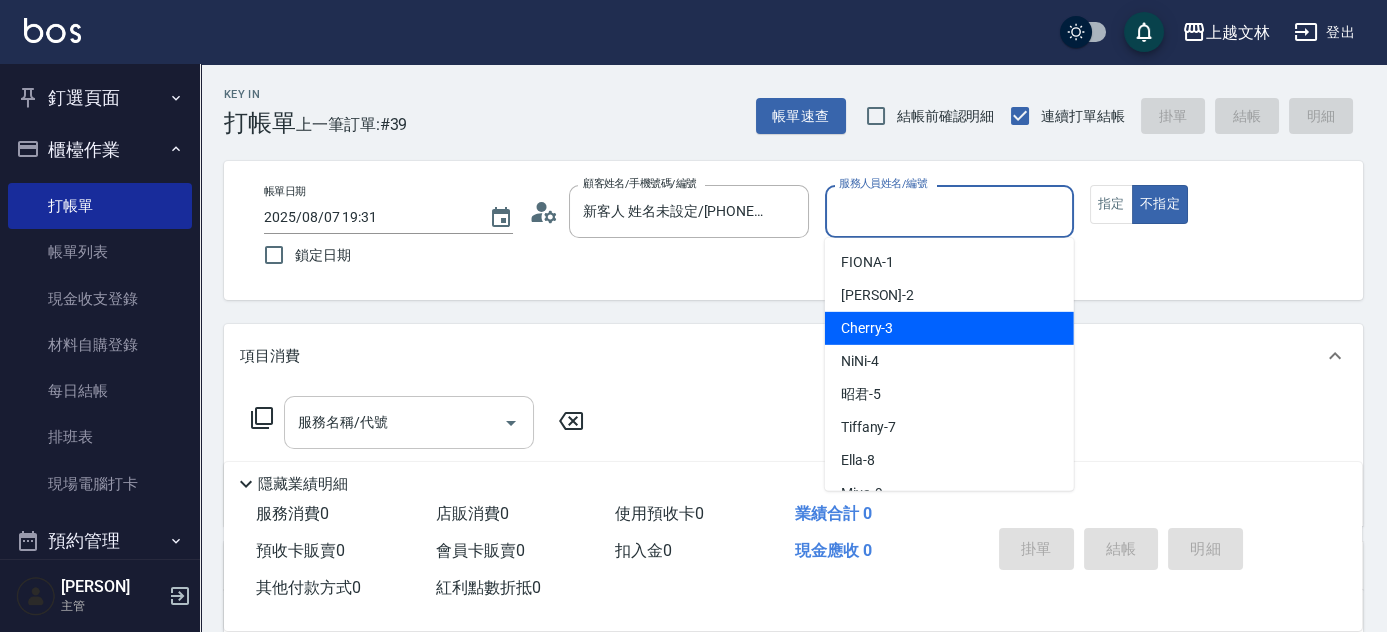 type on "Cherry-3" 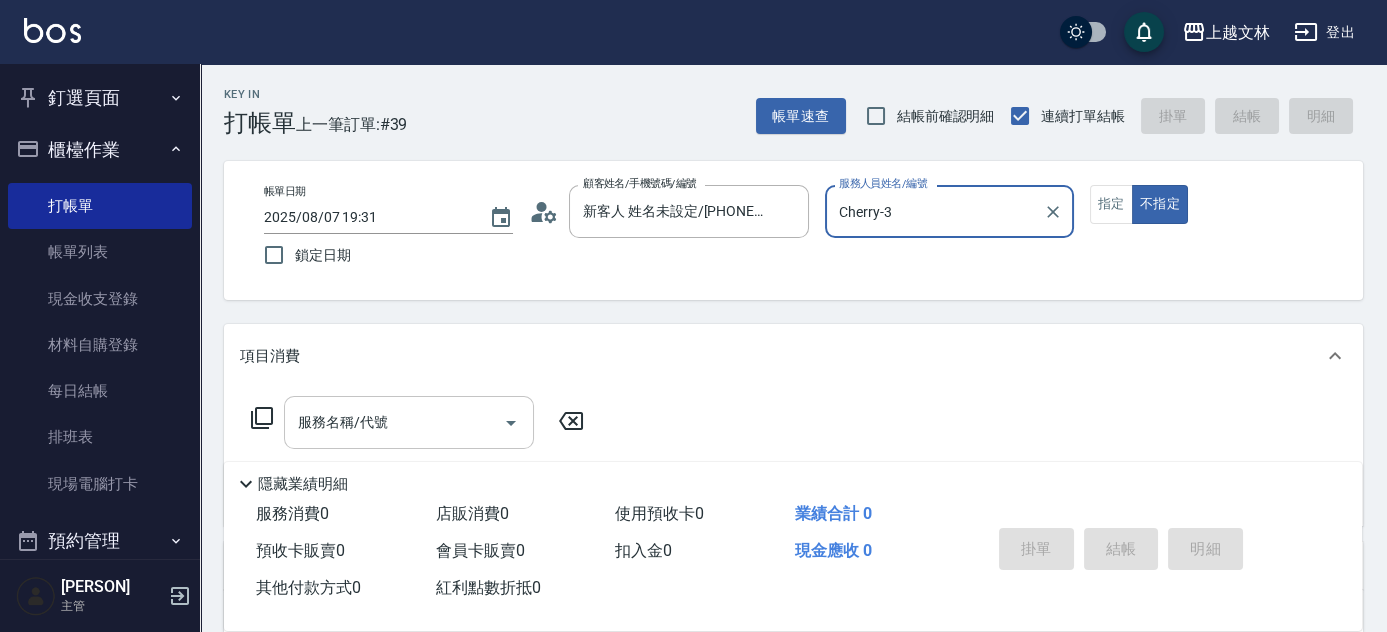 click on "服務名稱/代號" at bounding box center [394, 422] 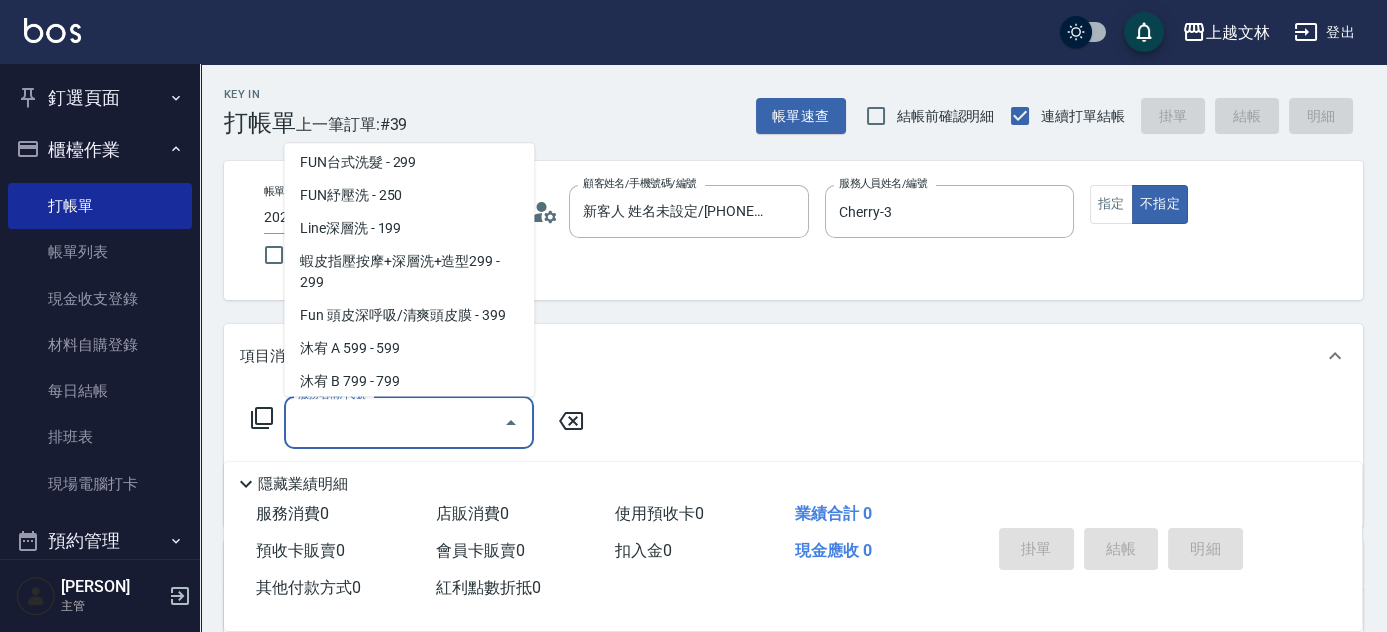 scroll, scrollTop: 286, scrollLeft: 0, axis: vertical 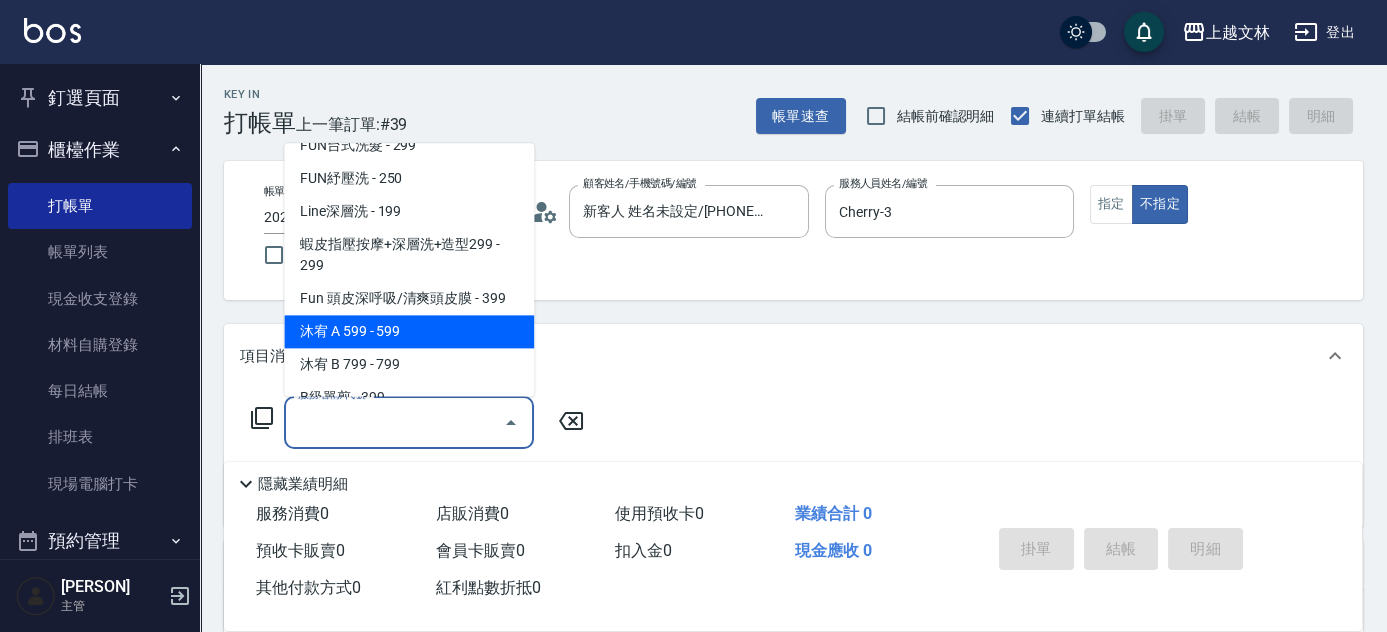 click on "沐宥 A 599 - 599" at bounding box center (409, 332) 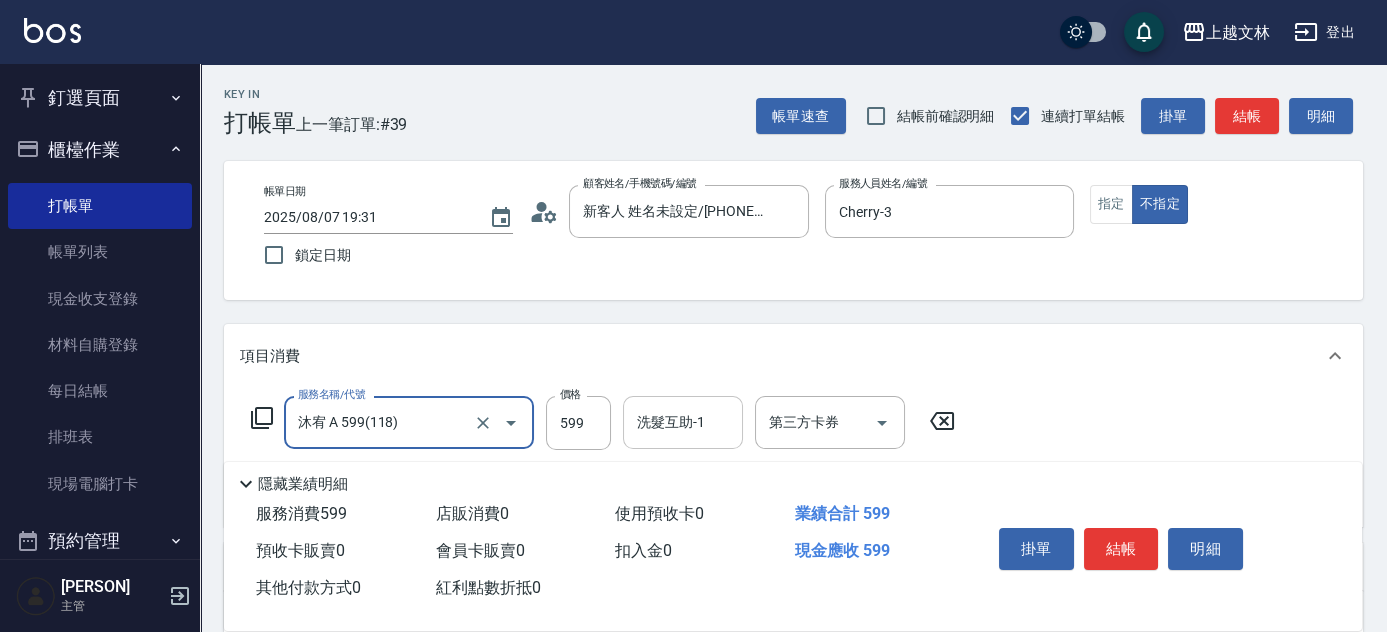 click on "洗髮互助-1 洗髮互助-1" at bounding box center [683, 422] 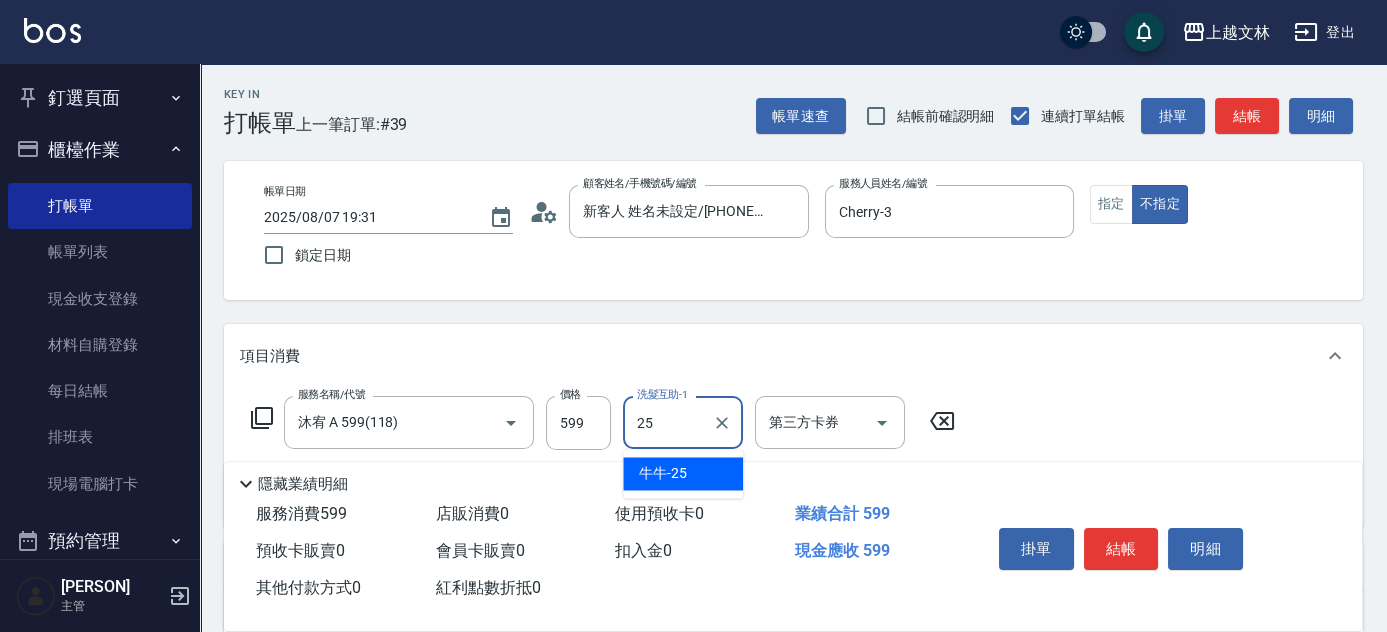 type on "牛牛-25" 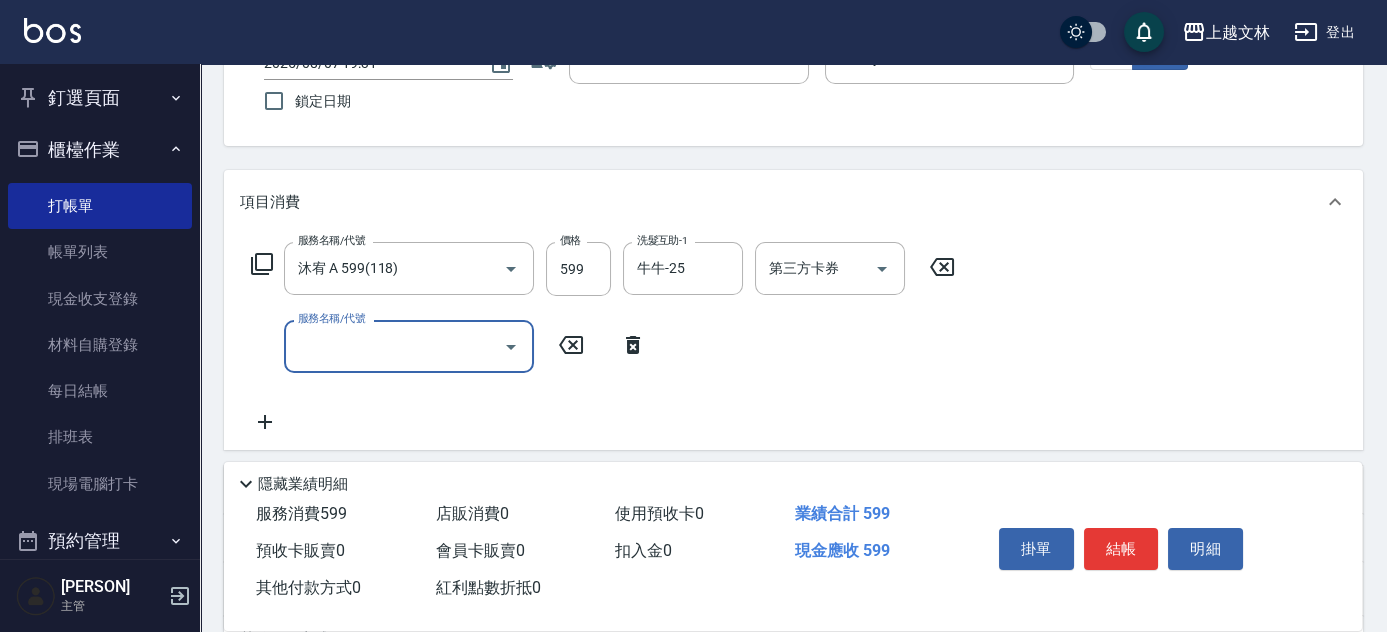 scroll, scrollTop: 168, scrollLeft: 0, axis: vertical 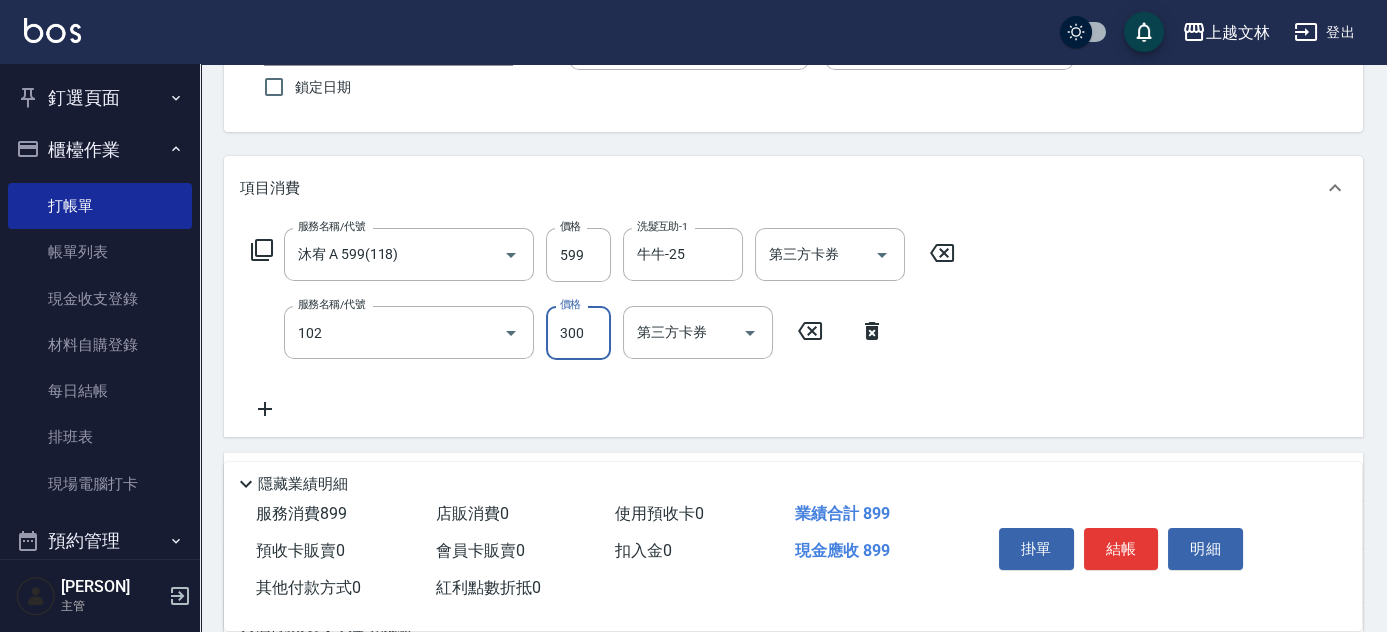 type on "精油洗髮(102)" 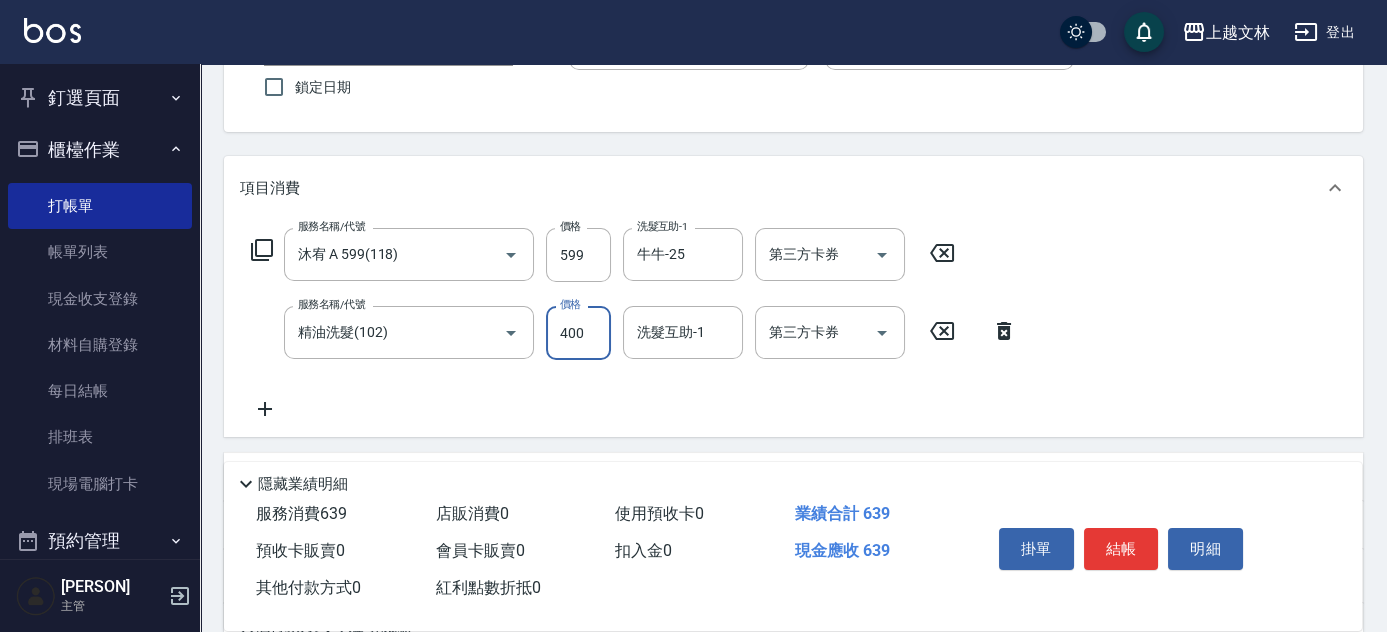 type on "400" 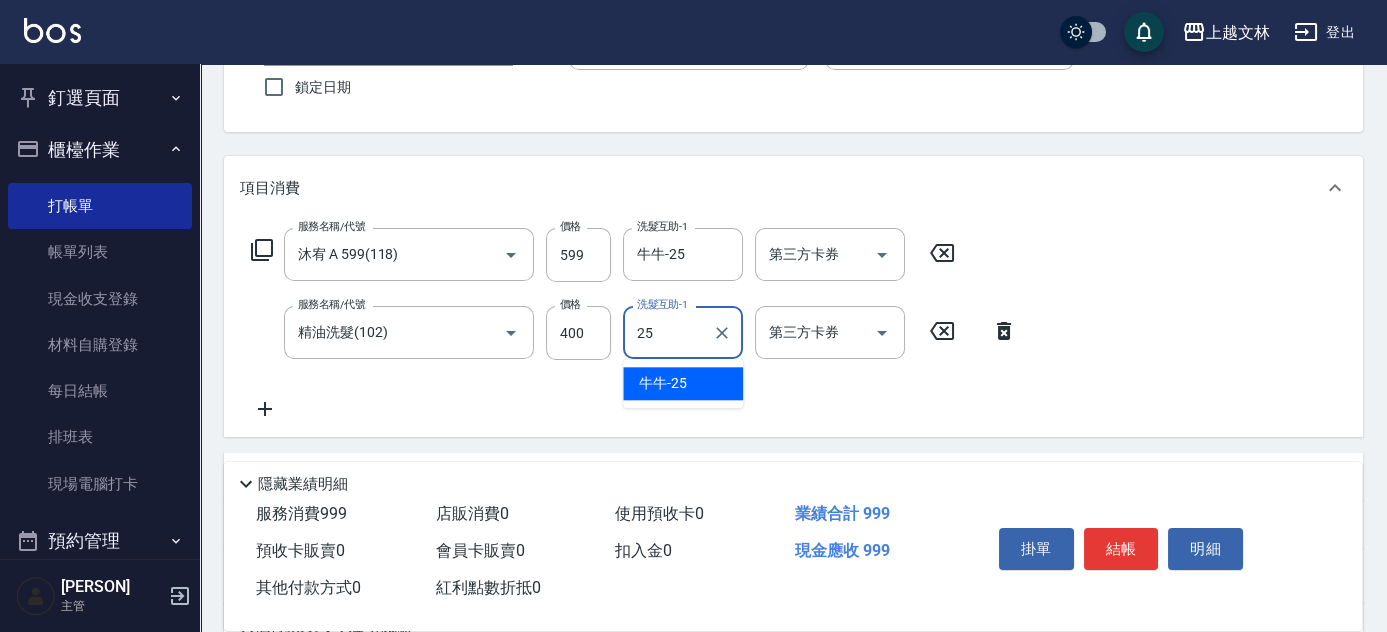 type on "牛牛-25" 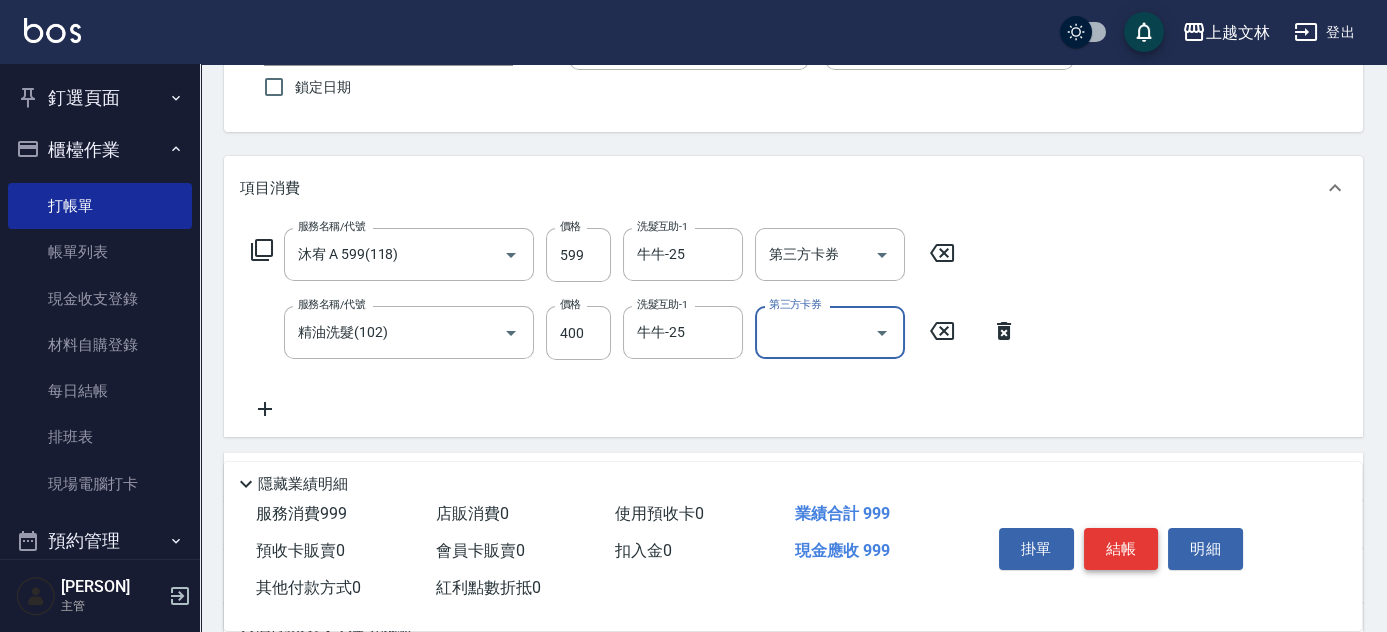 click on "結帳" at bounding box center [1121, 549] 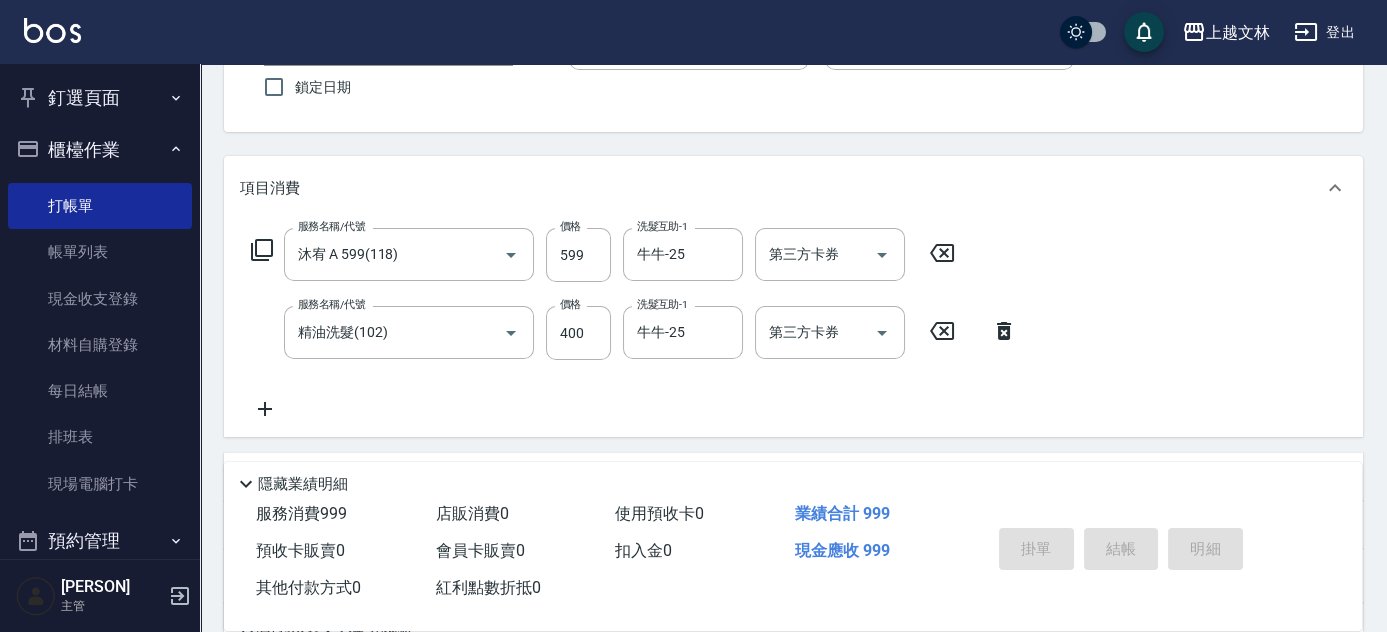 type 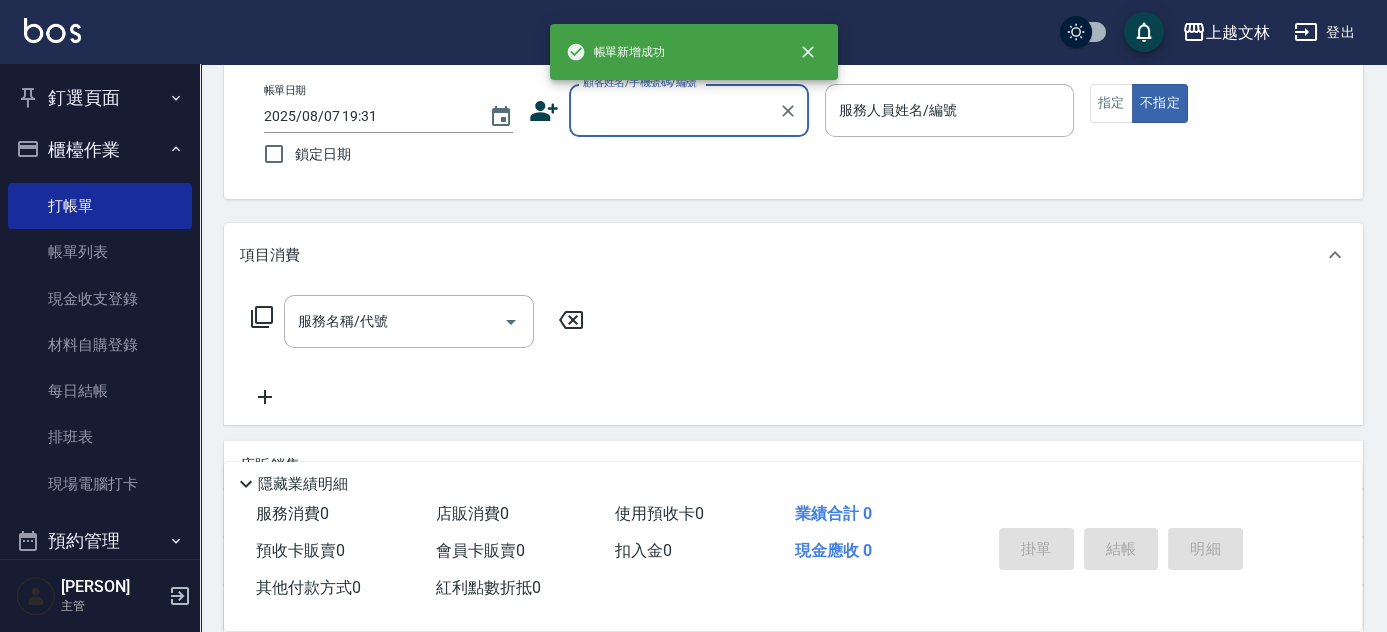 scroll, scrollTop: 50, scrollLeft: 0, axis: vertical 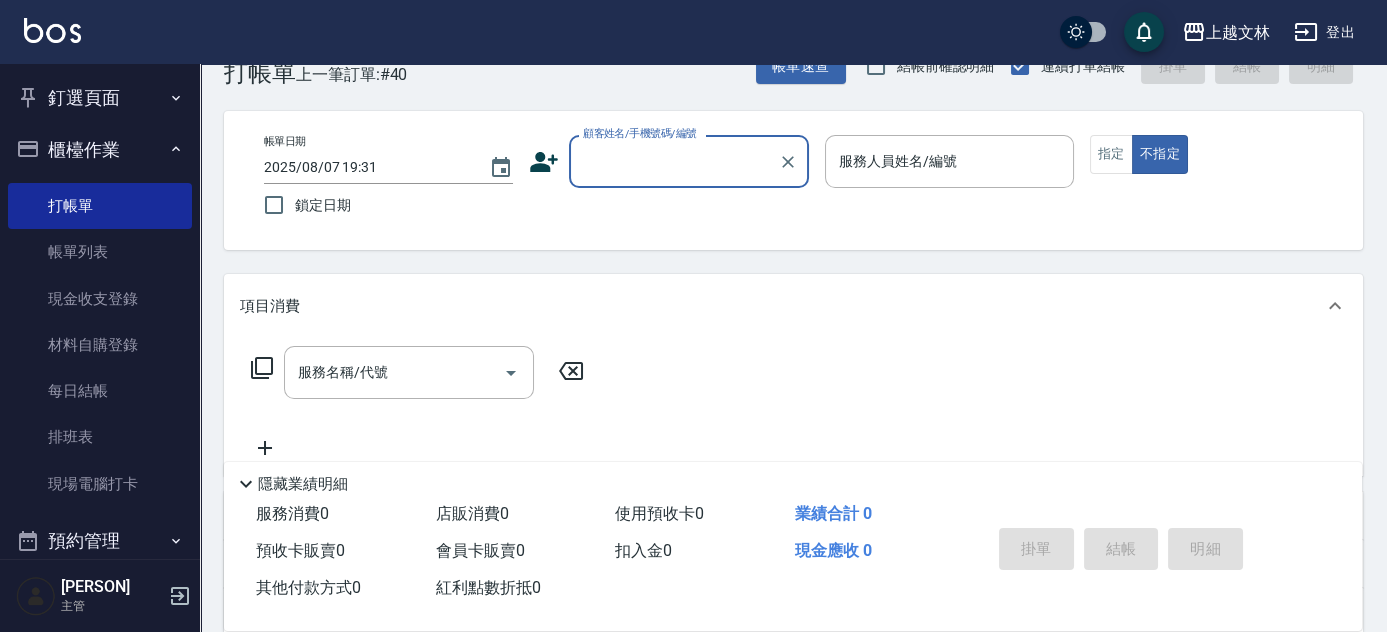 click on "顧客姓名/手機號碼/編號" at bounding box center [674, 161] 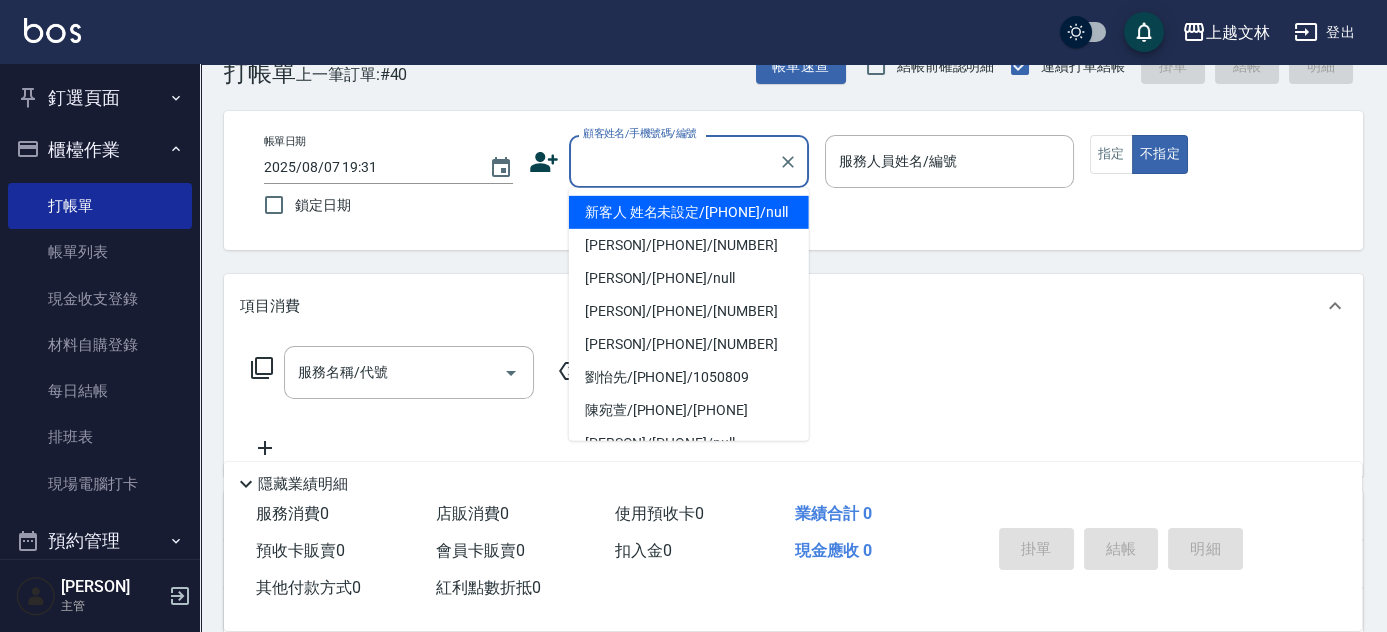 drag, startPoint x: 691, startPoint y: 203, endPoint x: 847, endPoint y: 164, distance: 160.80112 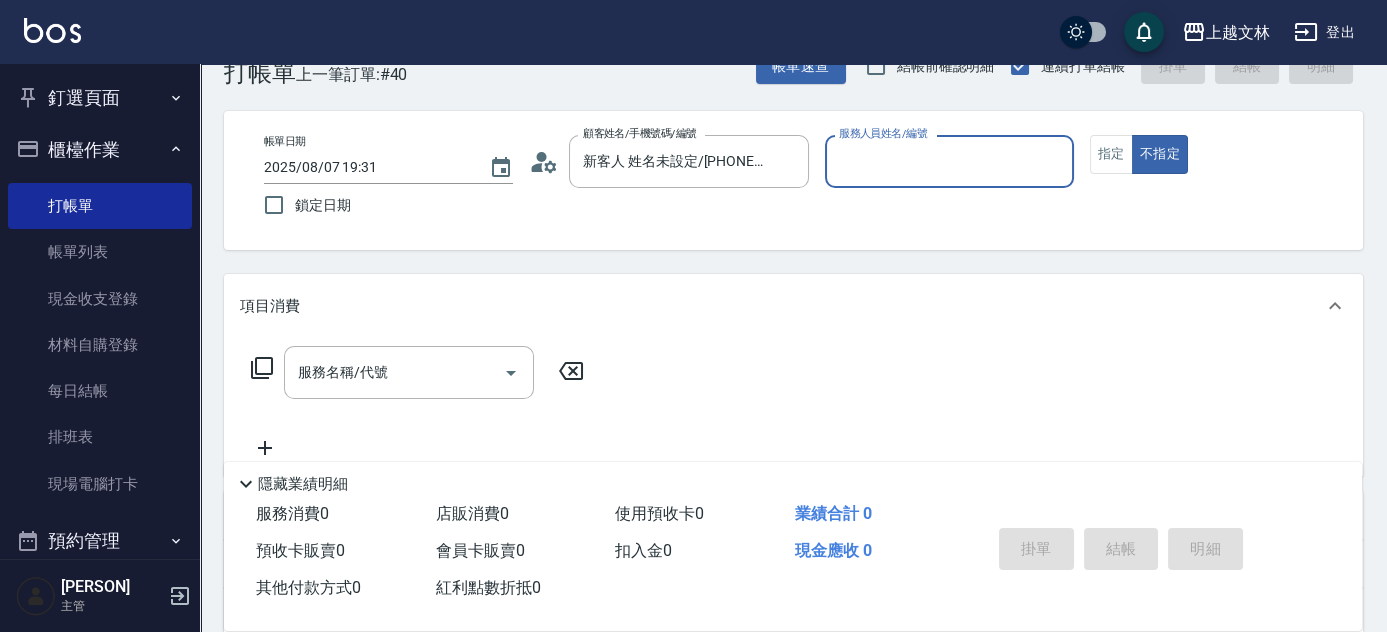click on "服務人員姓名/編號" at bounding box center [949, 161] 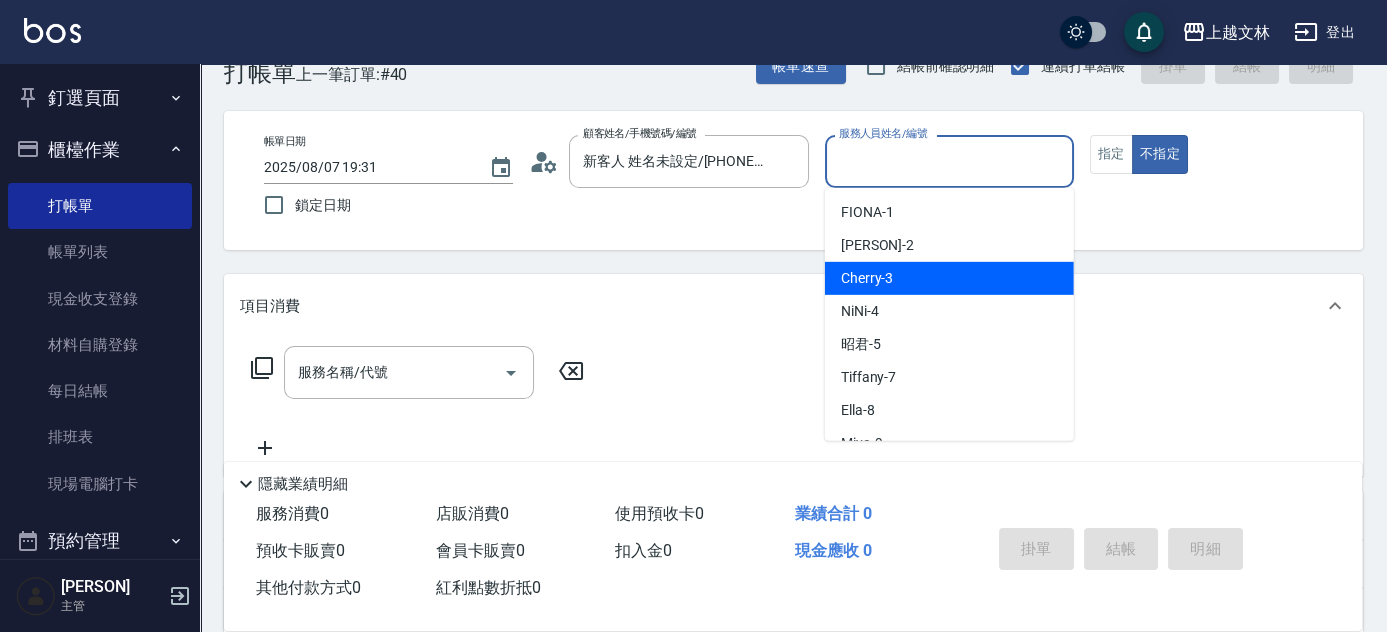 drag, startPoint x: 935, startPoint y: 279, endPoint x: 984, endPoint y: 246, distance: 59.07622 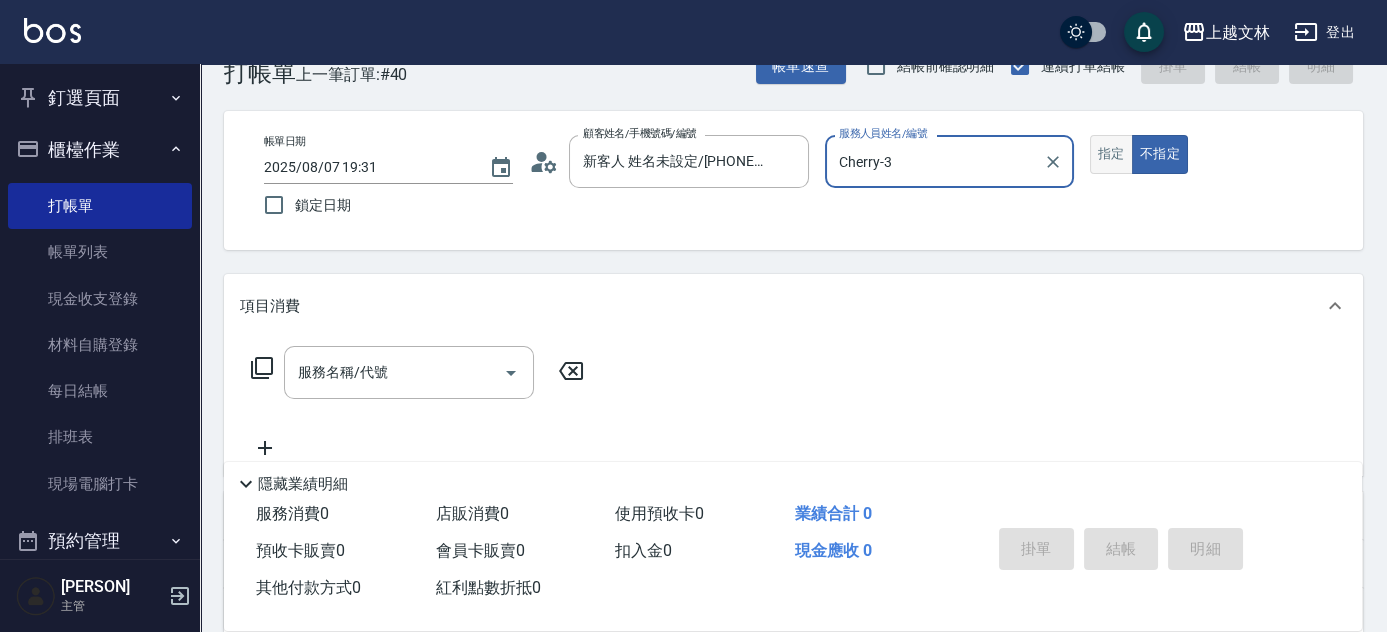click on "指定" at bounding box center [1111, 154] 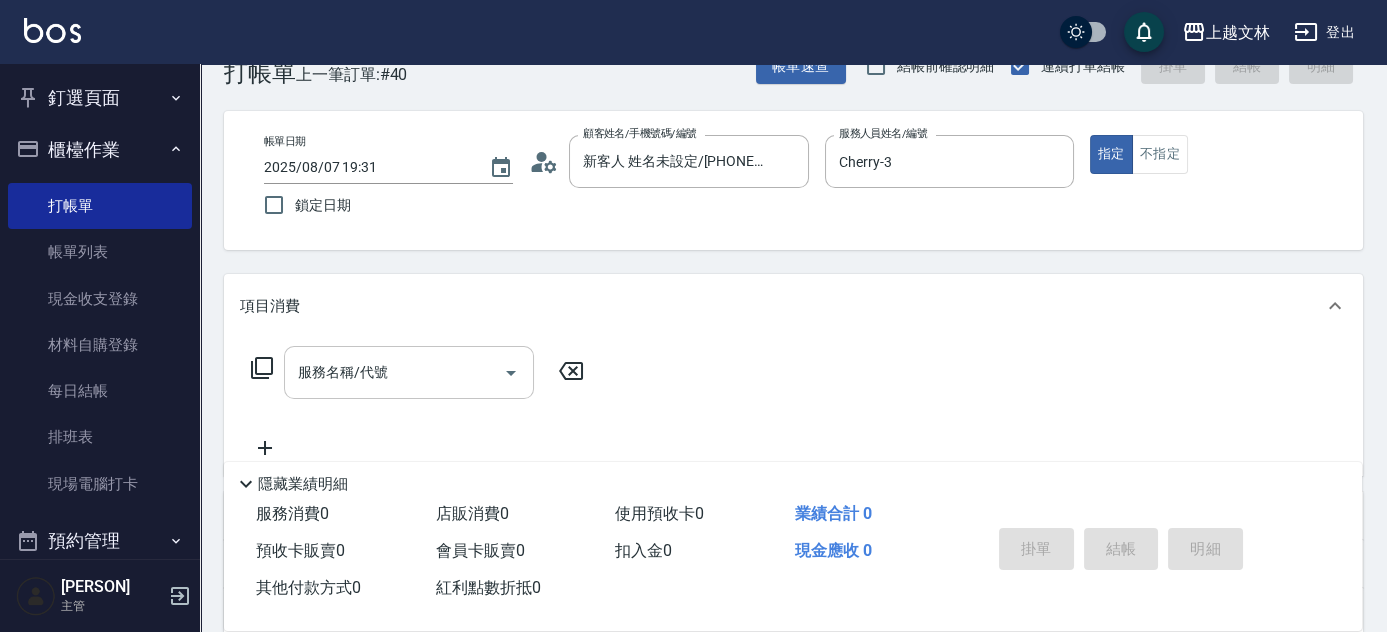 click on "服務名稱/代號" at bounding box center [409, 372] 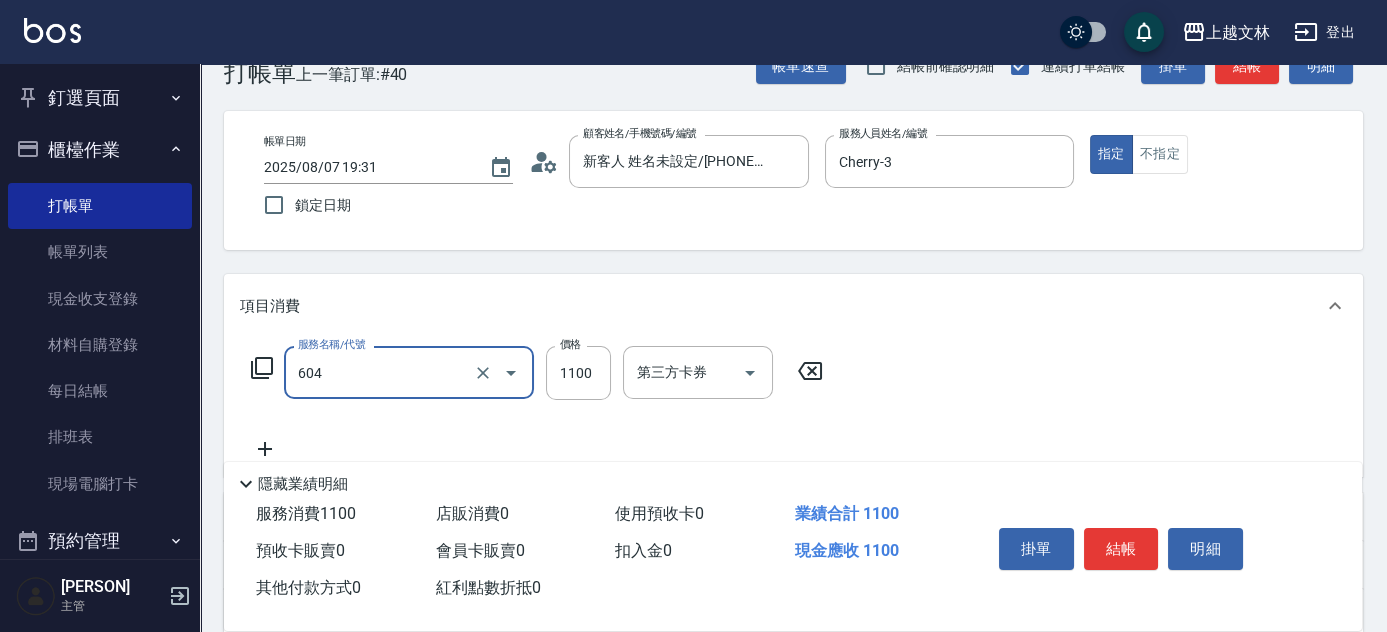 type on "2200淨化卡使用(604)" 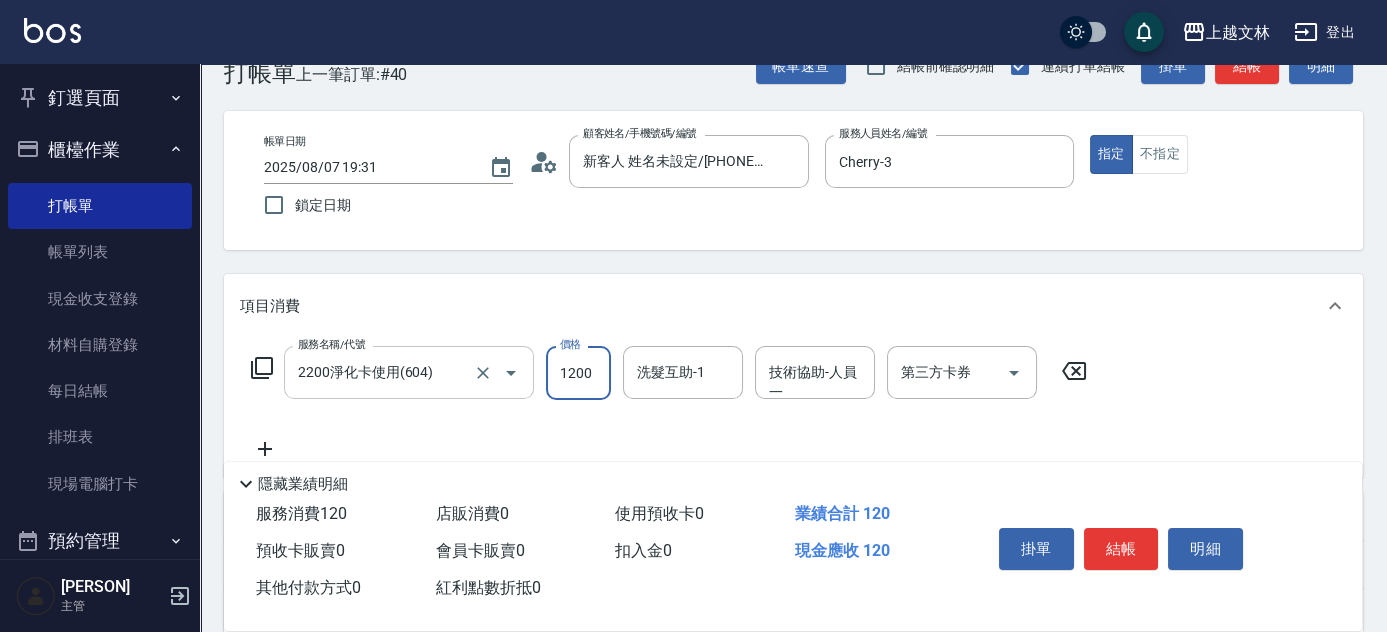 type on "1200" 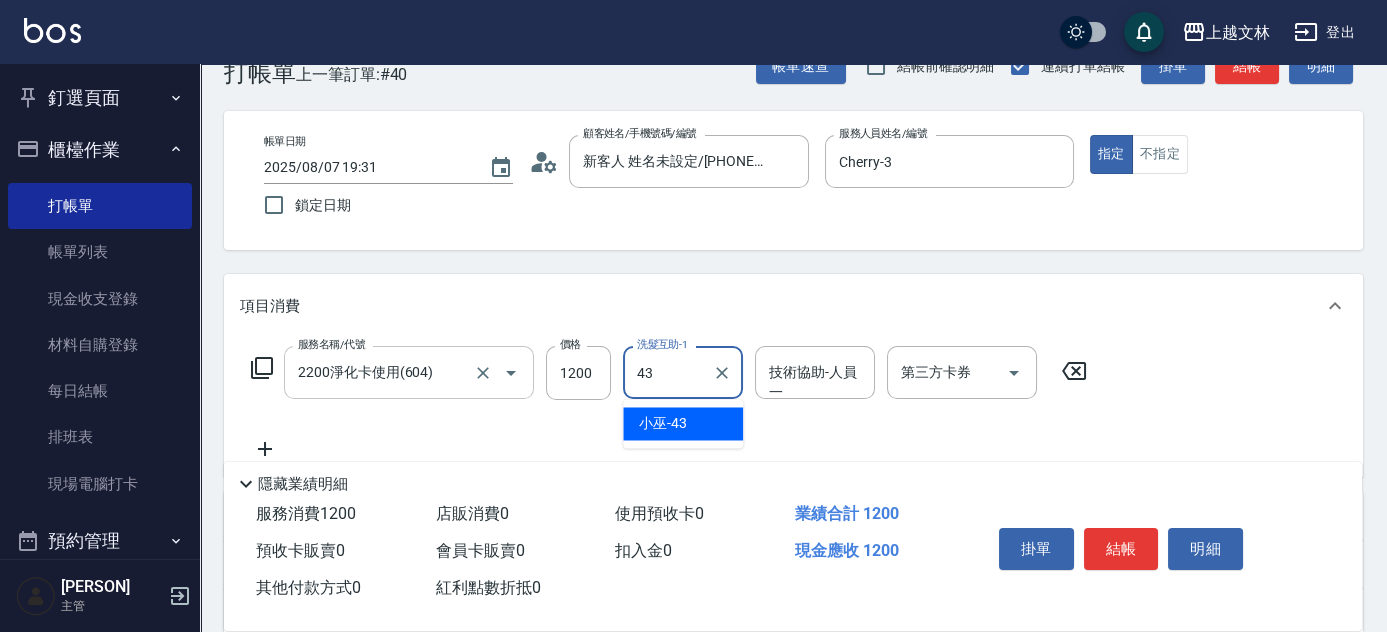 type 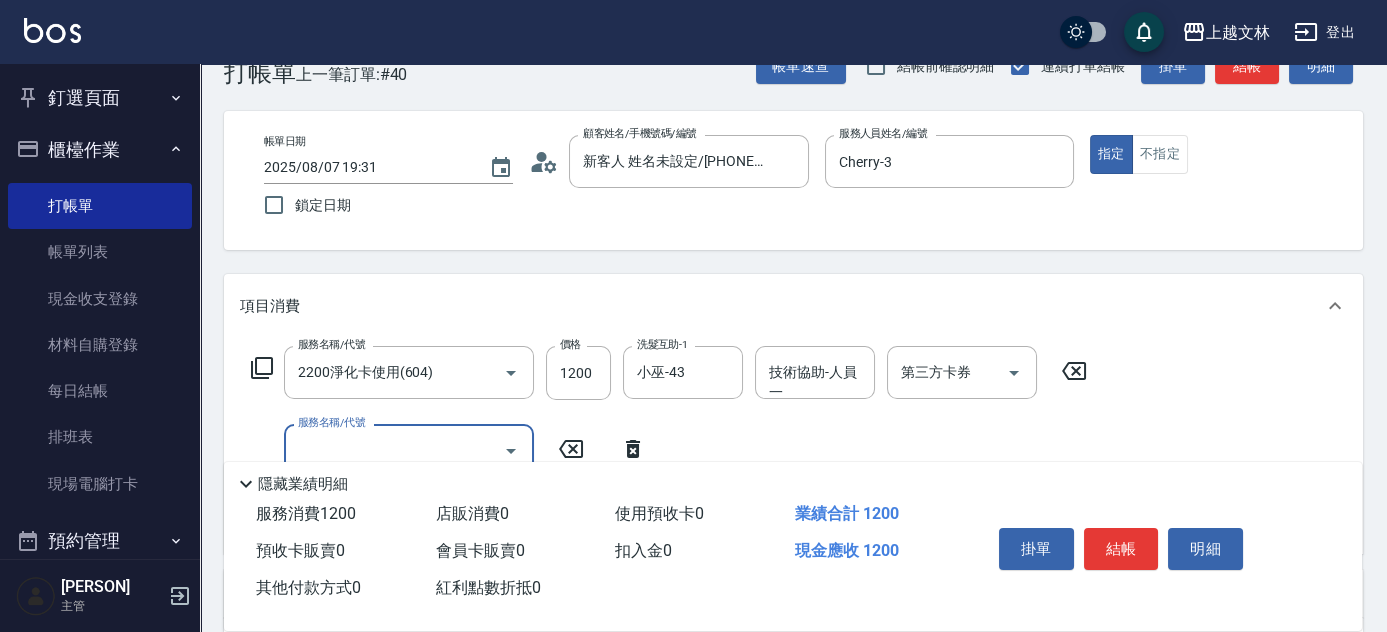 scroll, scrollTop: 155, scrollLeft: 0, axis: vertical 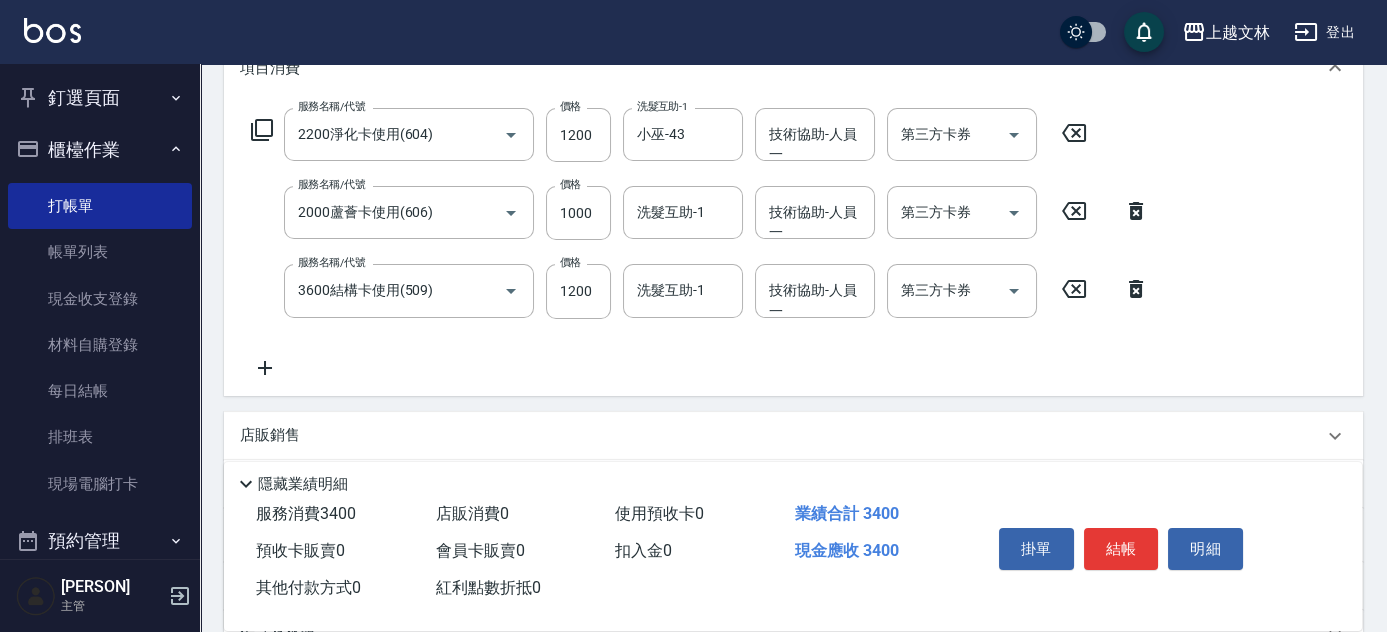 click 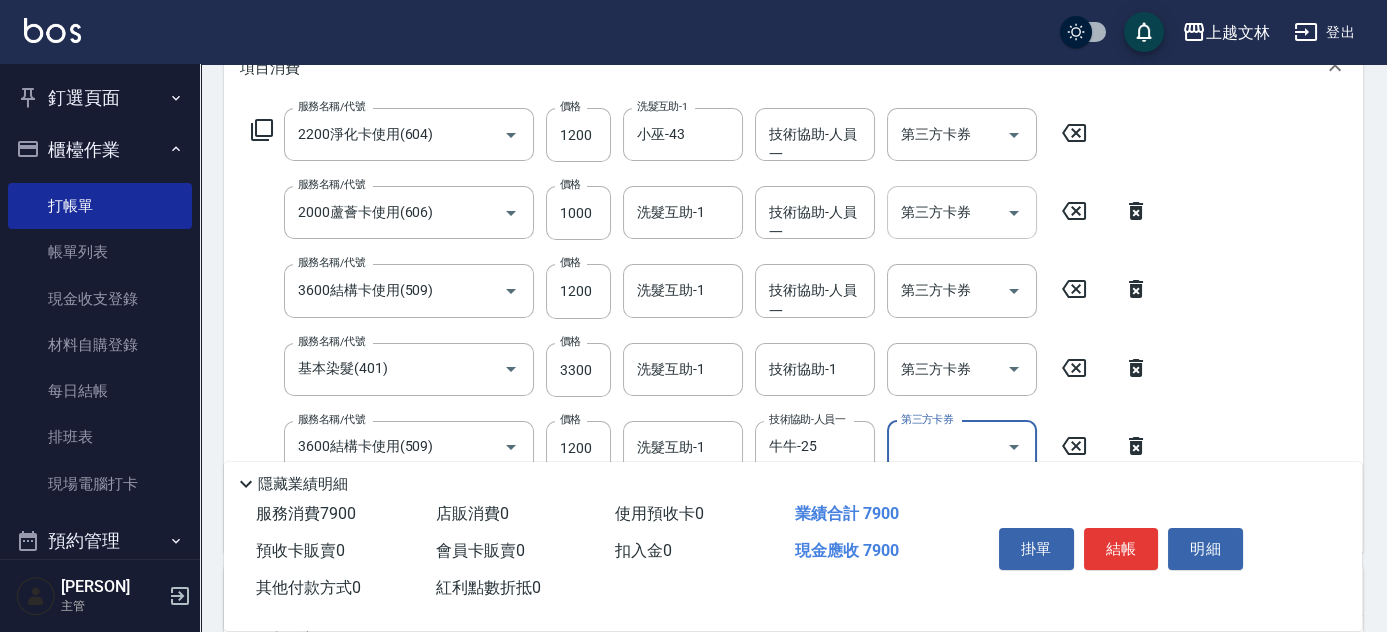 click on "第三方卡券 第三方卡券" at bounding box center [962, 212] 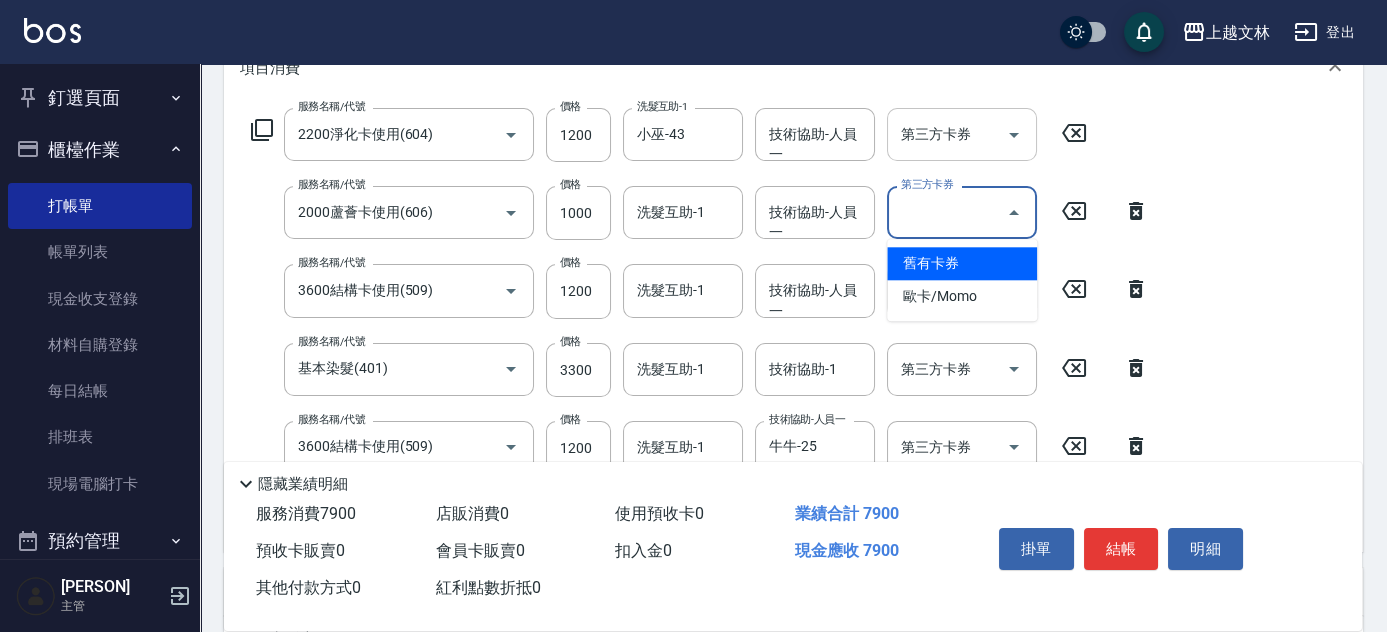 click on "第三方卡券" at bounding box center (947, 134) 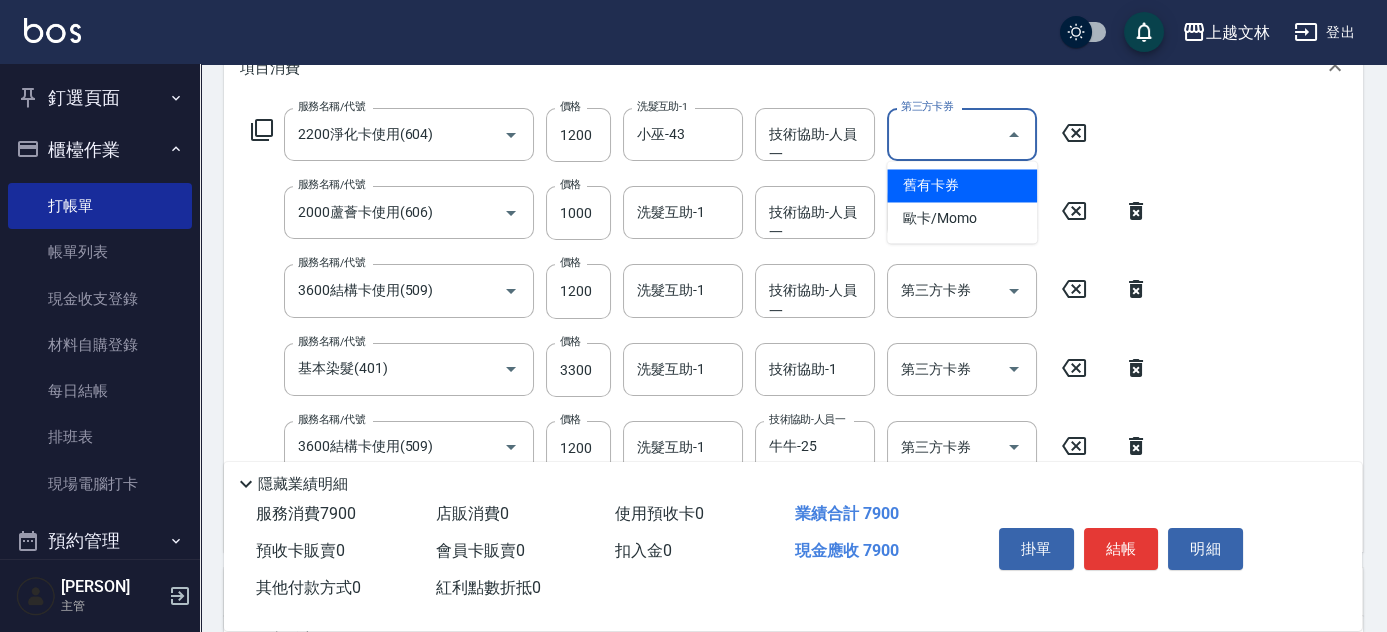 click on "舊有卡券" at bounding box center [962, 185] 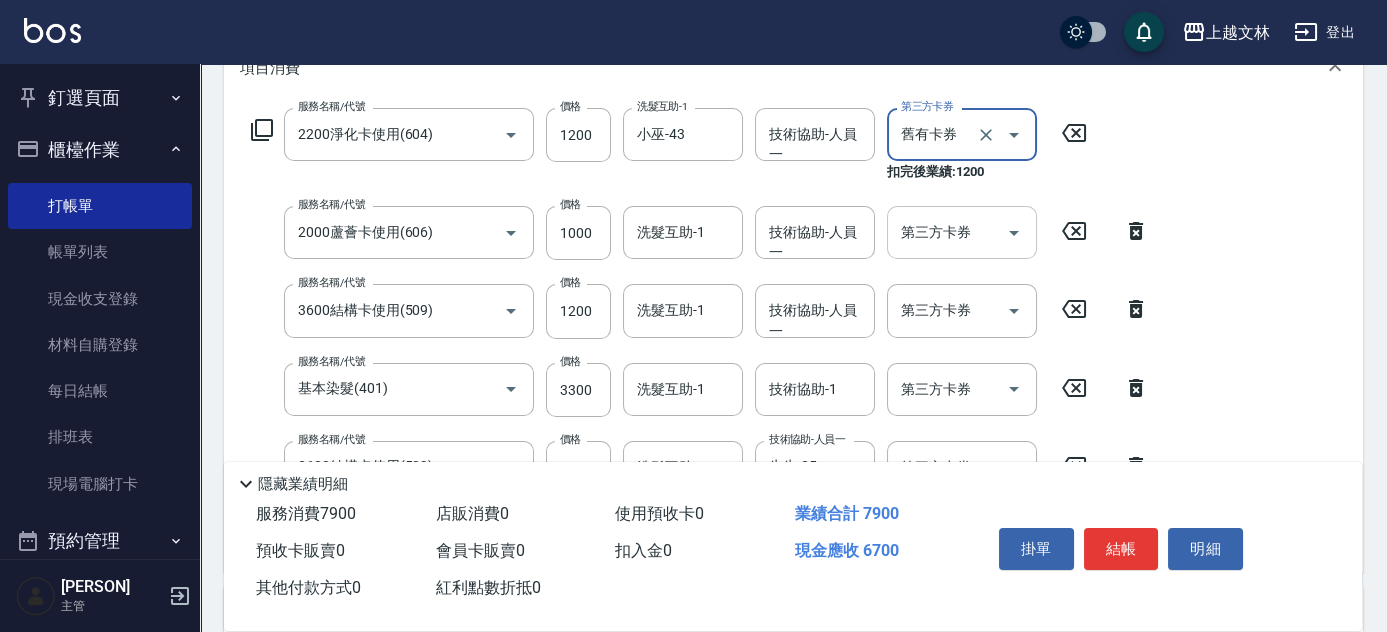 drag, startPoint x: 949, startPoint y: 221, endPoint x: 946, endPoint y: 232, distance: 11.401754 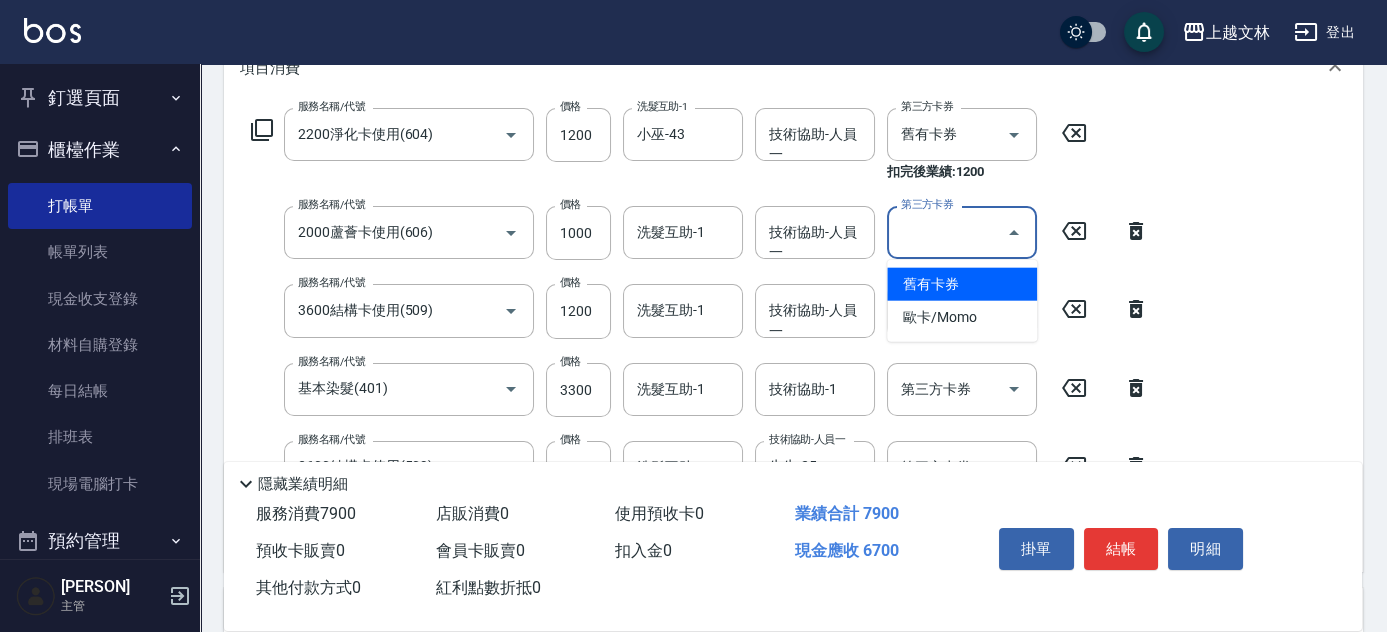 click on "舊有卡券" at bounding box center [962, 284] 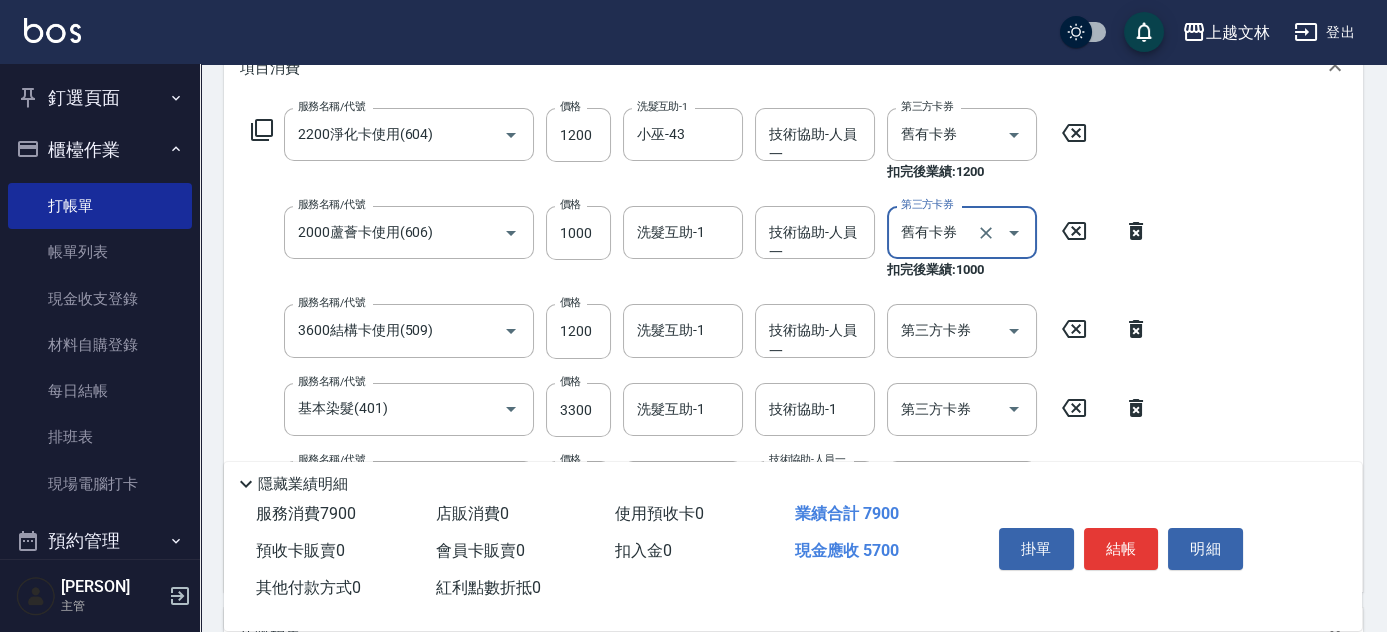 click on "第三方卡券 第三方卡券" at bounding box center (962, 330) 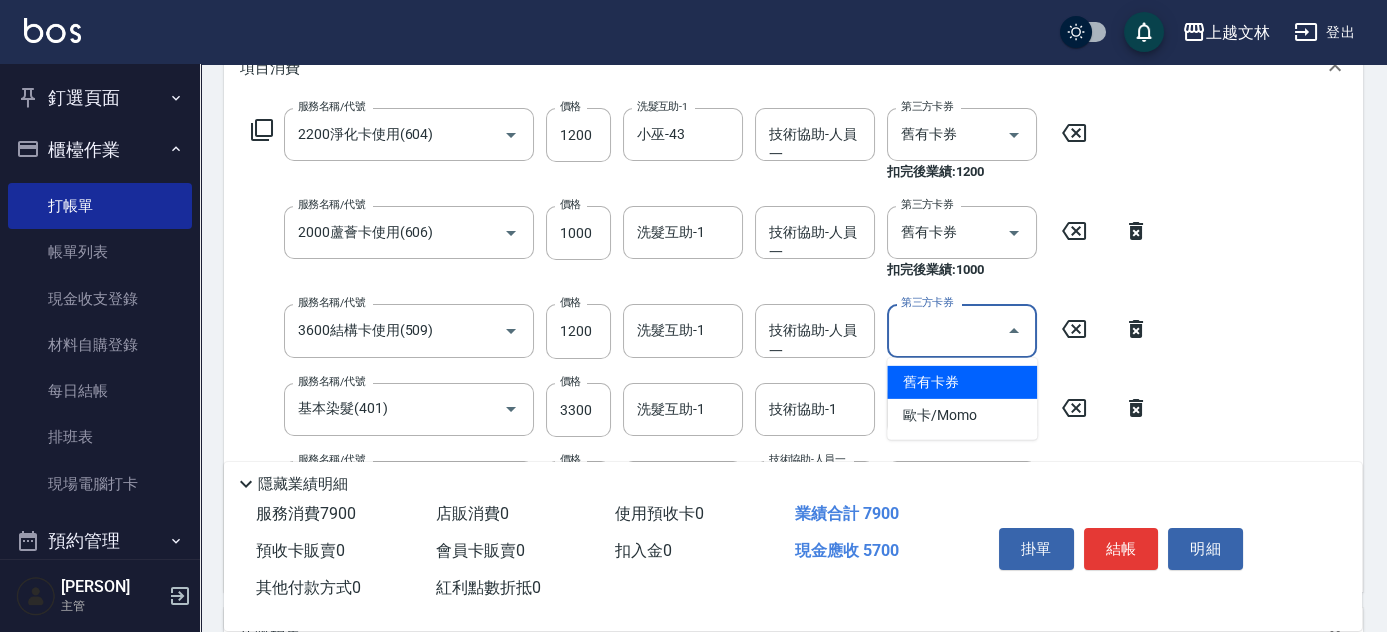 drag, startPoint x: 938, startPoint y: 374, endPoint x: 1235, endPoint y: 328, distance: 300.54117 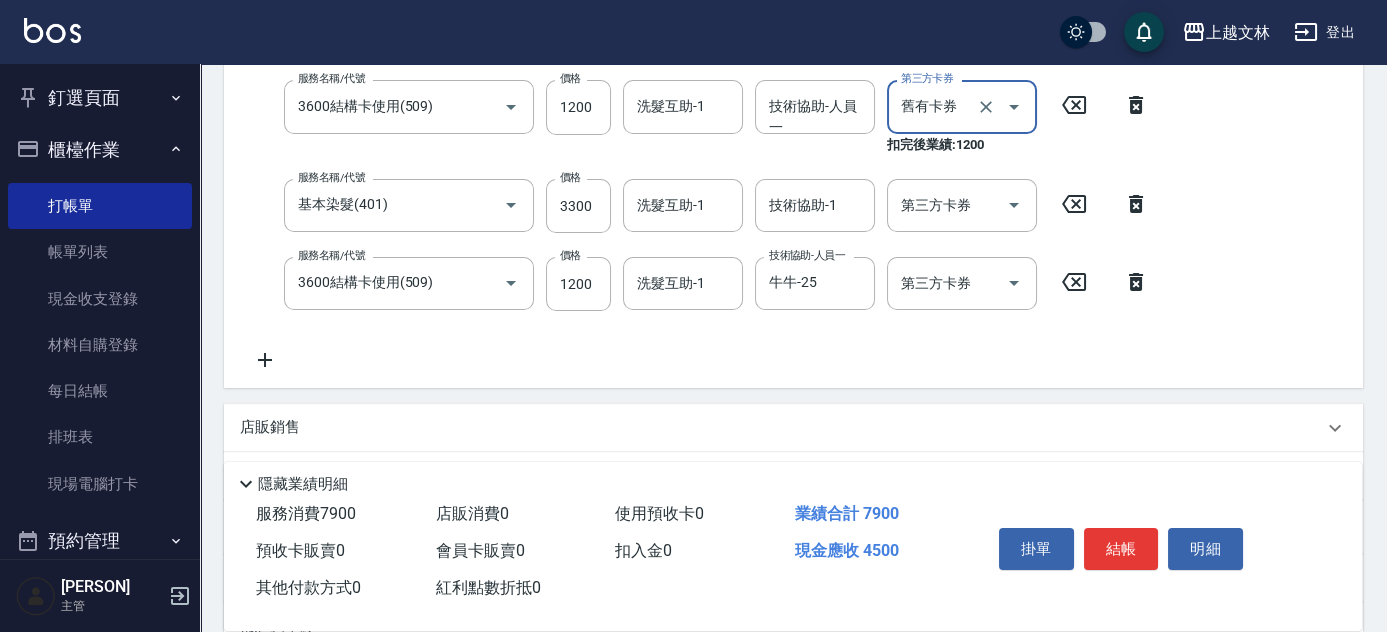 scroll, scrollTop: 567, scrollLeft: 0, axis: vertical 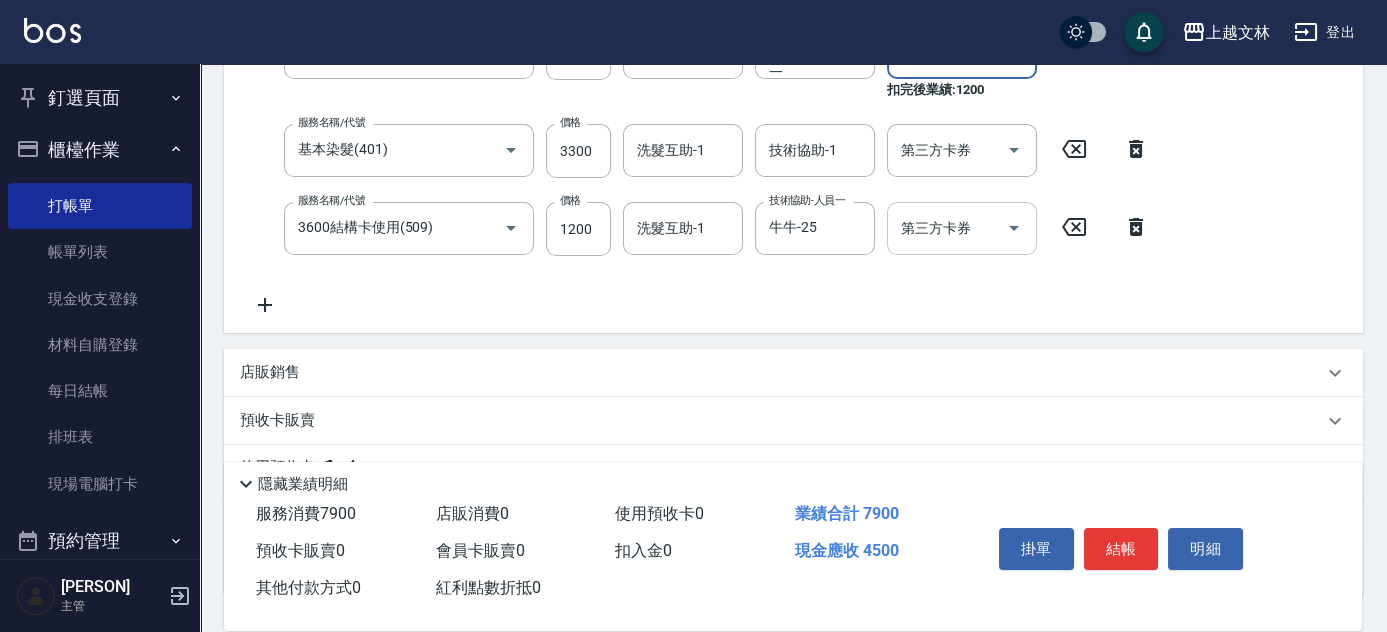 click on "第三方卡券 第三方卡券" at bounding box center (962, 228) 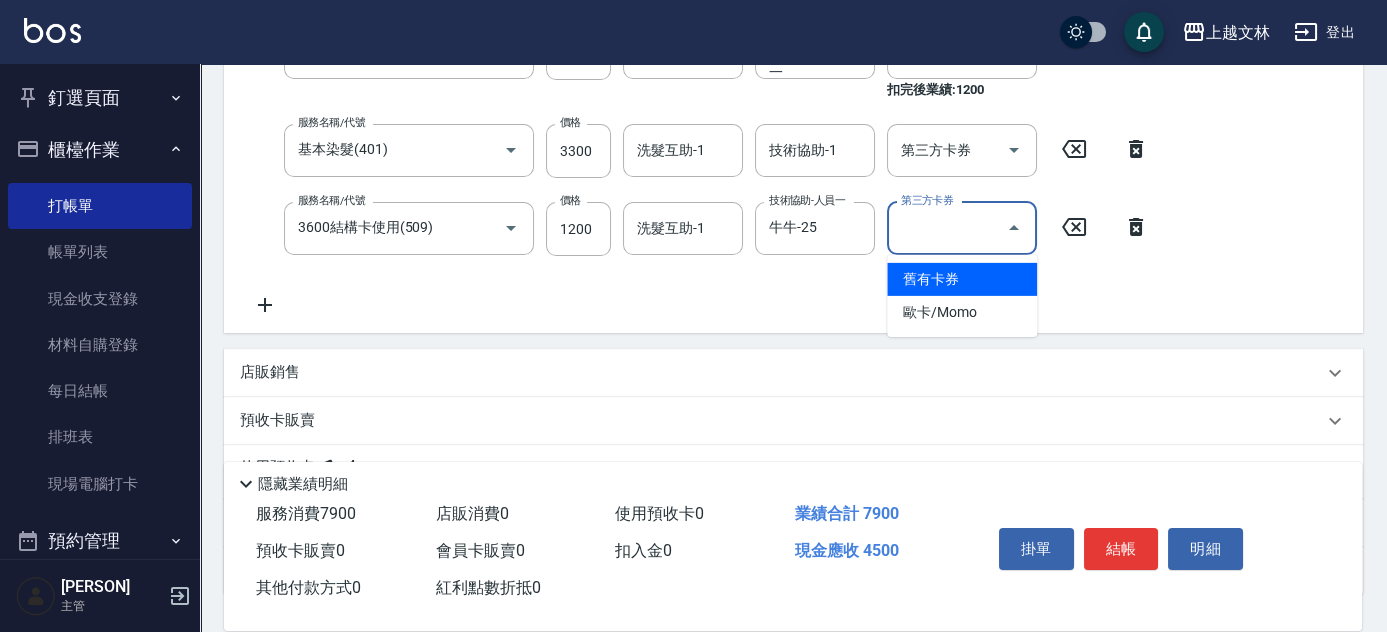 click on "舊有卡券" at bounding box center [962, 279] 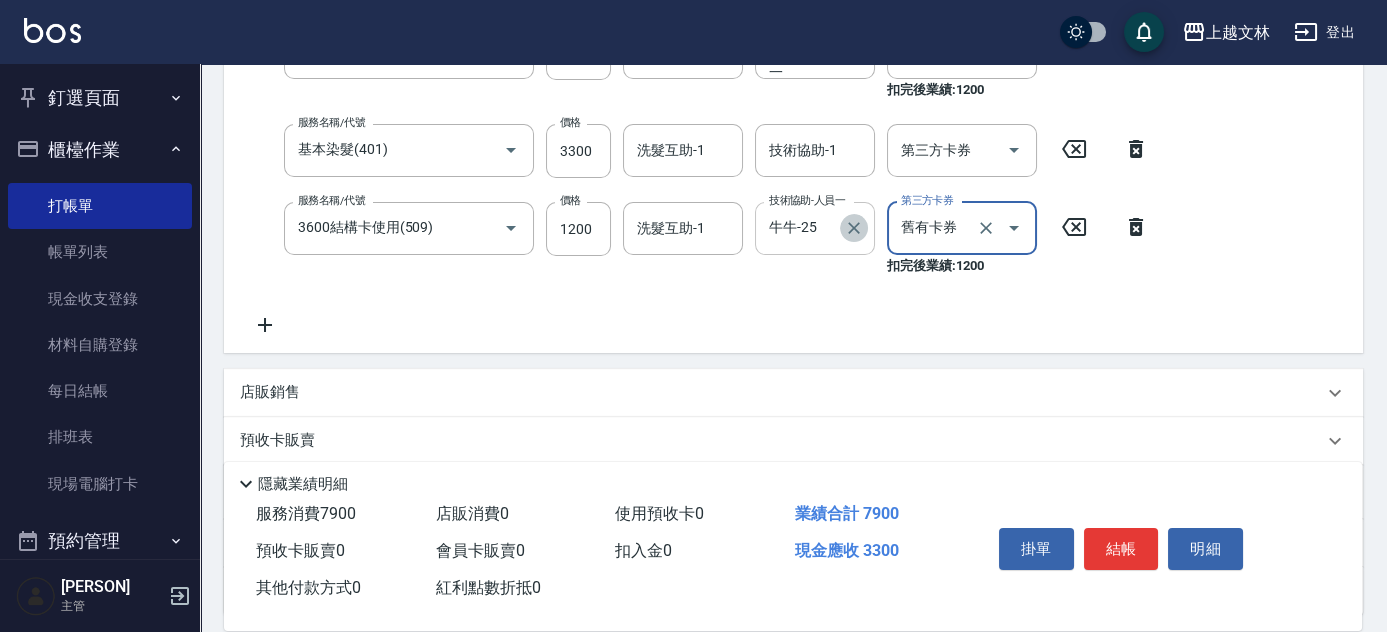 click 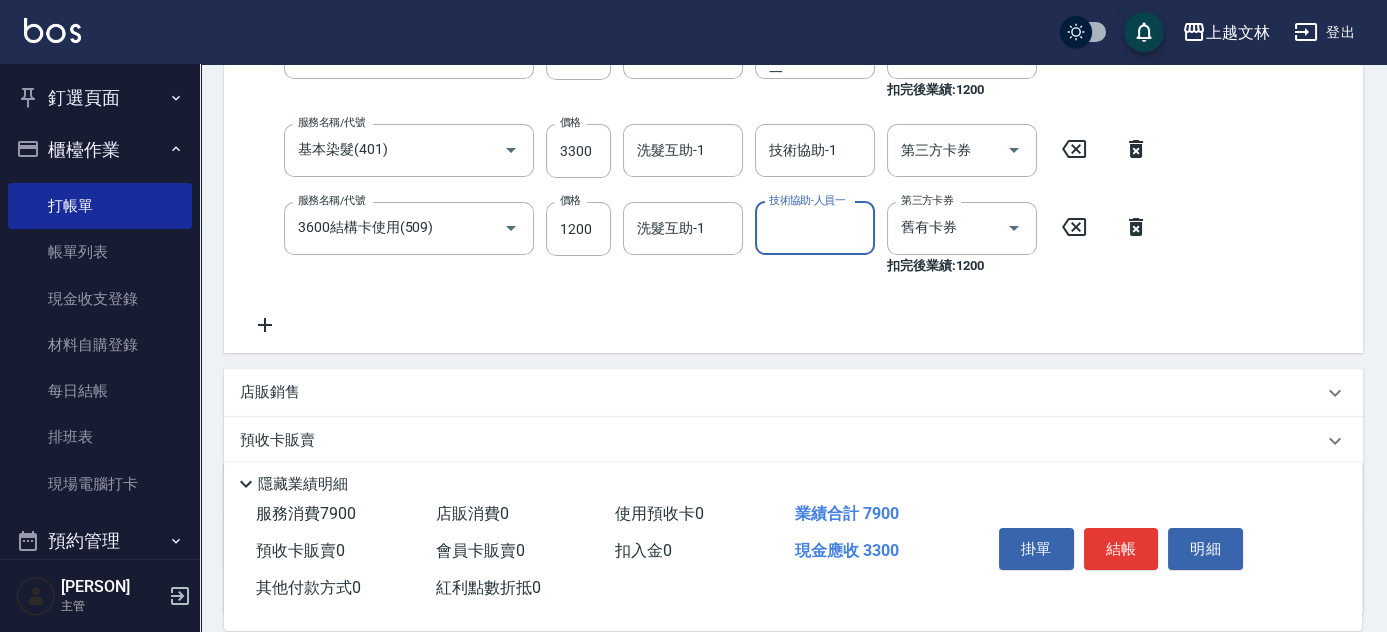 click on "洗髮互助-1 洗髮互助-1" at bounding box center (683, 150) 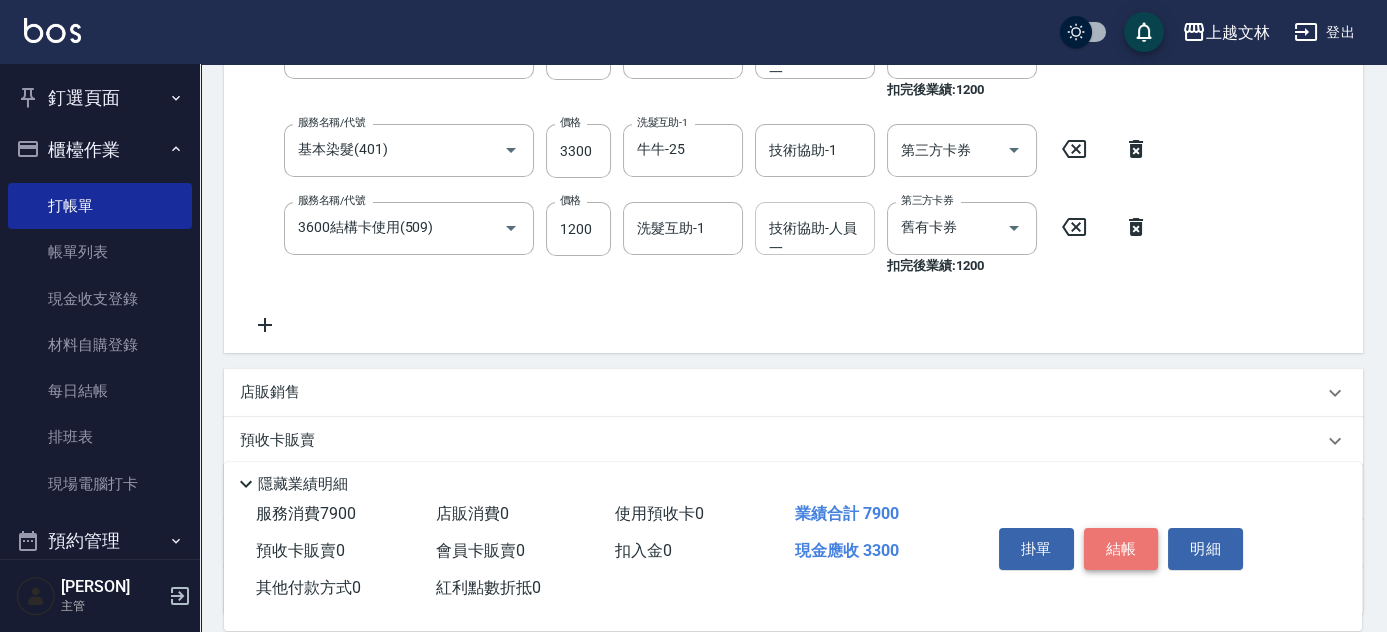click on "結帳" at bounding box center [1121, 549] 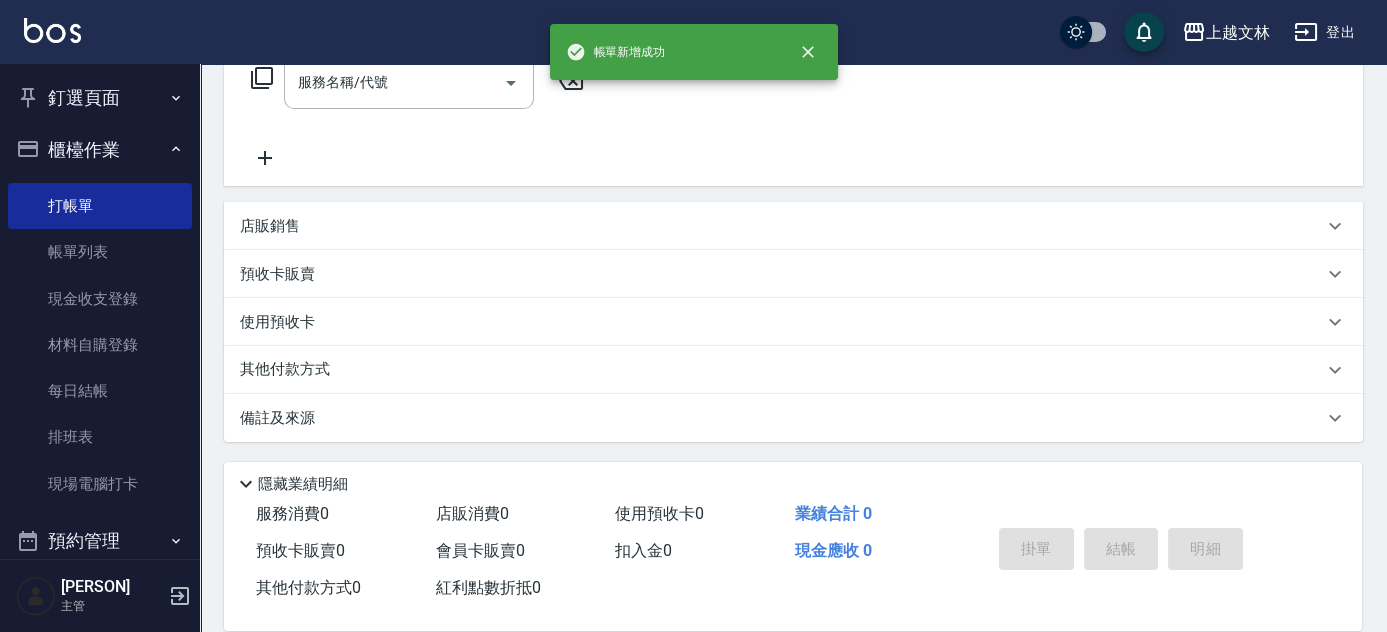 scroll, scrollTop: 0, scrollLeft: 0, axis: both 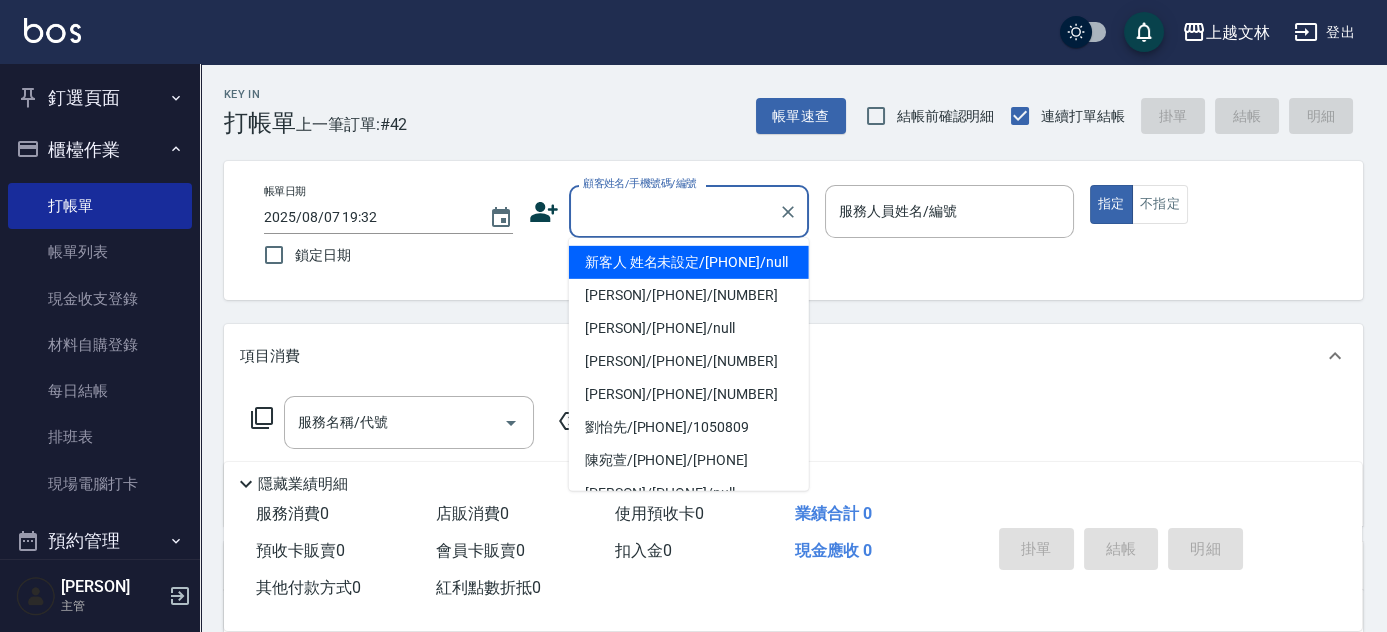 click on "顧客姓名/手機號碼/編號" at bounding box center [674, 211] 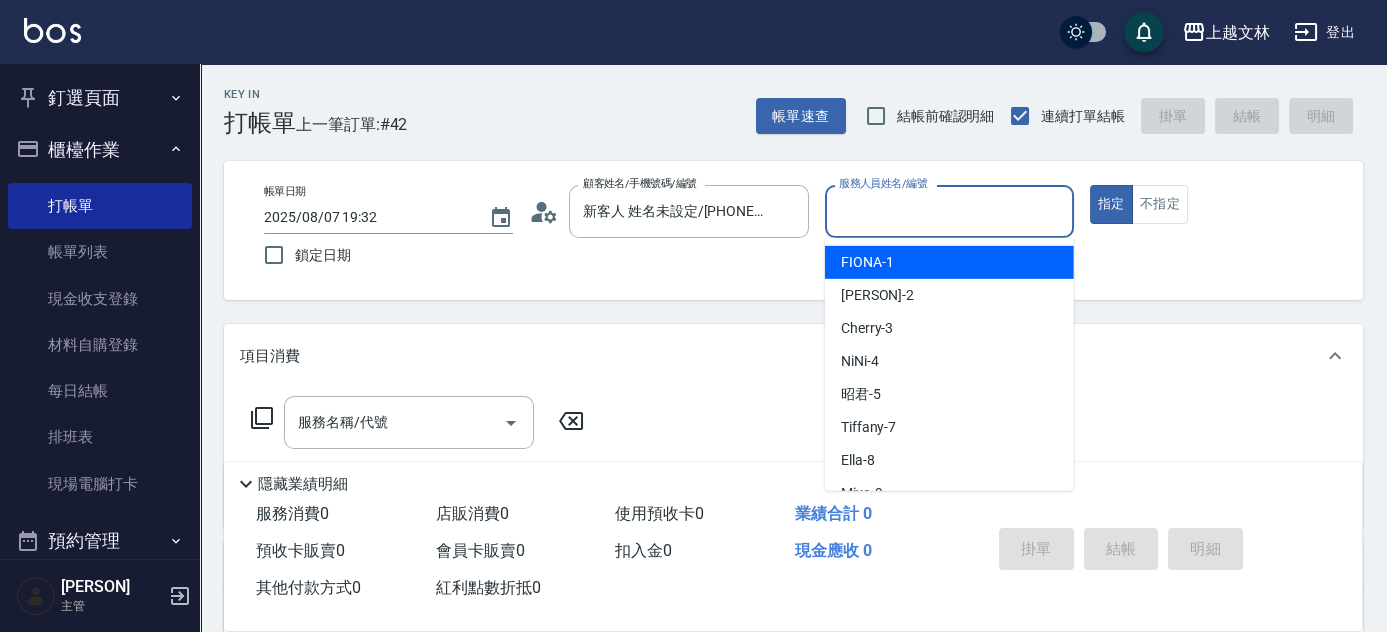 click on "服務人員姓名/編號" at bounding box center [949, 211] 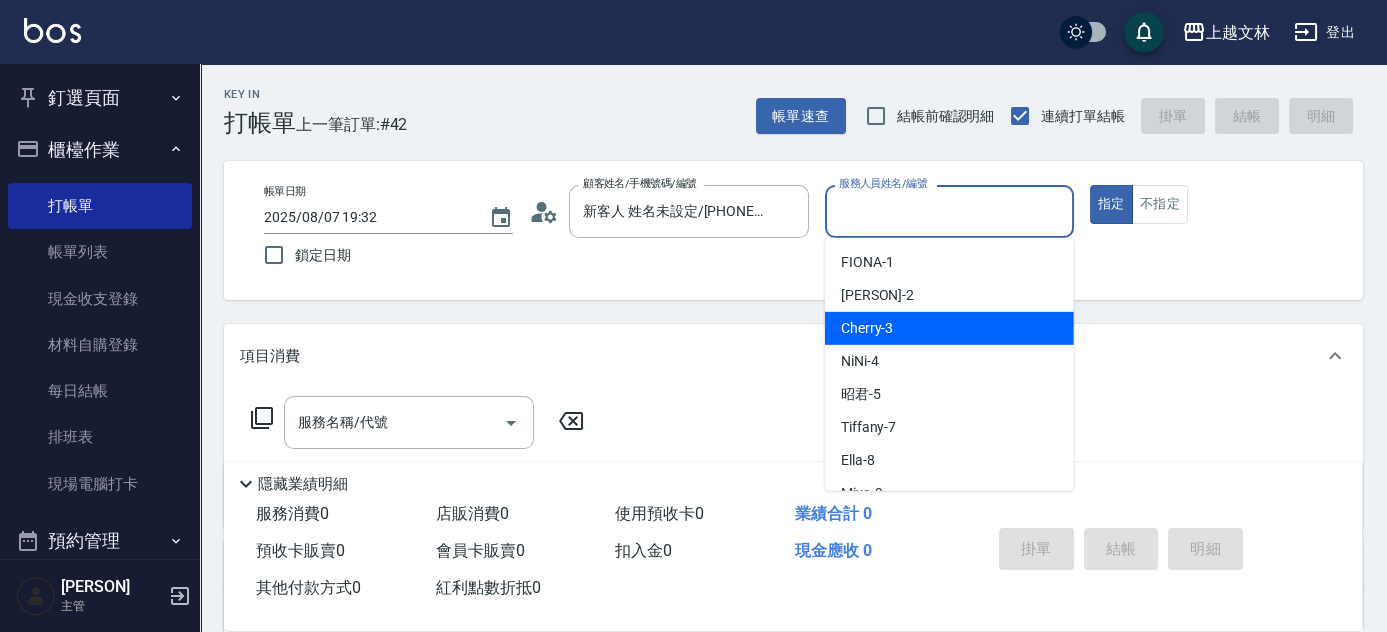 click on "Cherry -3" at bounding box center [949, 328] 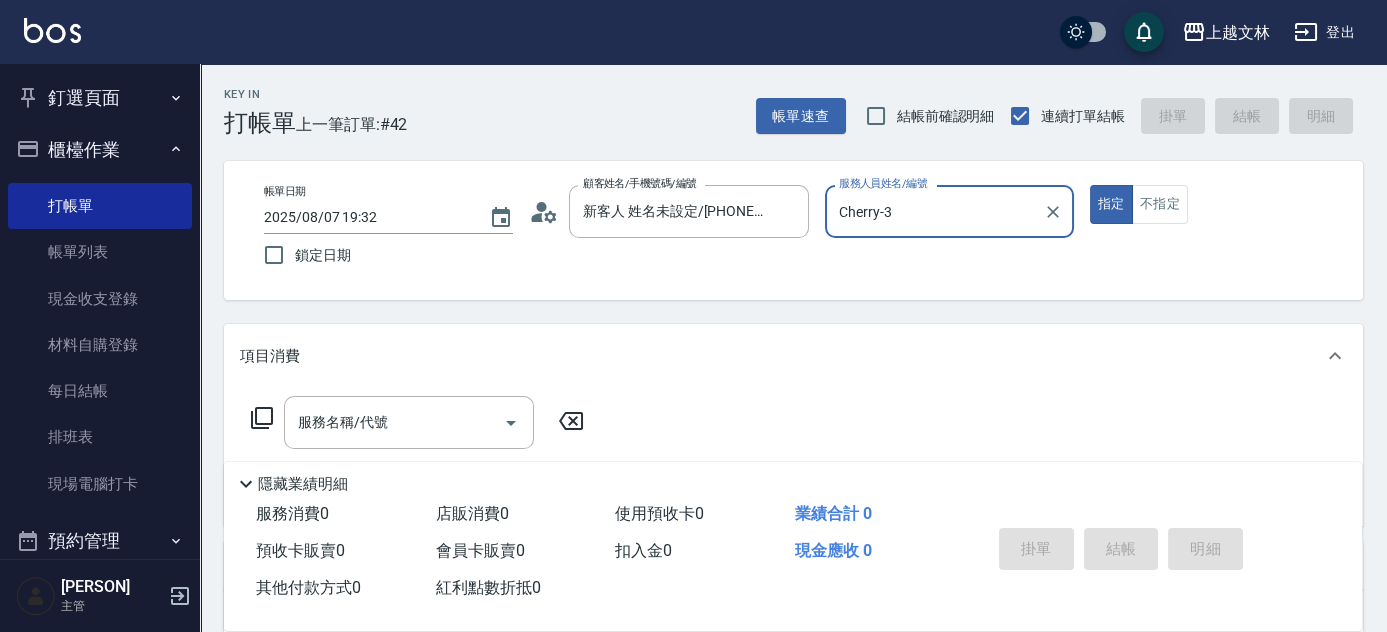 click on "服務名稱/代號 服務名稱/代號" at bounding box center [409, 422] 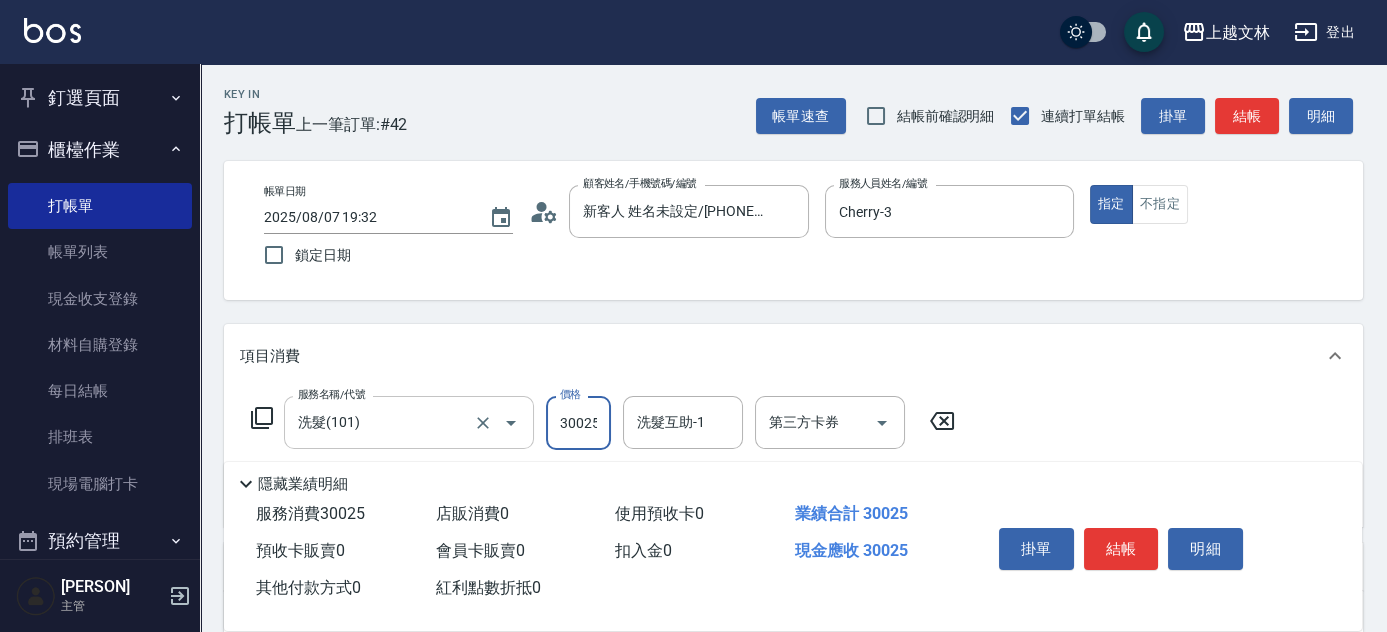 scroll, scrollTop: 0, scrollLeft: 0, axis: both 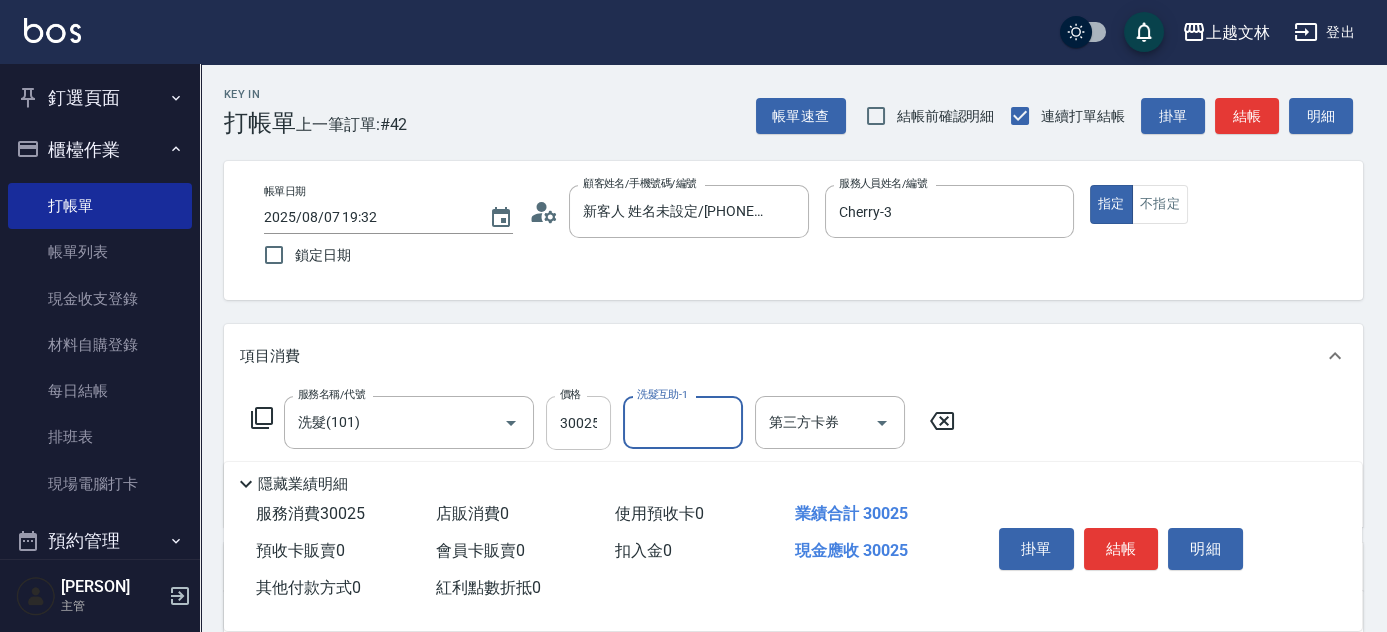click on "30025" at bounding box center (578, 423) 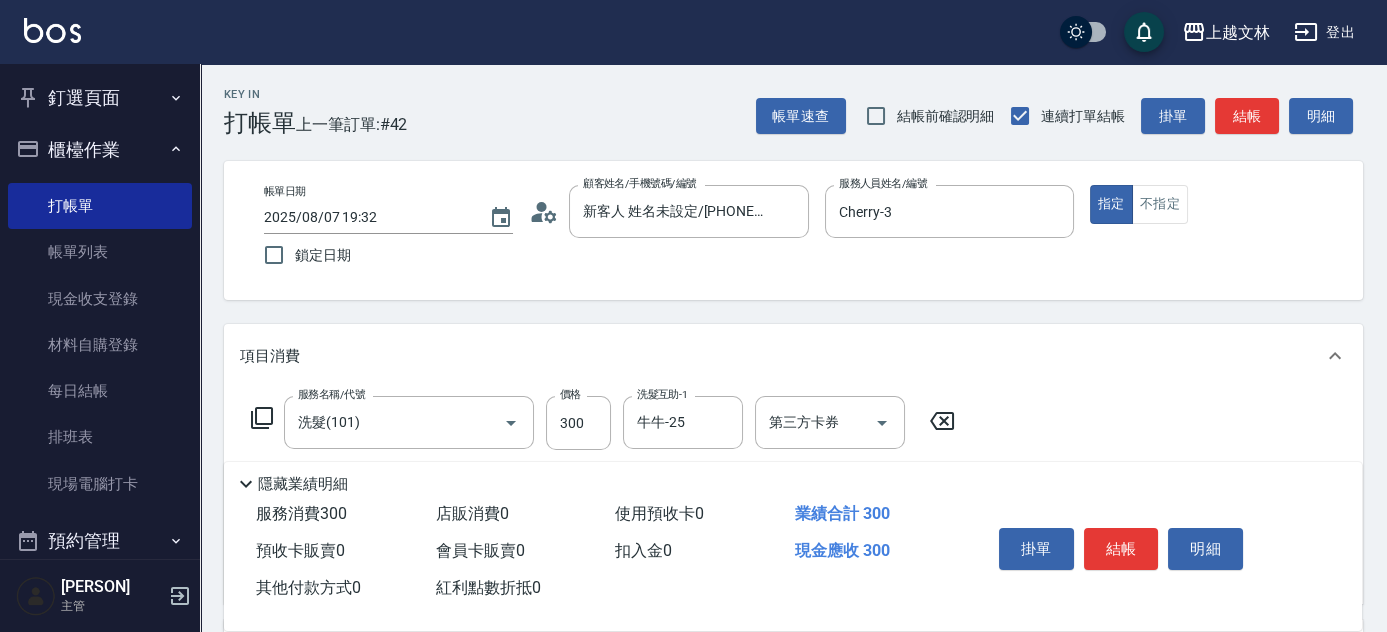 scroll, scrollTop: 179, scrollLeft: 0, axis: vertical 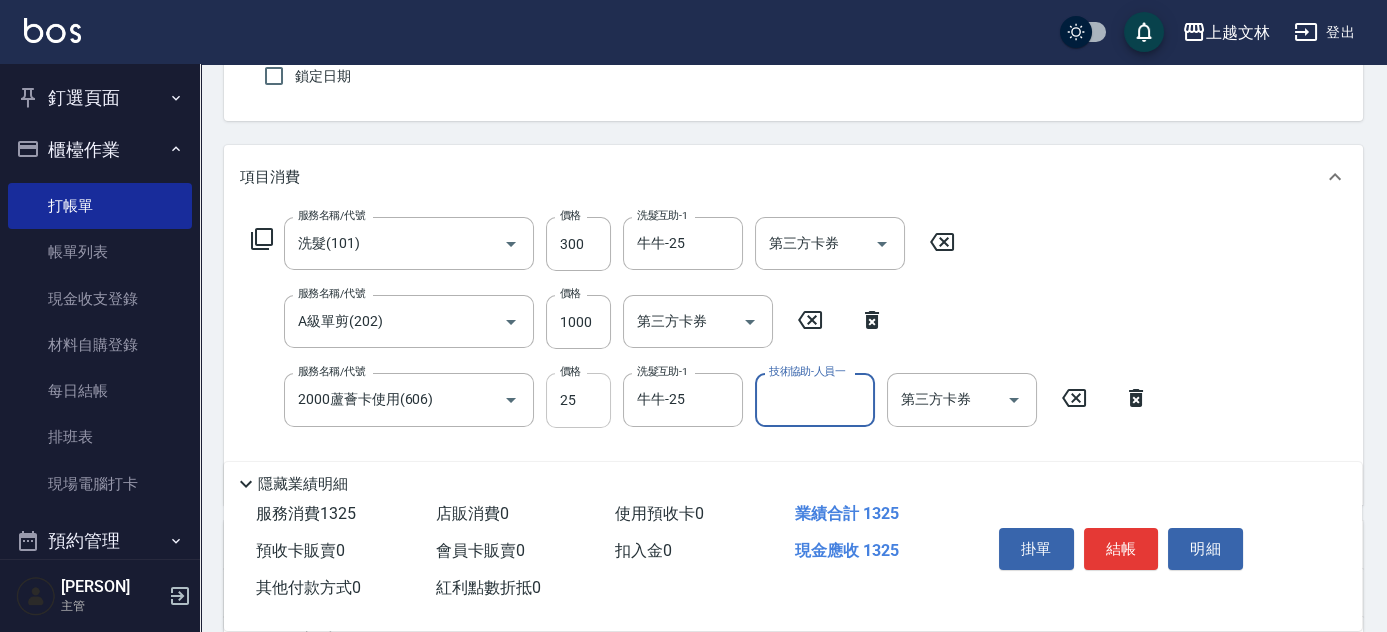 click on "25" at bounding box center [578, 400] 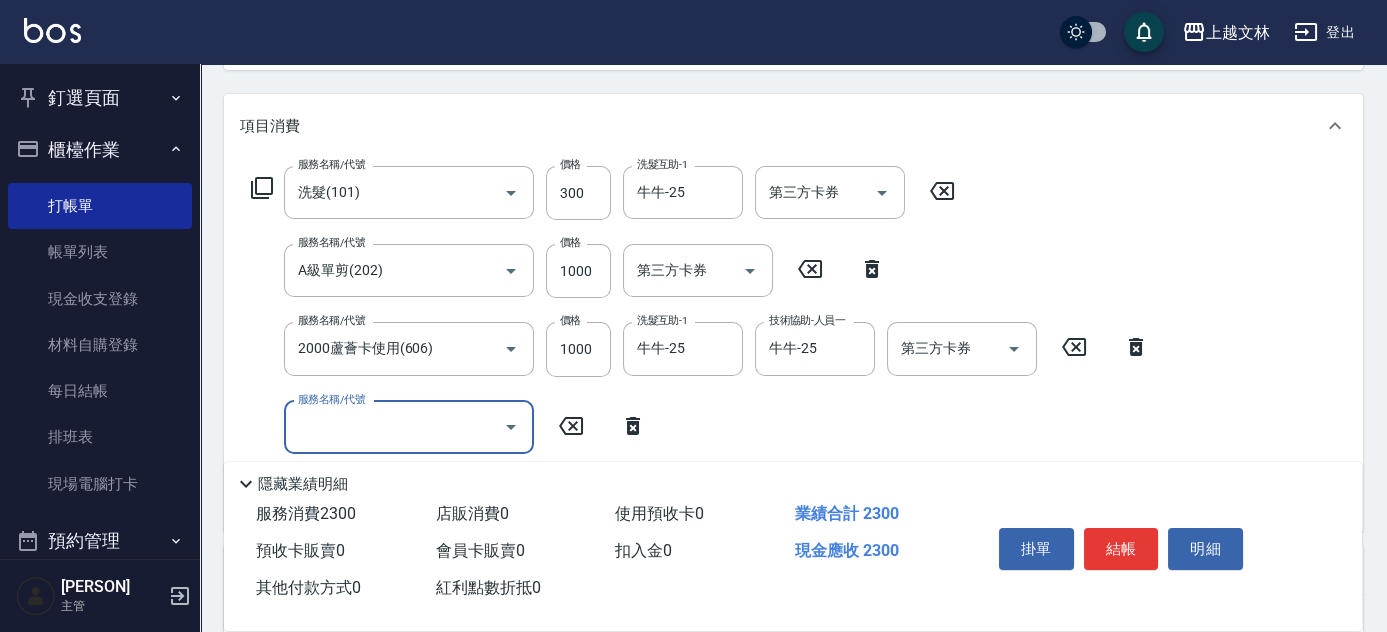 scroll, scrollTop: 232, scrollLeft: 0, axis: vertical 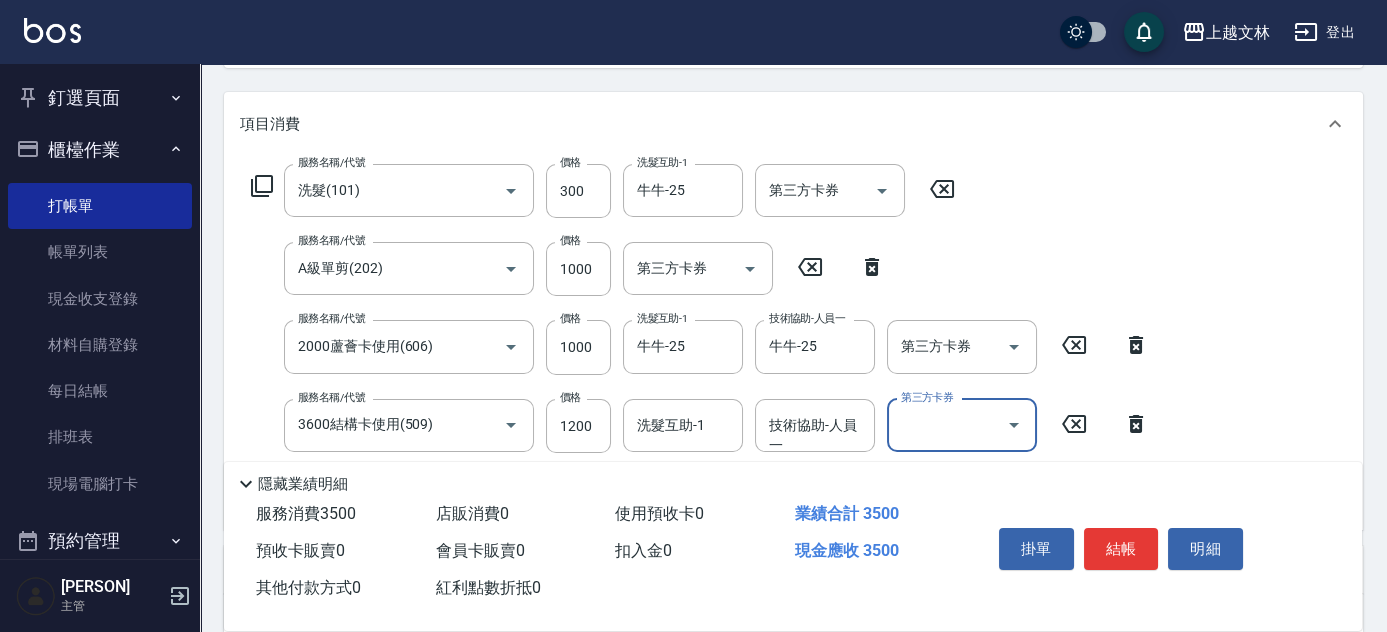 click on "技術協助-人員一 技術協助-人員一" at bounding box center (815, 425) 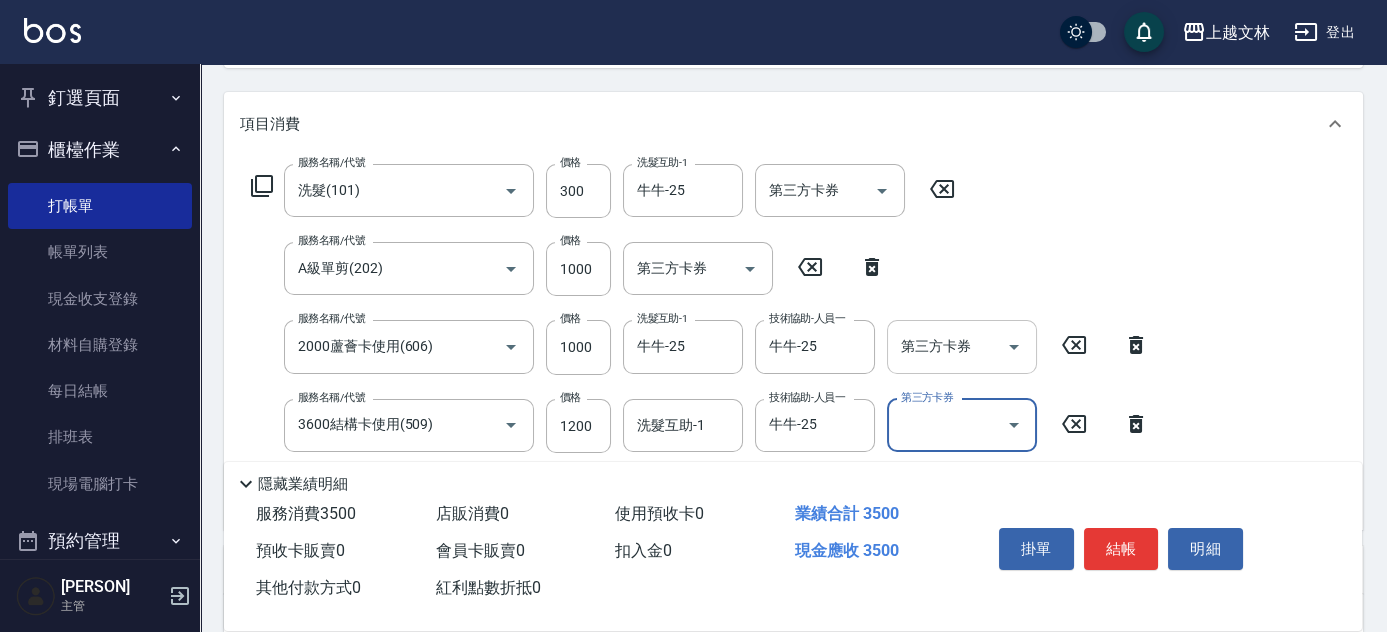 click on "第三方卡券" at bounding box center (947, 346) 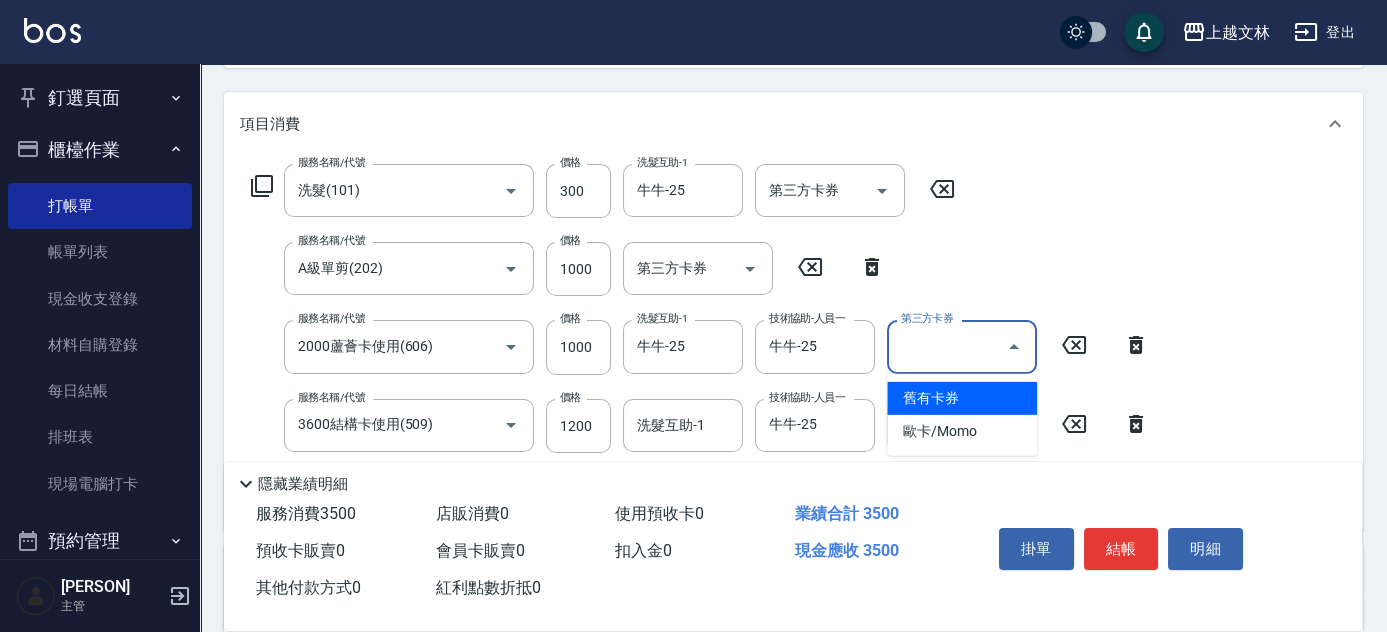click on "舊有卡券" at bounding box center [962, 398] 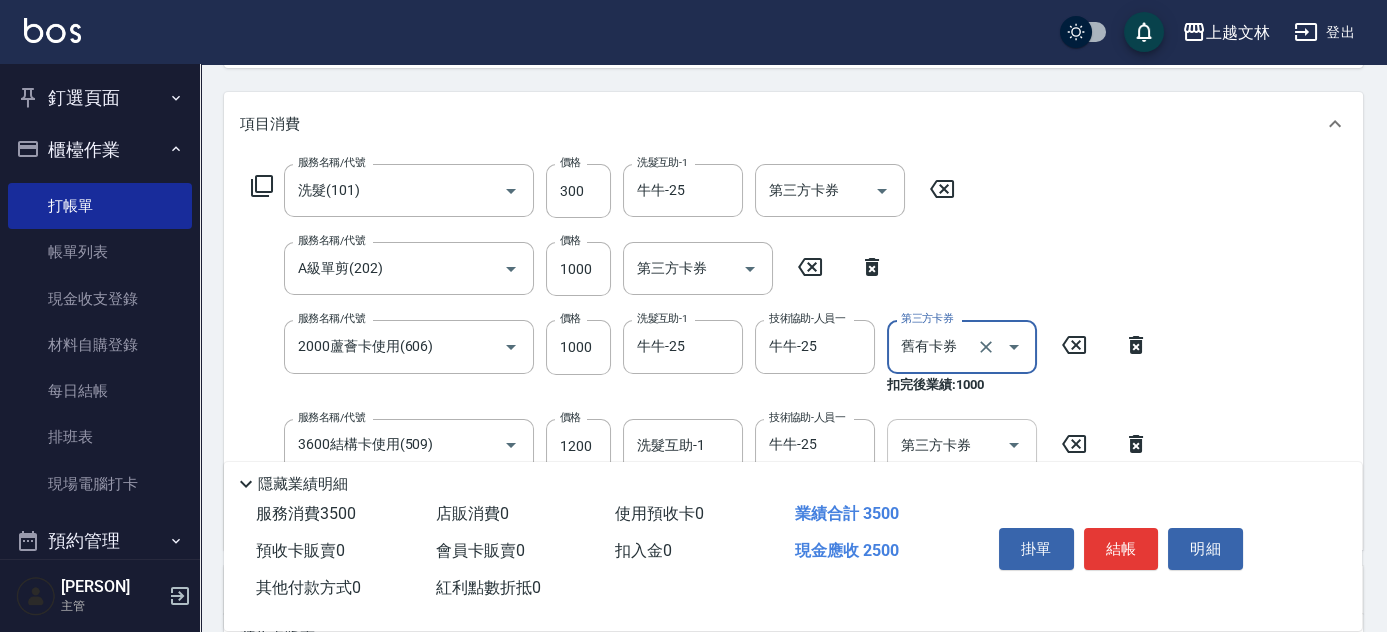 click on "第三方卡券 第三方卡券" at bounding box center (962, 445) 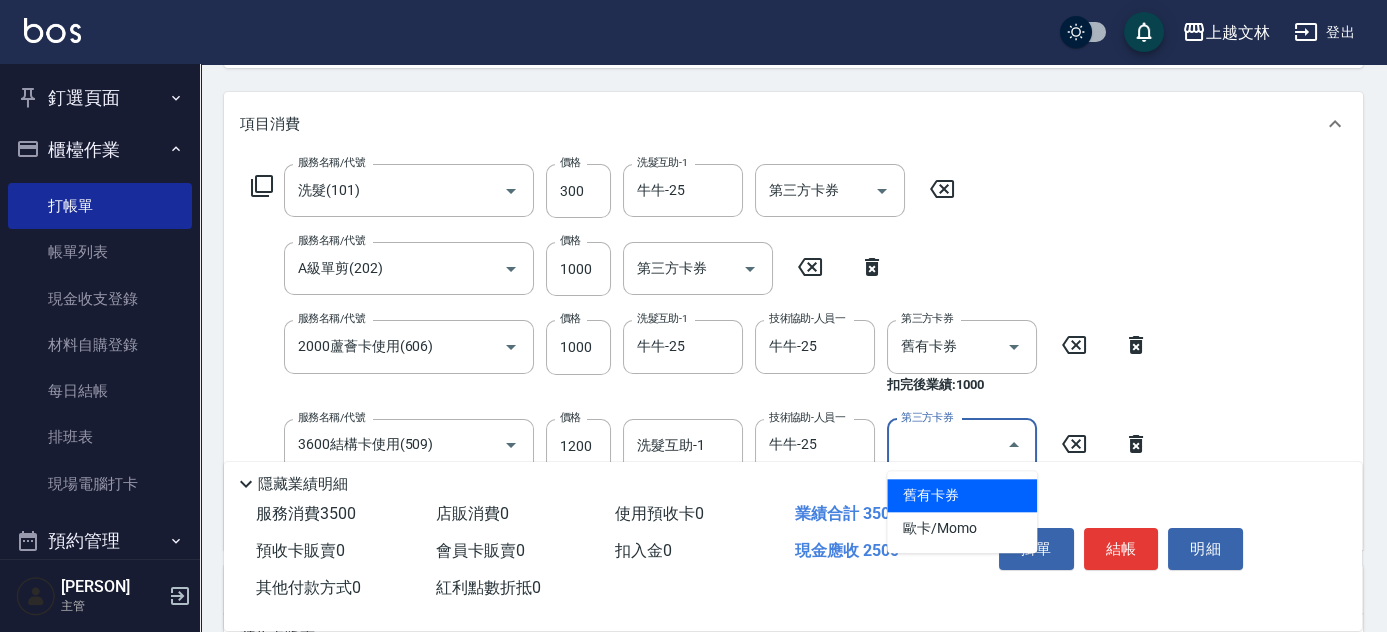 drag, startPoint x: 946, startPoint y: 490, endPoint x: 1300, endPoint y: 338, distance: 385.25317 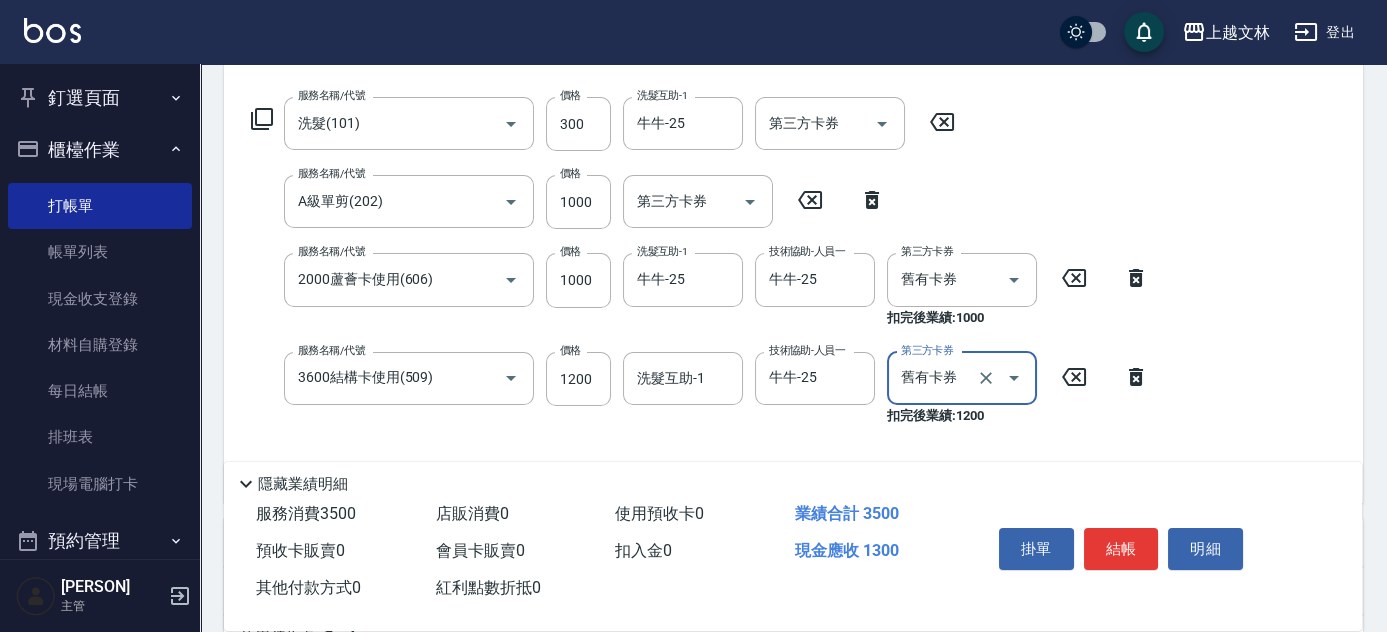 scroll, scrollTop: 446, scrollLeft: 0, axis: vertical 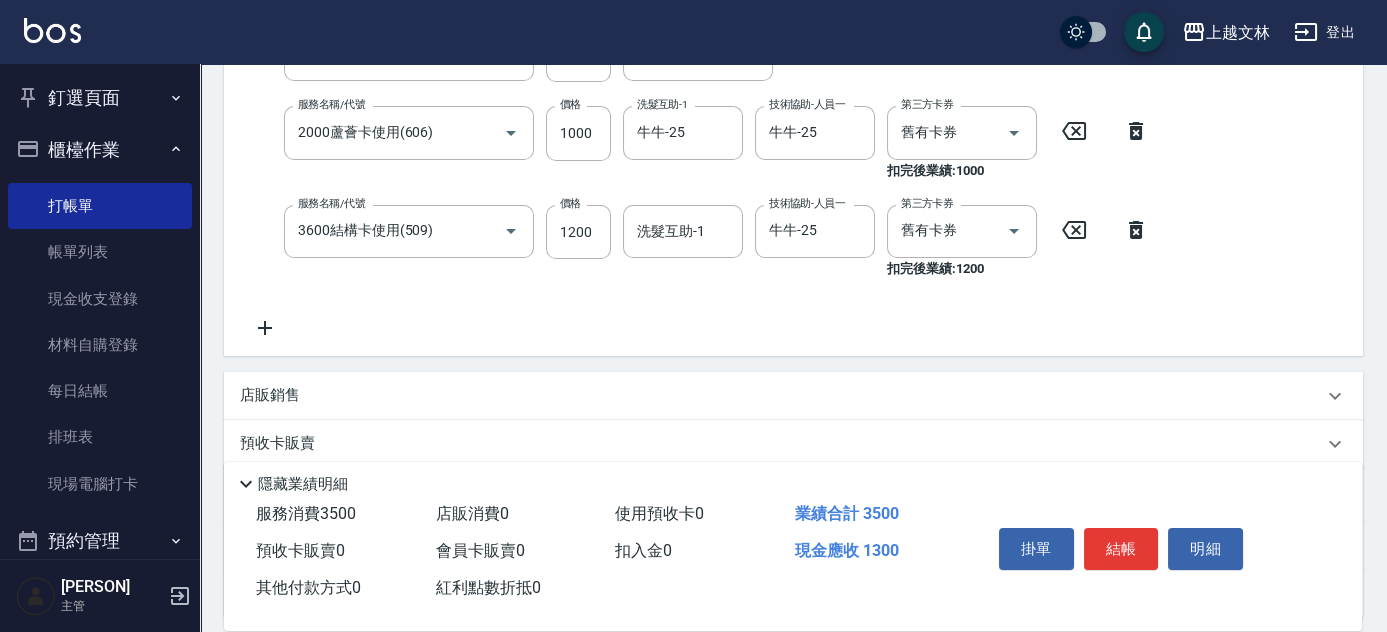 click 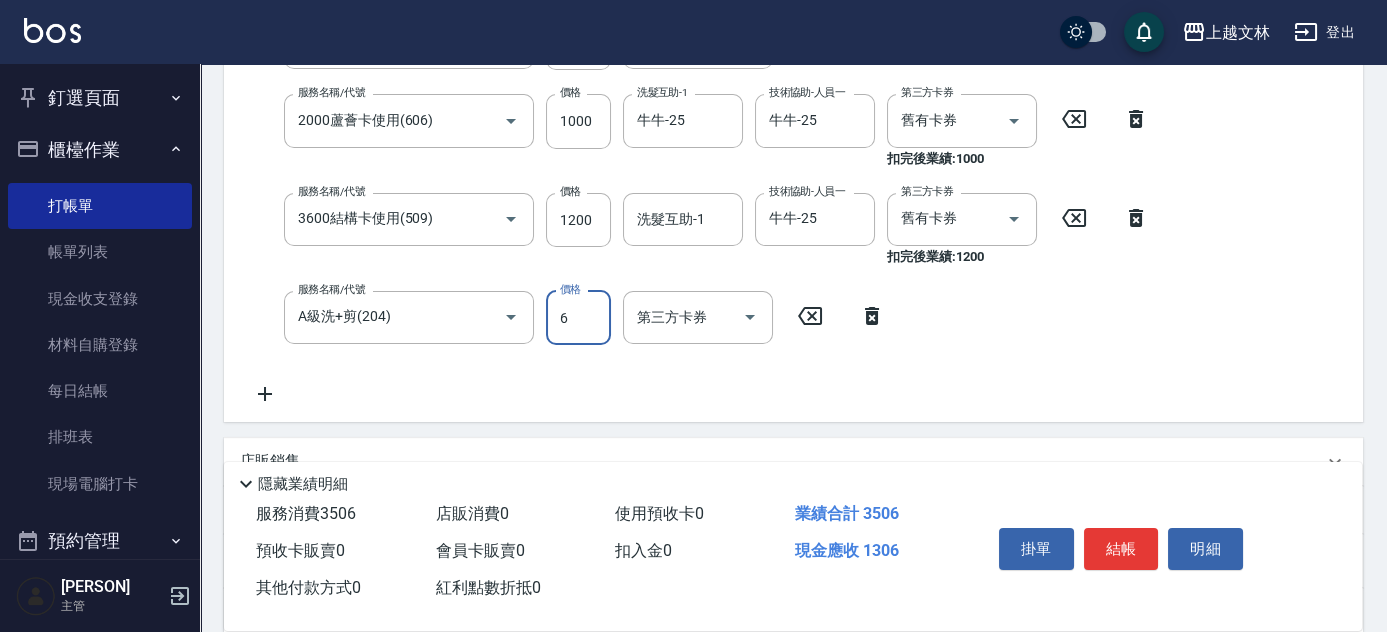 scroll, scrollTop: 459, scrollLeft: 0, axis: vertical 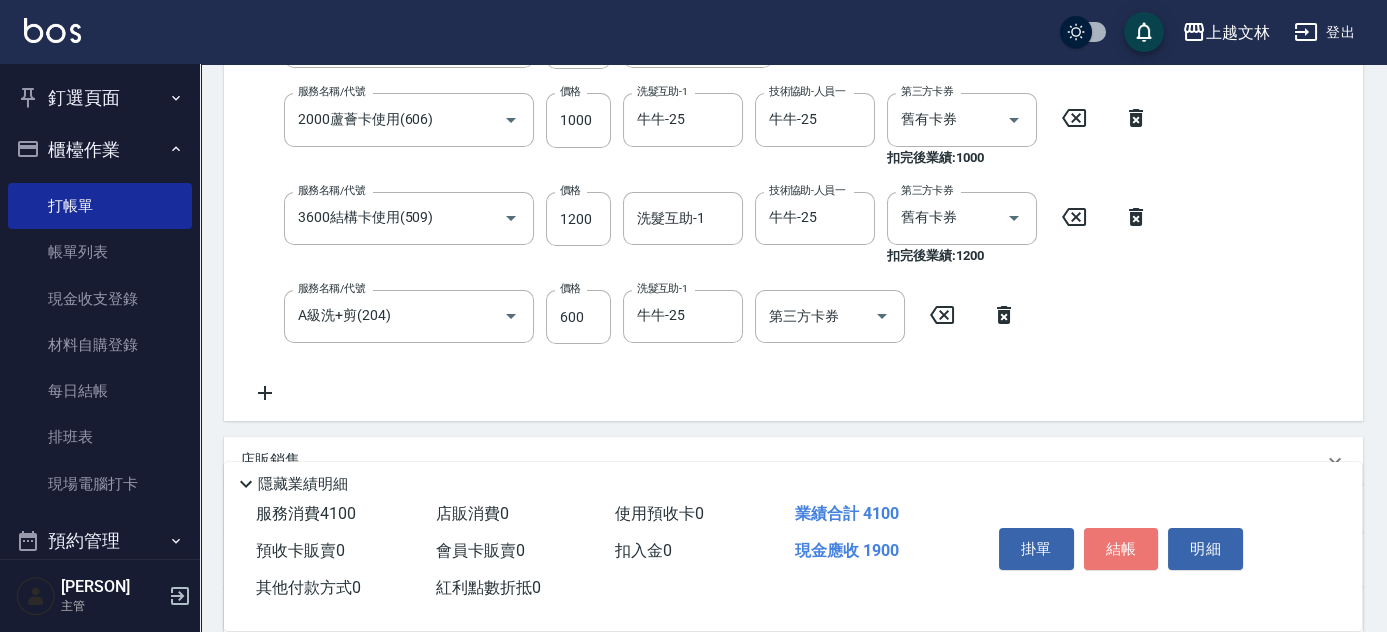 click on "結帳" at bounding box center [1121, 549] 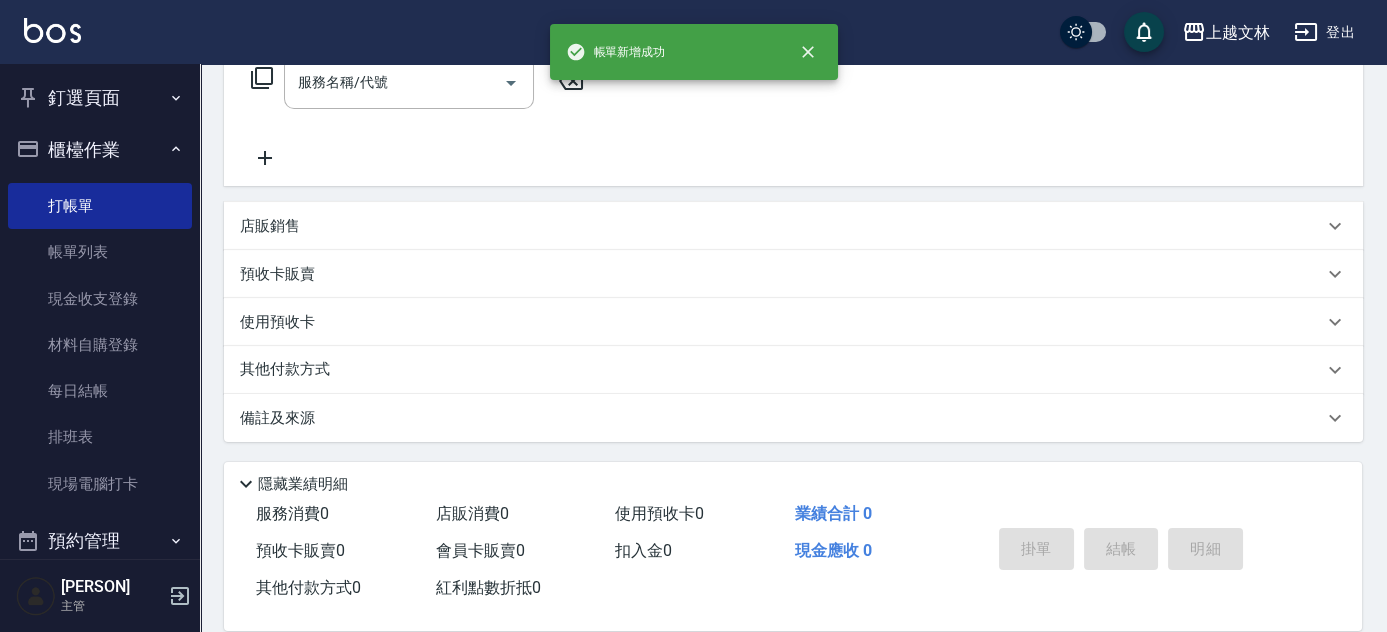 scroll, scrollTop: 0, scrollLeft: 0, axis: both 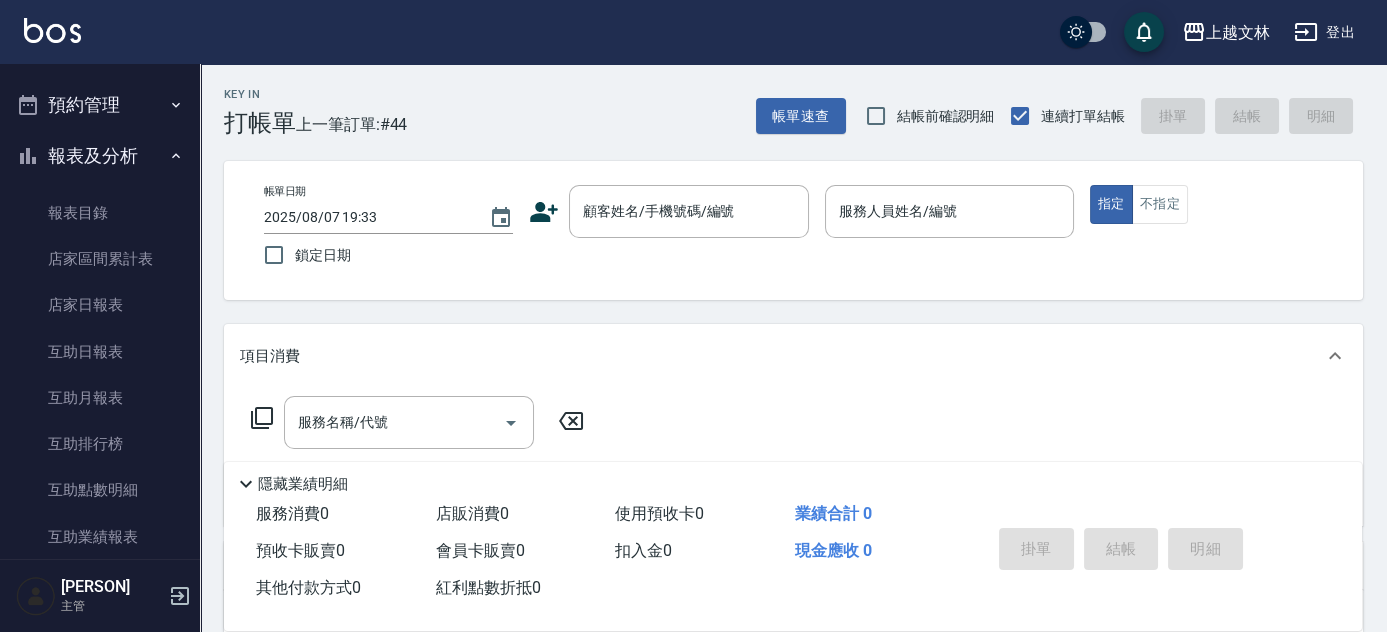 click on "Key In 打帳單 上一筆訂單:#44 帳單速查 結帳前確認明細 連續打單結帳 掛單 結帳 明細 帳單日期 2025/08/07 19:33 鎖定日期 顧客姓名/手機號碼/編號 顧客姓名/手機號碼/編號 服務人員姓名/編號 服務人員姓名/編號 指定 不指定 項目消費 服務名稱/代號 服務名稱/代號 店販銷售 服務人員姓名/編號 服務人員姓名/編號 商品代號/名稱 商品代號/名稱 預收卡販賣 卡券名稱/代號 卡券名稱/代號 使用預收卡 其他付款方式 其他付款方式 其他付款方式 備註及來源 備註 備註 訂單來源 ​ 訂單來源 隱藏業績明細 服務消費  0 店販消費  0 使用預收卡  0 業績合計   0 預收卡販賣  0 會員卡販賣  0 扣入金  0 現金應收   0 其他付款方式  0 紅利點數折抵  0 掛單 結帳 明細" at bounding box center [793, 518] 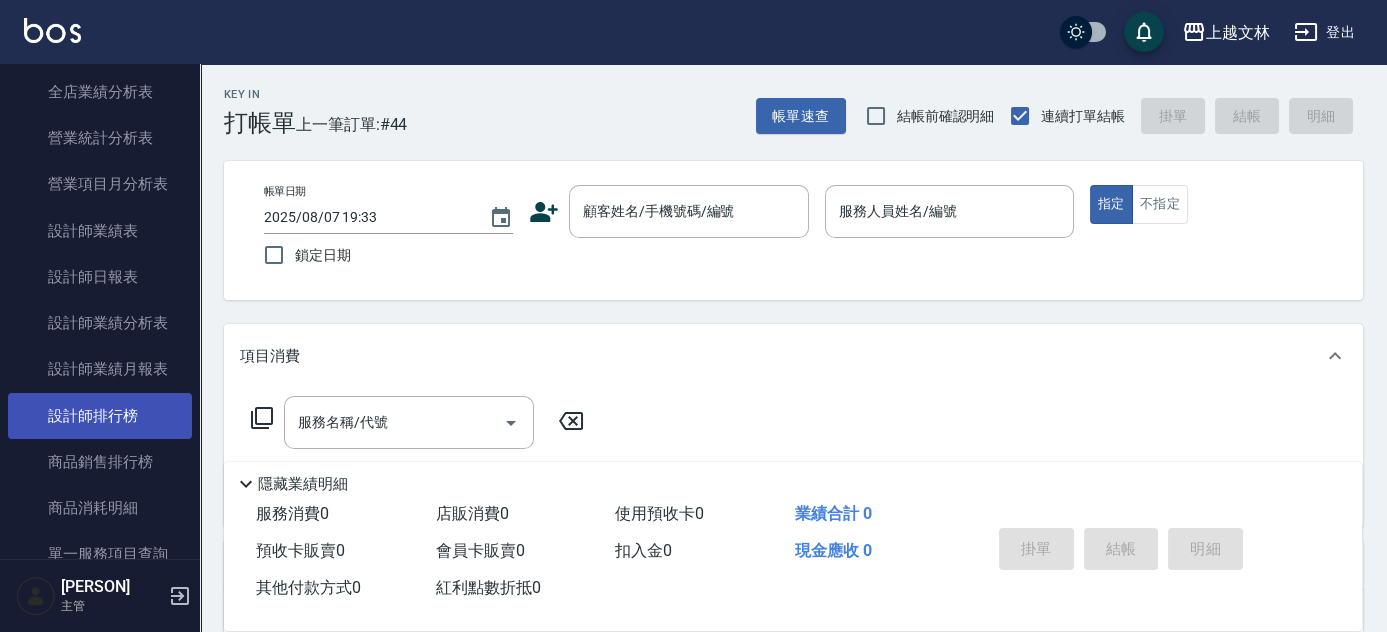 scroll, scrollTop: 1023, scrollLeft: 0, axis: vertical 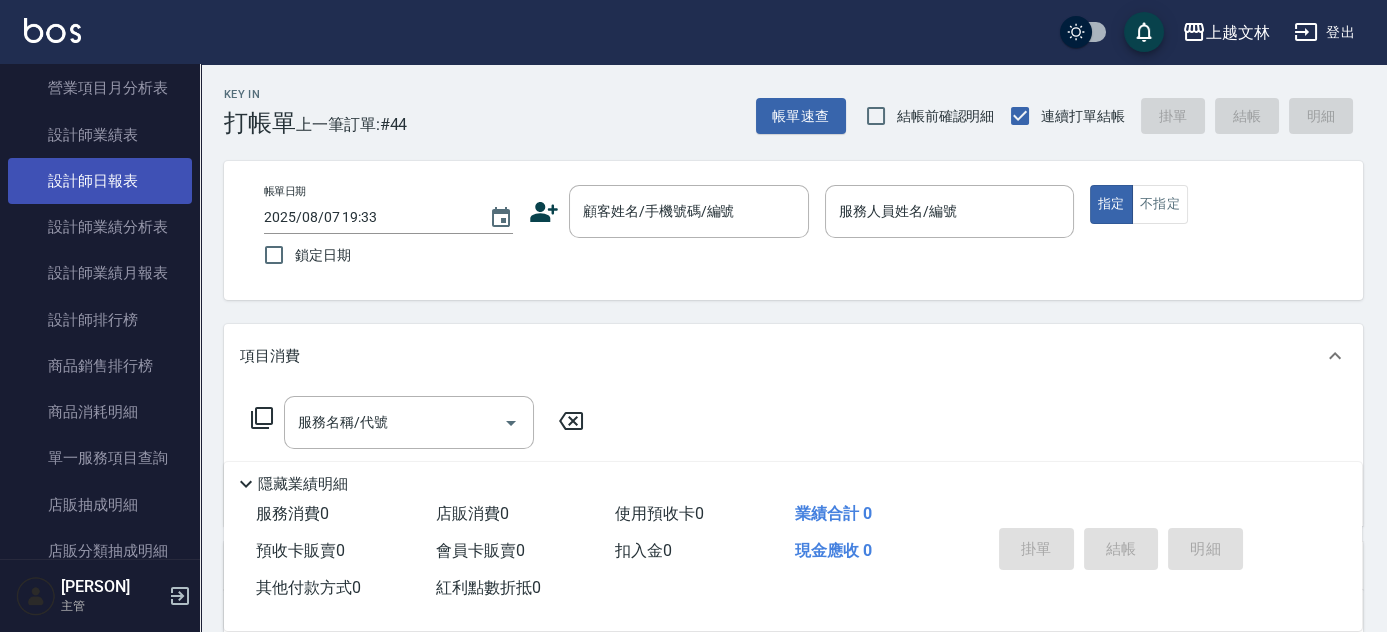 click on "設計師日報表" at bounding box center [100, 181] 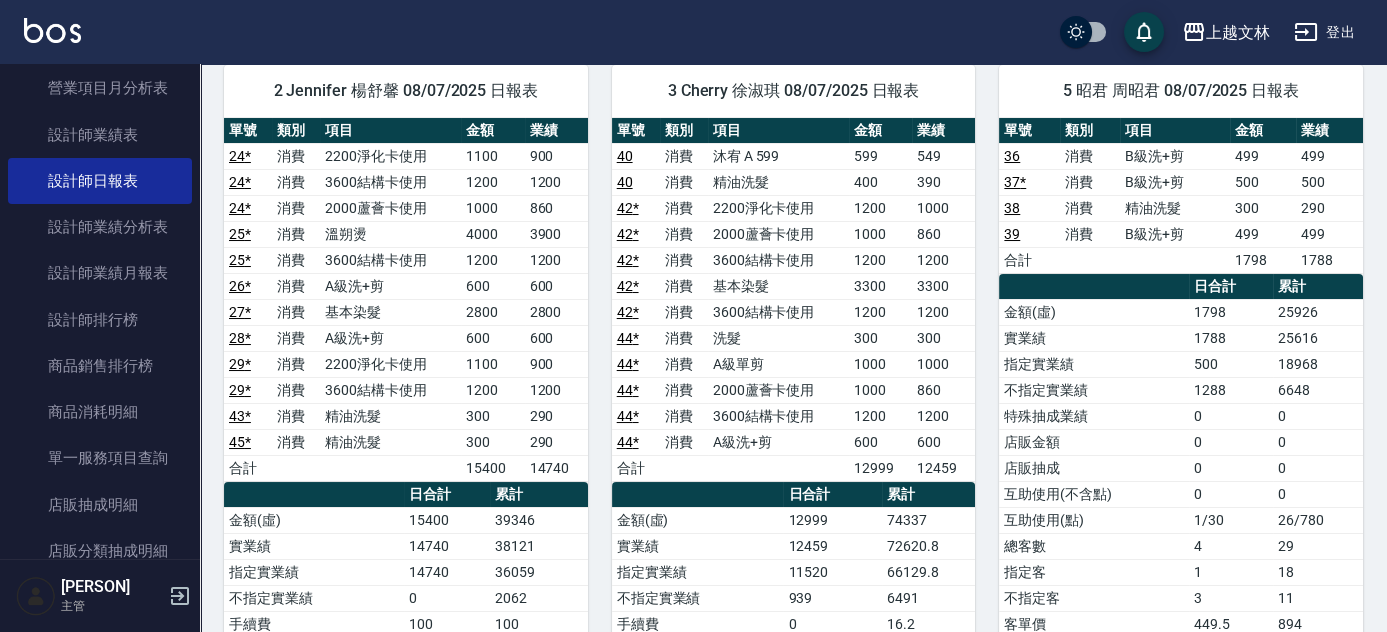 scroll, scrollTop: 0, scrollLeft: 0, axis: both 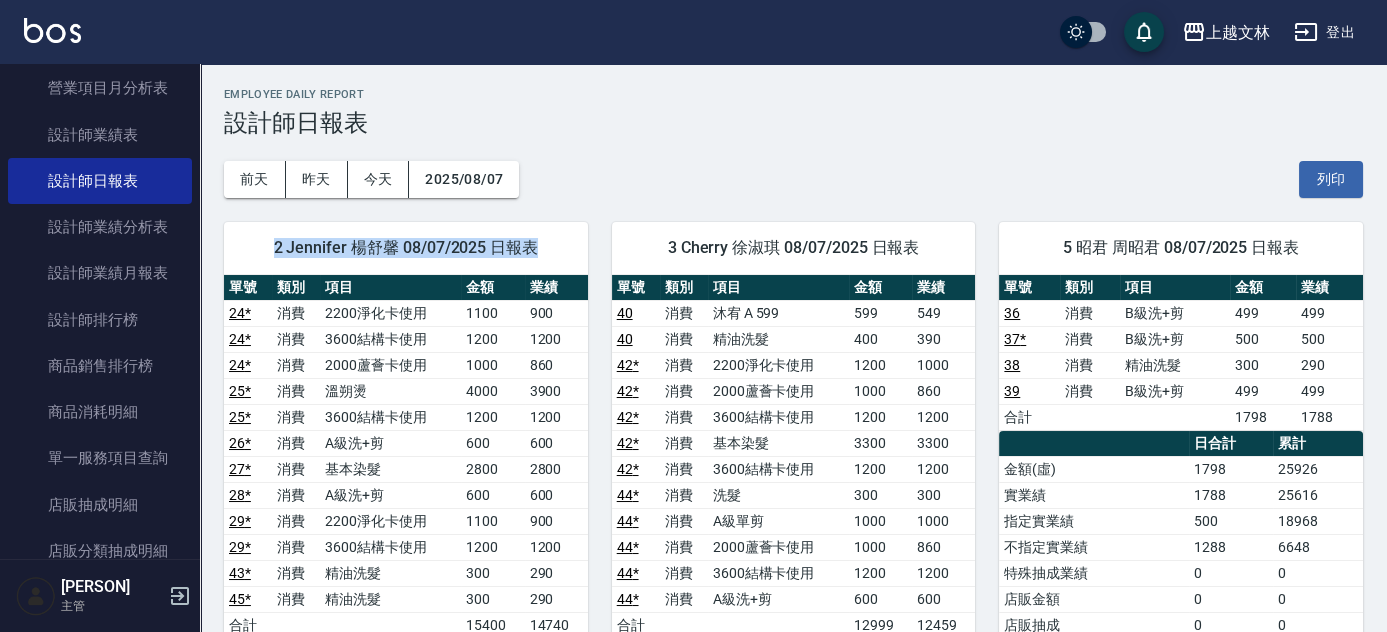 drag, startPoint x: 204, startPoint y: 306, endPoint x: 202, endPoint y: 210, distance: 96.02083 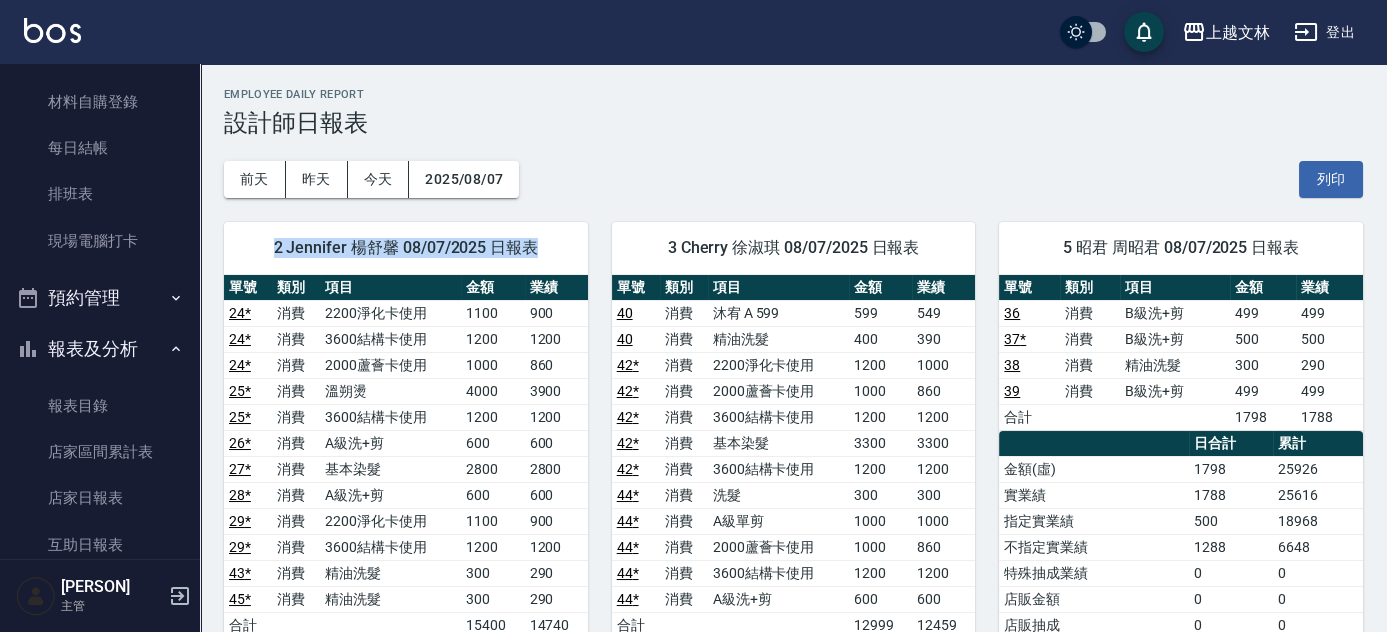 scroll, scrollTop: 93, scrollLeft: 0, axis: vertical 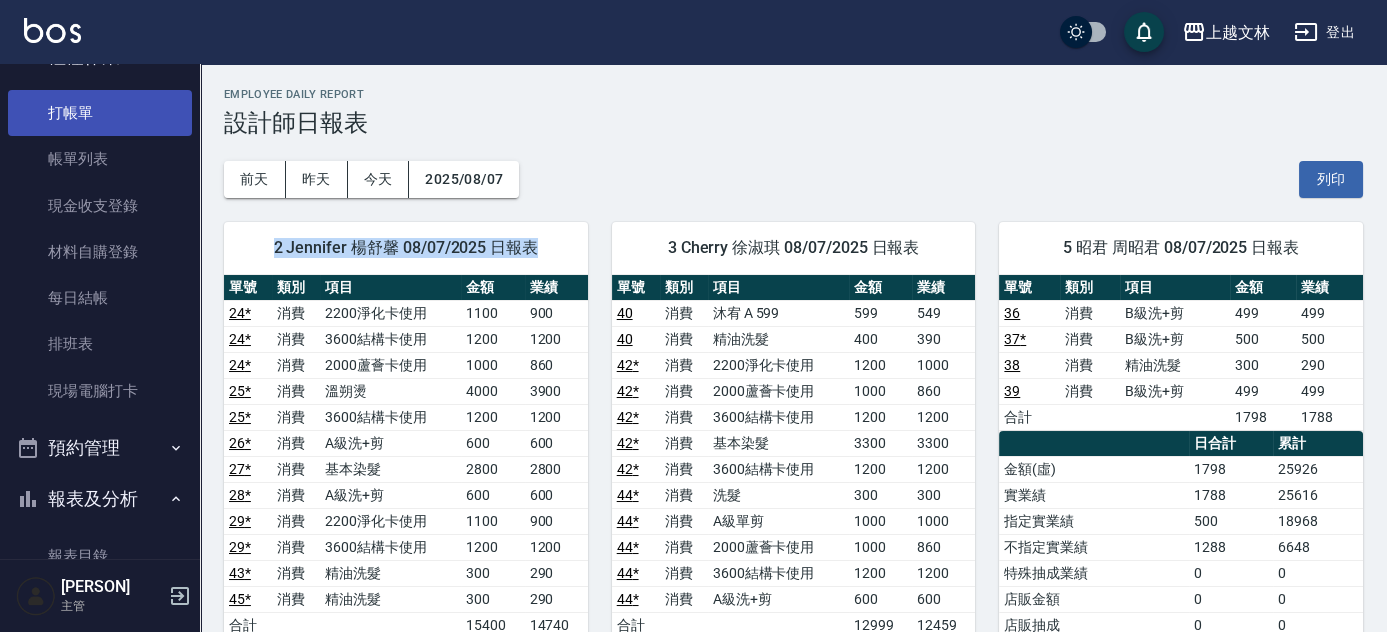 click on "打帳單" at bounding box center (100, 113) 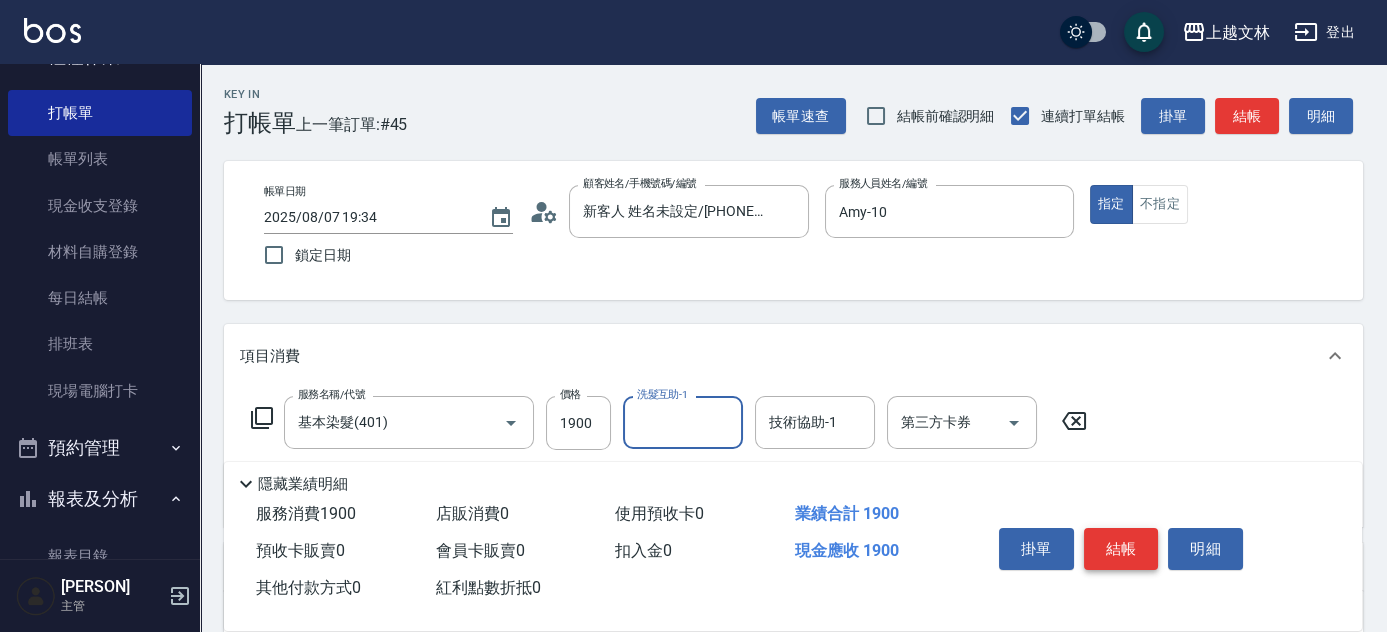 click on "結帳" at bounding box center (1121, 549) 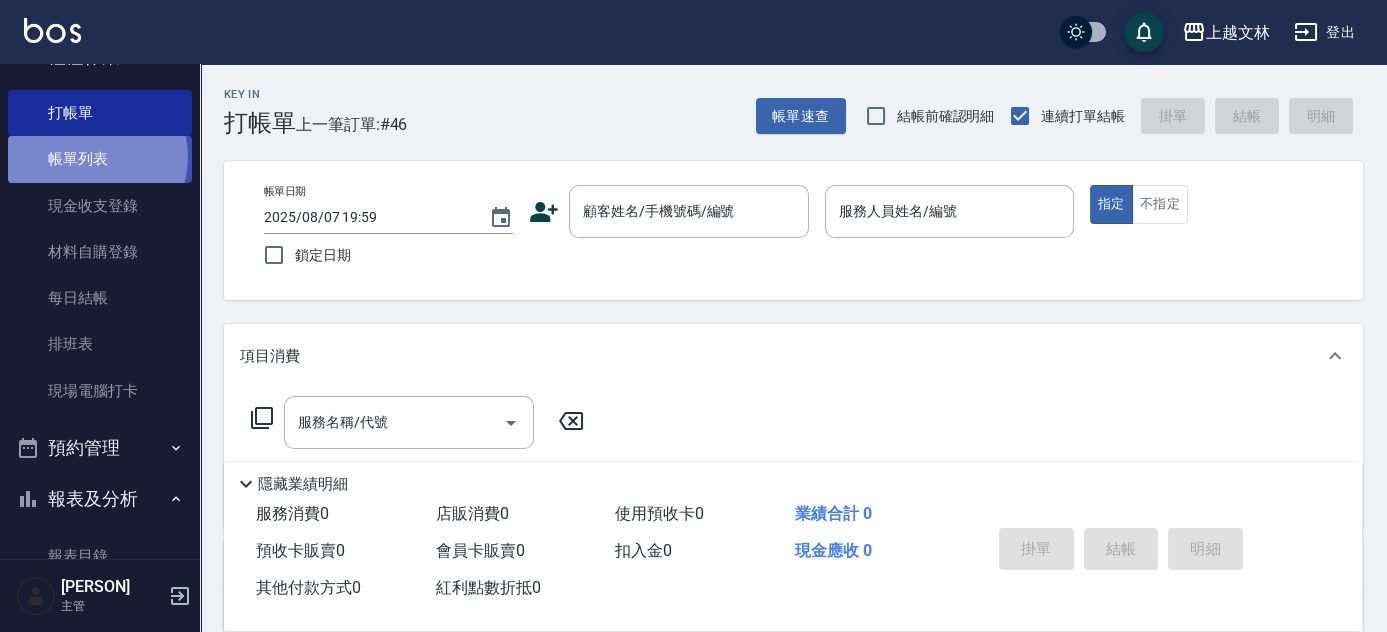 click on "帳單列表" at bounding box center (100, 159) 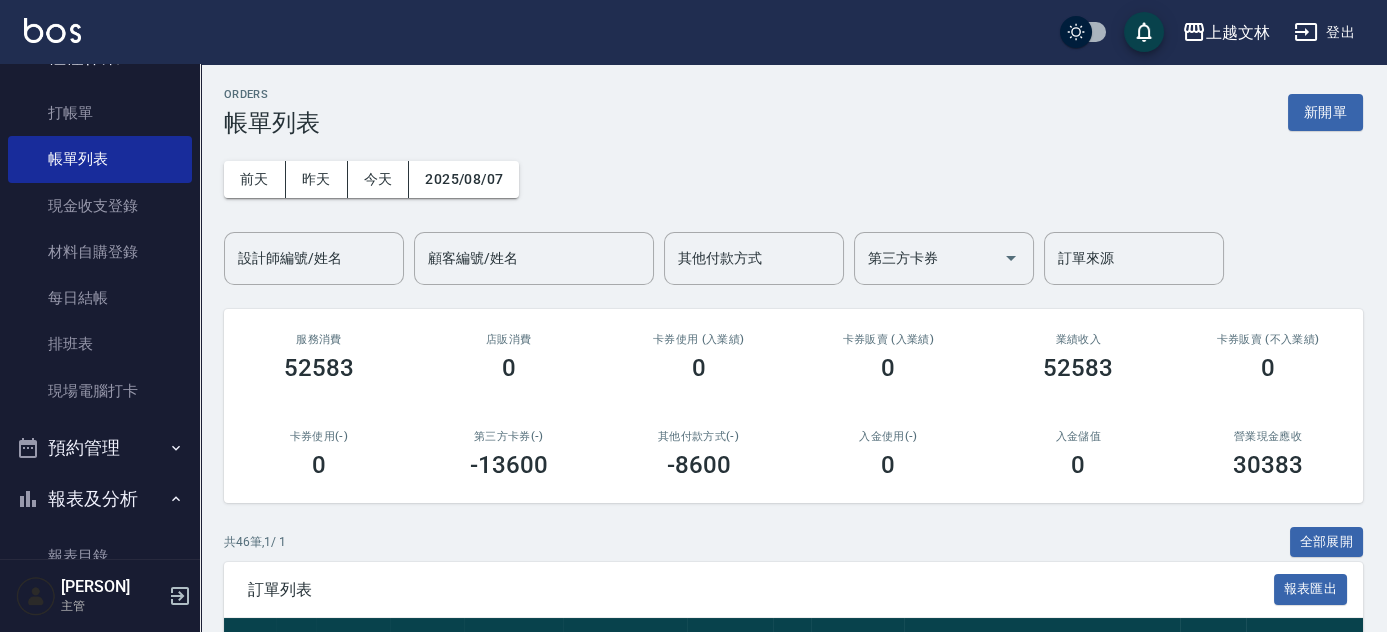 scroll, scrollTop: 552, scrollLeft: 0, axis: vertical 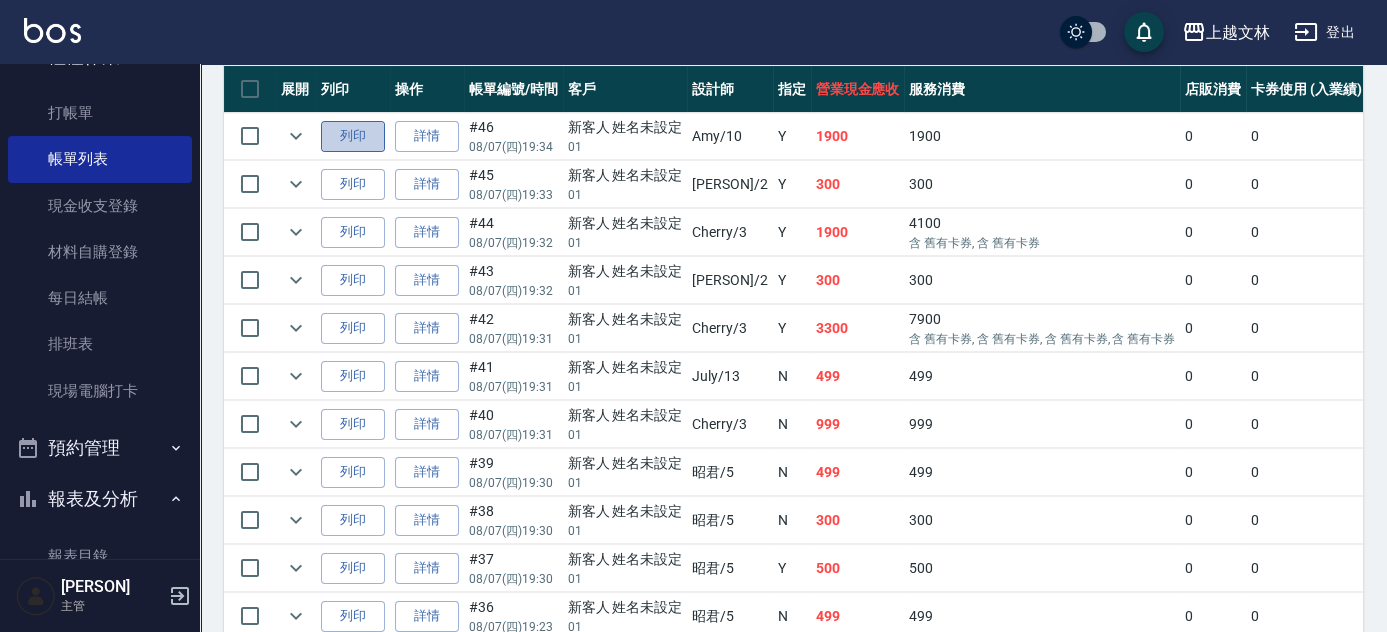 click on "列印" at bounding box center [353, 136] 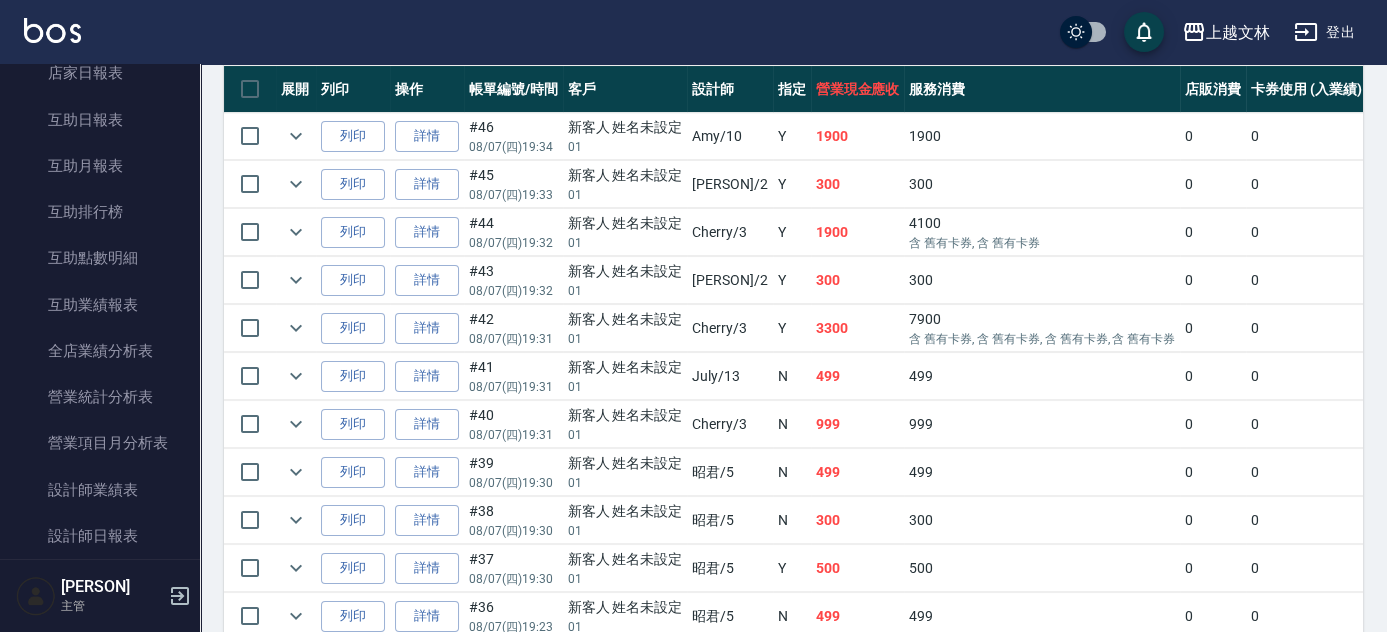 scroll, scrollTop: 674, scrollLeft: 0, axis: vertical 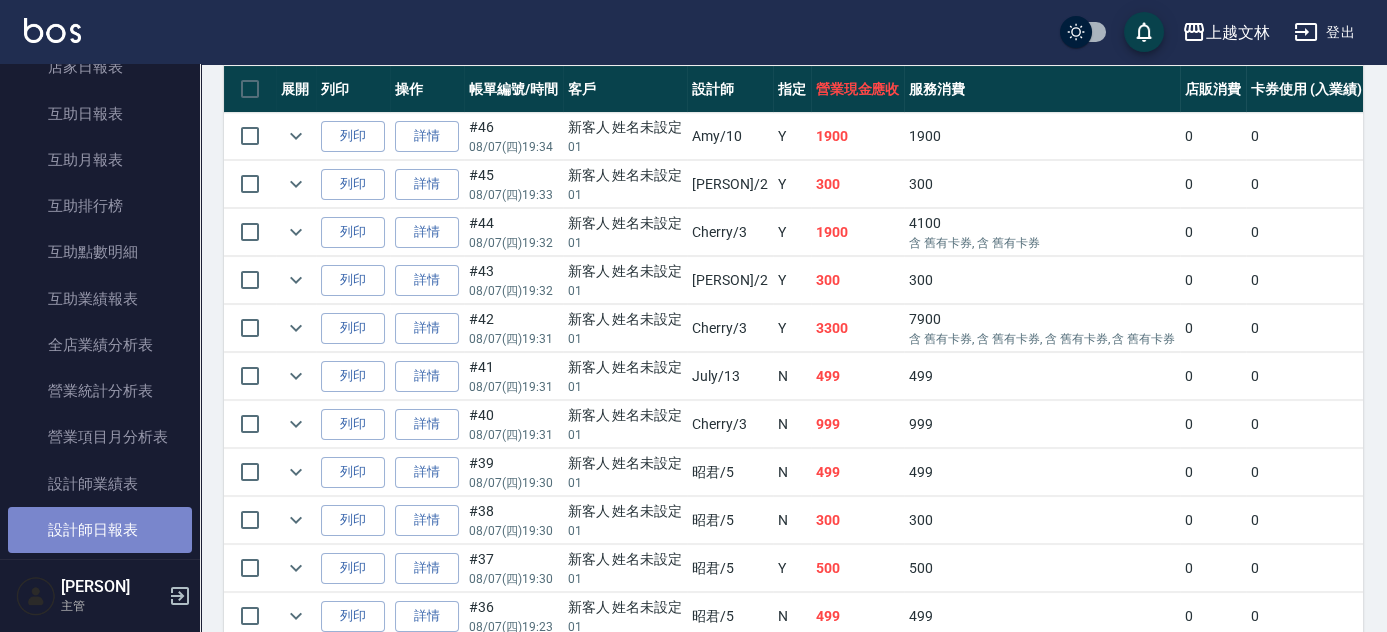 click on "設計師日報表" at bounding box center (100, 530) 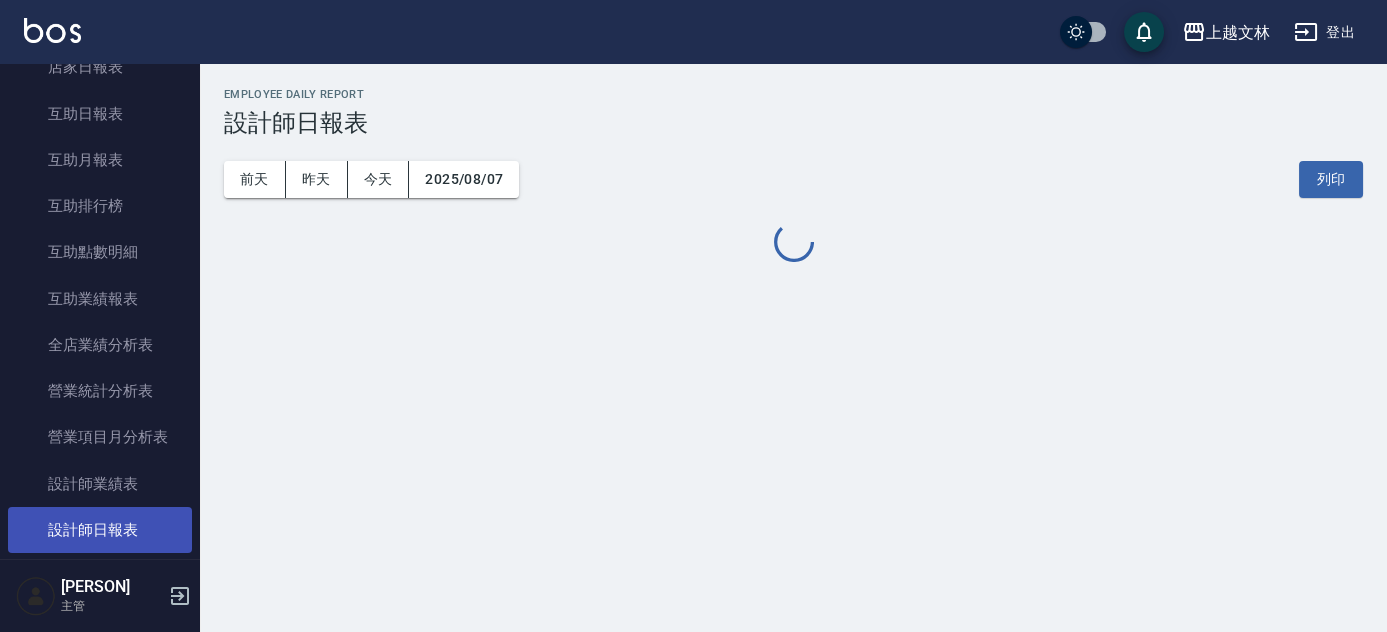 scroll, scrollTop: 0, scrollLeft: 0, axis: both 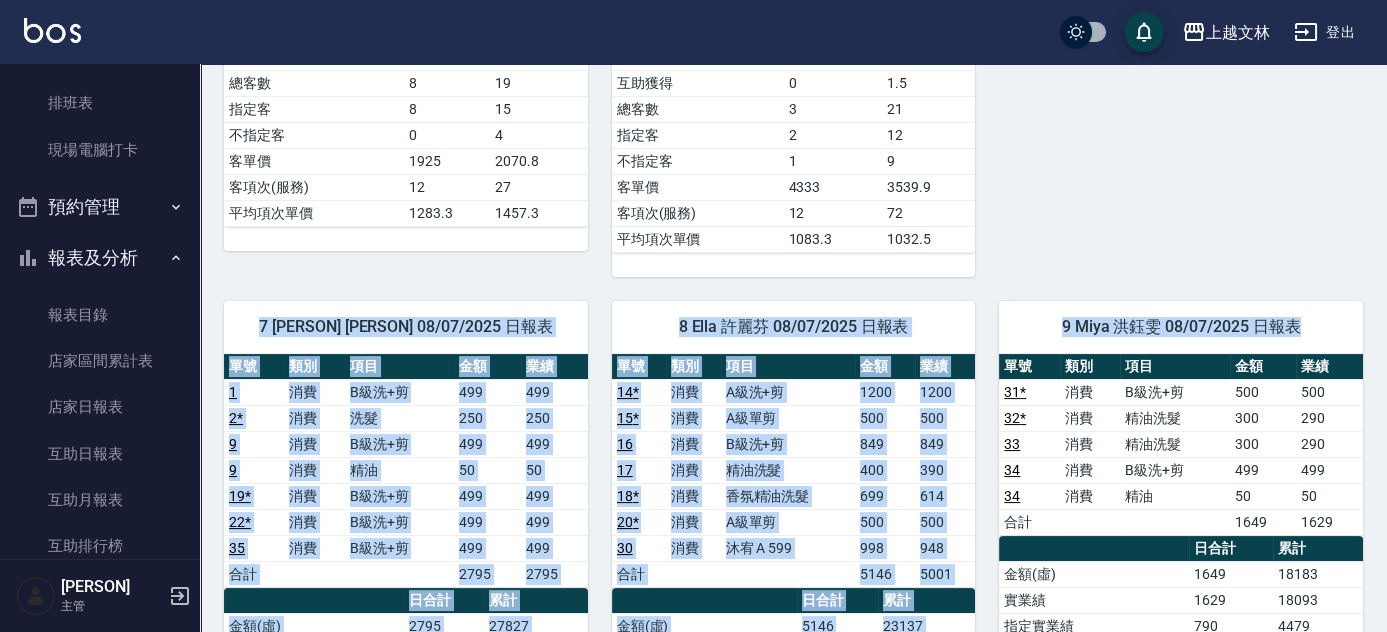 drag, startPoint x: 1386, startPoint y: 301, endPoint x: 1372, endPoint y: 147, distance: 154.63506 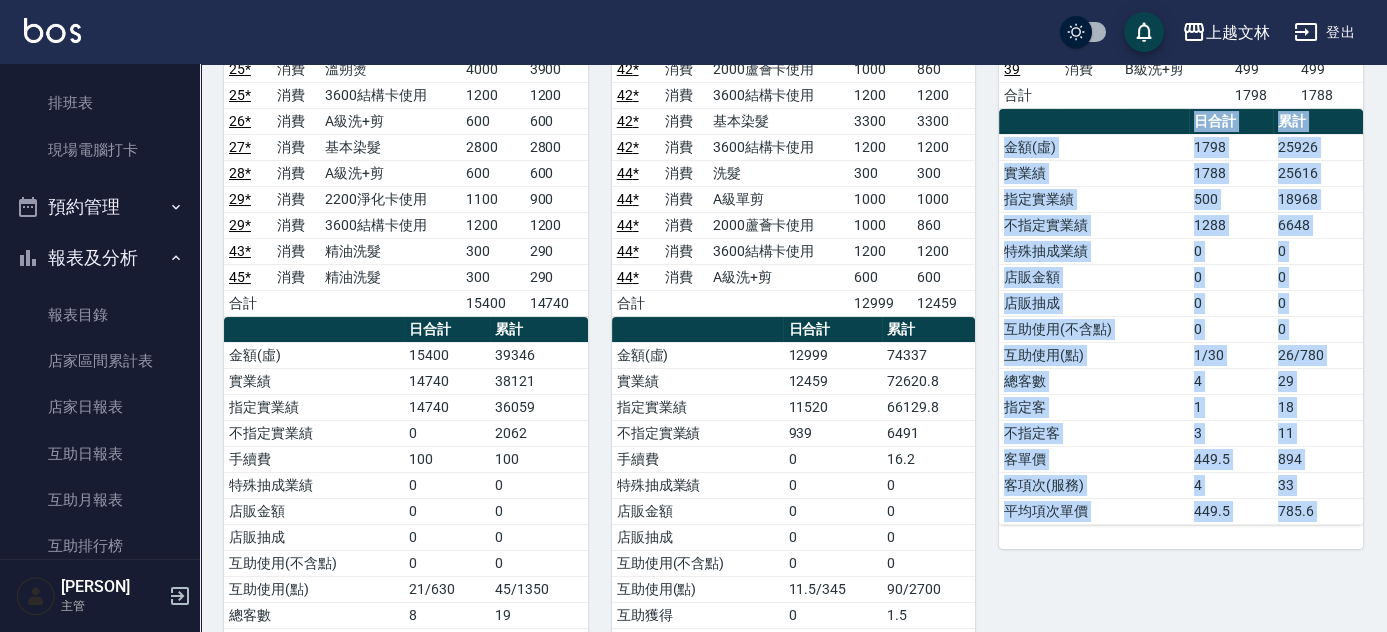 scroll, scrollTop: 0, scrollLeft: 0, axis: both 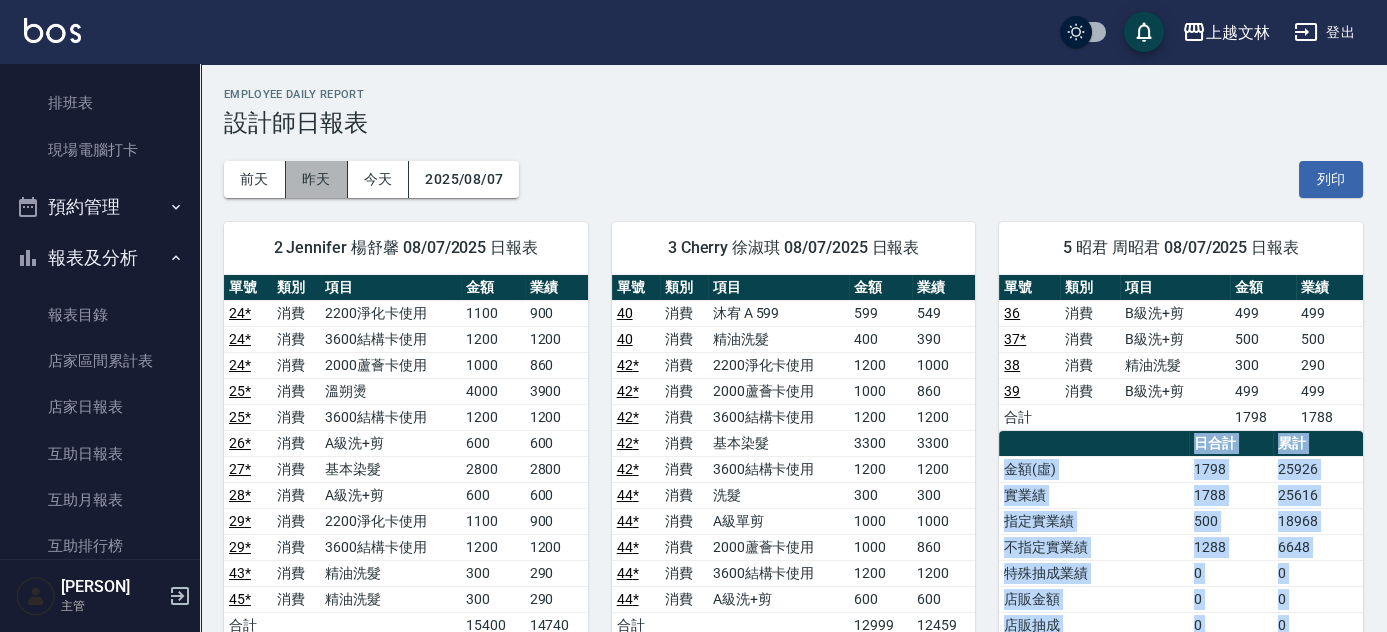 click on "昨天" at bounding box center [317, 179] 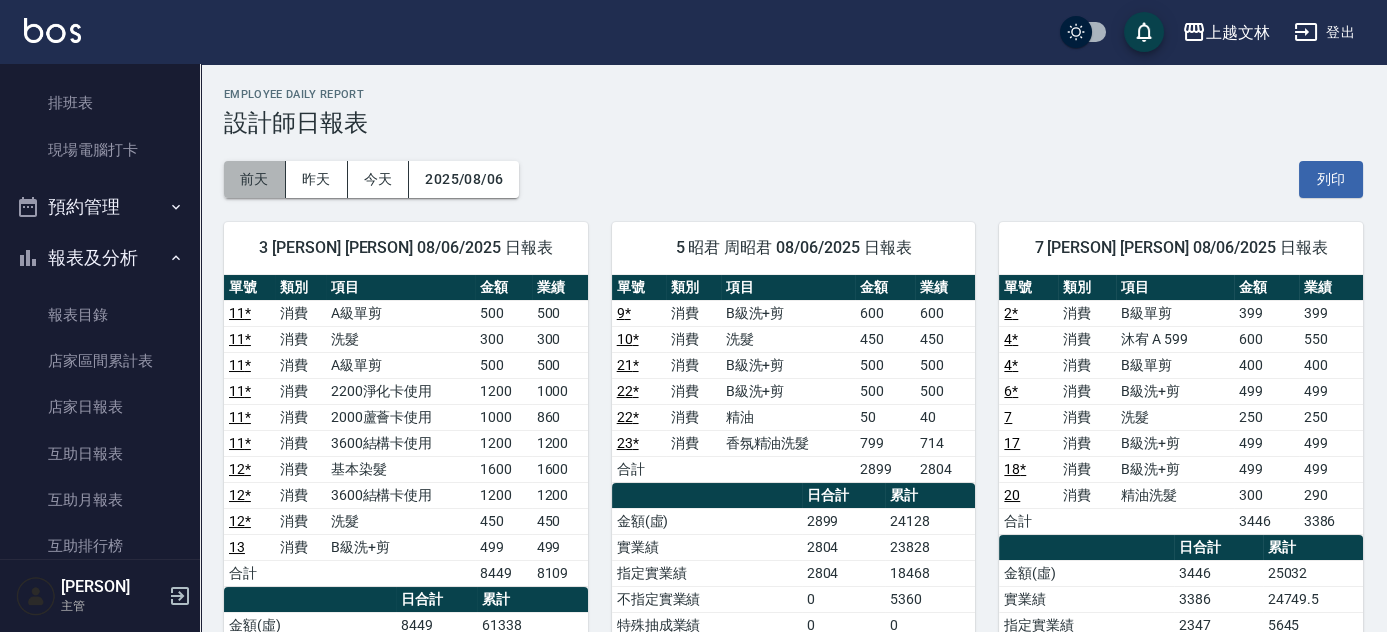 click on "前天" at bounding box center [255, 179] 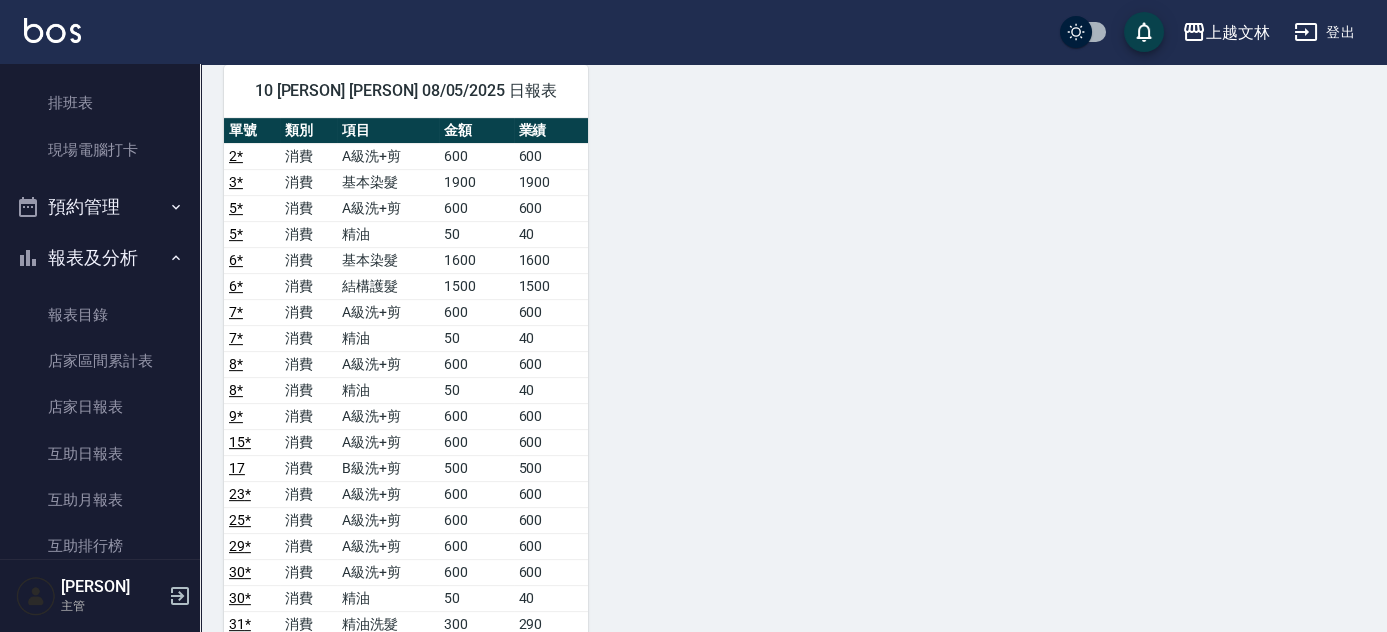 scroll, scrollTop: 1715, scrollLeft: 0, axis: vertical 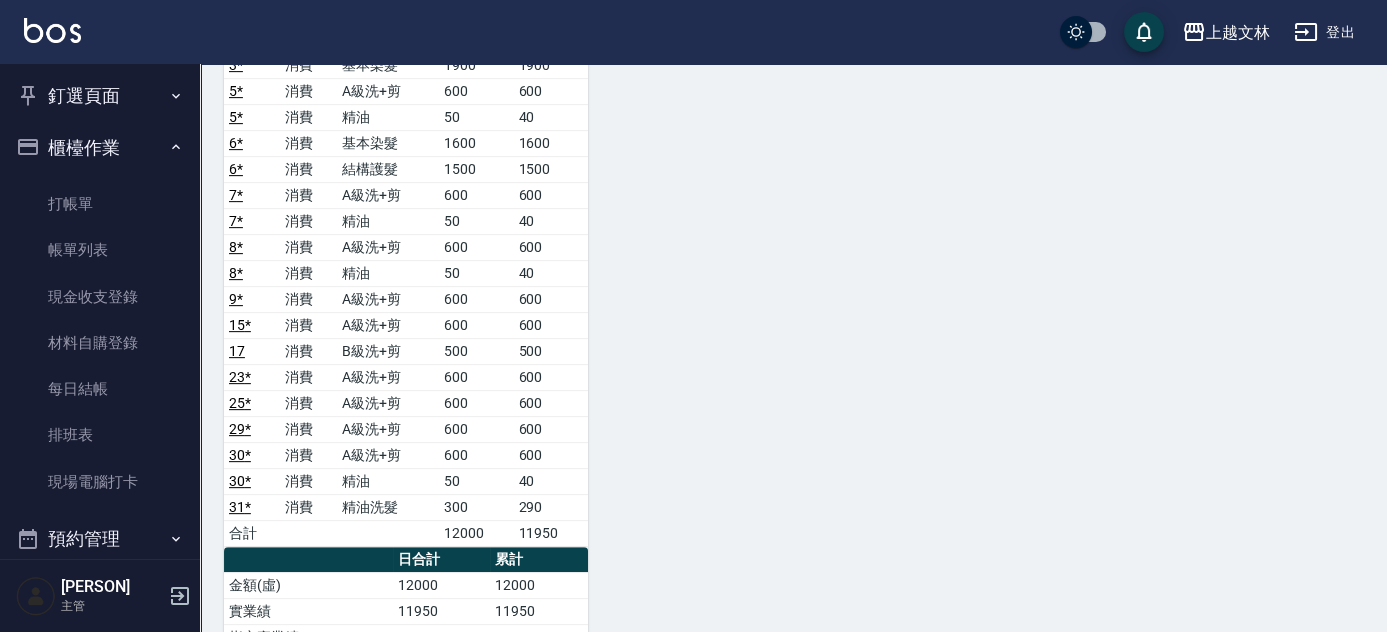 click on "釘選頁面 店家日報表 設計師排行榜 每日結帳 櫃檯作業 打帳單 帳單列表 現金收支登錄 材料自購登錄 每日結帳 排班表 現場電腦打卡 預約管理 預約管理 單日預約紀錄 單週預約紀錄 報表及分析 報表目錄 店家區間累計表 店家日報表 互助日報表 互助月報表 互助排行榜 互助點數明細 互助業績報表 全店業績分析表 營業統計分析表 營業項目月分析表 設計師業績表 設計師日報表 設計師業績分析表 設計師業績月報表 設計師排行榜 商品銷售排行榜 商品消耗明細 單一服務項目查詢 店販抽成明細 店販分類抽成明細 顧客入金餘額表 顧客卡券餘額表 每日非現金明細 每日收支明細 收支分類明細表 非現金明細對帳單 客戶管理 客戶列表 客資篩選匯出 卡券管理 入金管理 員工及薪資 員工列表 全店打卡記錄 考勤排班總表 薪資條 薪資明細表 商品管理 商品分類設定 商品列表" at bounding box center [100, 311] 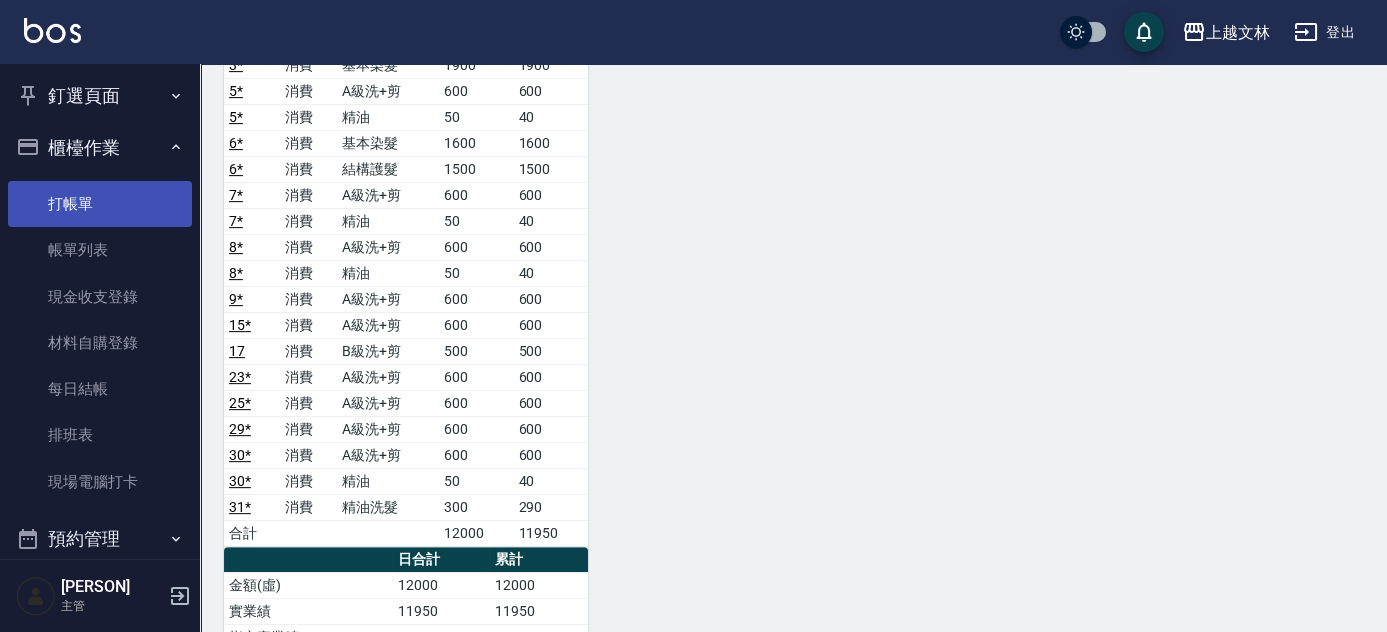 click on "打帳單" at bounding box center (100, 204) 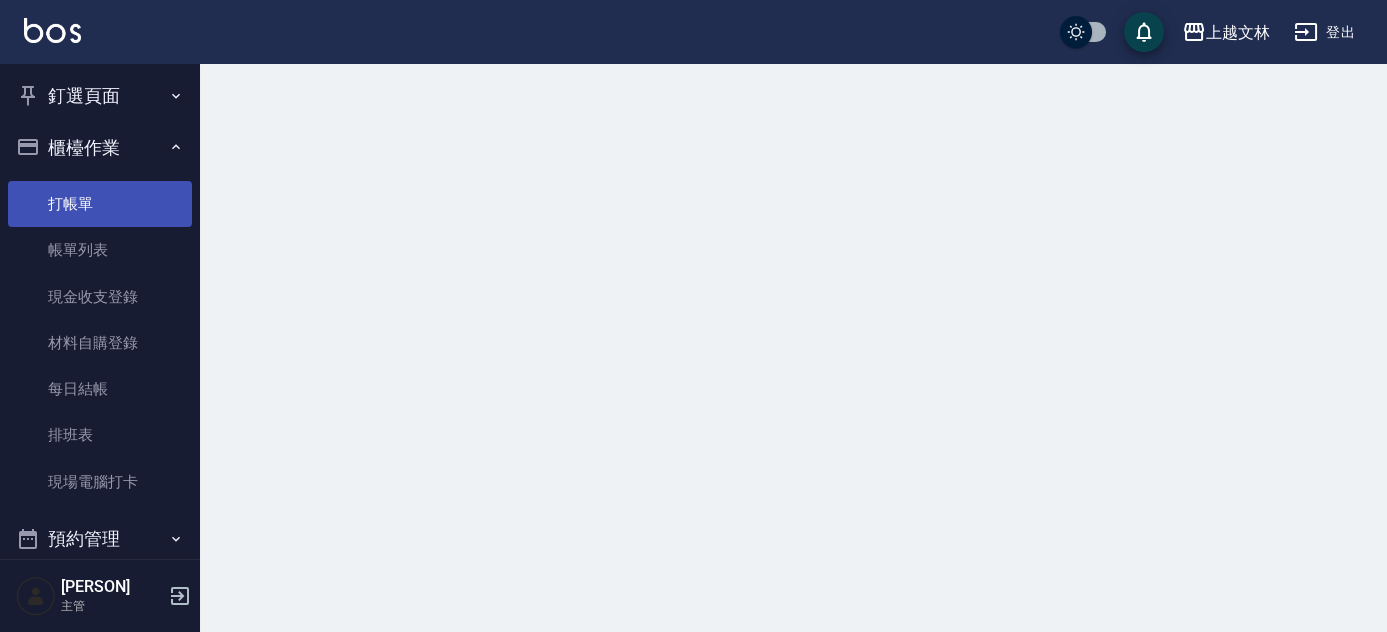 scroll, scrollTop: 0, scrollLeft: 0, axis: both 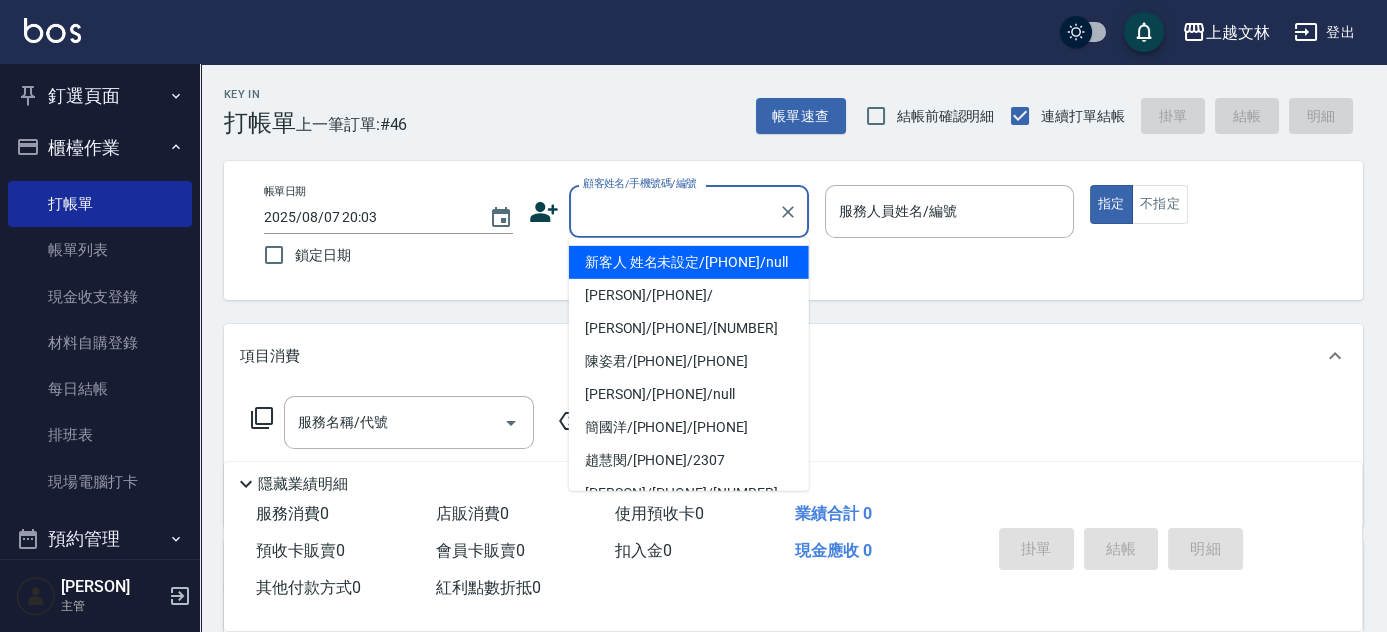 click on "顧客姓名/手機號碼/編號" at bounding box center (674, 211) 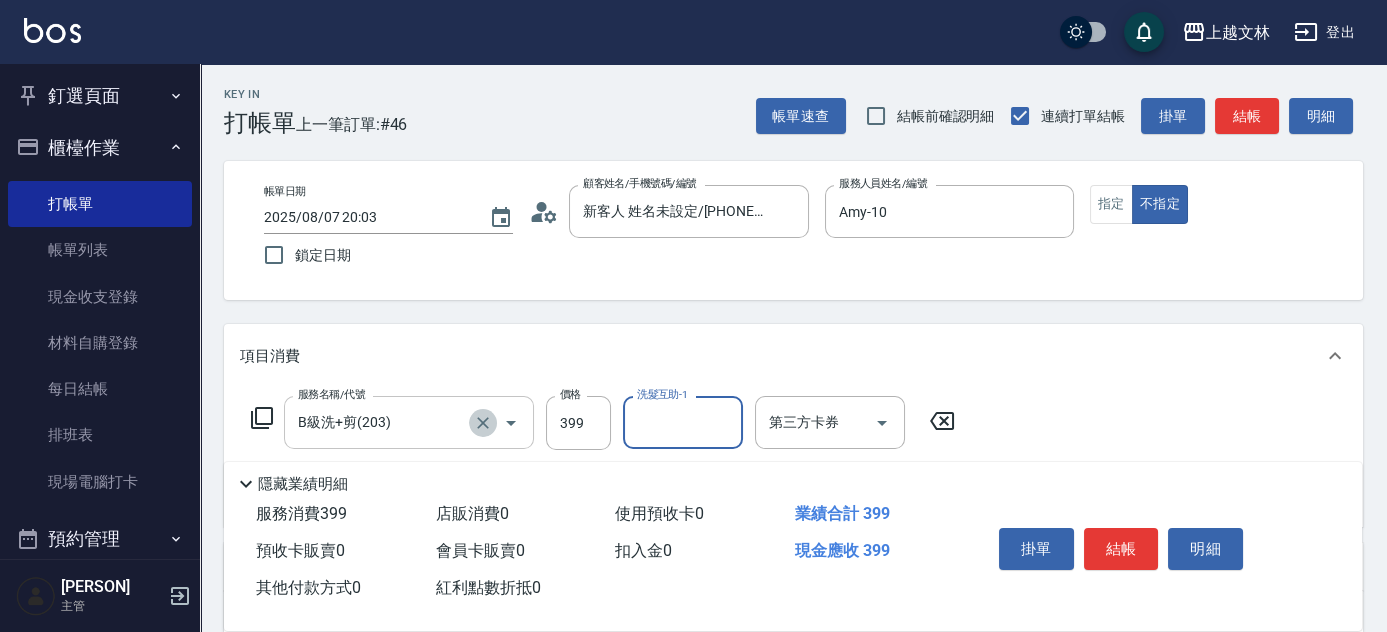 click 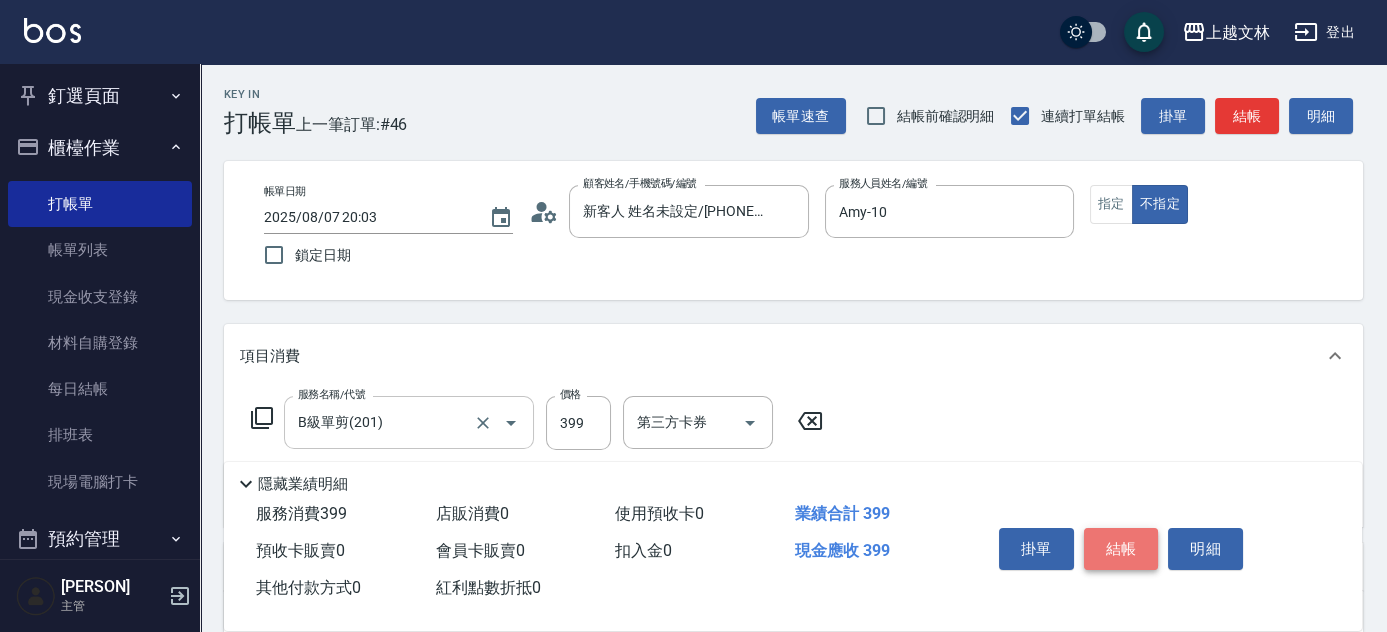 click on "結帳" at bounding box center (1121, 549) 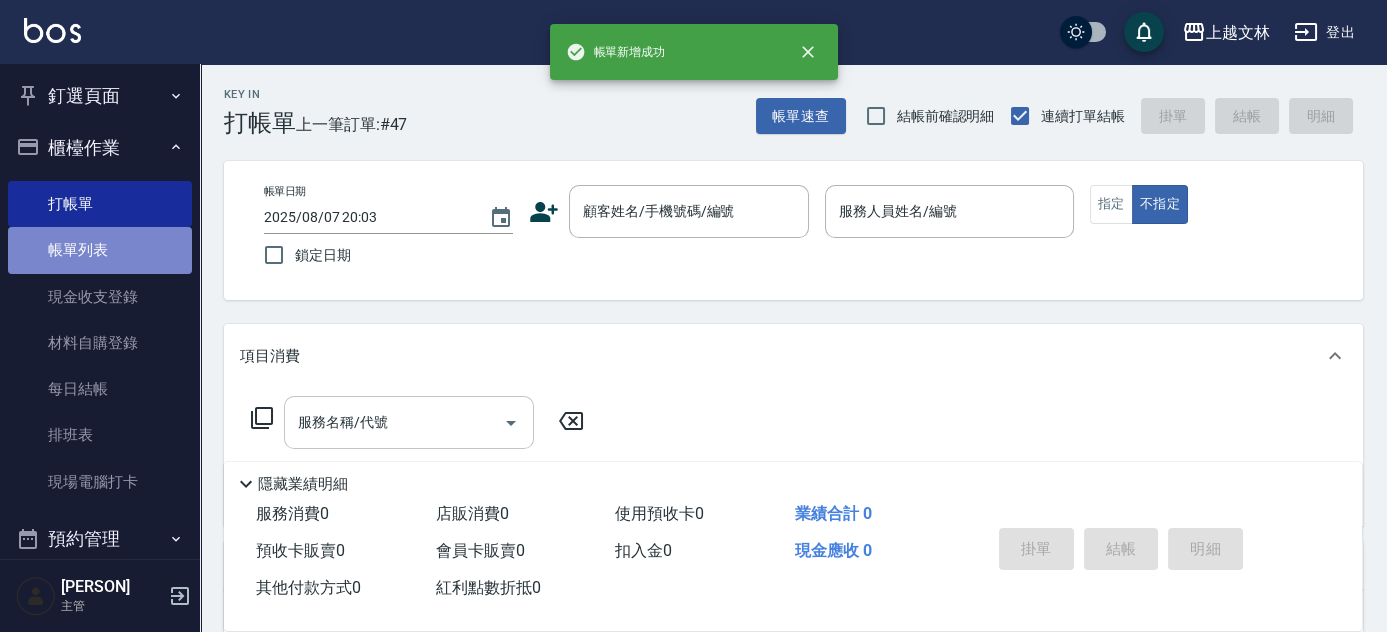click on "帳單列表" at bounding box center [100, 250] 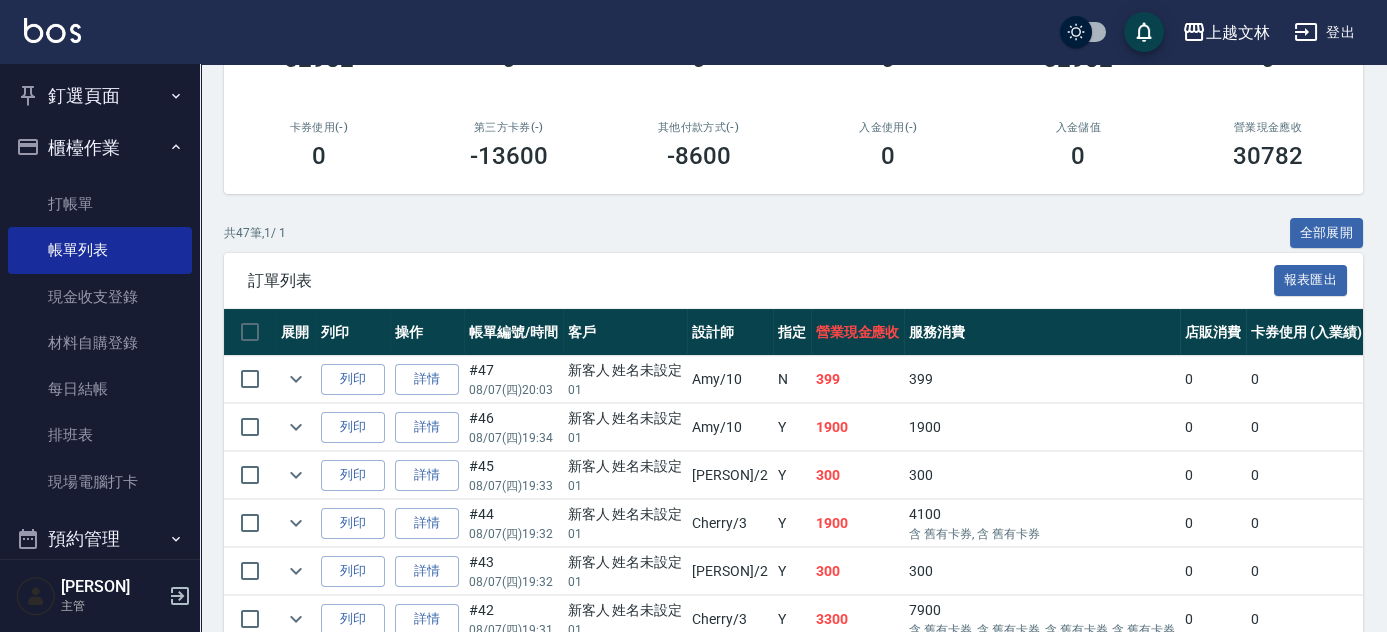 scroll, scrollTop: 408, scrollLeft: 0, axis: vertical 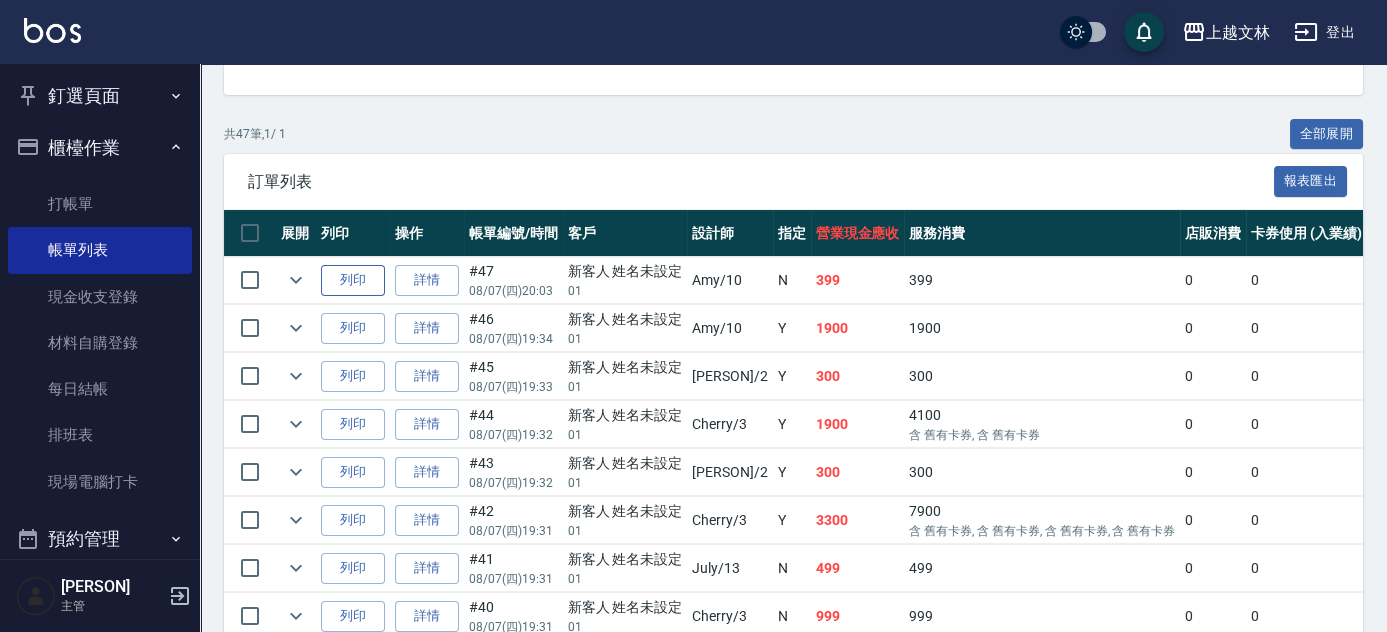 click on "列印" at bounding box center [353, 280] 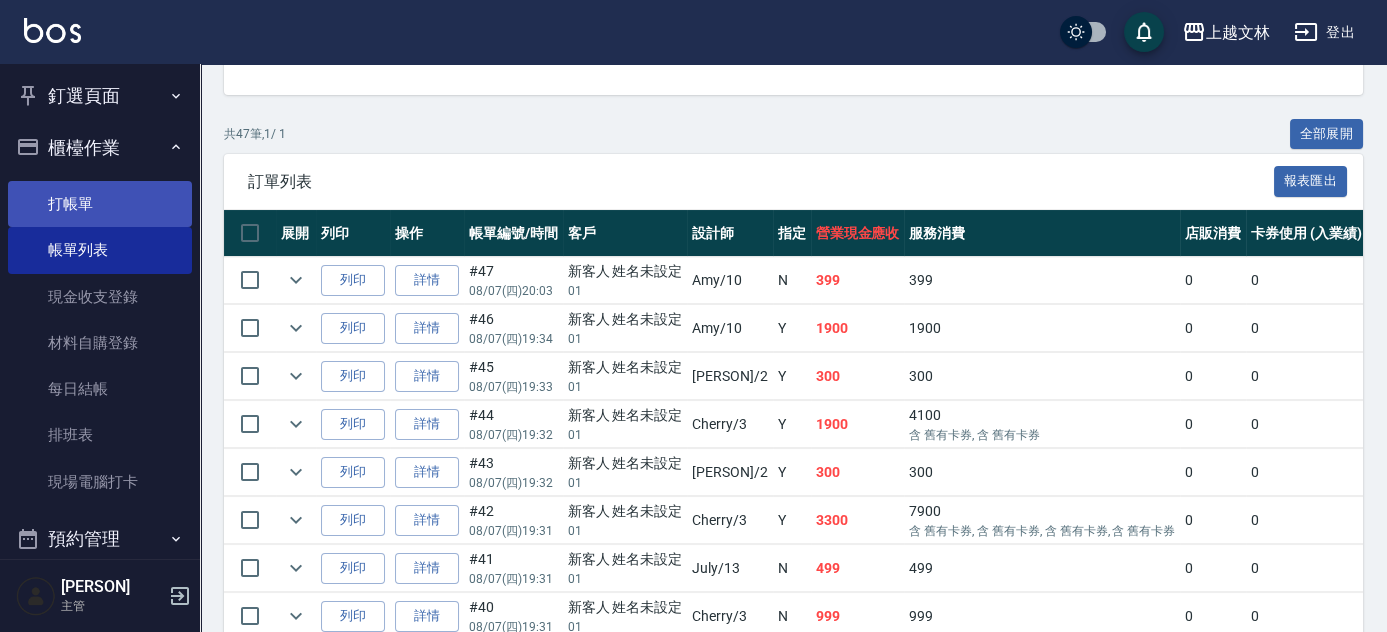 click on "打帳單" at bounding box center (100, 204) 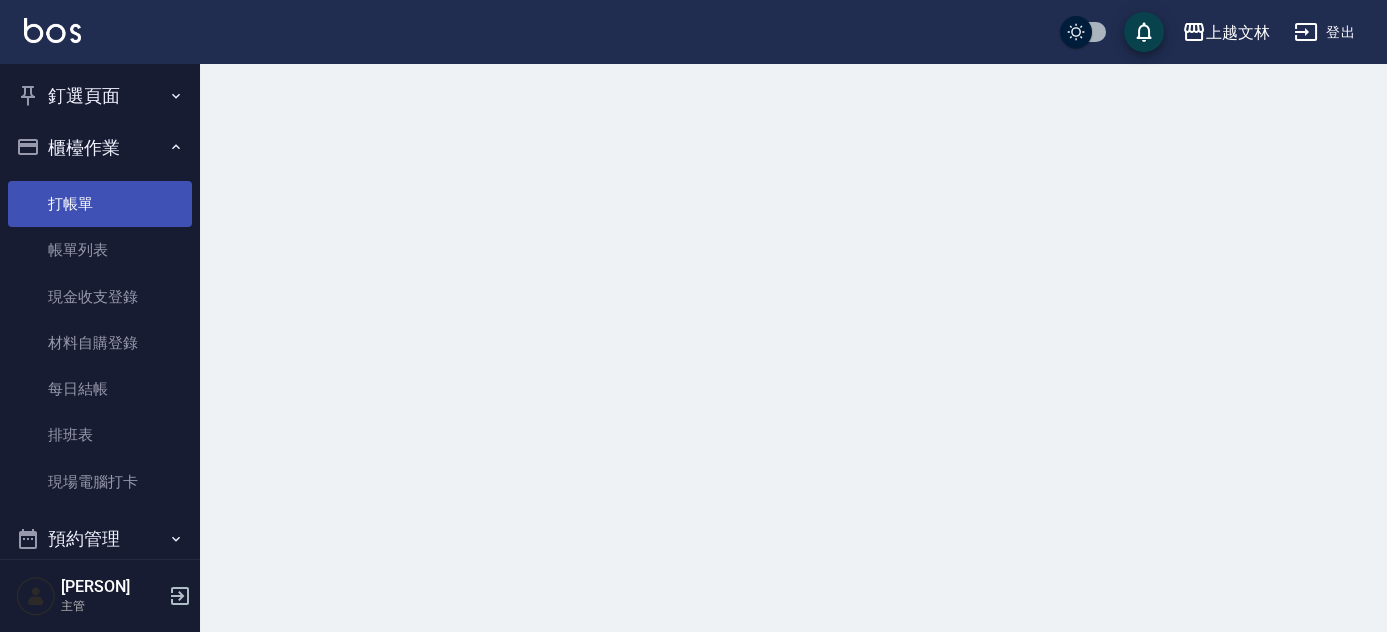 scroll, scrollTop: 0, scrollLeft: 0, axis: both 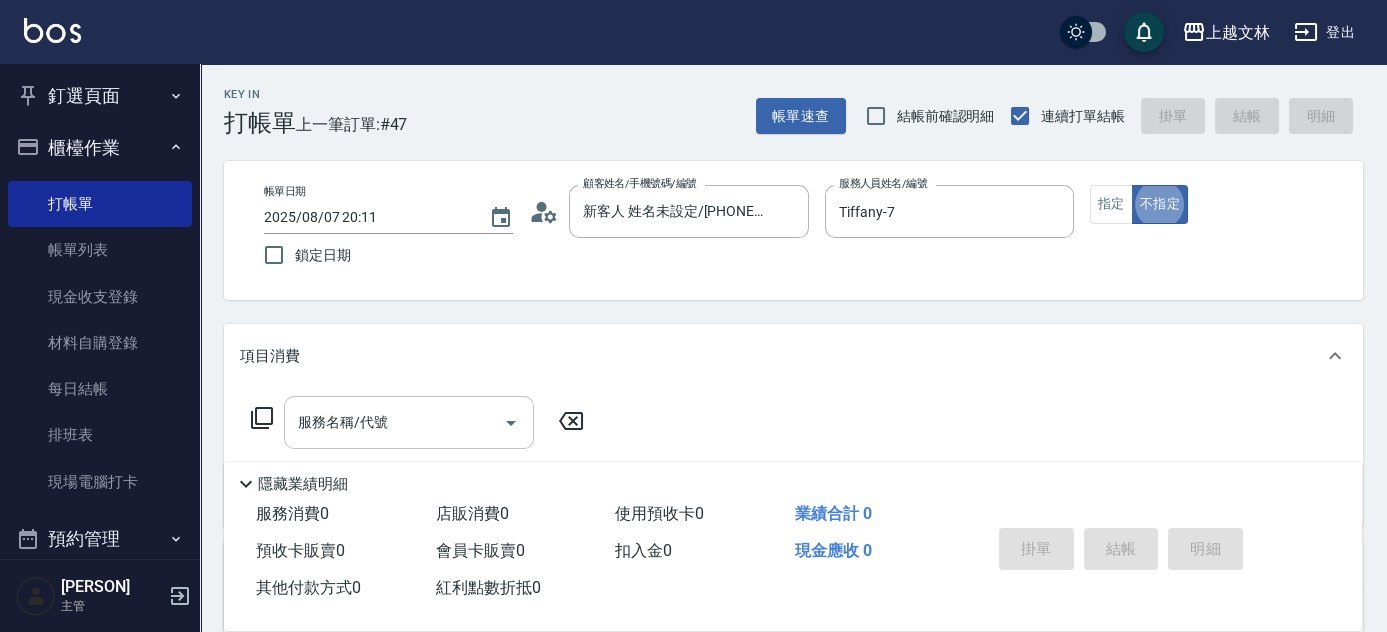 click on "服務名稱/代號 服務名稱/代號" at bounding box center [409, 422] 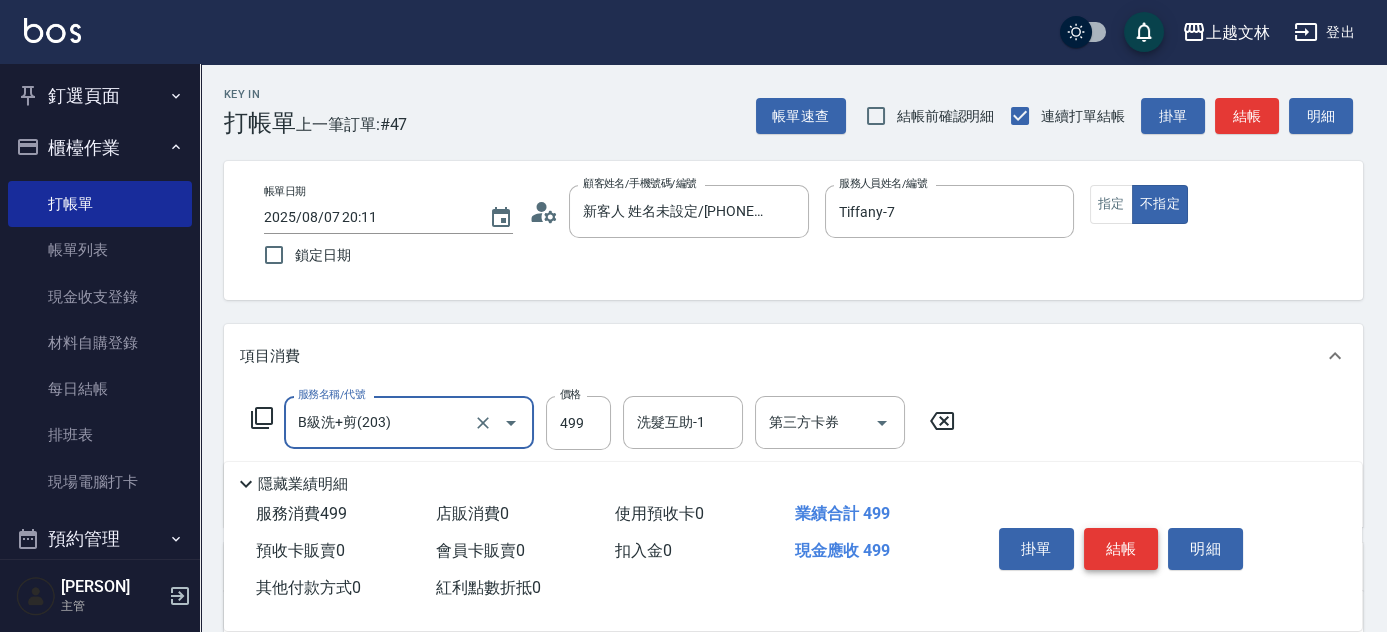 drag, startPoint x: 1119, startPoint y: 545, endPoint x: 1110, endPoint y: 538, distance: 11.401754 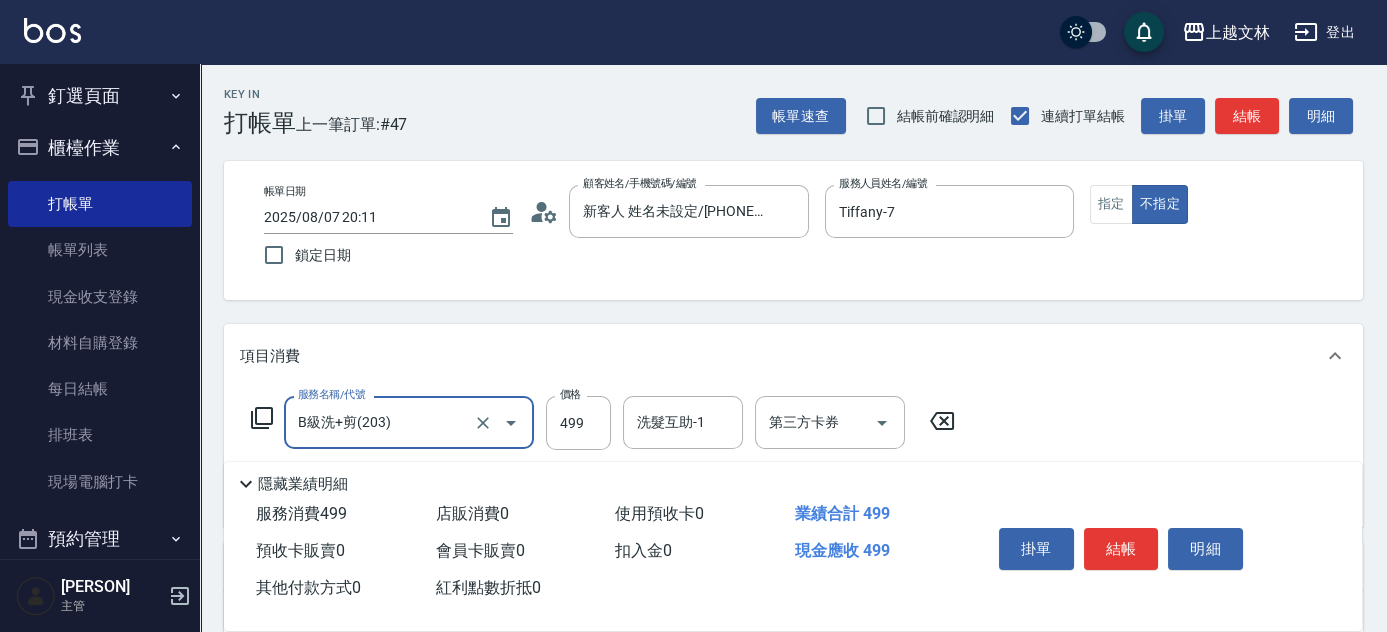 click on "結帳" at bounding box center (1121, 549) 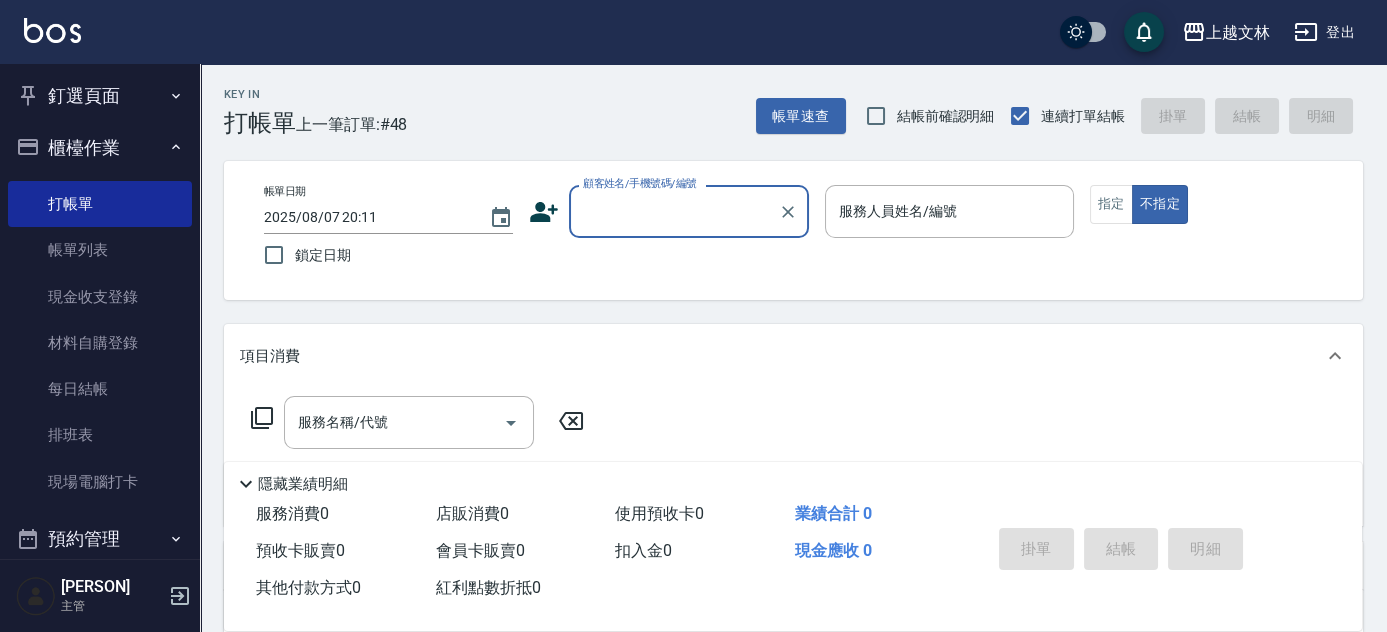 click on "顧客姓名/手機號碼/編號" at bounding box center (674, 211) 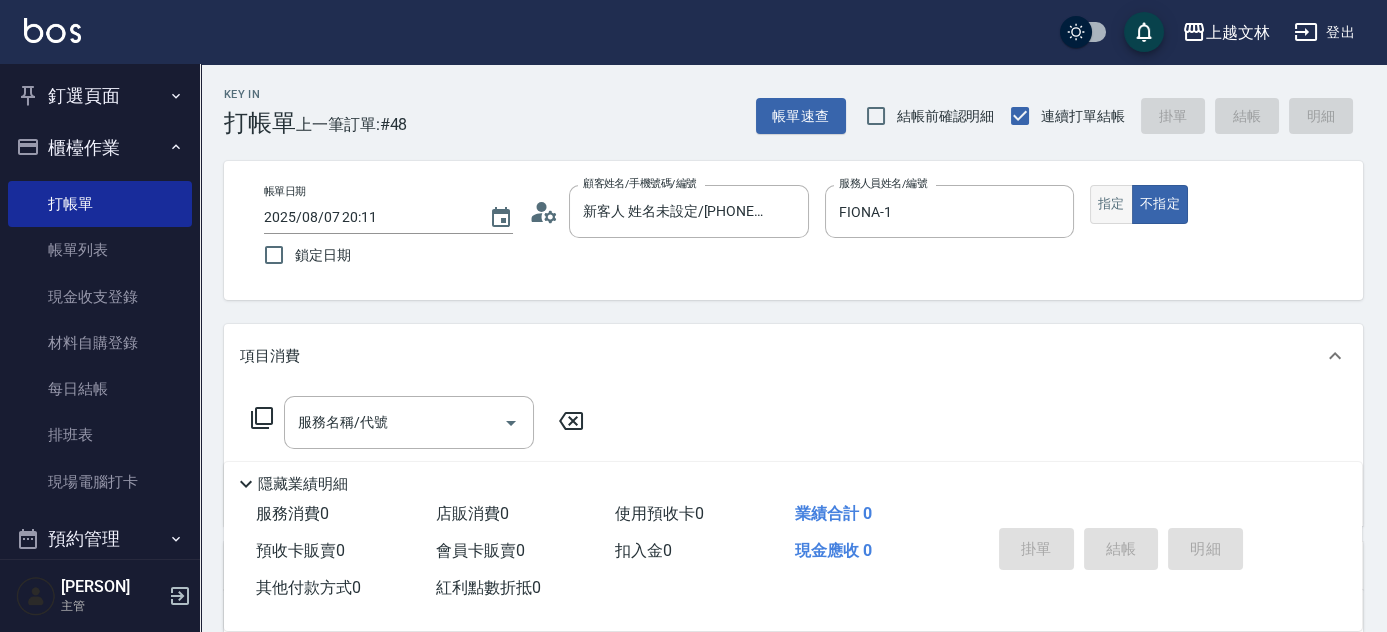 click on "指定" at bounding box center (1111, 204) 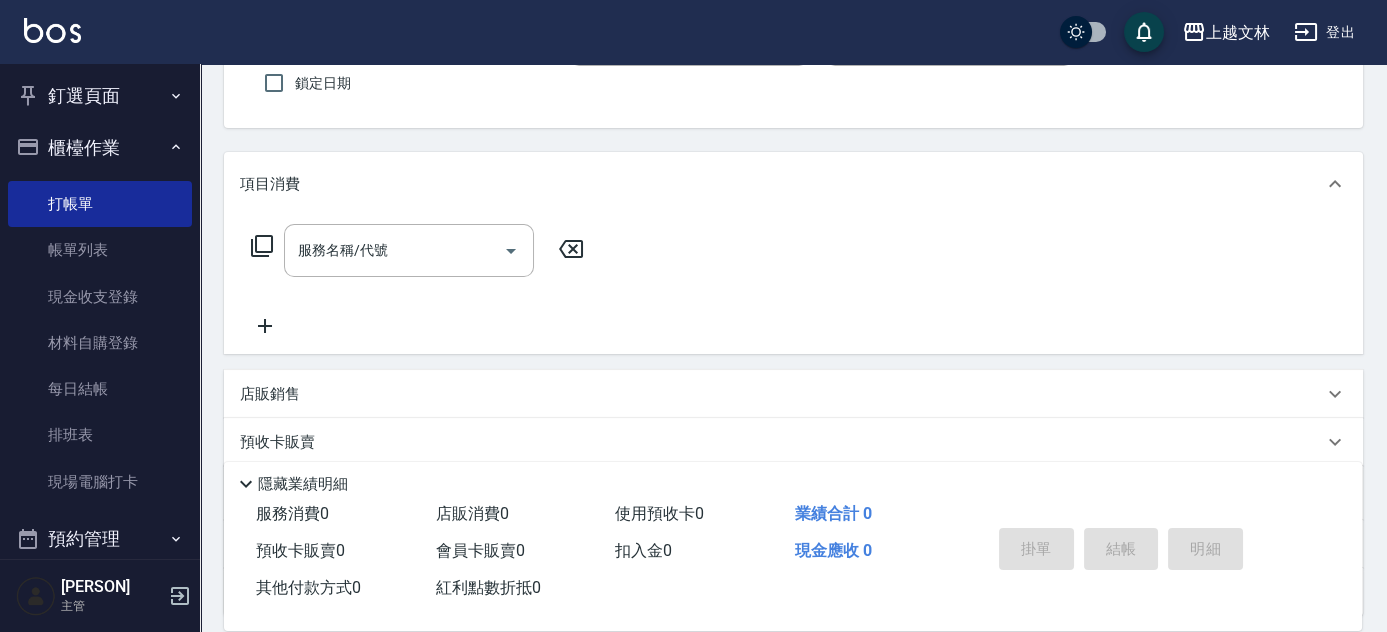 scroll, scrollTop: 181, scrollLeft: 0, axis: vertical 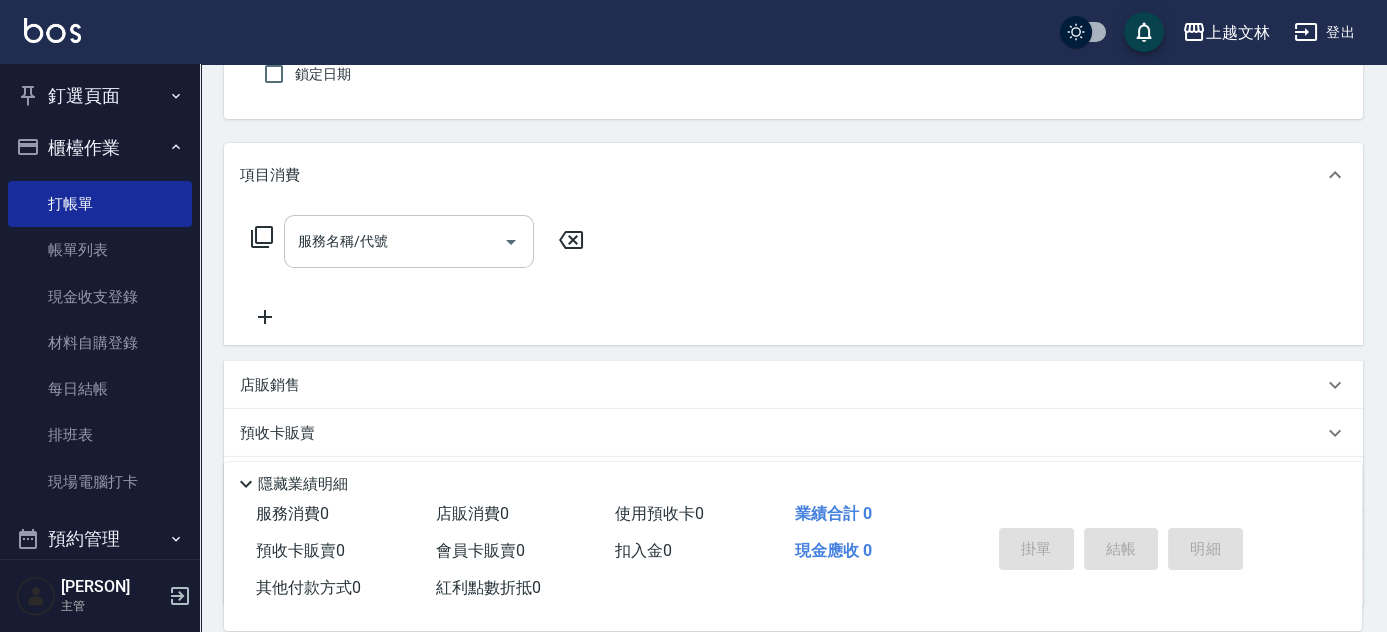 click on "服務名稱/代號" at bounding box center [394, 241] 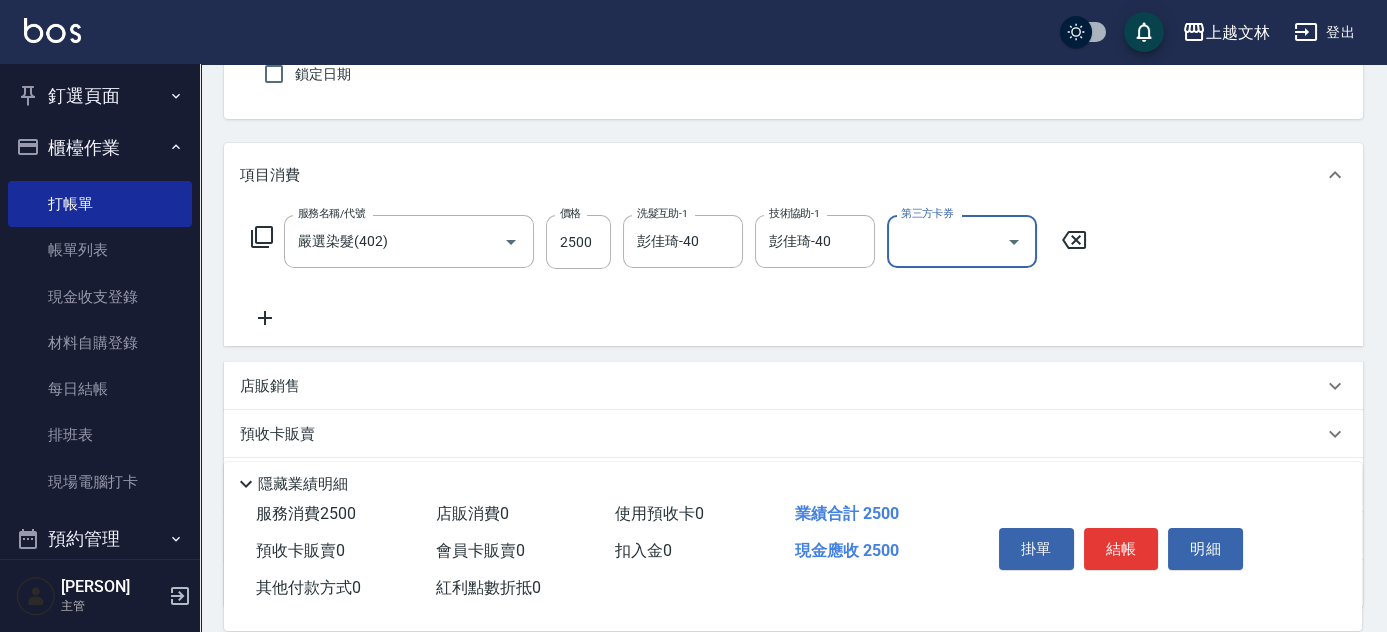 scroll, scrollTop: 0, scrollLeft: 0, axis: both 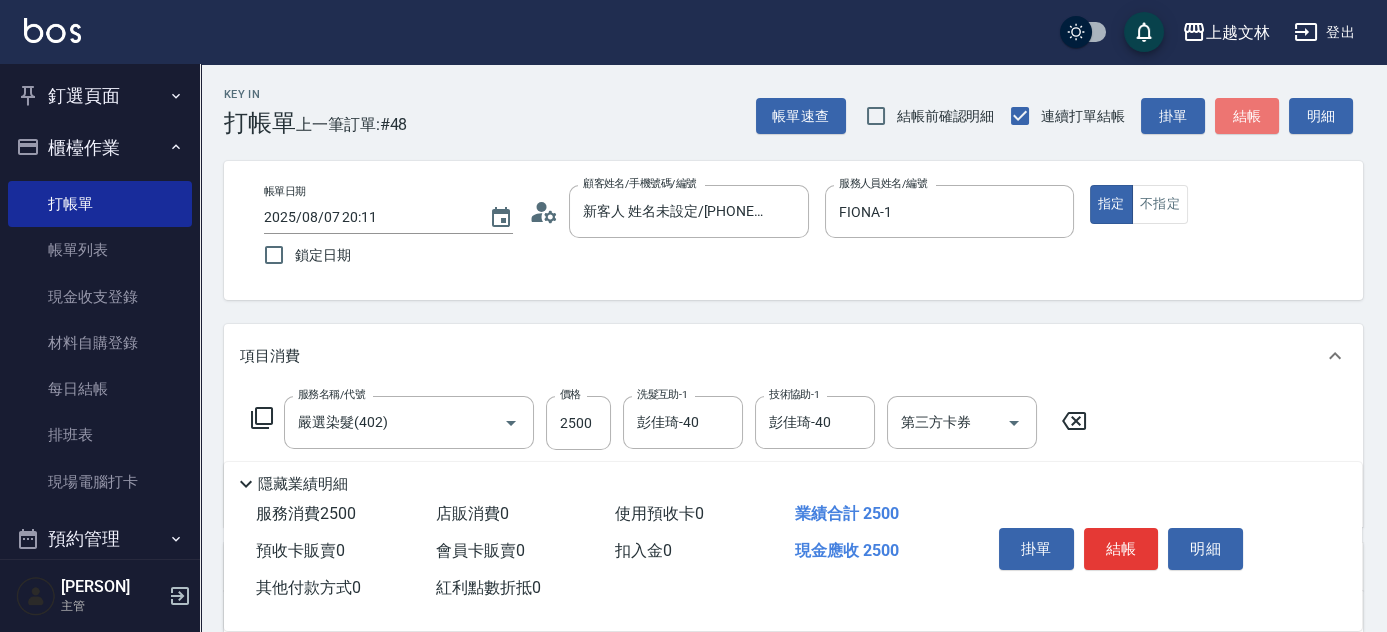 drag, startPoint x: 1256, startPoint y: 112, endPoint x: 1231, endPoint y: 95, distance: 30.232433 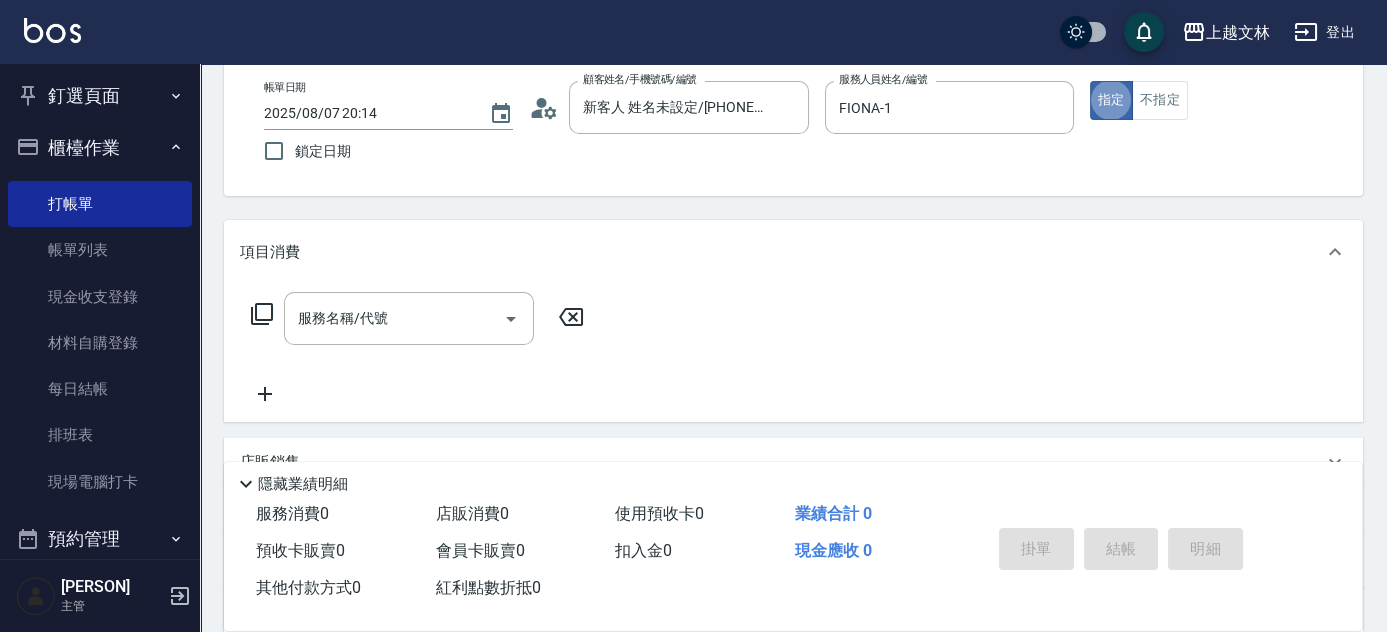 scroll, scrollTop: 136, scrollLeft: 0, axis: vertical 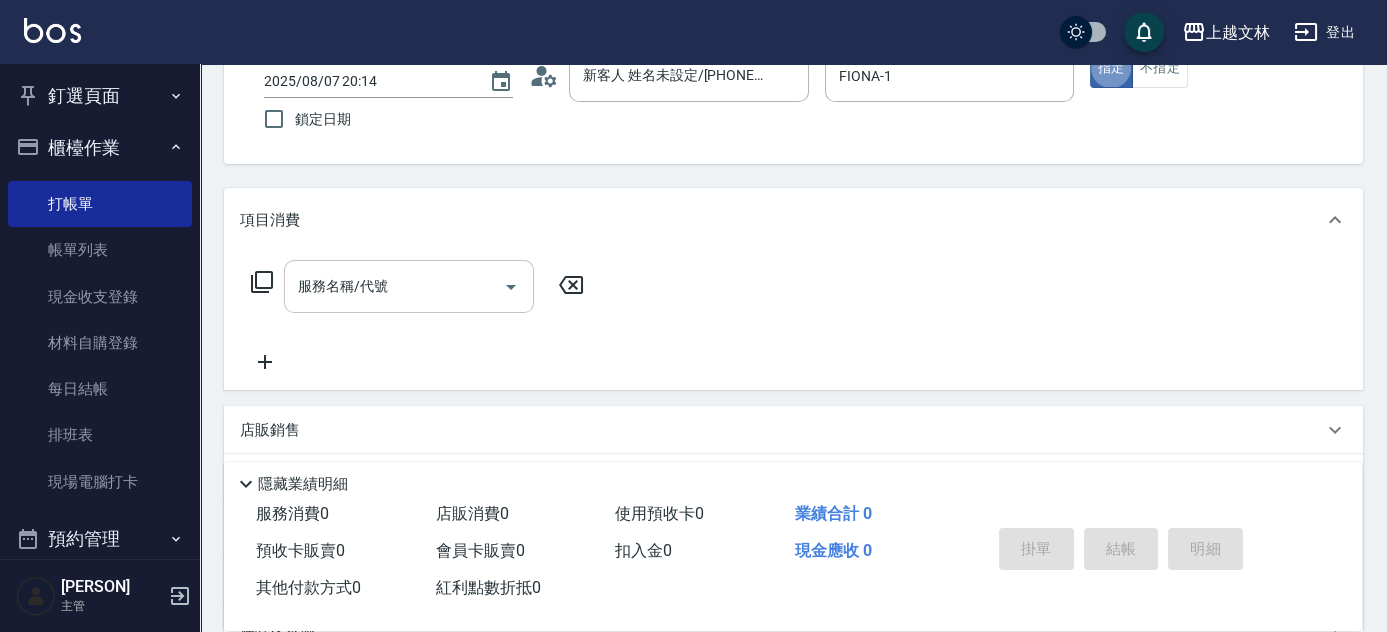 click on "服務名稱/代號" at bounding box center [394, 286] 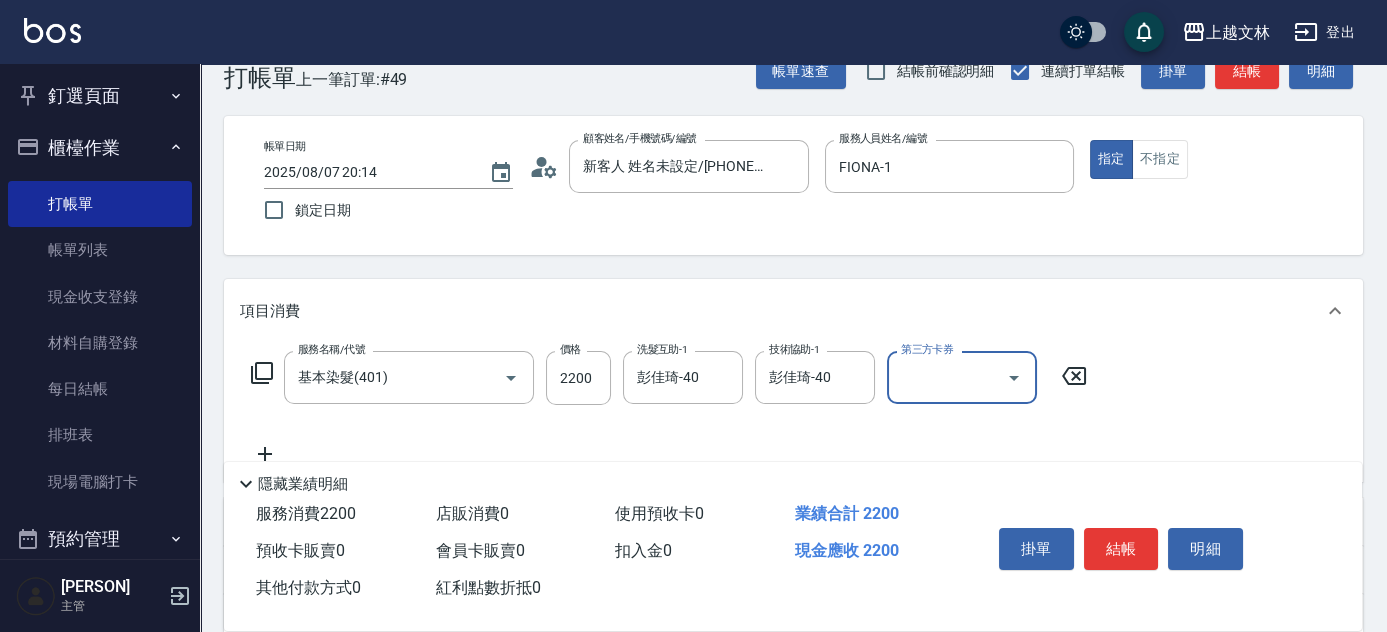scroll, scrollTop: 0, scrollLeft: 0, axis: both 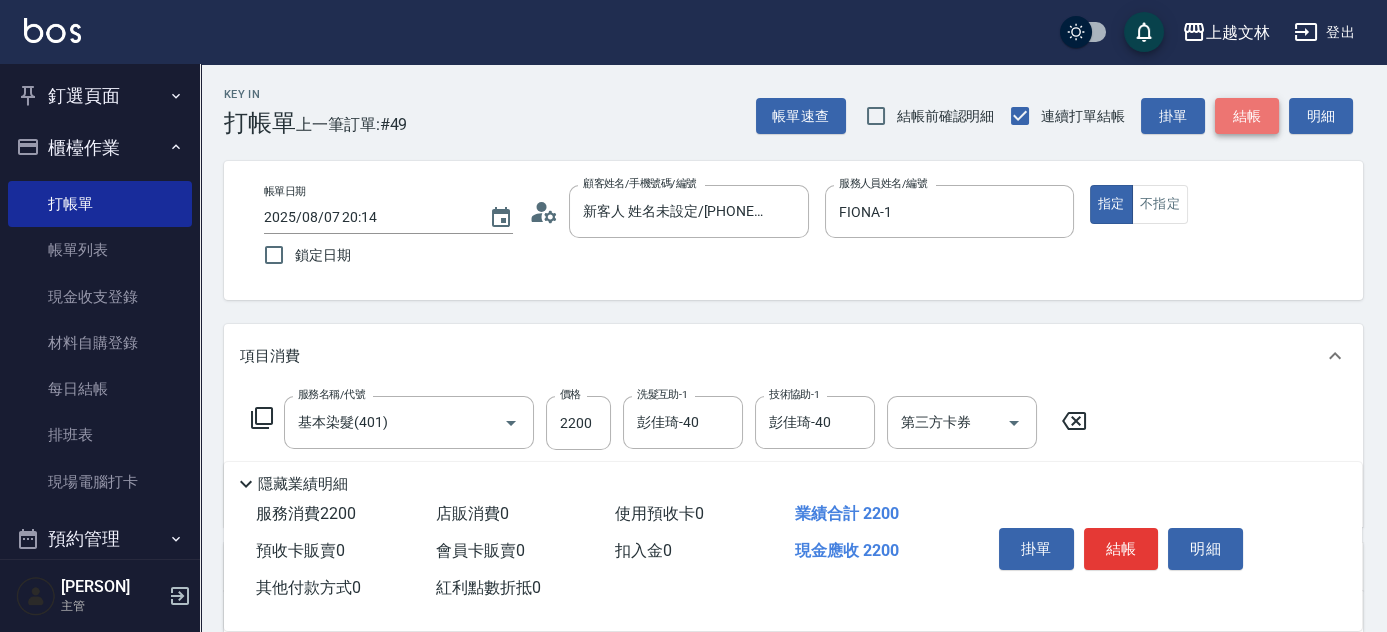 click on "結帳" at bounding box center [1247, 116] 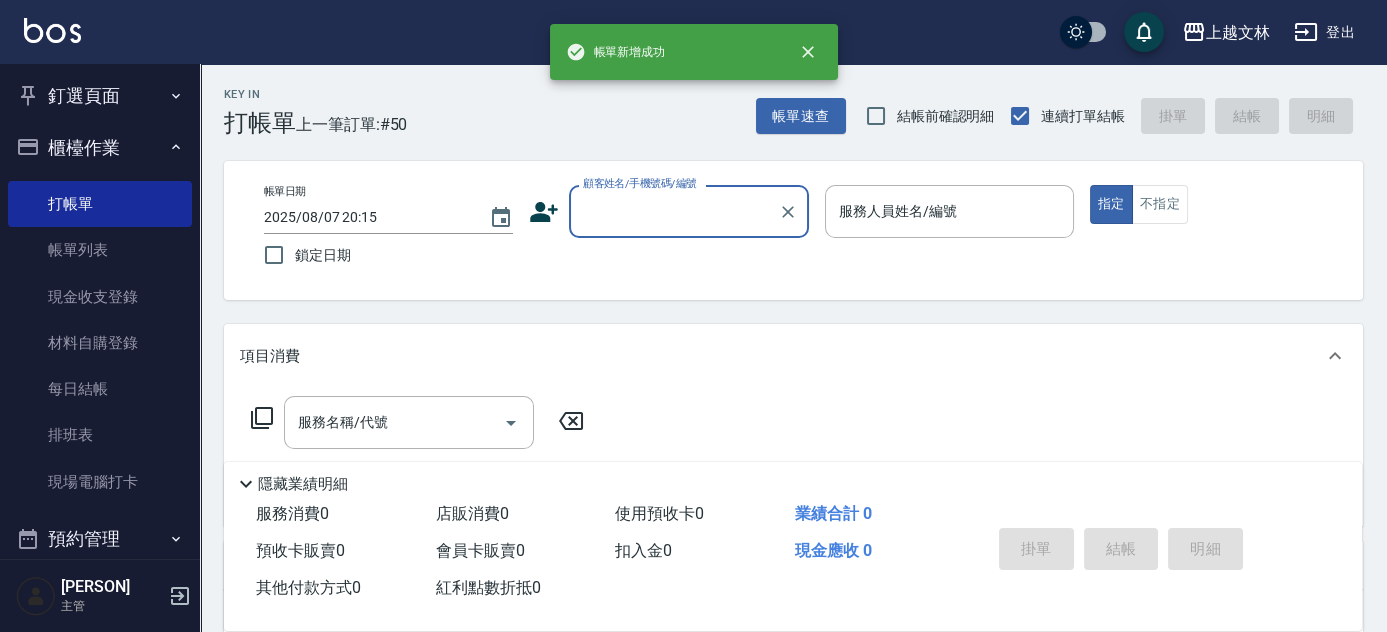 click on "顧客姓名/手機號碼/編號" at bounding box center [674, 211] 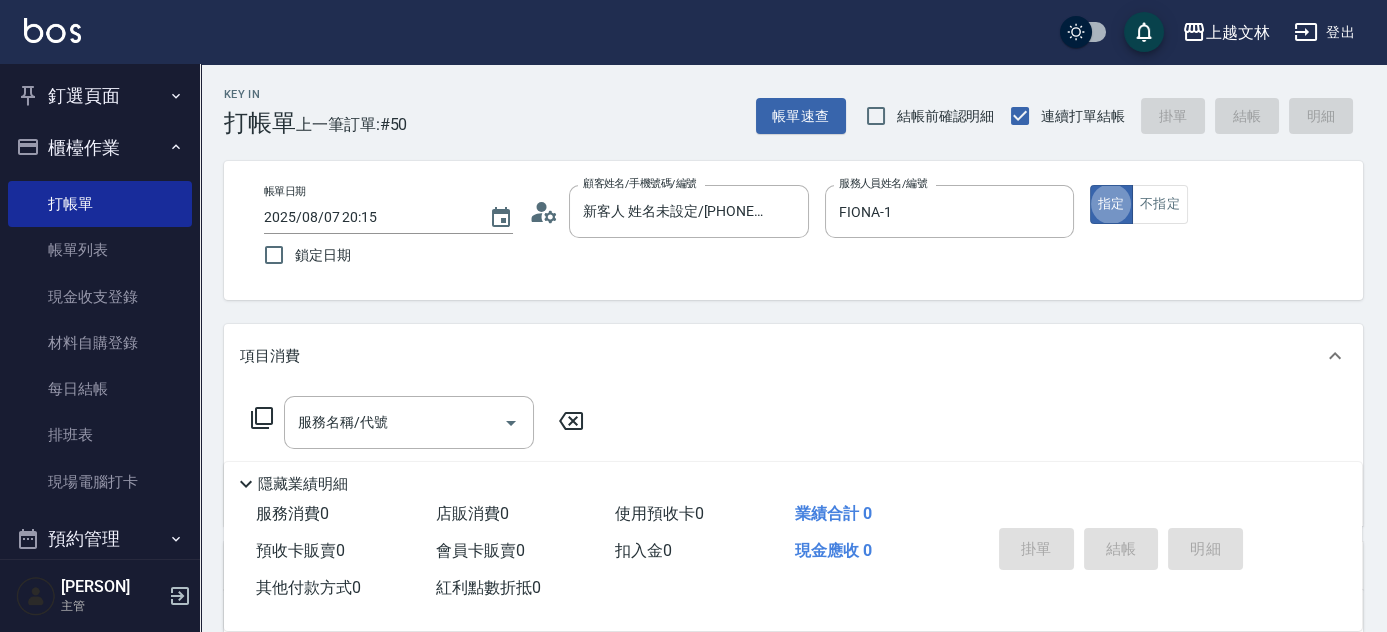 click on "服務名稱/代號 服務名稱/代號" at bounding box center (409, 422) 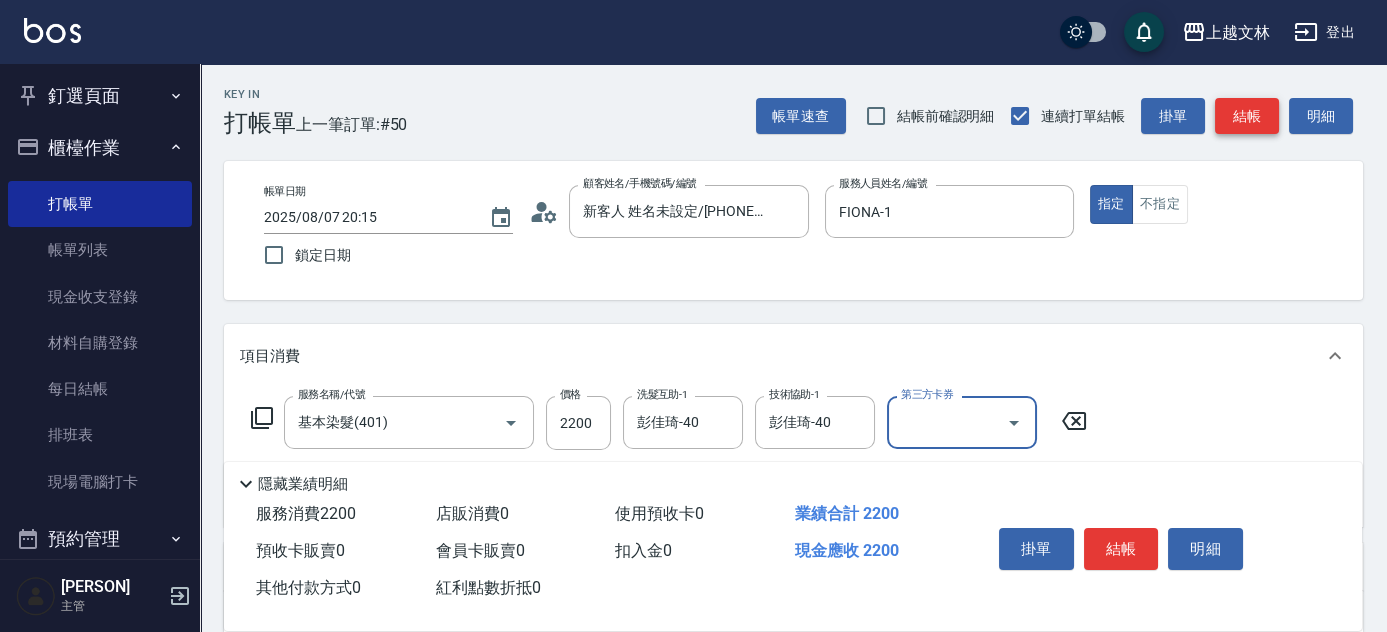 click on "結帳" at bounding box center [1247, 116] 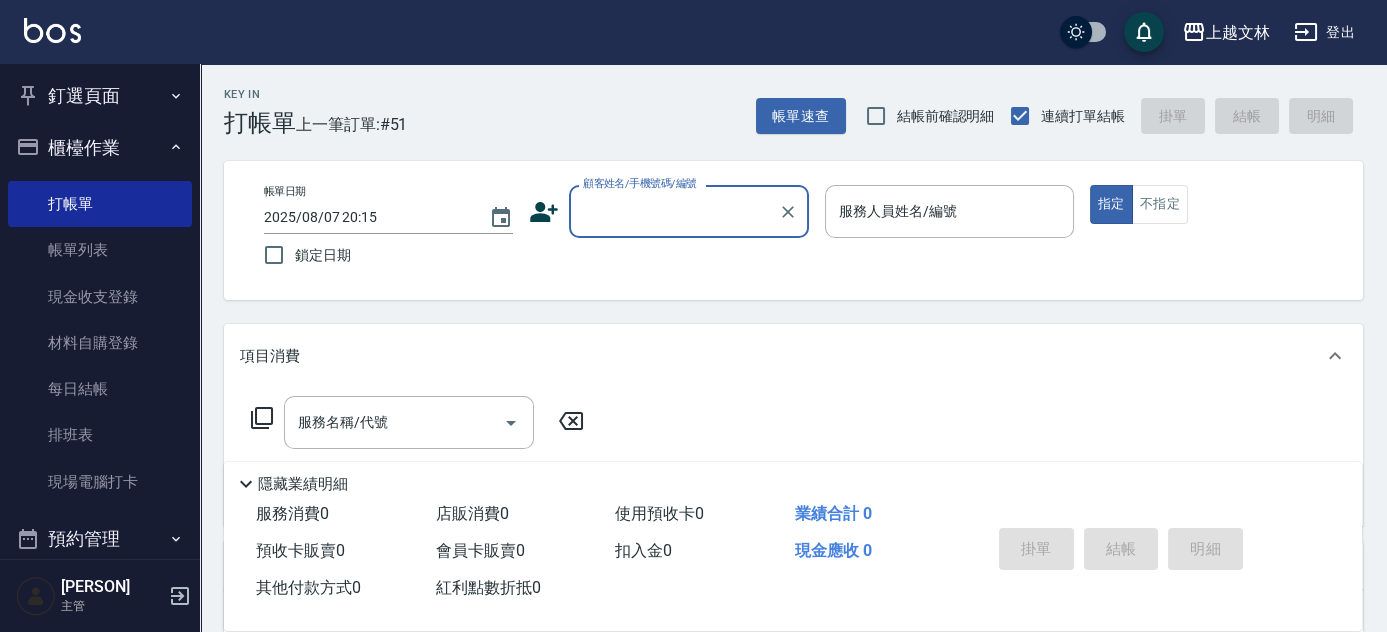 drag, startPoint x: 693, startPoint y: 206, endPoint x: 657, endPoint y: 215, distance: 37.107952 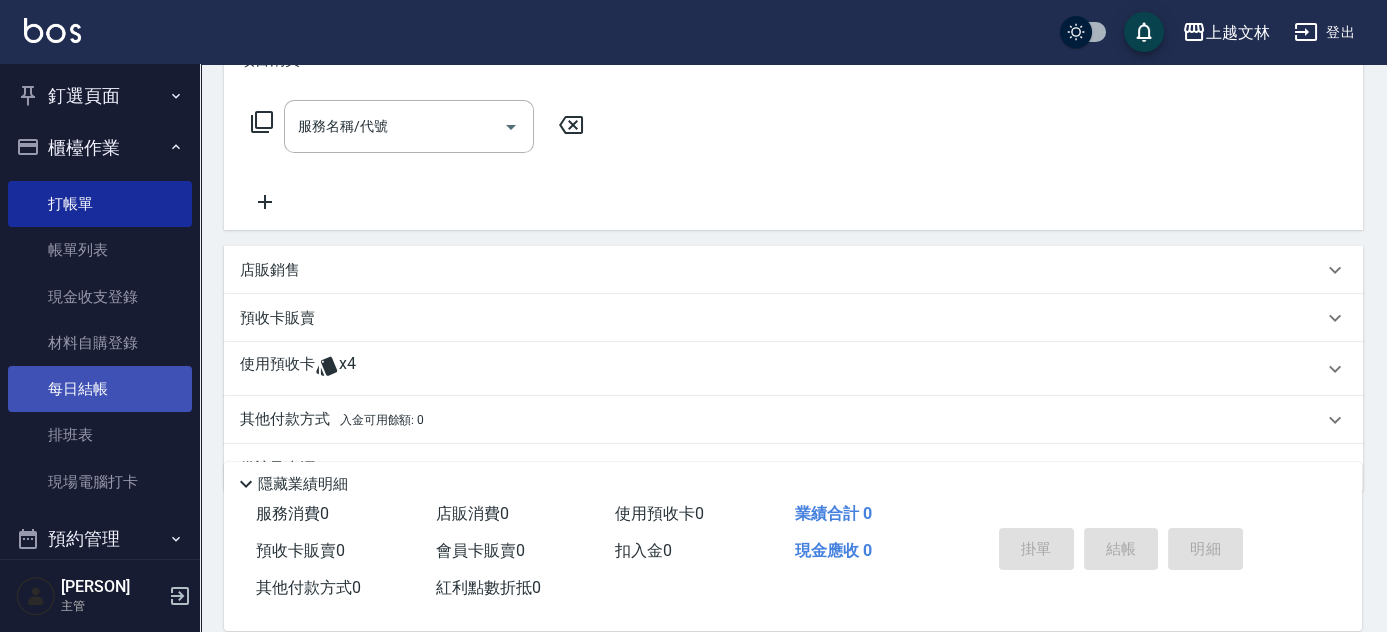 scroll, scrollTop: 303, scrollLeft: 0, axis: vertical 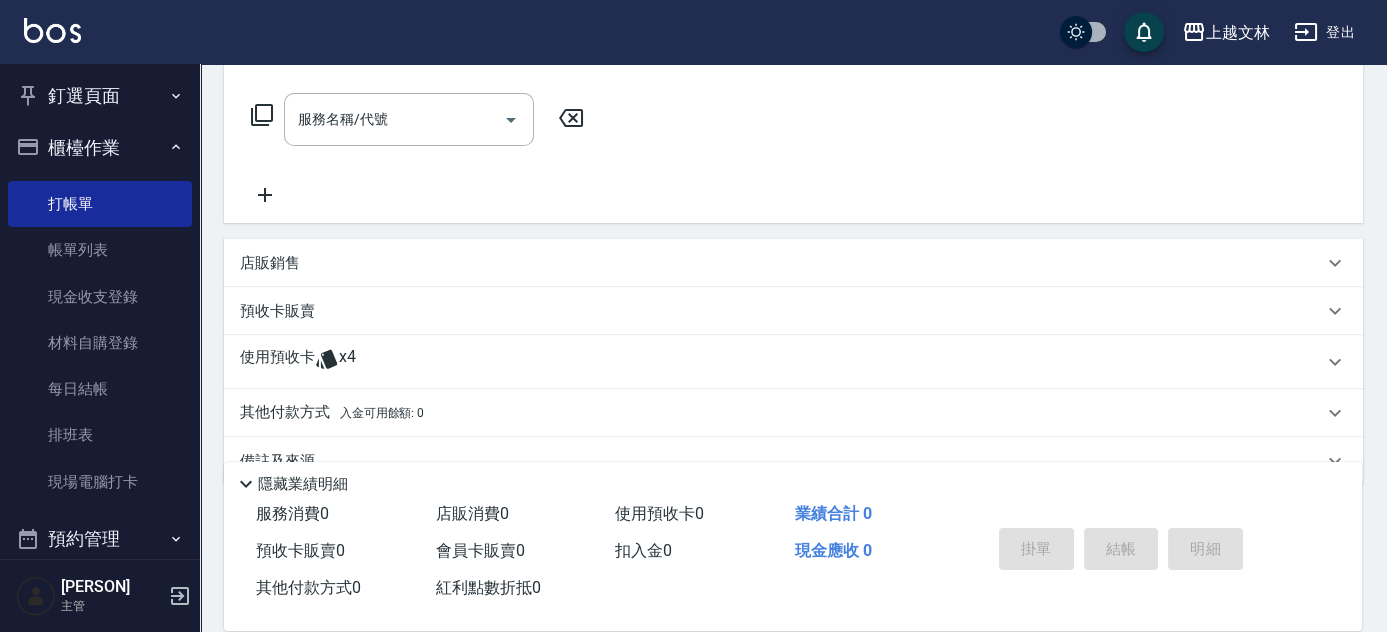 click 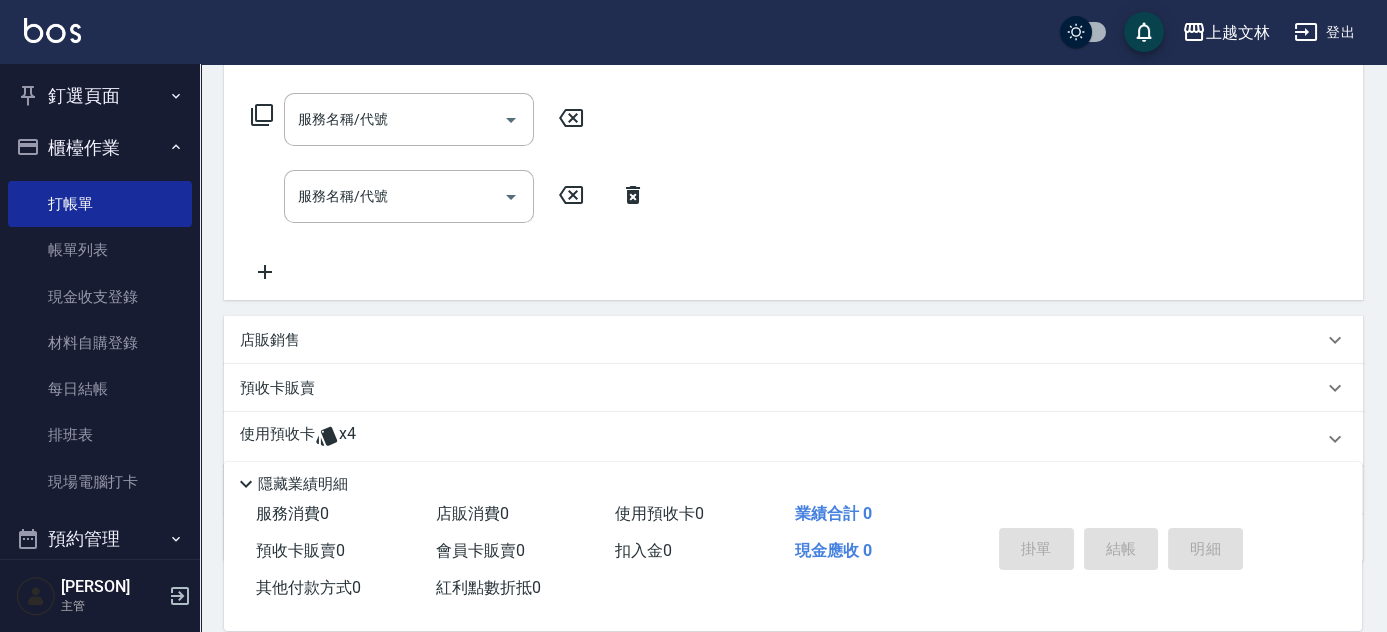 click 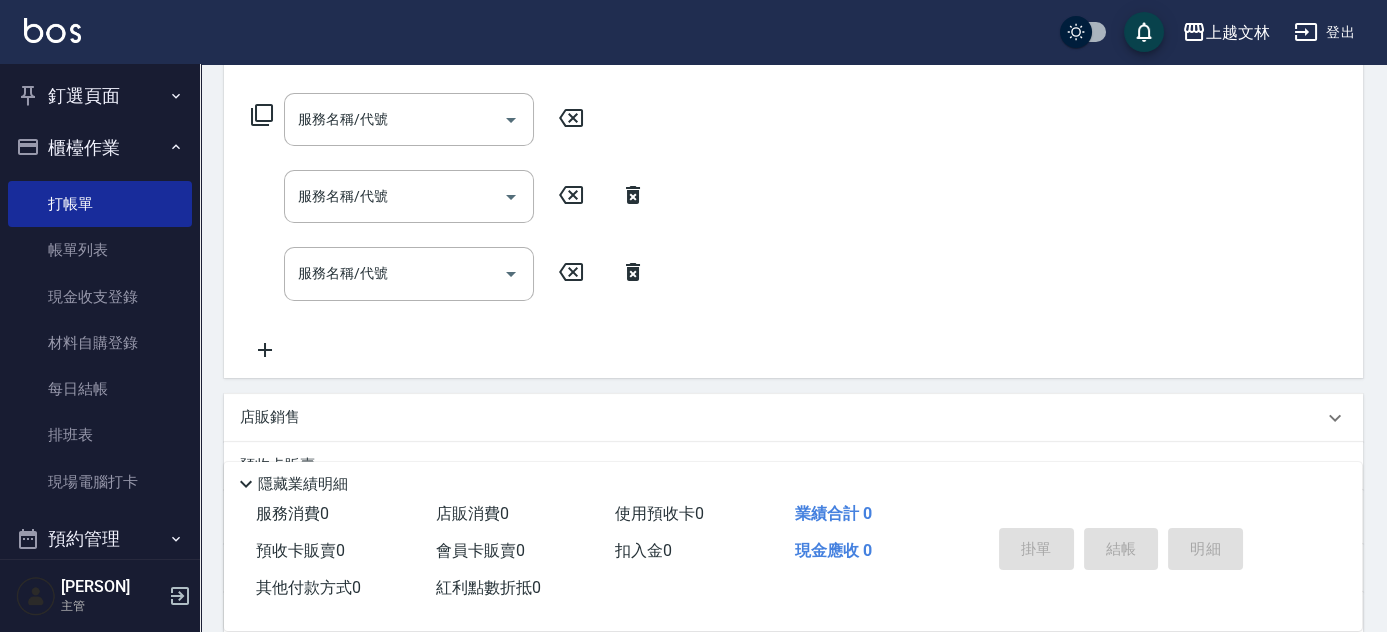 click on "服務名稱/代號 服務名稱/代號 服務名稱/代號 服務名稱/代號 服務名稱/代號 服務名稱/代號" at bounding box center [449, 227] 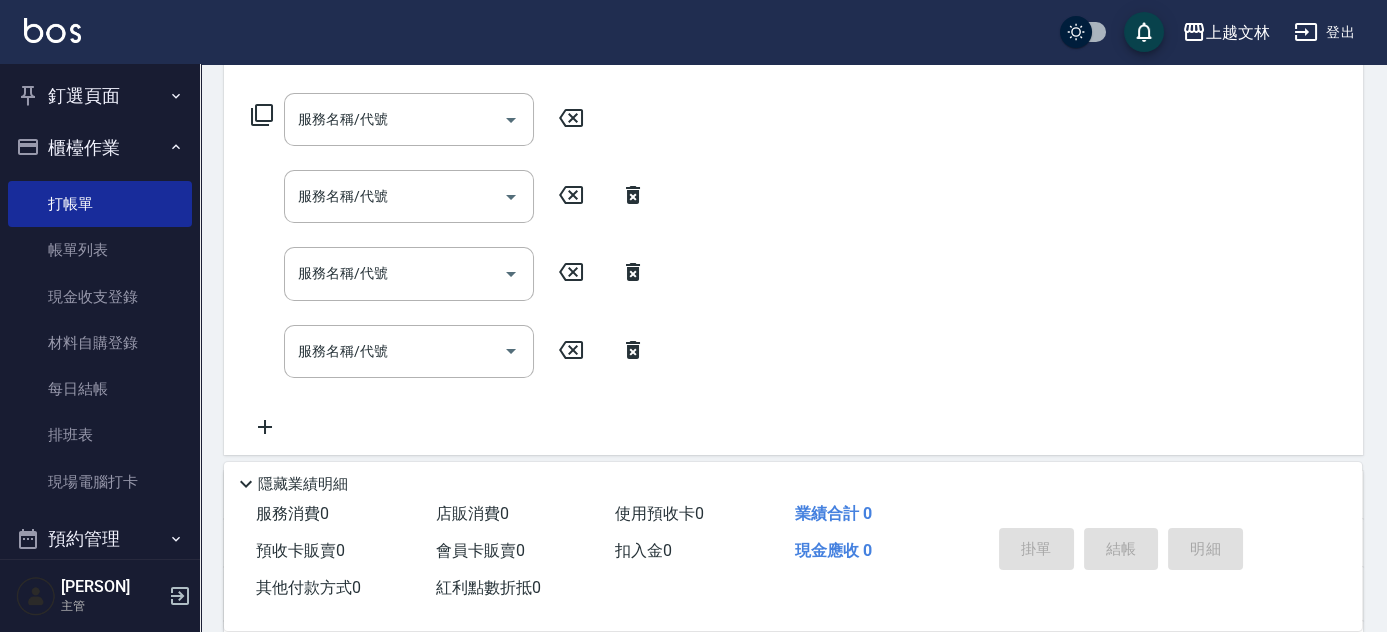 click 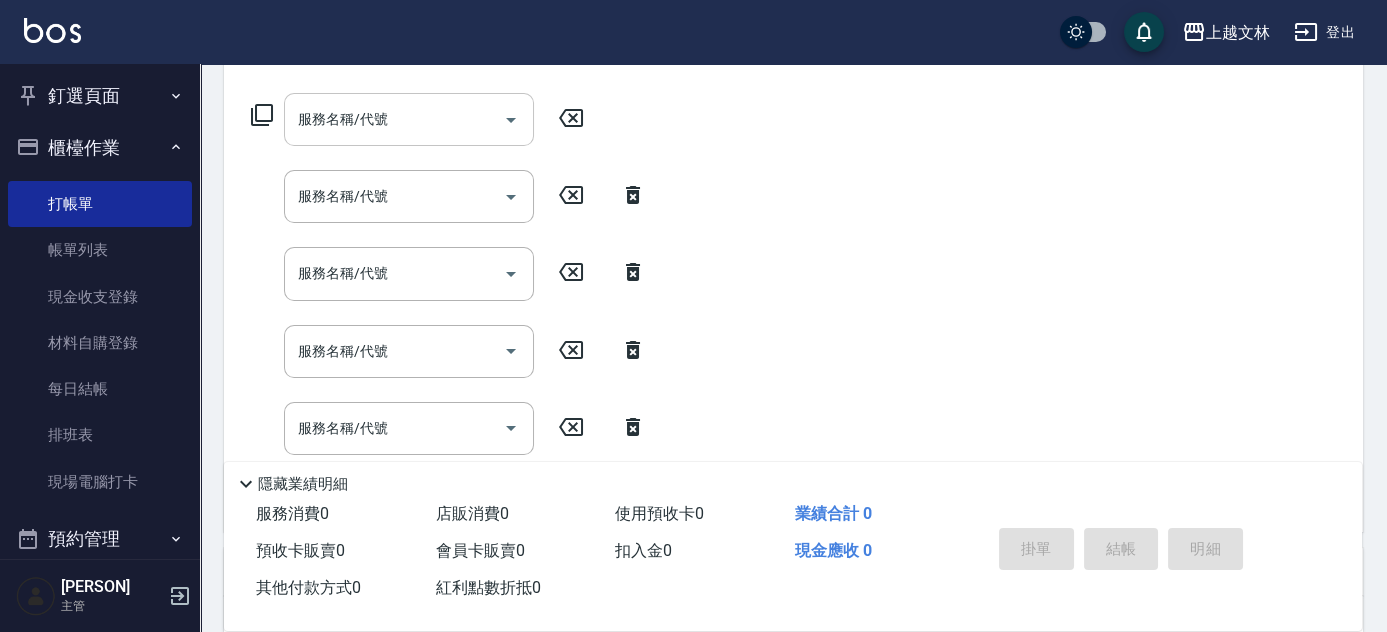 click on "服務名稱/代號" at bounding box center [394, 119] 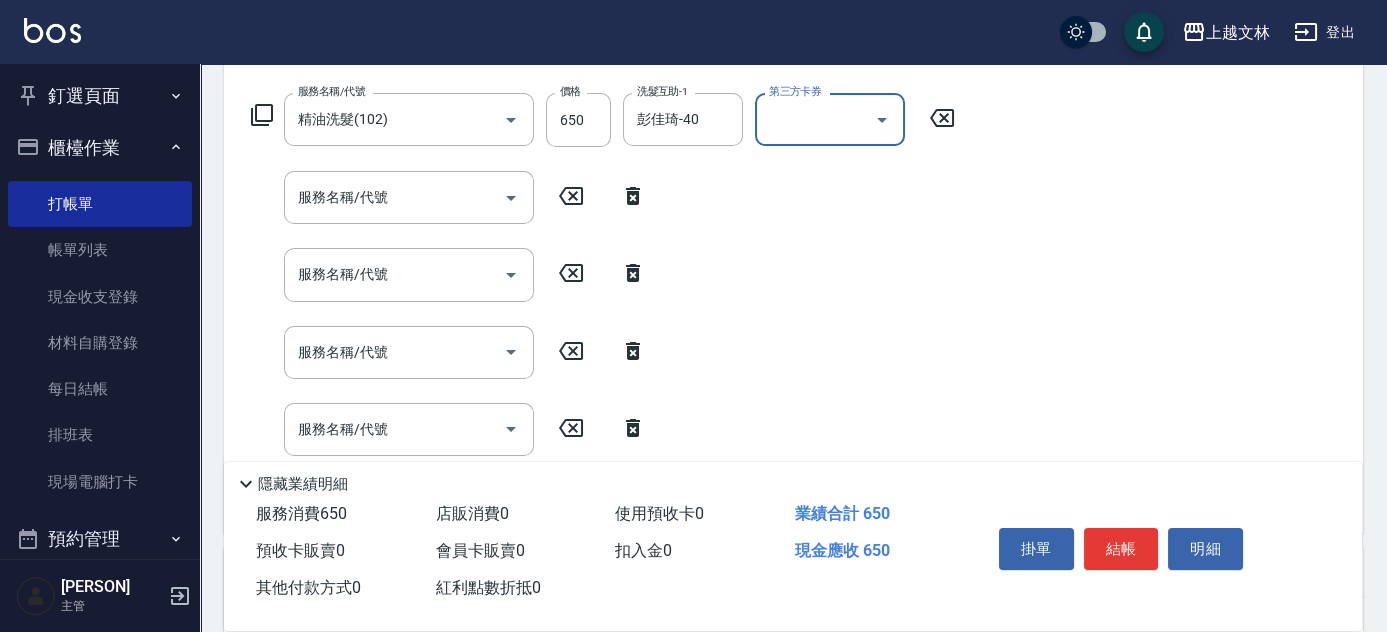 click on "服務名稱/代號" at bounding box center (394, 197) 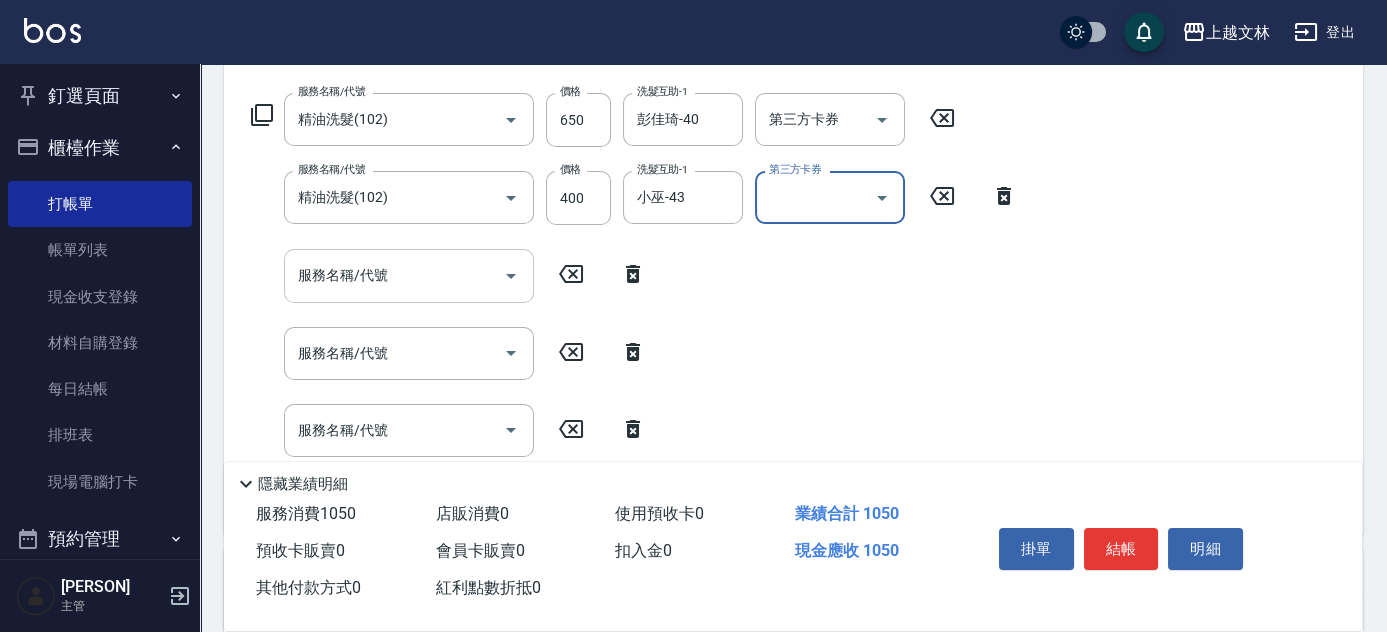 click on "服務名稱/代號" at bounding box center [394, 275] 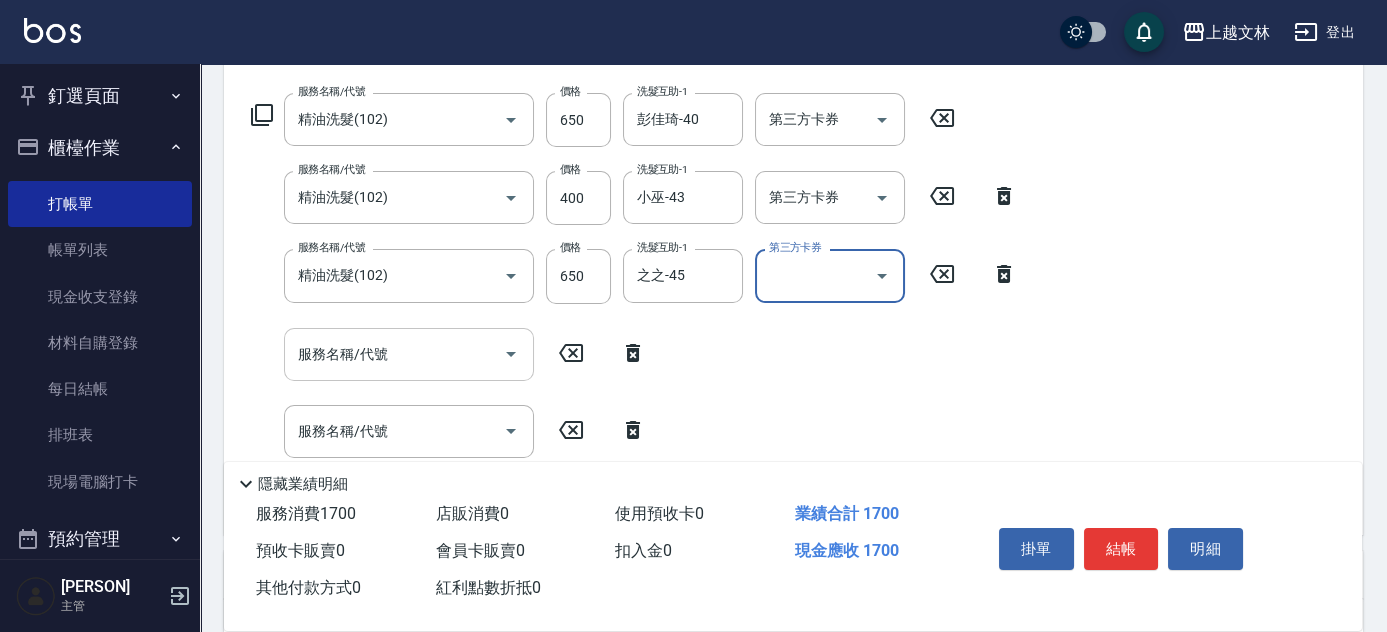 click on "服務名稱/代號" at bounding box center (394, 354) 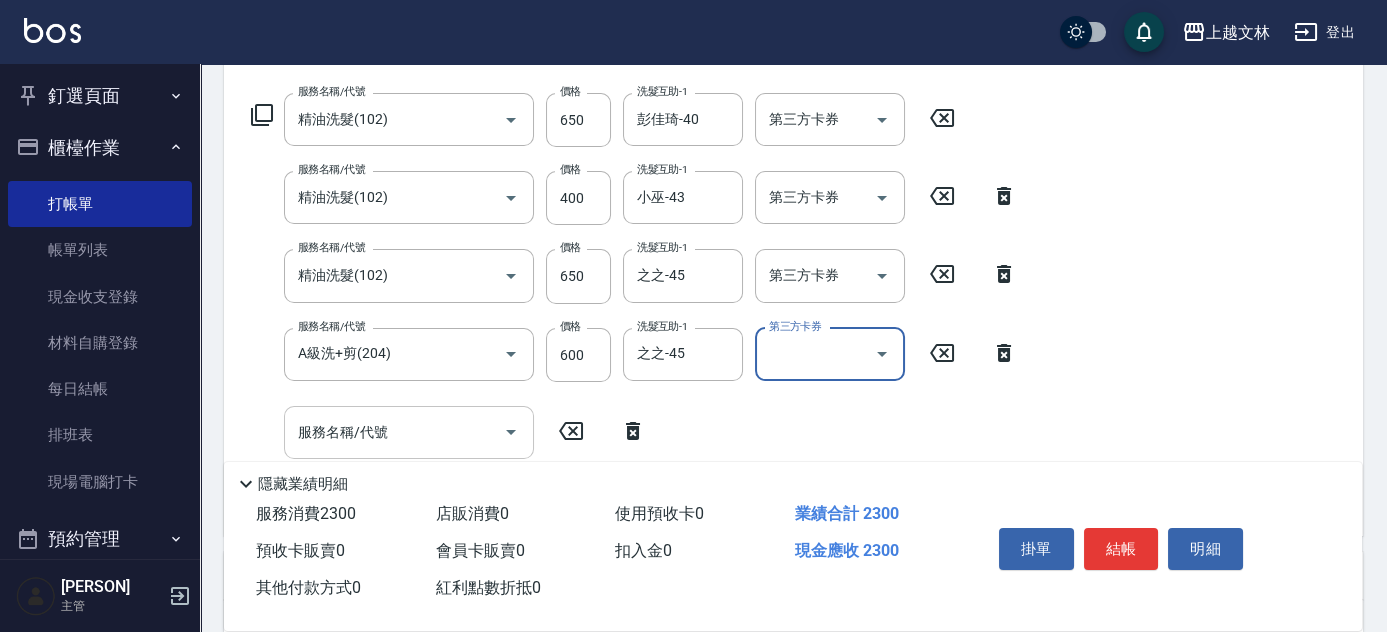 drag, startPoint x: 365, startPoint y: 417, endPoint x: 402, endPoint y: 433, distance: 40.311287 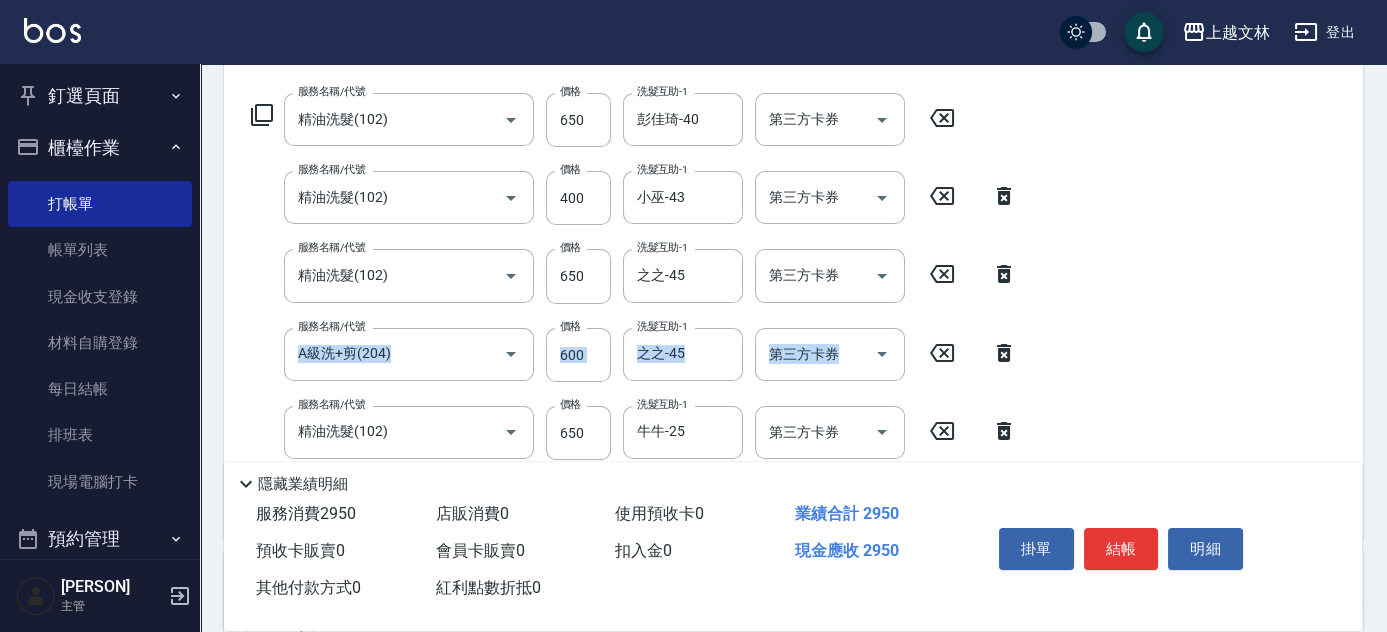 drag, startPoint x: 1362, startPoint y: 276, endPoint x: 1395, endPoint y: 317, distance: 52.63079 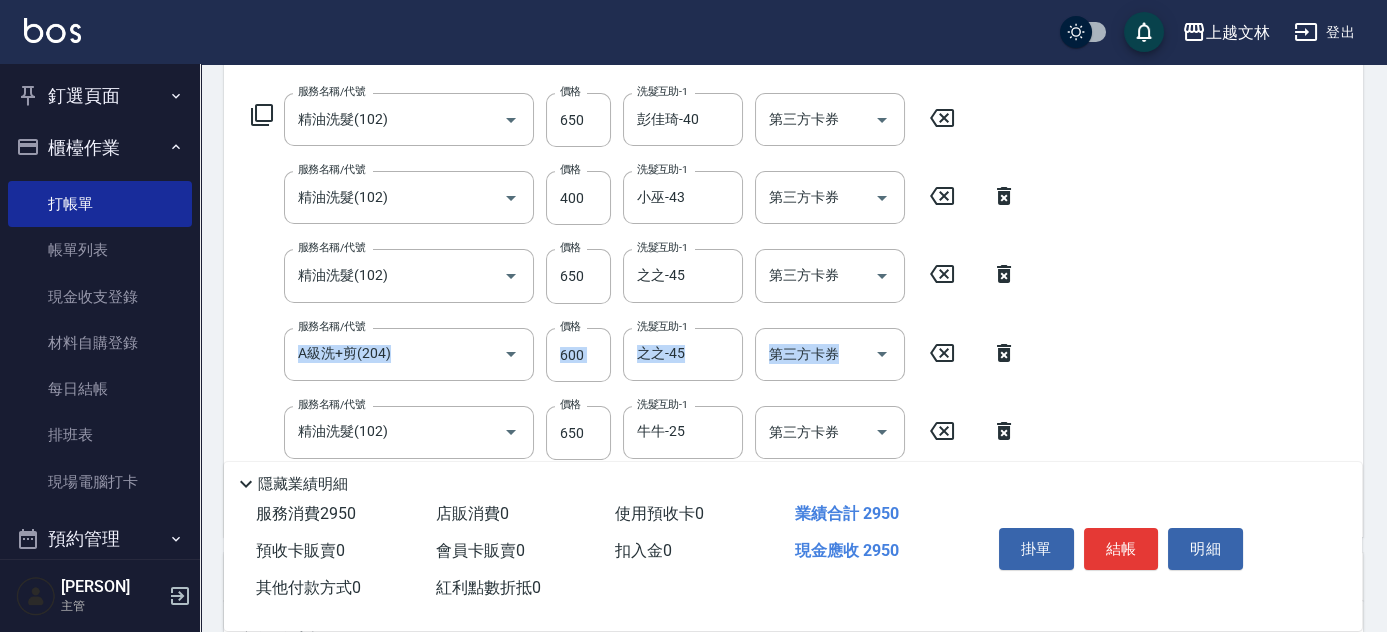 click on "上越文林 登出 釘選頁面 店家日報表 設計師排行榜 每日結帳 櫃檯作業 打帳單 帳單列表 現金收支登錄 材料自購登錄 每日結帳 排班表 現場電腦打卡 預約管理 預約管理 單日預約紀錄 單週預約紀錄 報表及分析 報表目錄 店家區間累計表 店家日報表 互助日報表 互助月報表 互助排行榜 互助點數明細 互助業績報表 全店業績分析表 營業統計分析表 營業項目月分析表 設計師業績表 設計師日報表 設計師業績分析表 設計師業績月報表 設計師排行榜 商品銷售排行榜 商品消耗明細 單一服務項目查詢 店販抽成明細 店販分類抽成明細 顧客入金餘額表 顧客卡券餘額表 每日非現金明細 每日收支明細 收支分類明細表 非現金明細對帳單 客戶管理 客戶列表 客資篩選匯出 卡券管理 入金管理 員工及薪資 員工列表 全店打卡記錄 考勤排班總表 薪資條 薪資明細表 商品管理 商品列表 x4" at bounding box center (693, 343) 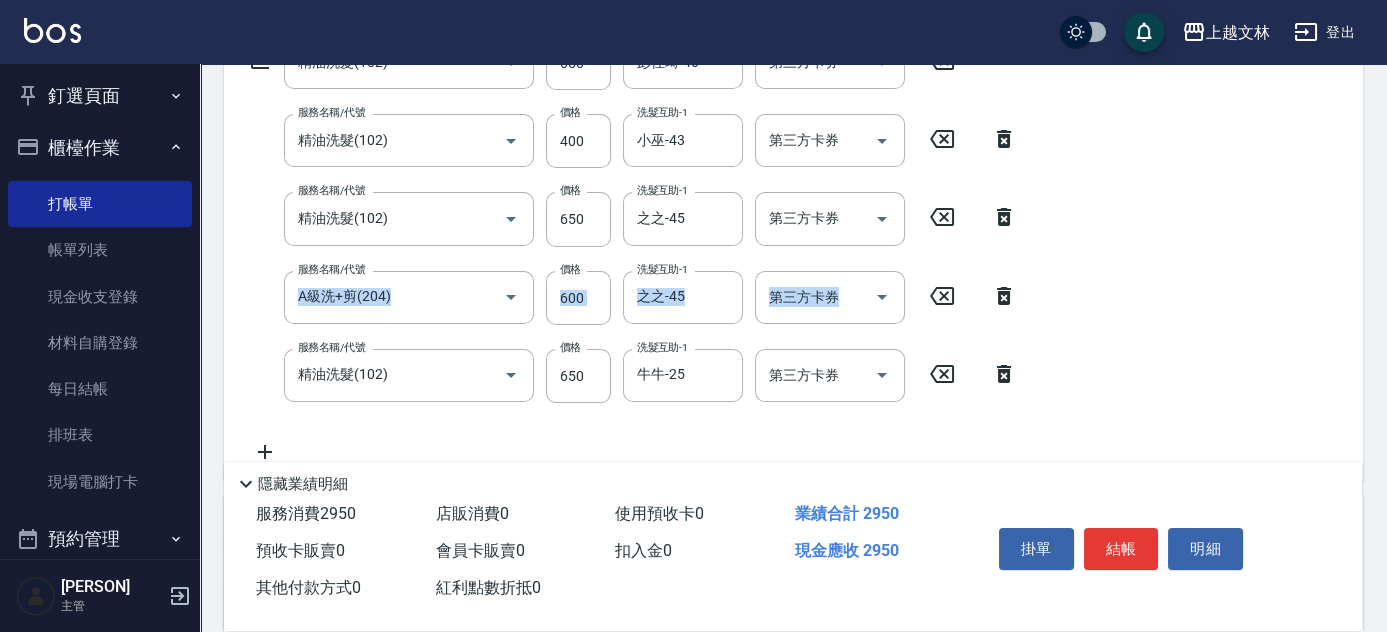 scroll, scrollTop: 404, scrollLeft: 0, axis: vertical 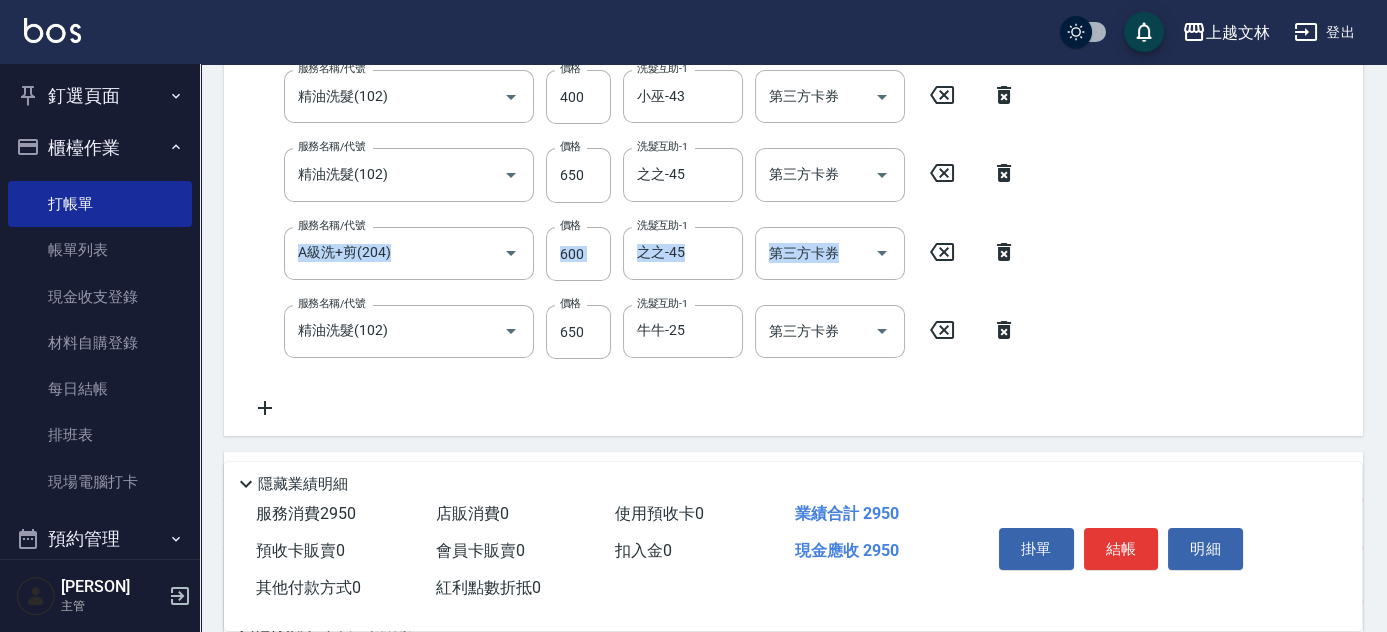click on "服務名稱/代號 精油洗髮(102) 服務名稱/代號 服務名稱/代號 價格 650 價格 洗髮互助-1 彭佳琦-40 洗髮互助-1 第三方卡券 第三方卡券 服務名稱/代號 精油洗髮(102) 服務名稱/代號 服務名稱/代號 價格 400 價格 洗髮互助-1 小巫-43 洗髮互助-1 第三方卡券 第三方卡券 服務名稱/代號 精油洗髮(102) 服務名稱/代號 服務名稱/代號 價格 650 價格 洗髮互助-1 之之-45 洗髮互助-1 第三方卡券 第三方卡券 服務名稱/代號 A級洗+剪(204) 服務名稱/代號 服務名稱/代號 價格 600 價格 洗髮互助-1 之之-45 洗髮互助-1 第三方卡券 第三方卡券 服務名稱/代號 精油洗髮(102) 服務名稱/代號 服務名稱/代號 價格 650 價格 洗髮互助-1 牛牛-25 洗髮互助-1 第三方卡券 第三方卡券" at bounding box center (793, 210) 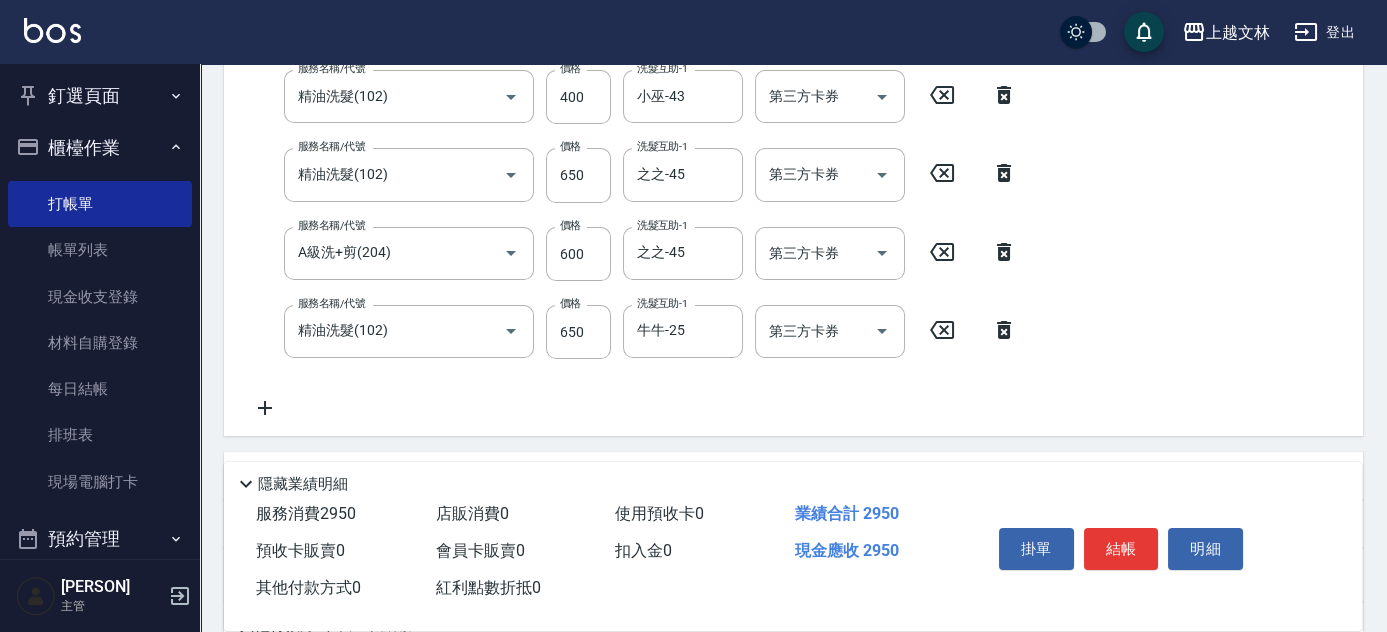 click 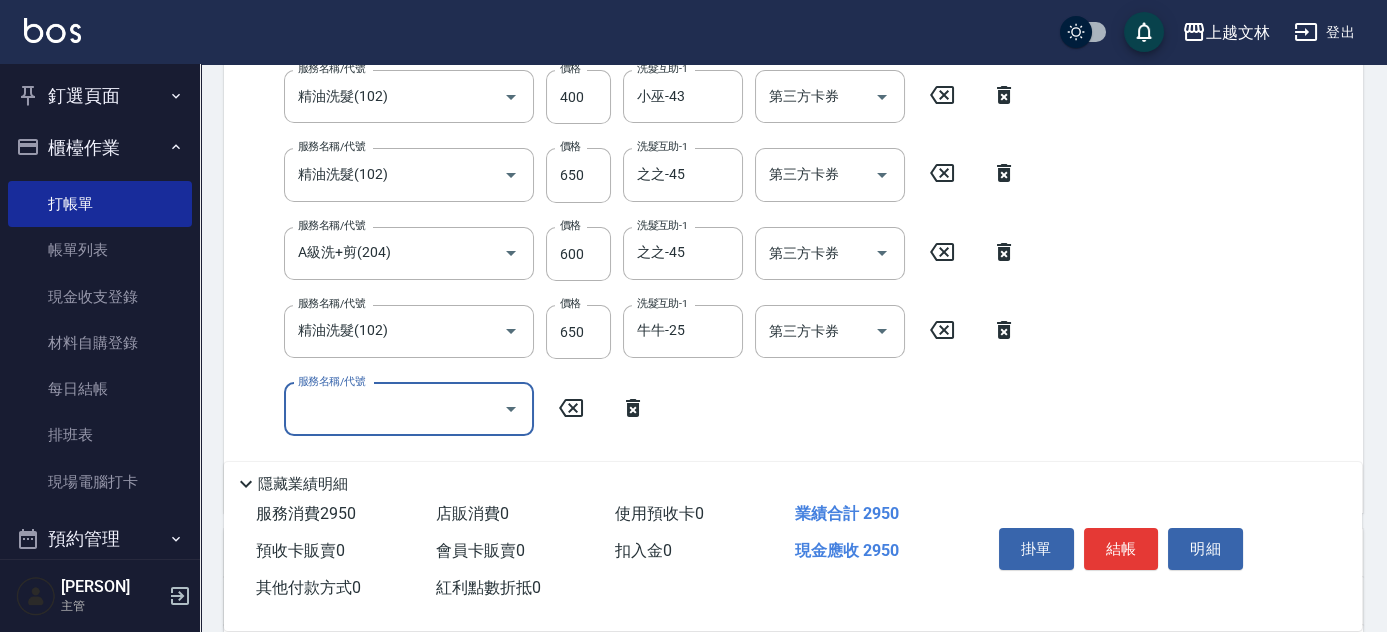 click on "服務名稱/代號" at bounding box center [394, 409] 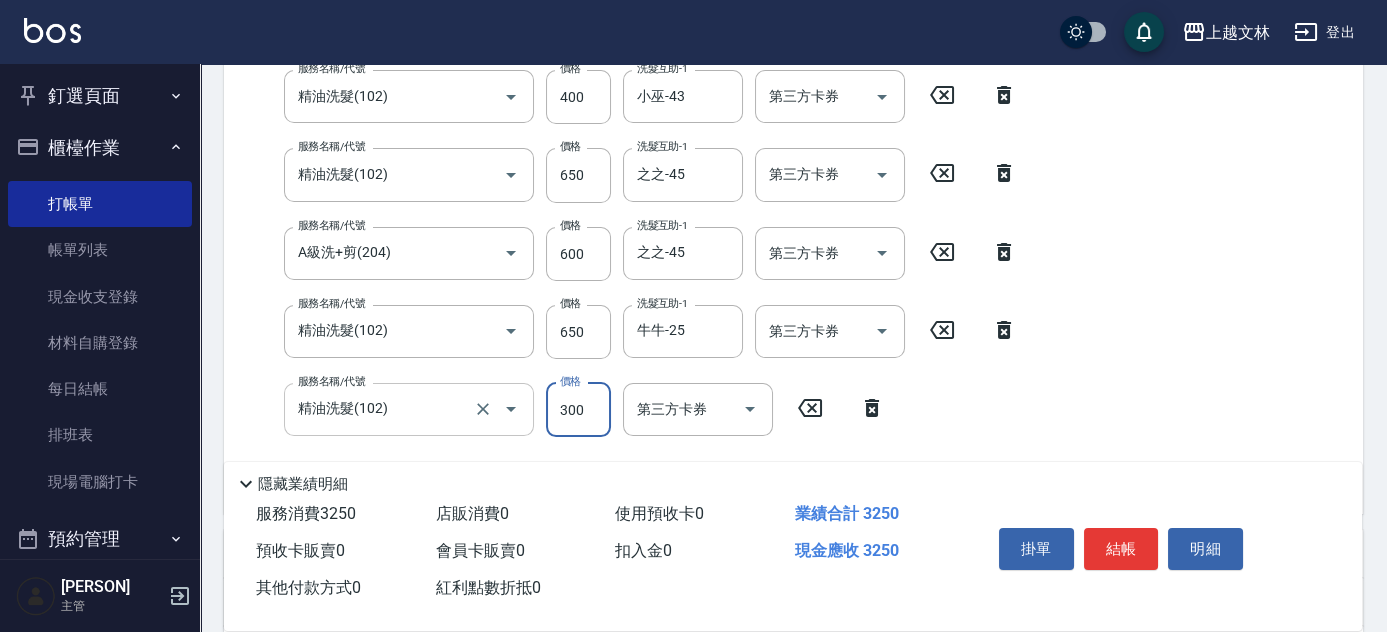 scroll, scrollTop: 396, scrollLeft: 0, axis: vertical 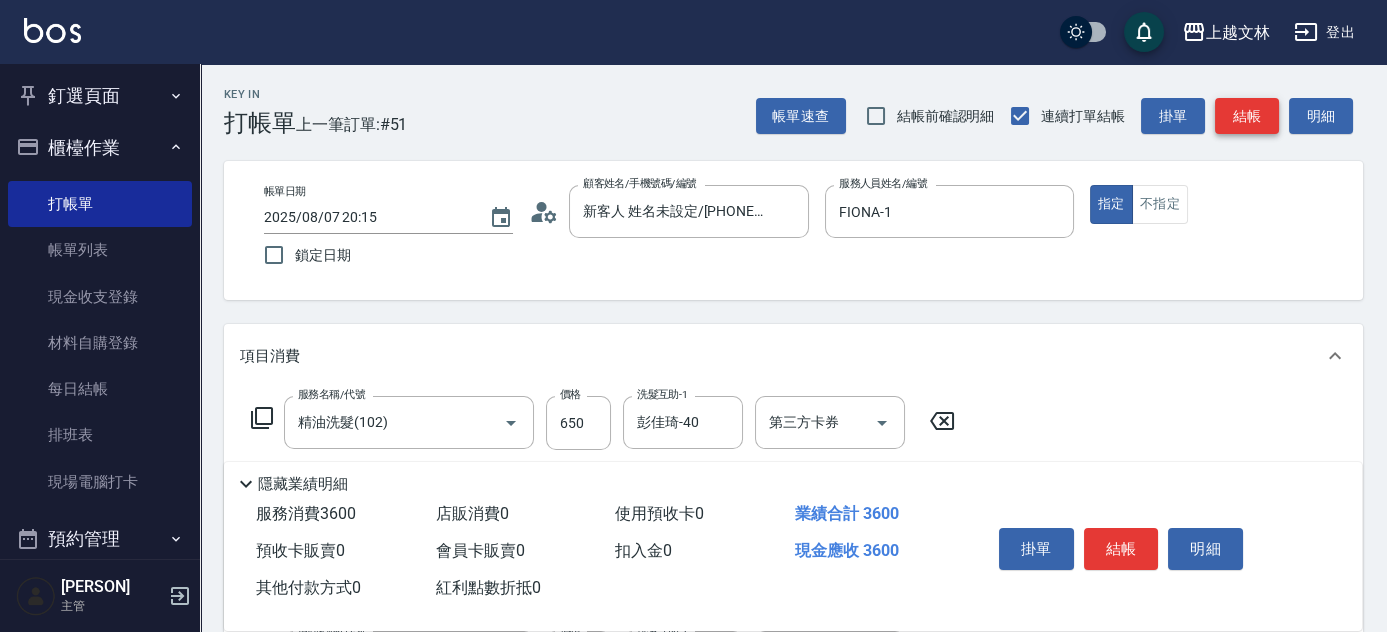 click on "結帳" at bounding box center [1247, 116] 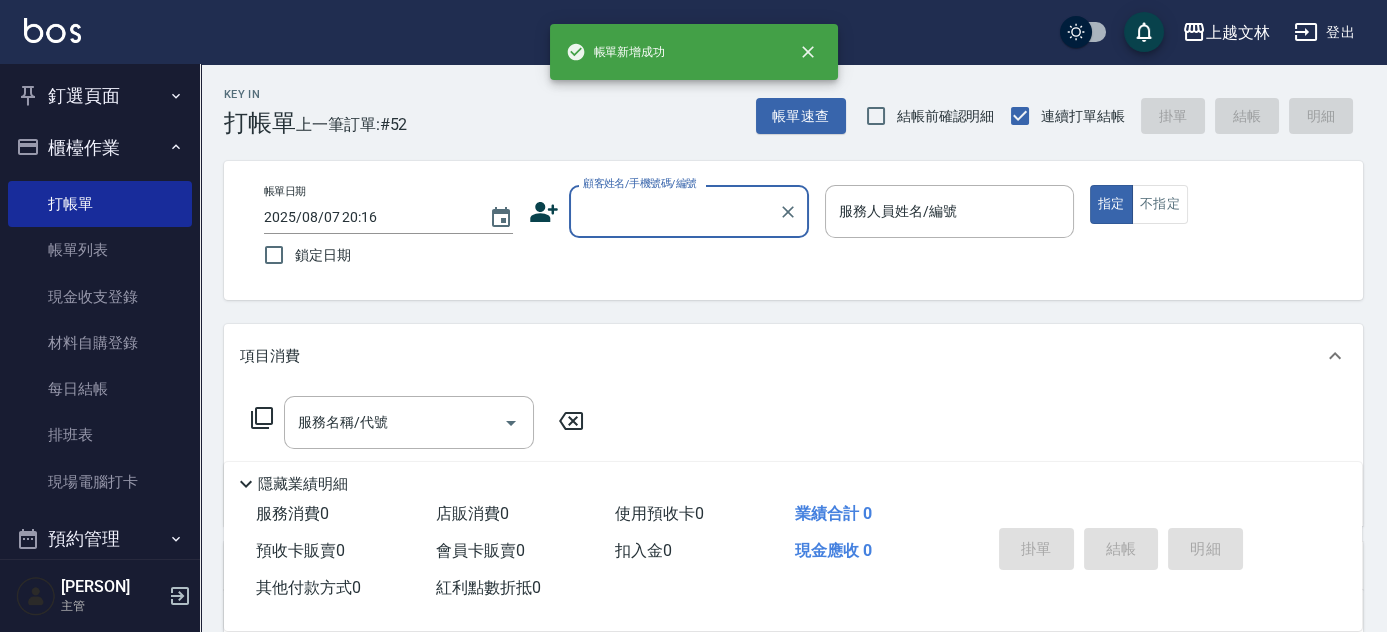 click on "顧客姓名/手機號碼/編號" at bounding box center (674, 211) 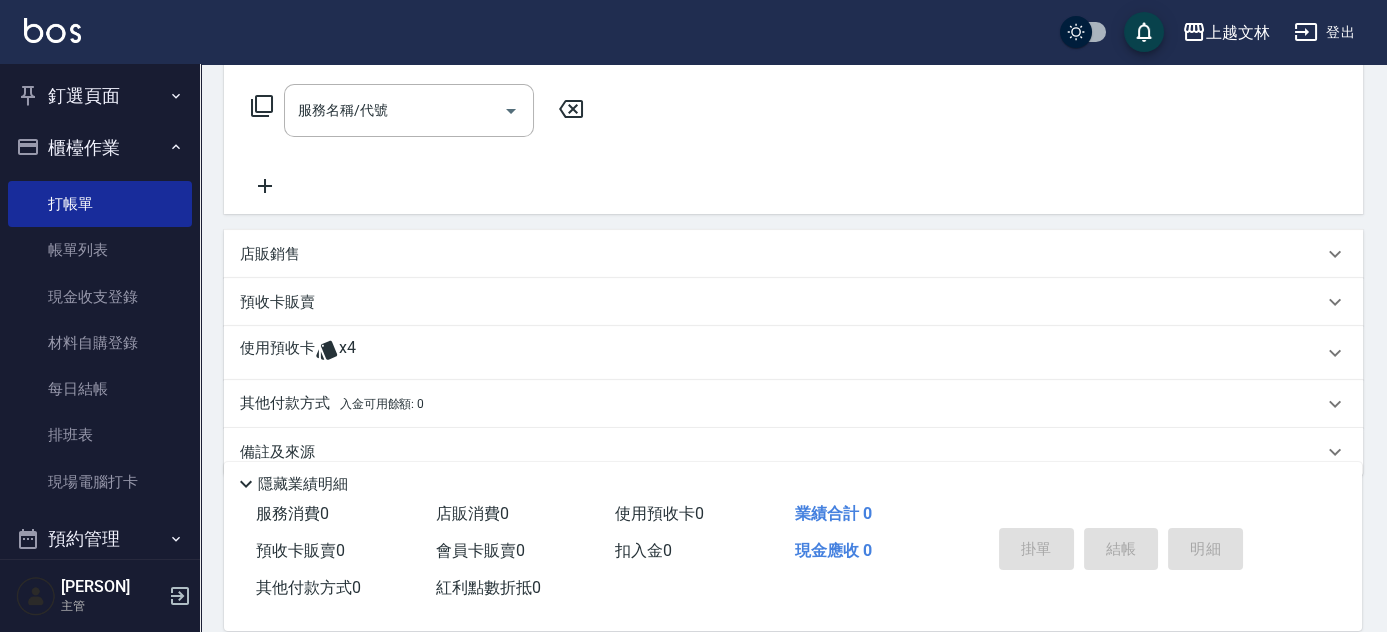 scroll, scrollTop: 314, scrollLeft: 0, axis: vertical 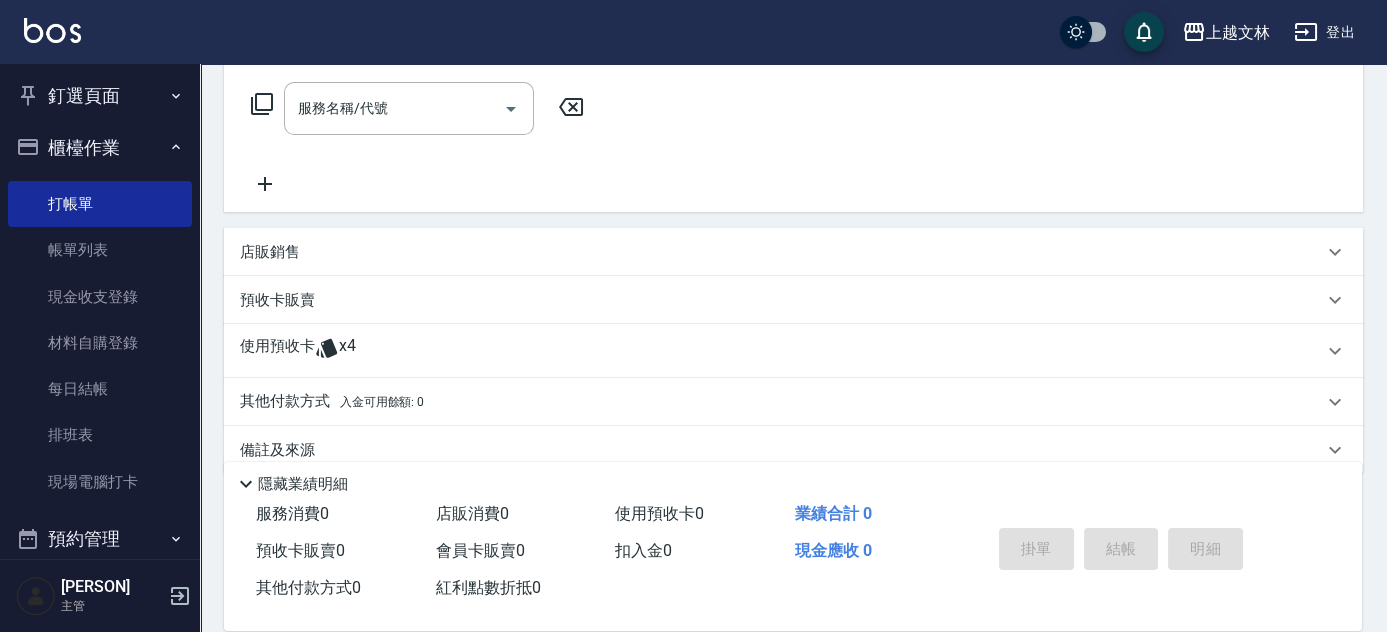click 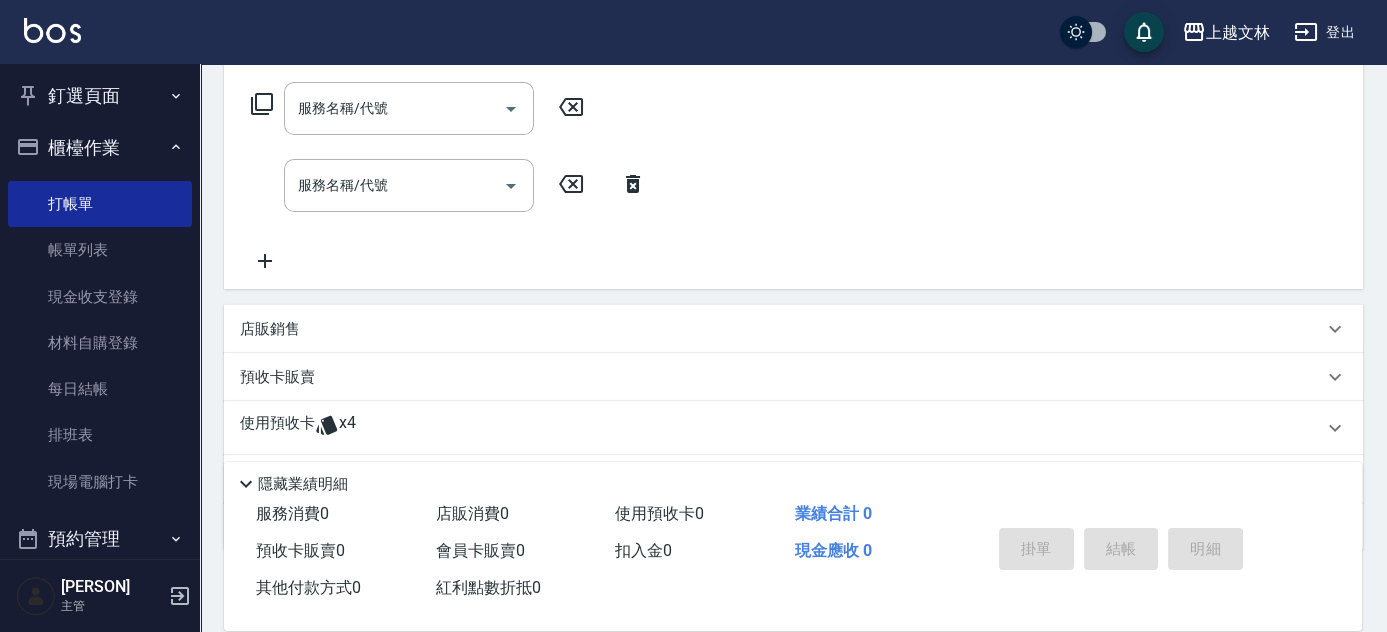 click 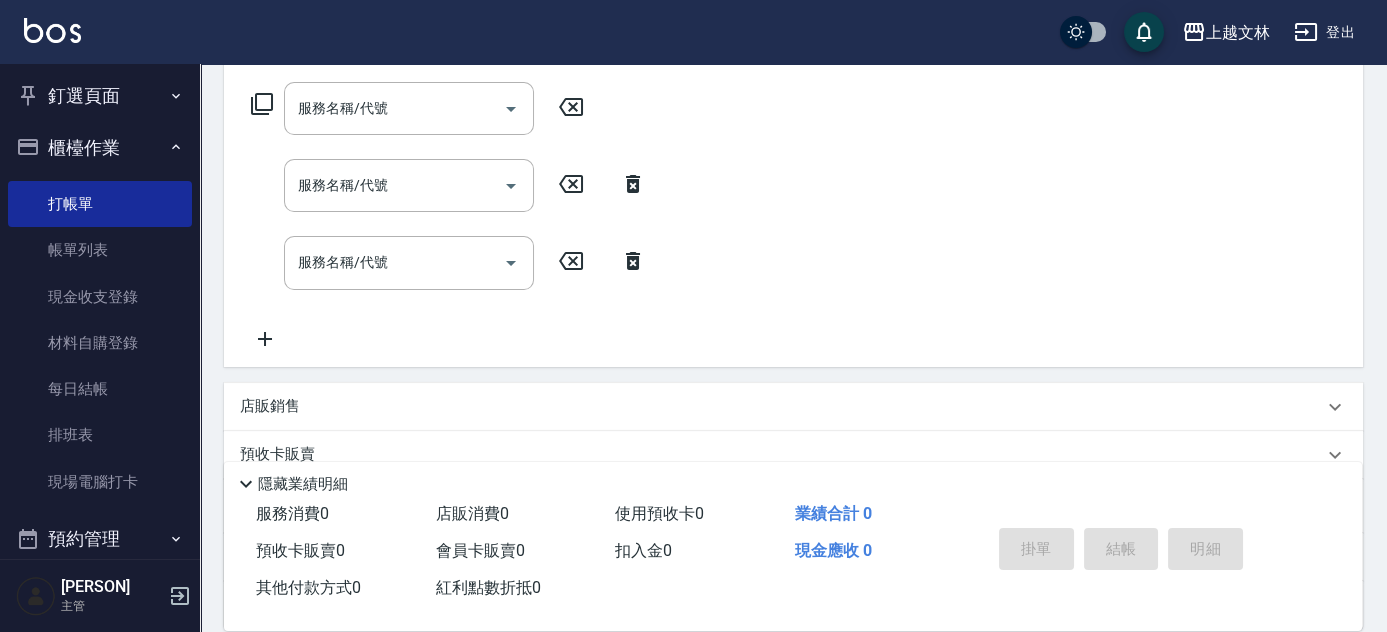 click 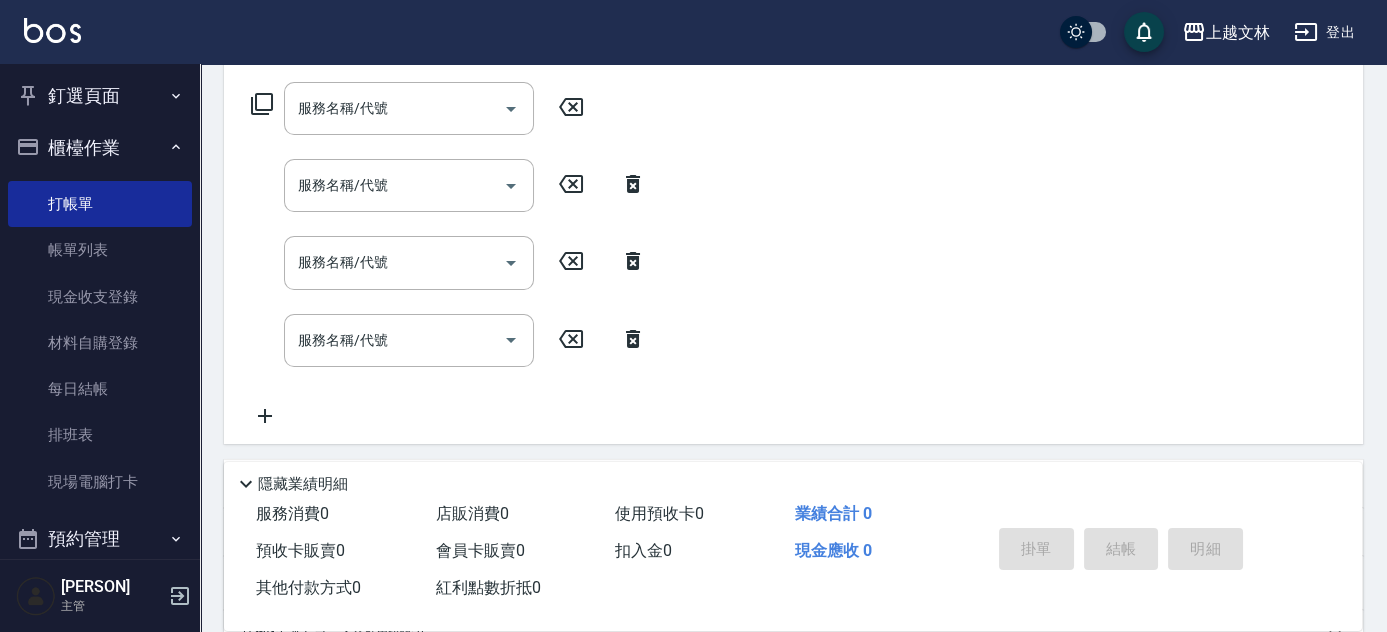 click 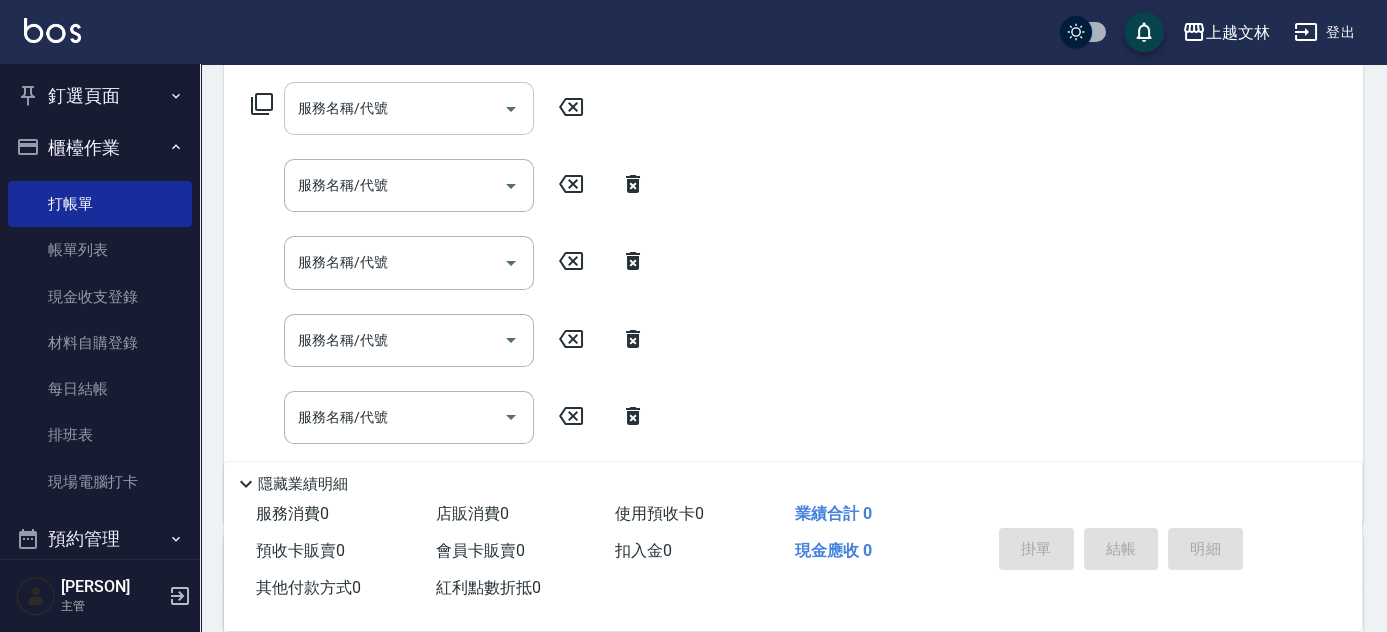 click on "服務名稱/代號" at bounding box center (409, 108) 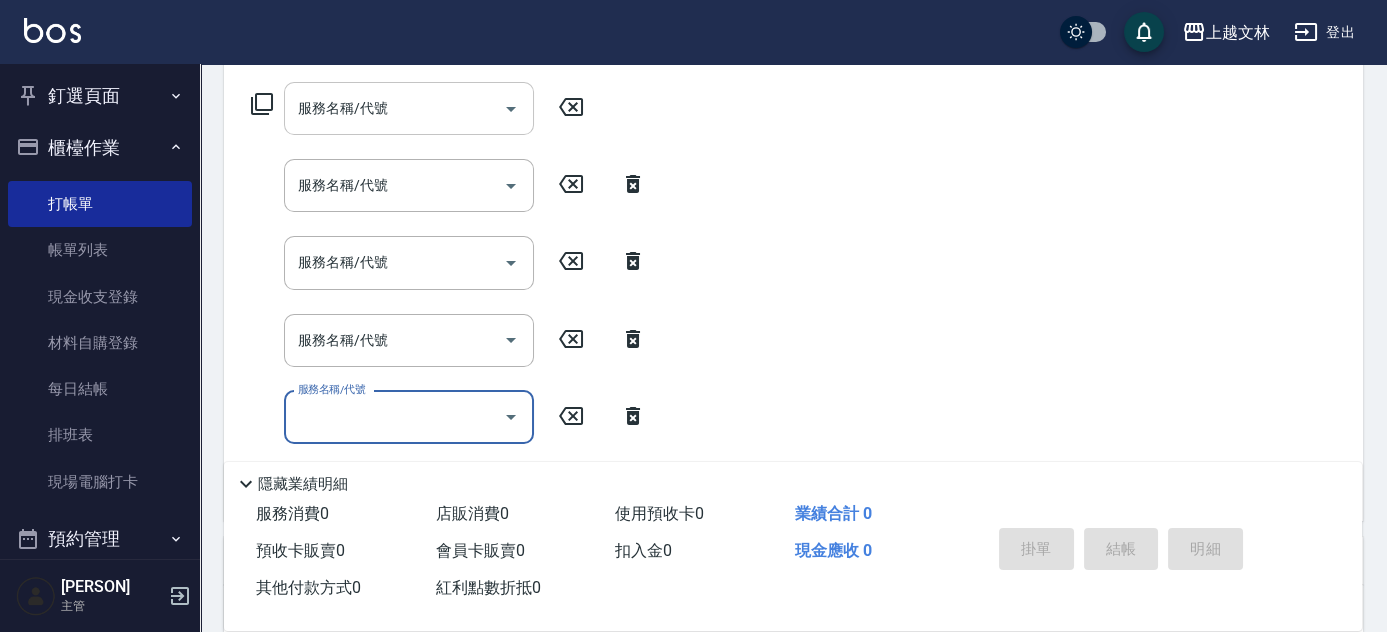 click on "服務名稱/代號 服務名稱/代號" at bounding box center (409, 108) 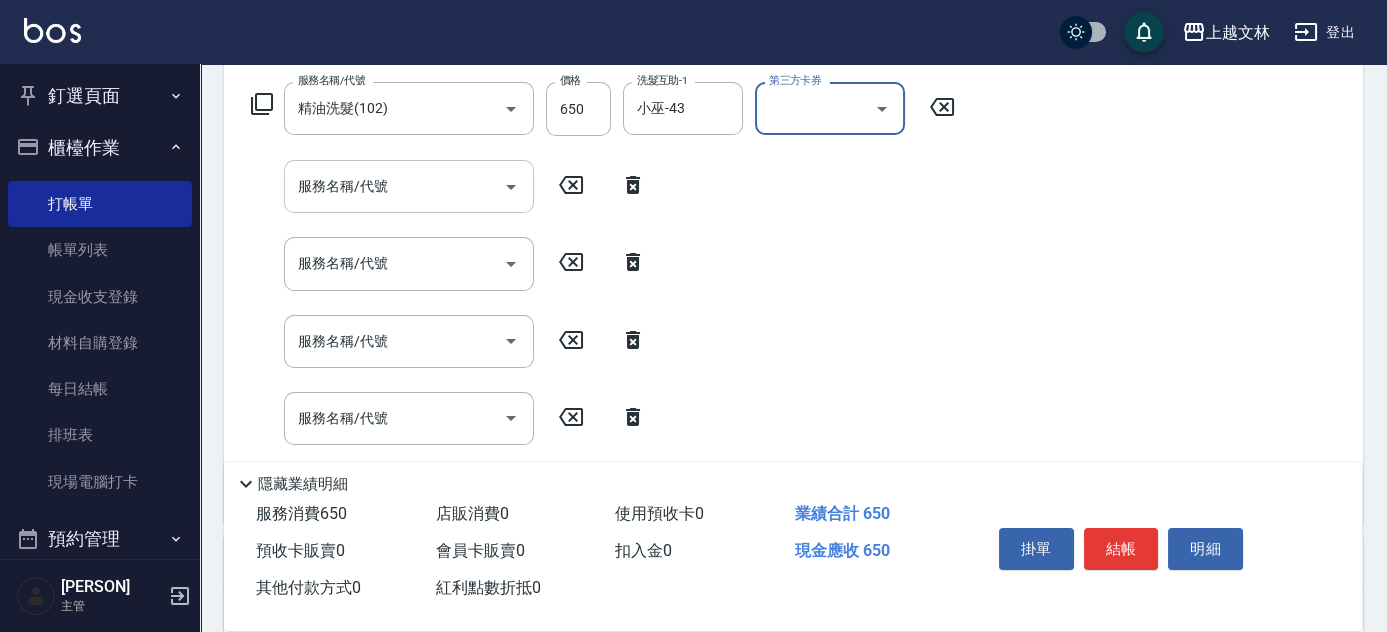 click on "服務名稱/代號" at bounding box center [394, 186] 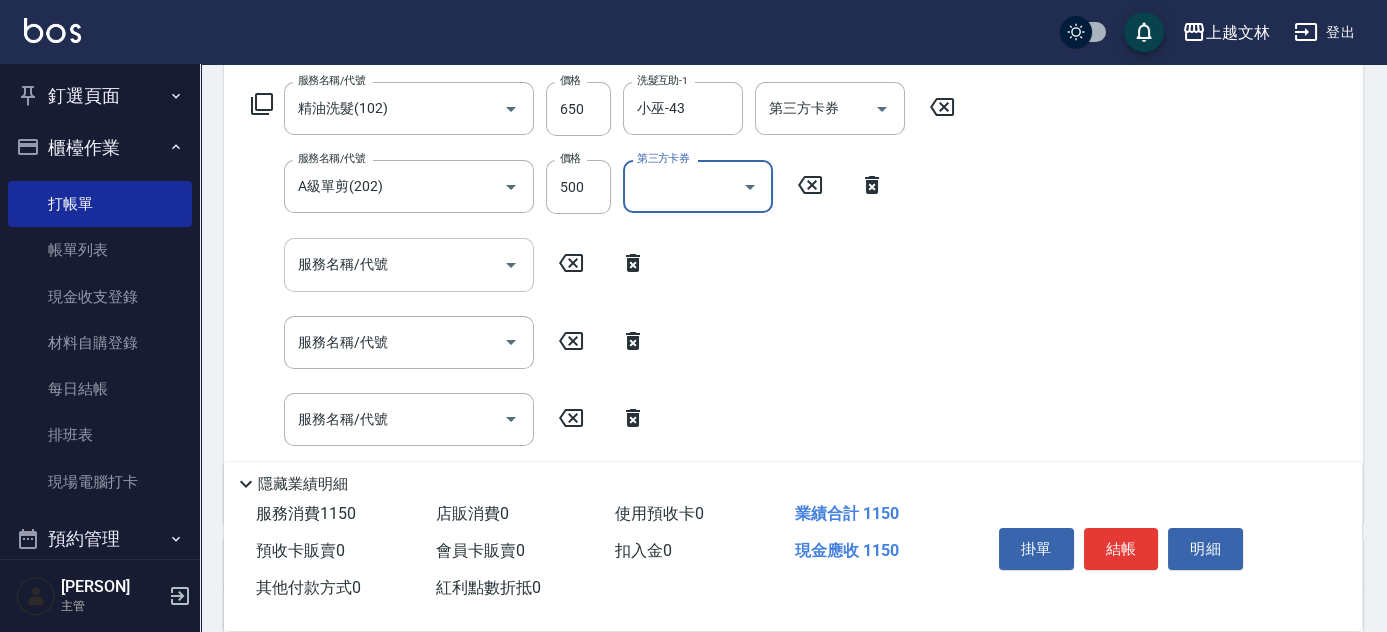 click on "服務名稱/代號" at bounding box center [394, 264] 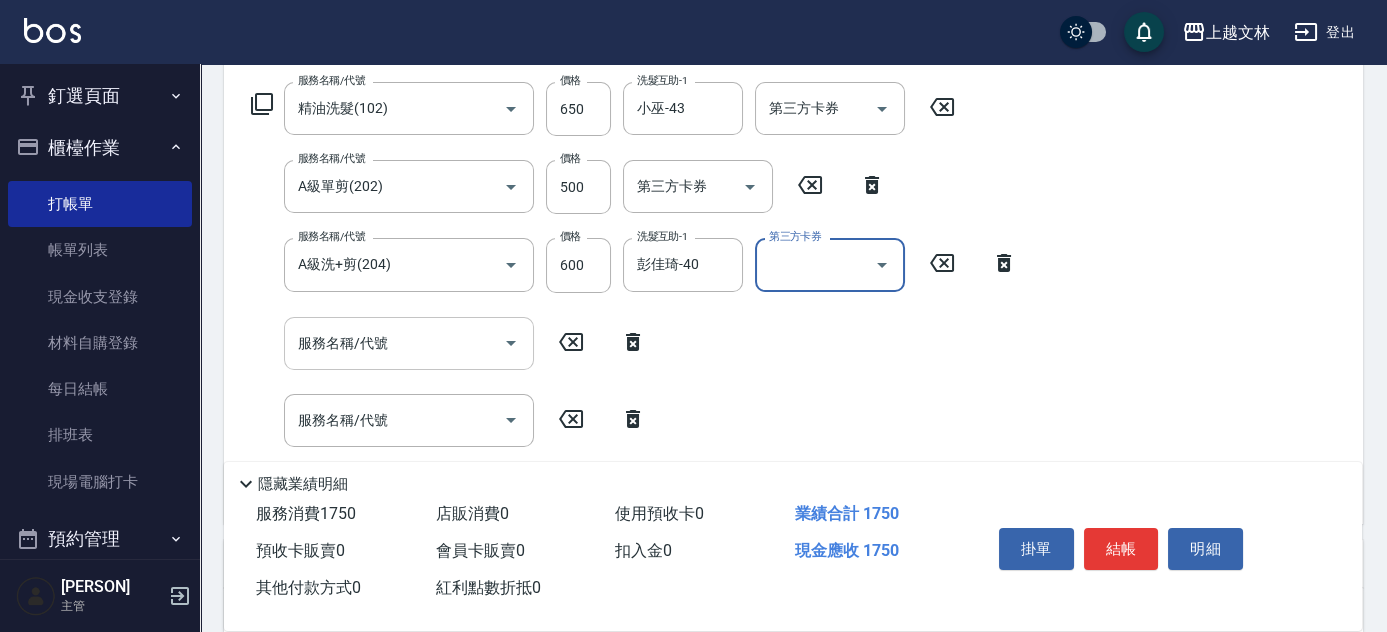 click on "服務名稱/代號" at bounding box center [394, 343] 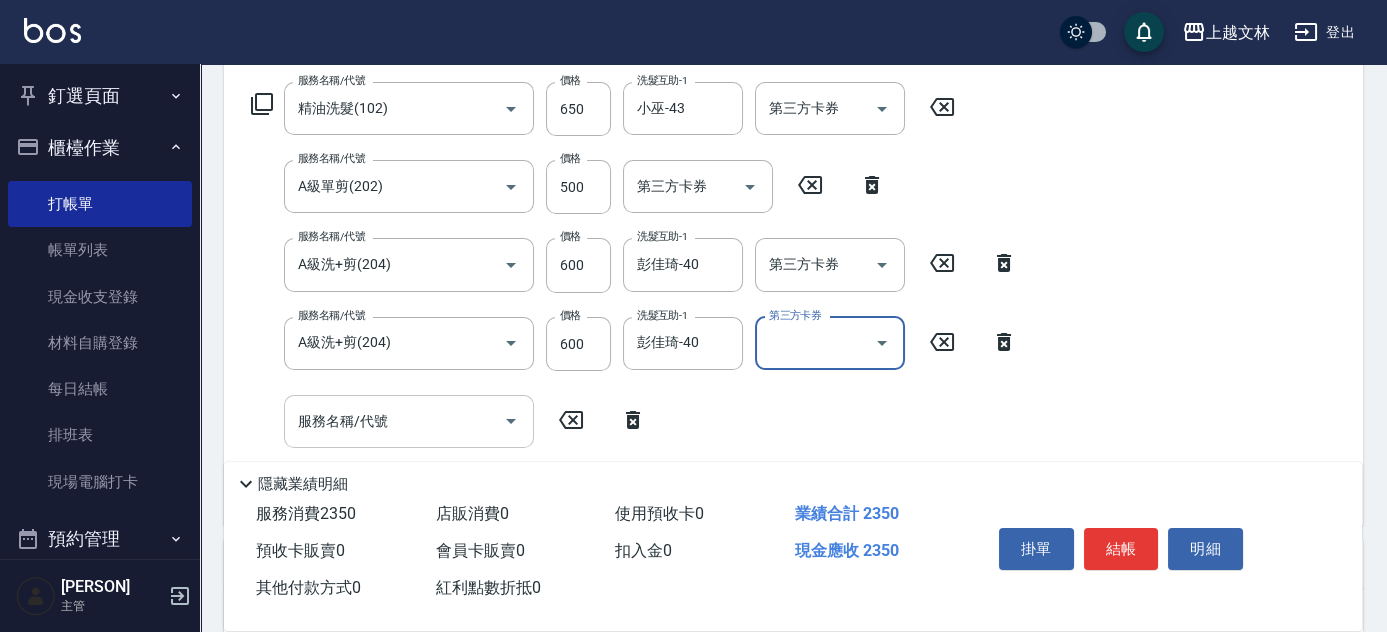 click on "服務名稱/代號" at bounding box center (394, 421) 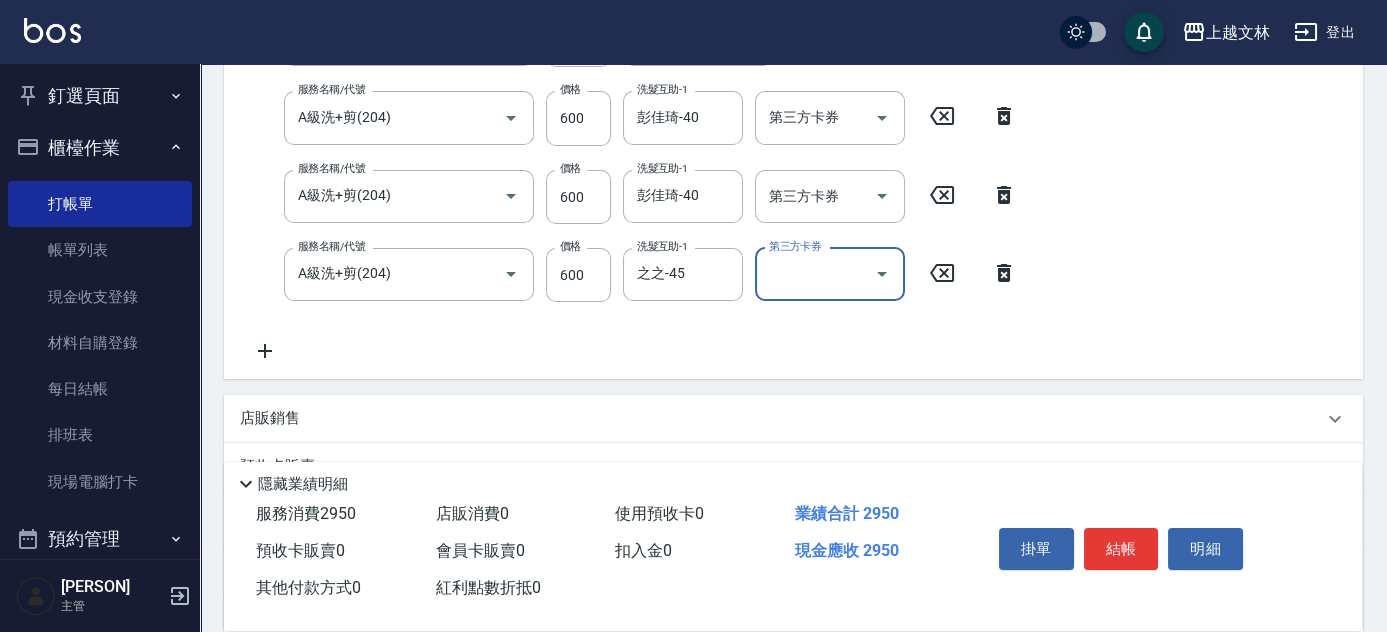 scroll, scrollTop: 464, scrollLeft: 0, axis: vertical 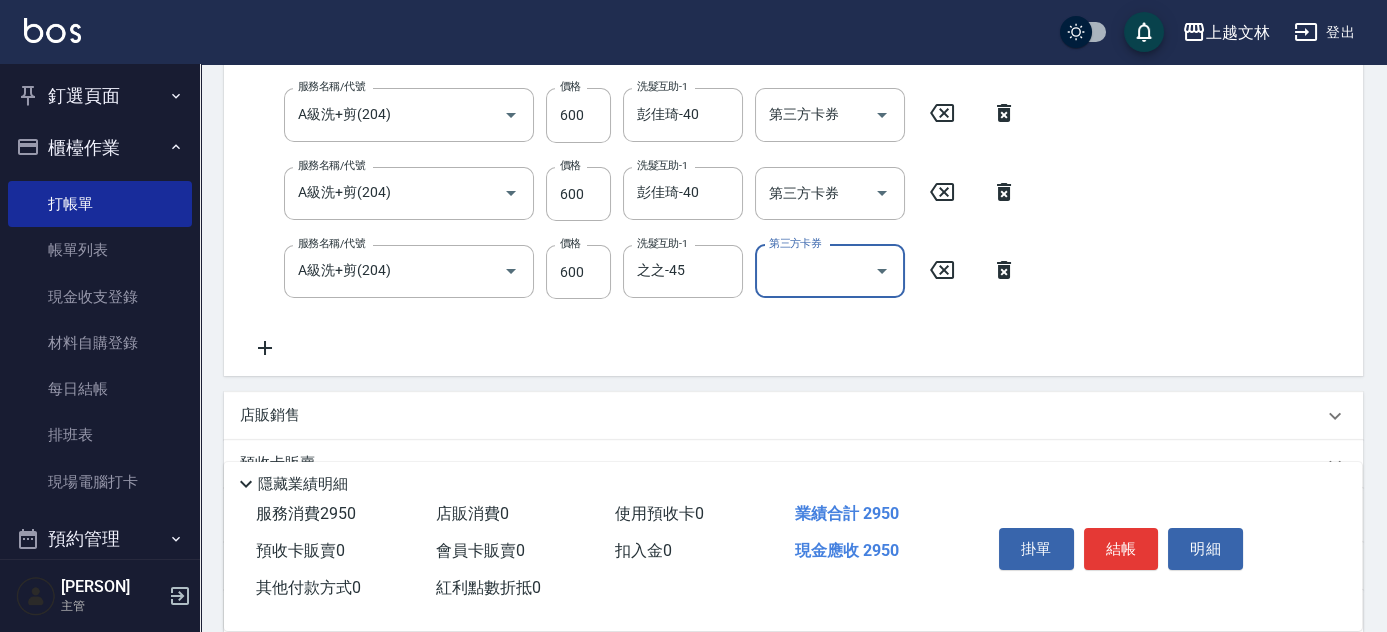 click 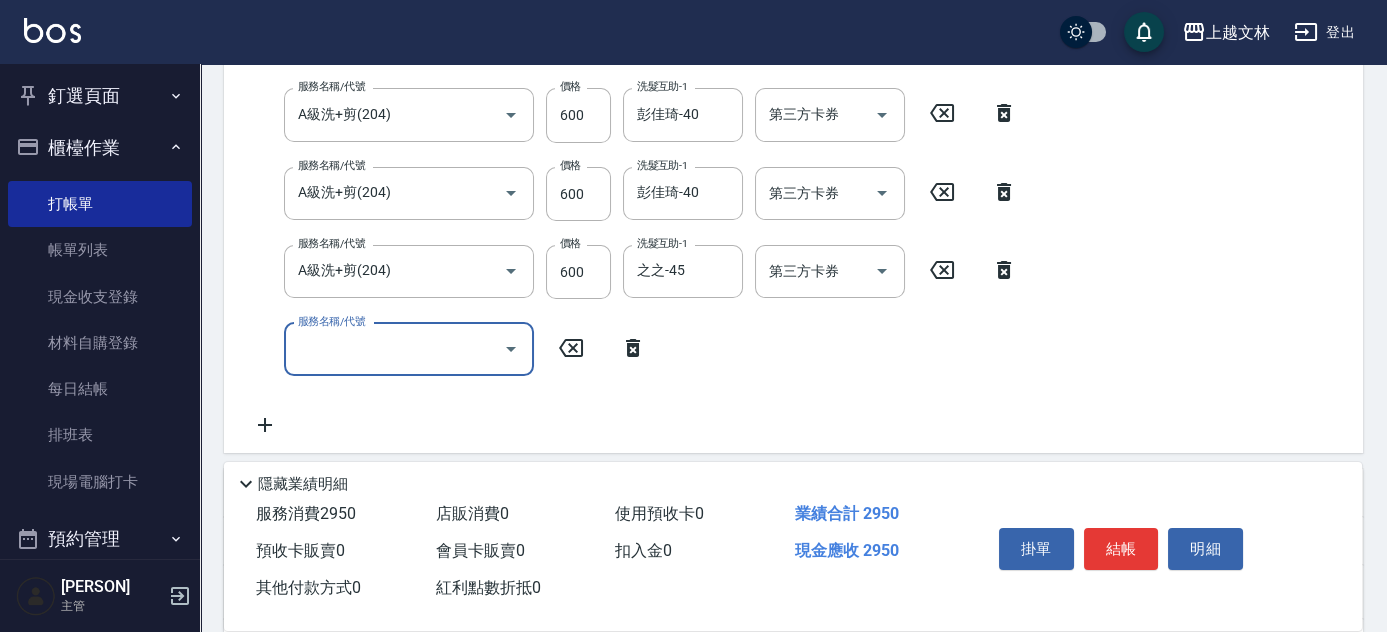 scroll, scrollTop: 497, scrollLeft: 0, axis: vertical 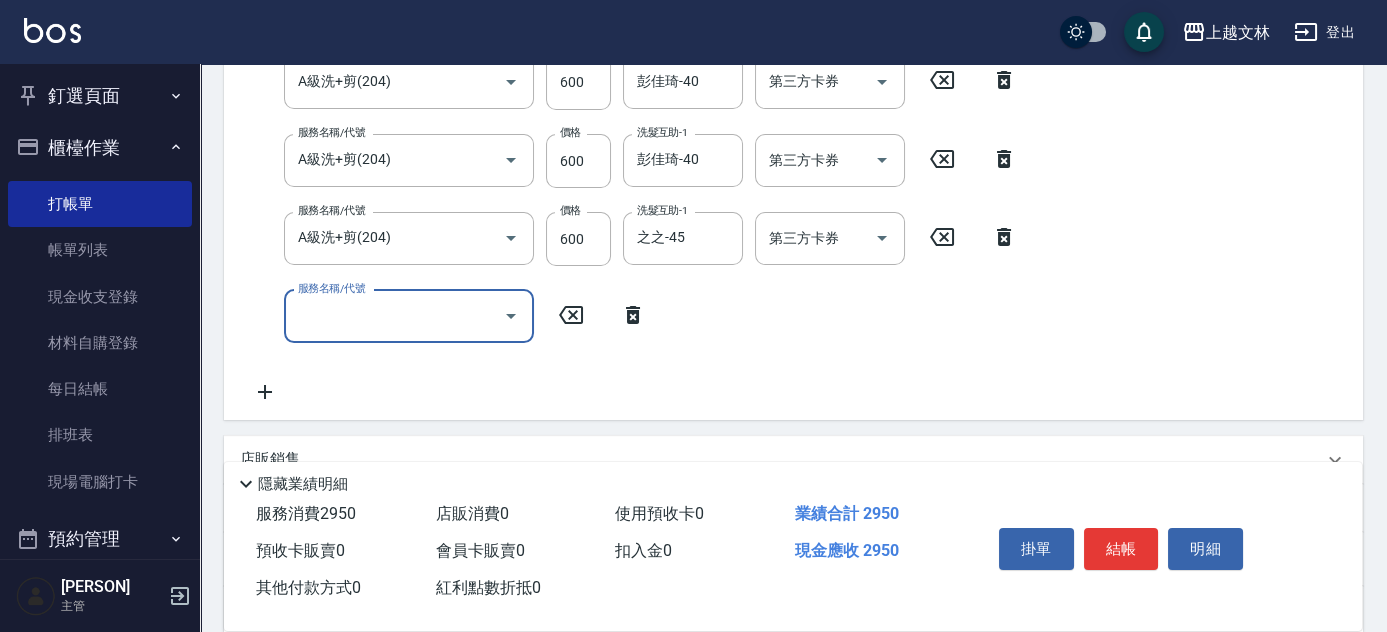 click on "服務名稱/代號" at bounding box center [394, 316] 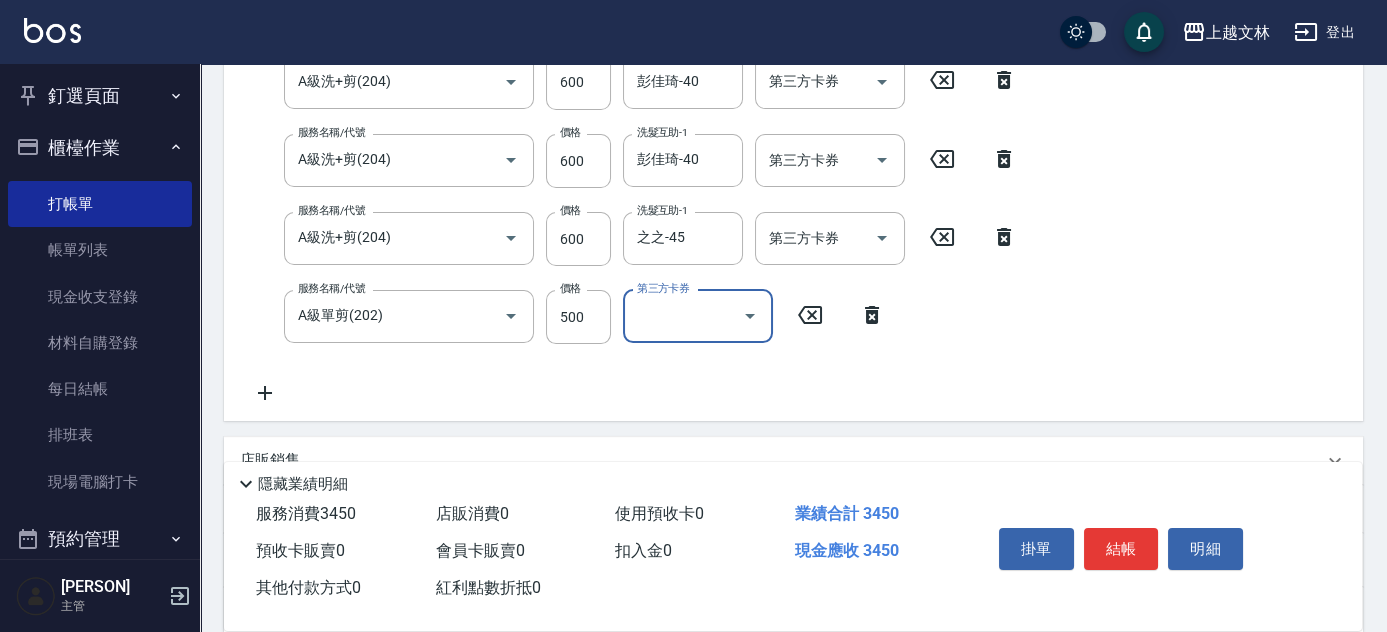 click 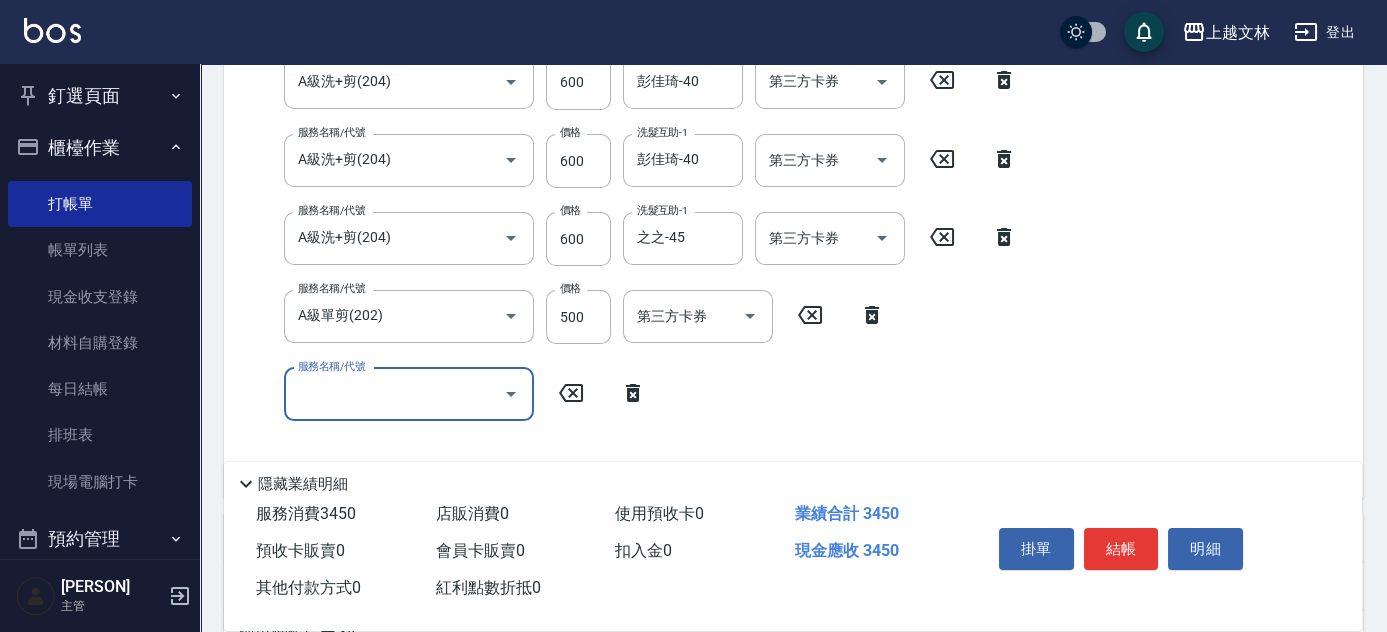 click on "服務名稱/代號" at bounding box center (394, 394) 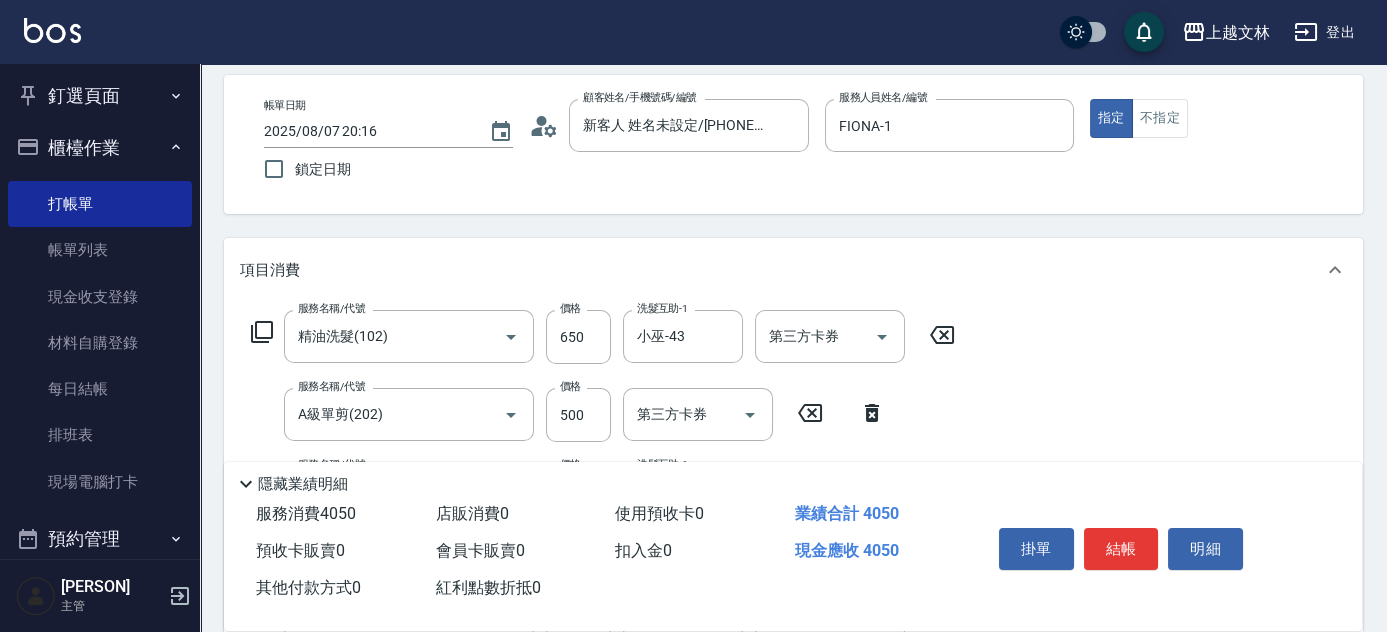 scroll, scrollTop: 0, scrollLeft: 0, axis: both 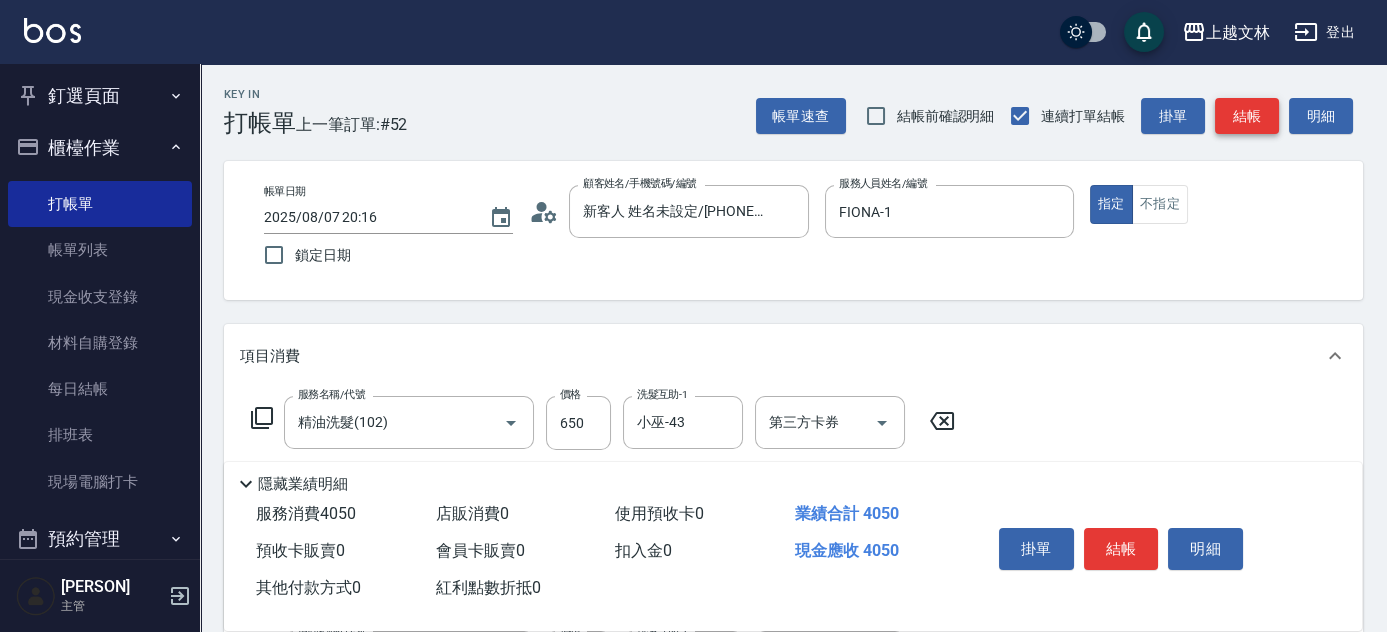 click on "結帳" at bounding box center [1247, 116] 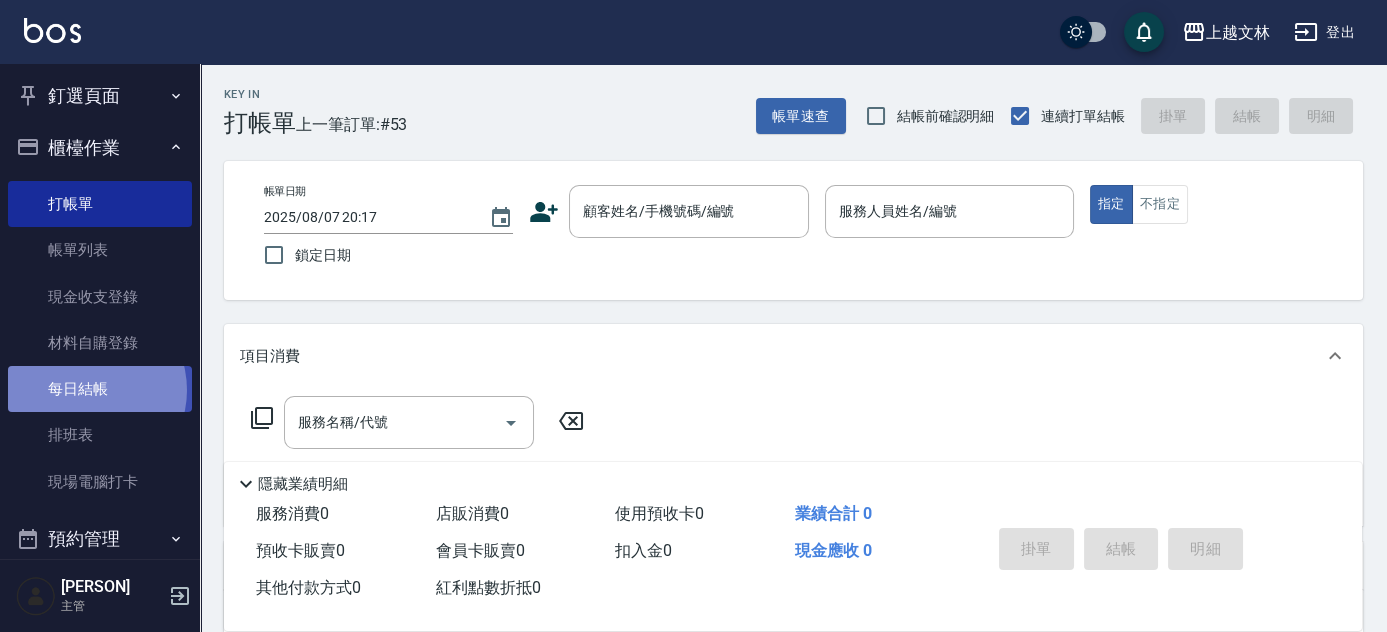 click on "每日結帳" at bounding box center (100, 389) 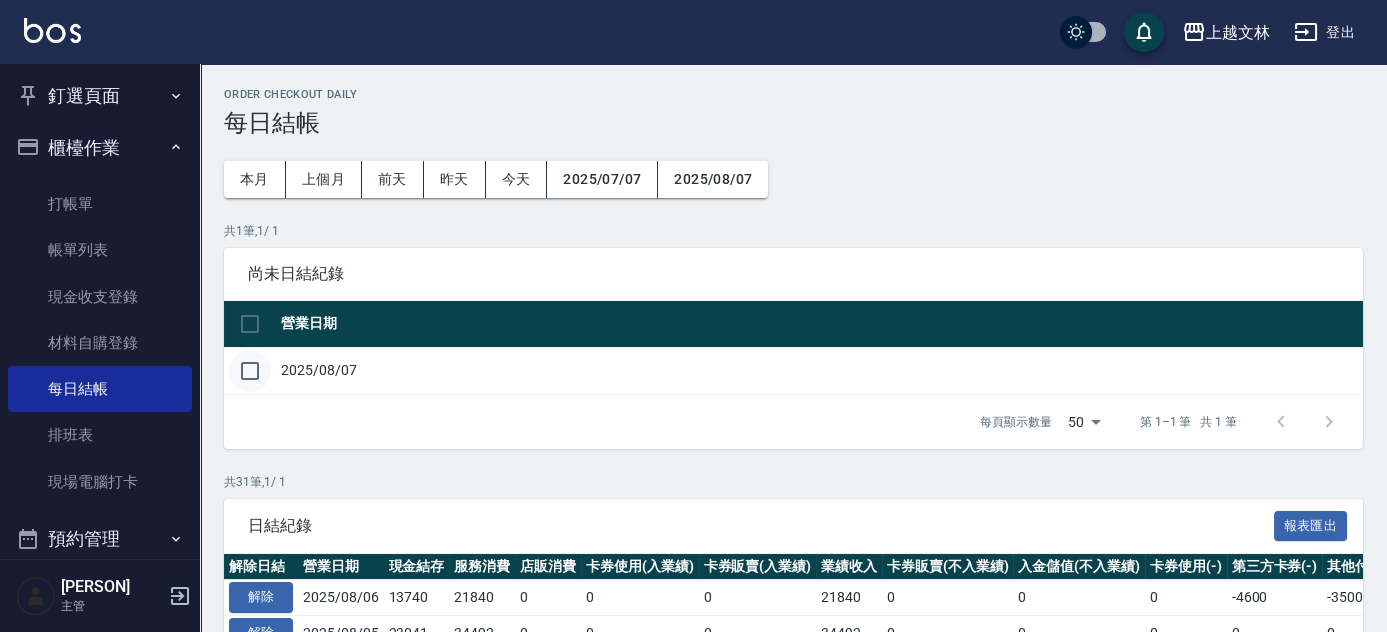 click at bounding box center (250, 371) 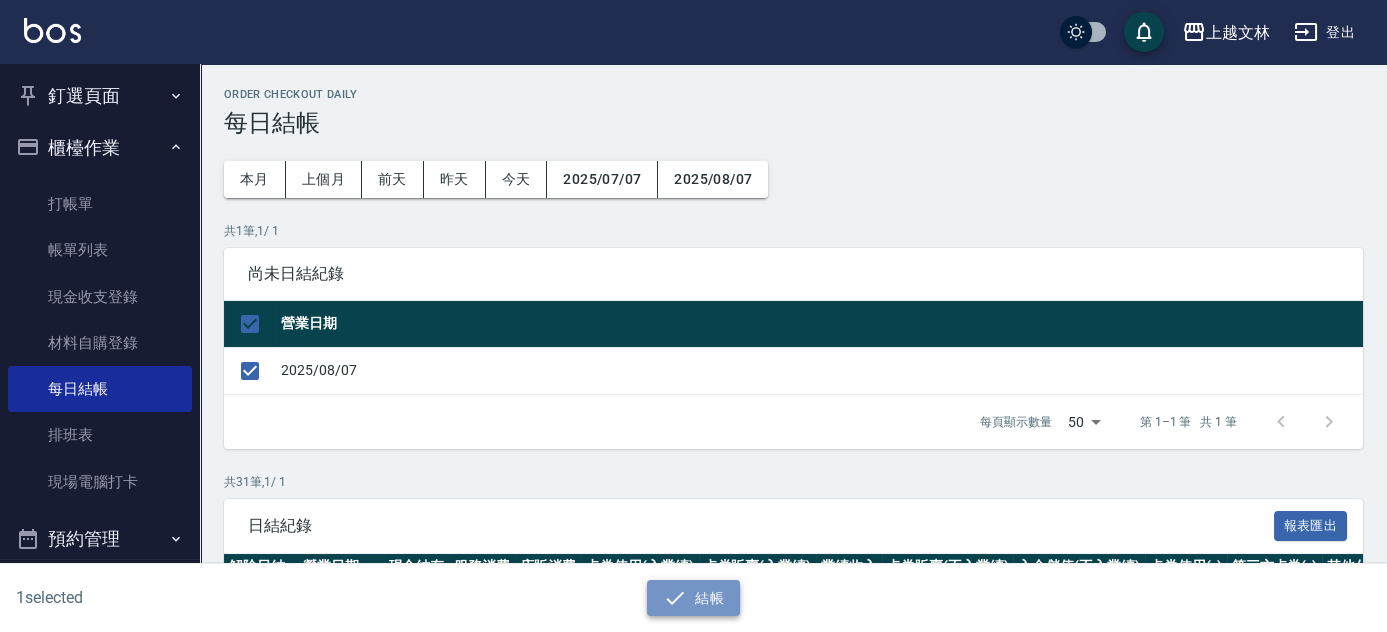 click on "結帳" at bounding box center [693, 598] 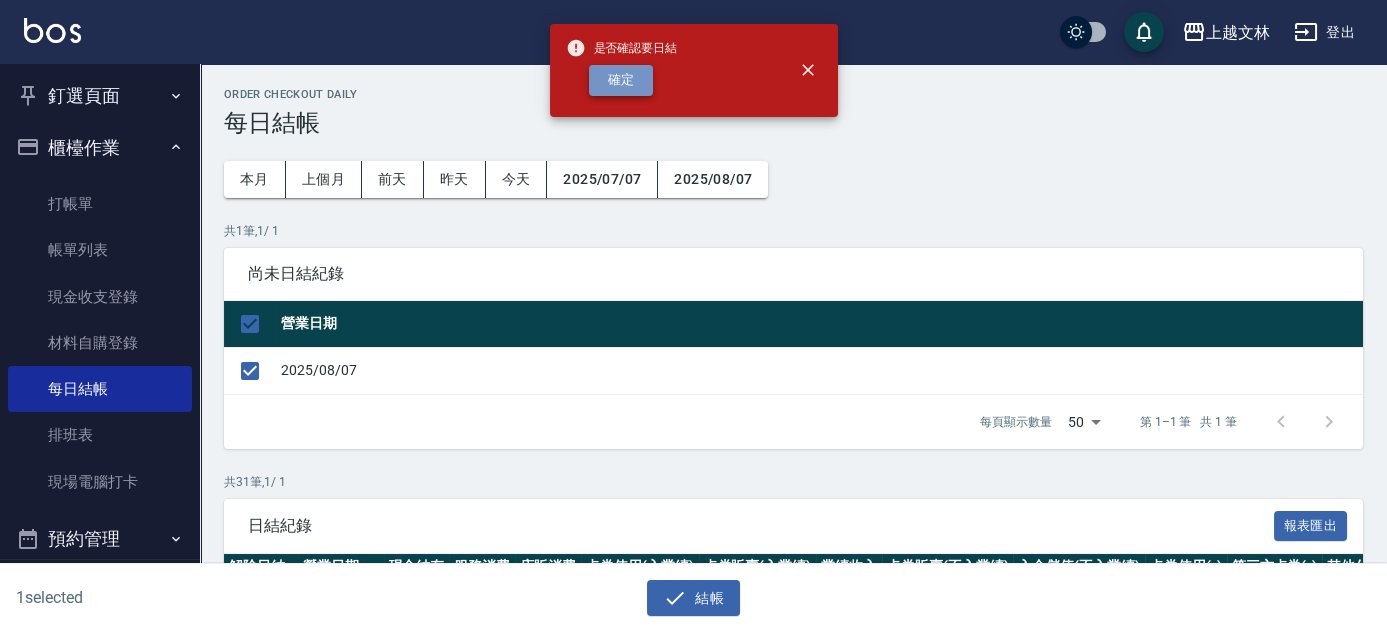 click on "確定" at bounding box center [621, 80] 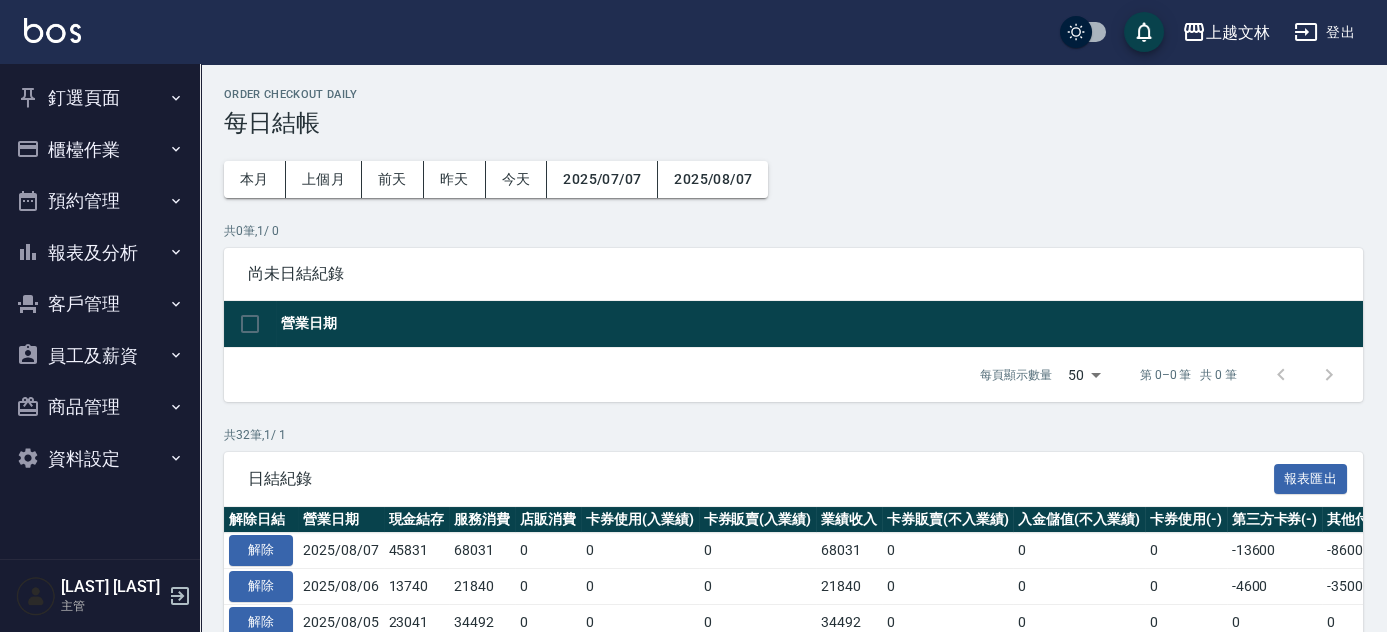 scroll, scrollTop: 90, scrollLeft: 0, axis: vertical 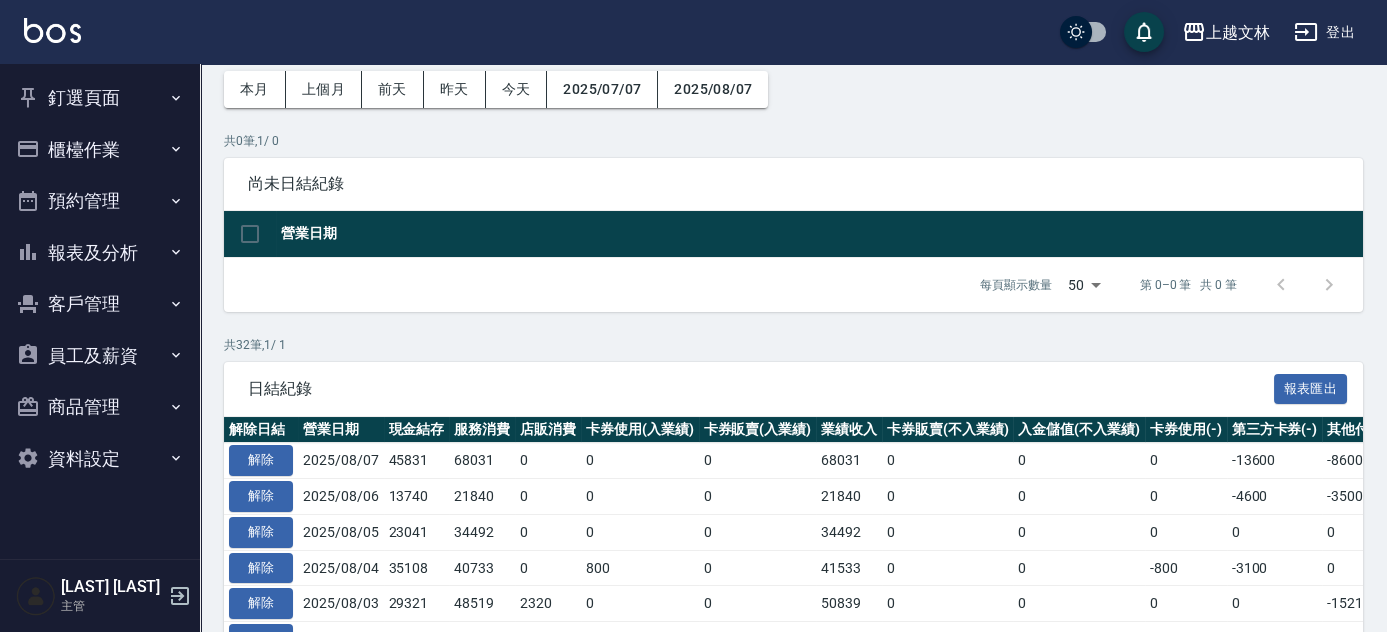 click on "櫃檯作業" at bounding box center [100, 150] 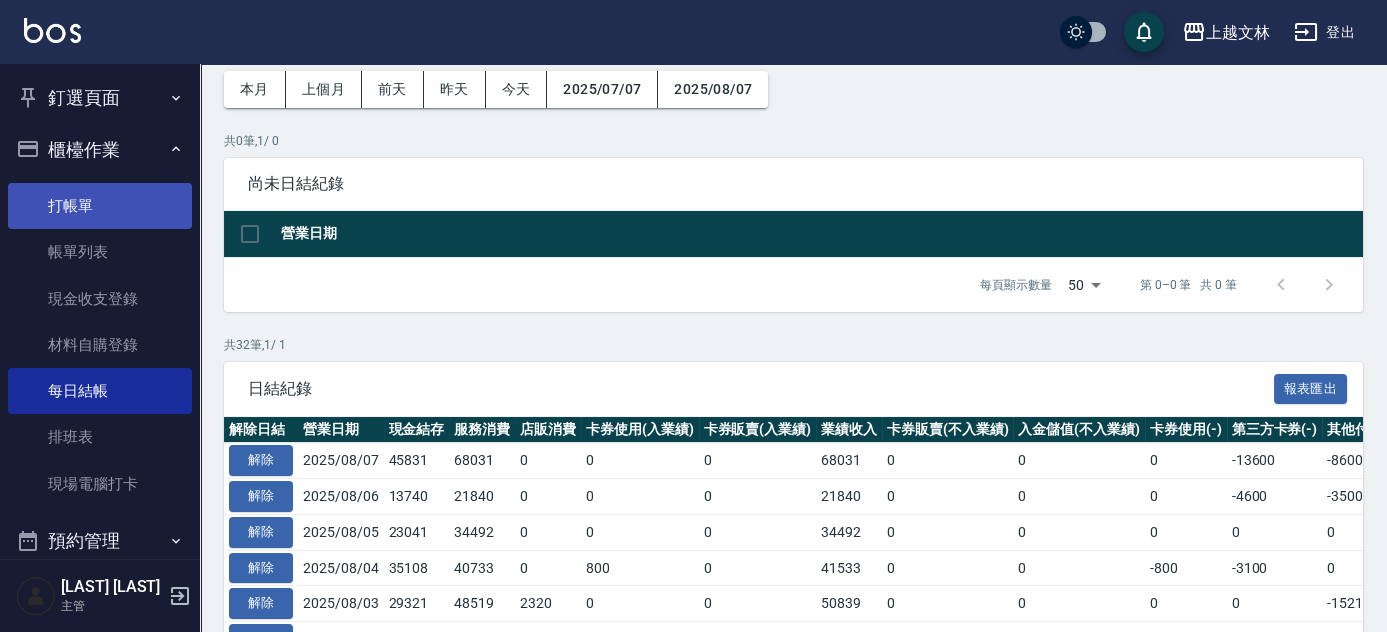 click on "打帳單" at bounding box center [100, 206] 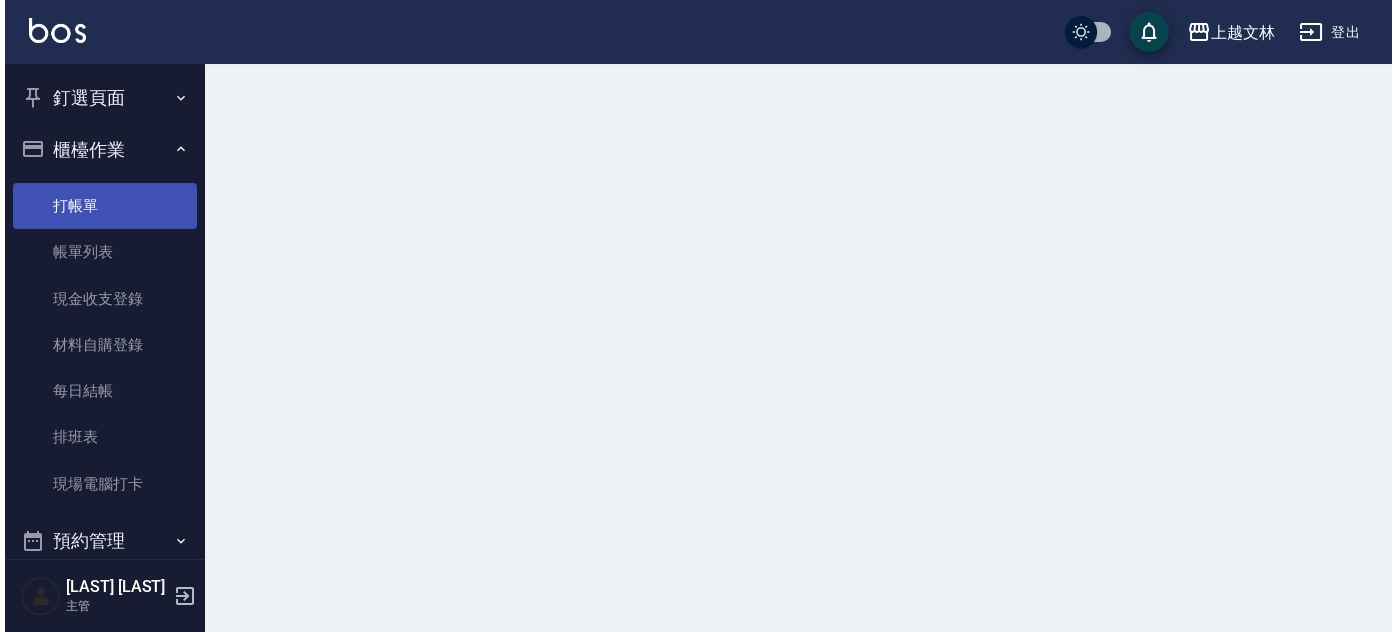 scroll, scrollTop: 0, scrollLeft: 0, axis: both 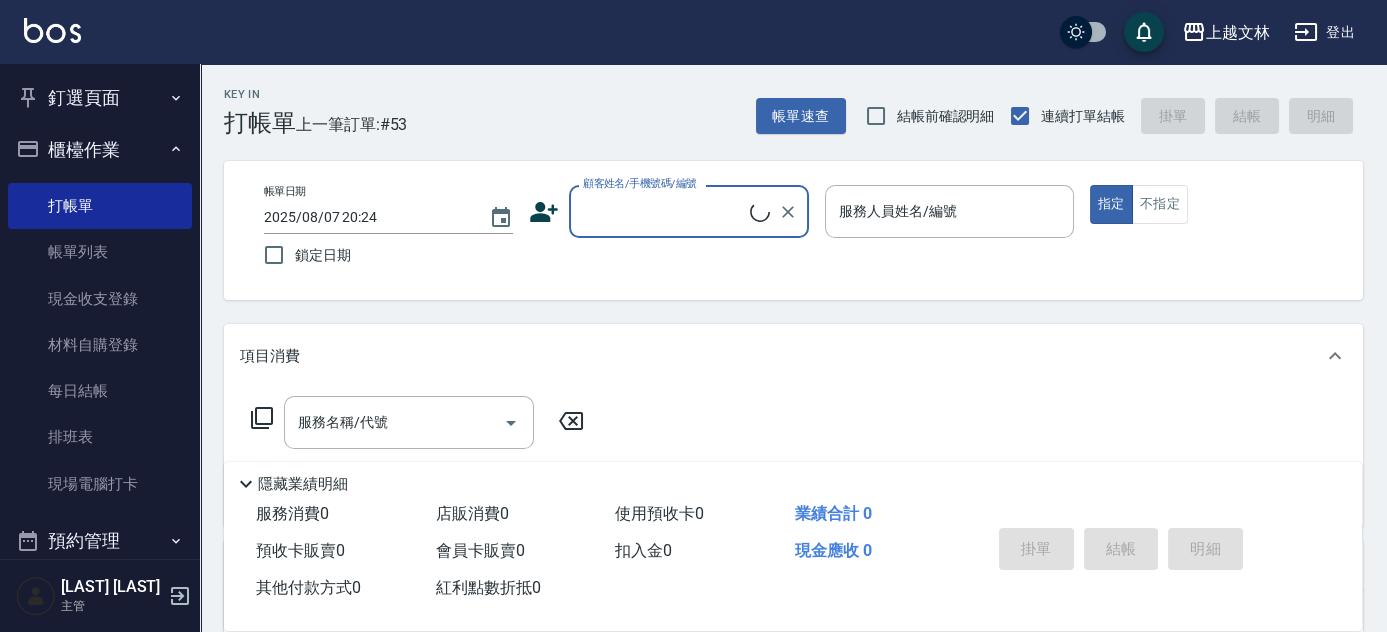 click on "顧客姓名/手機號碼/編號" at bounding box center [664, 211] 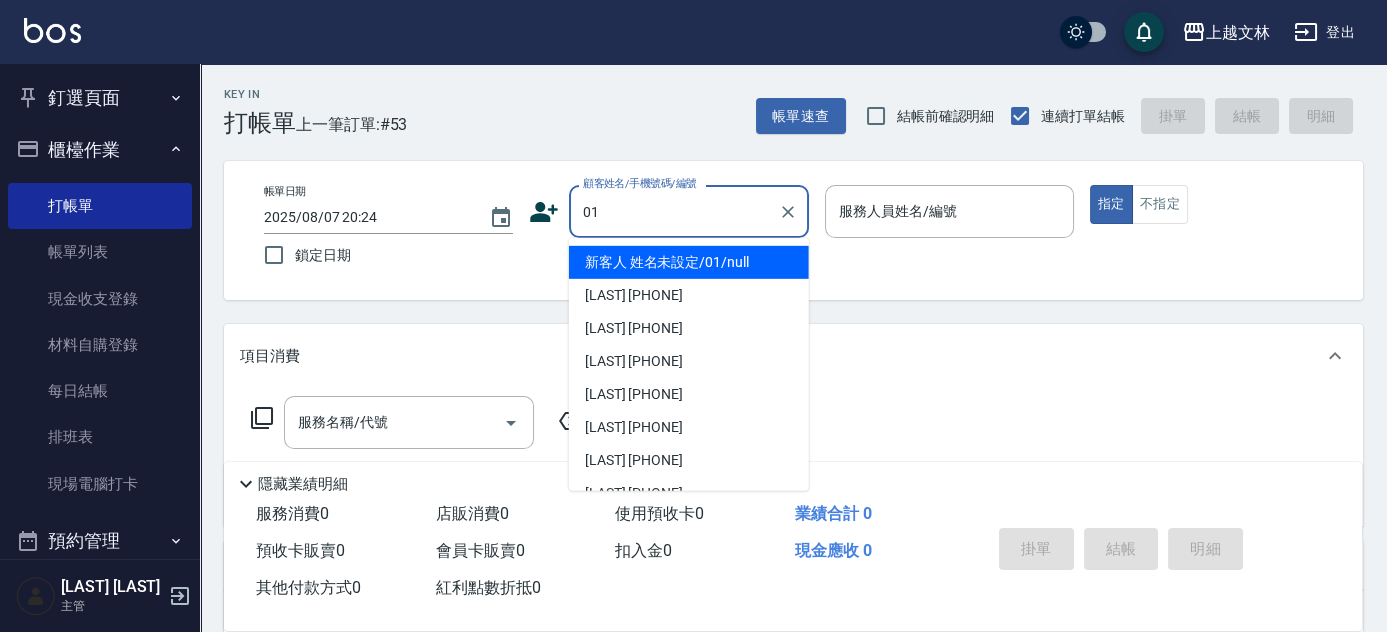 type on "新客人 姓名未設定/[PHONE]/null" 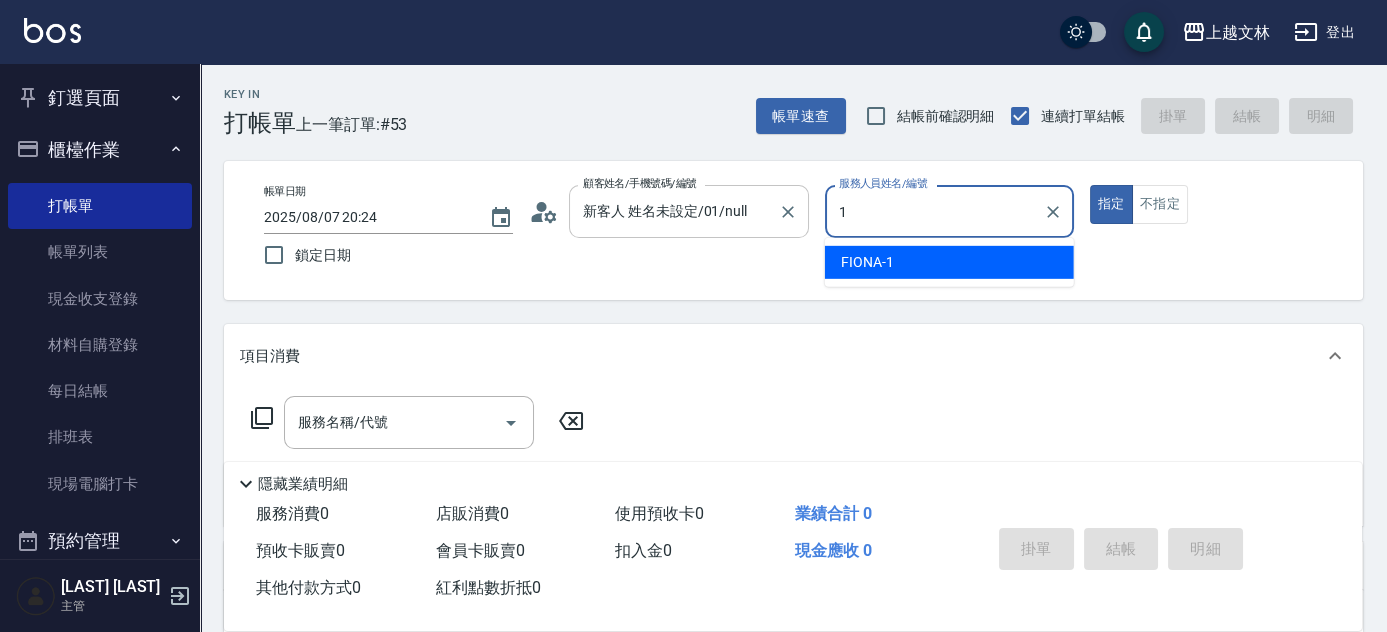 type on "FIONA-1" 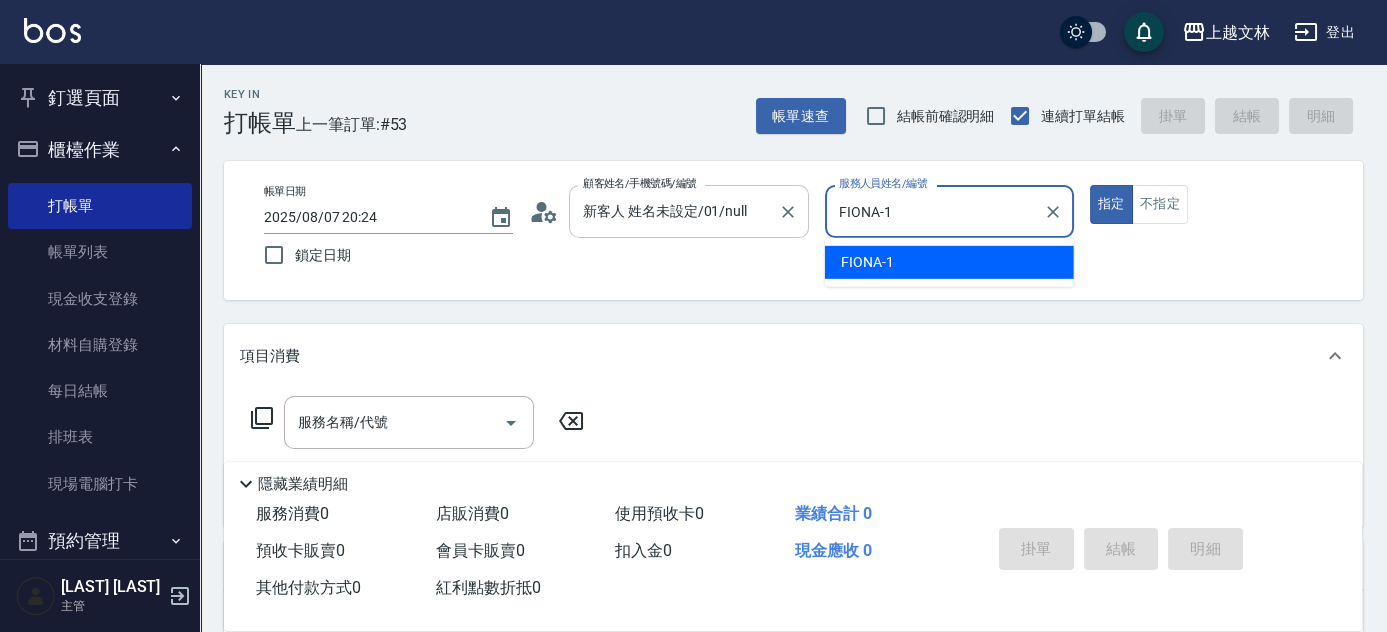 type on "true" 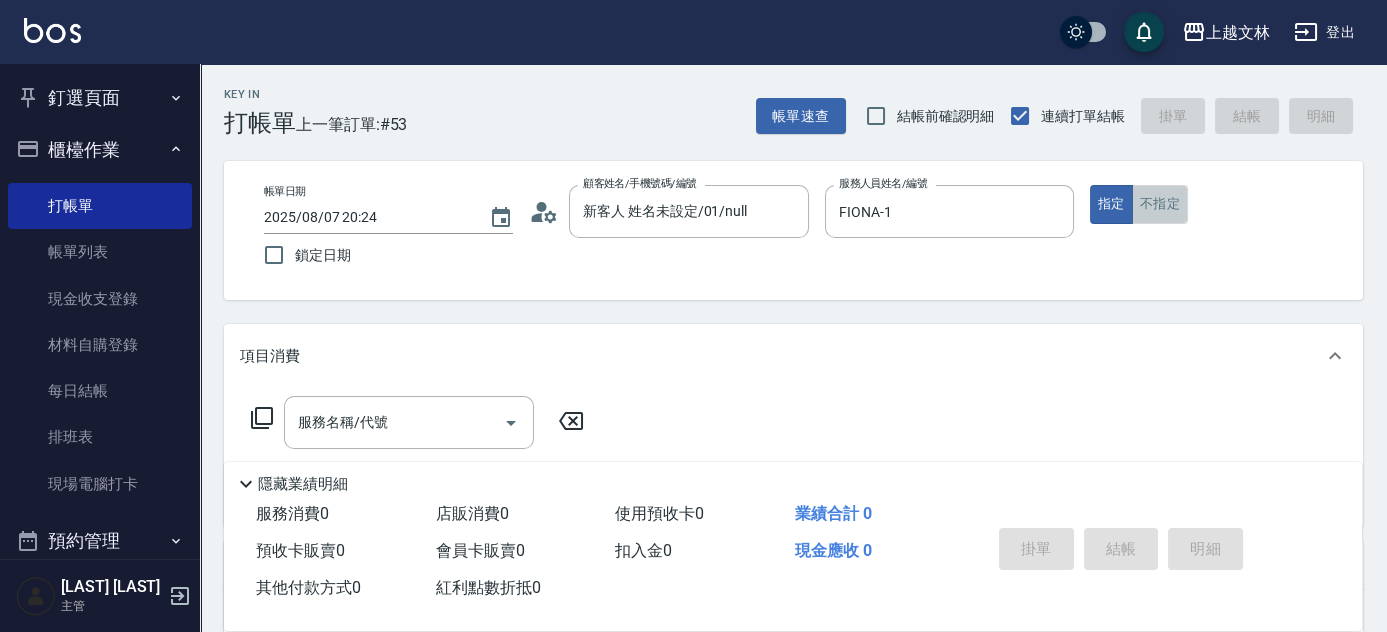 click on "不指定" at bounding box center (1160, 204) 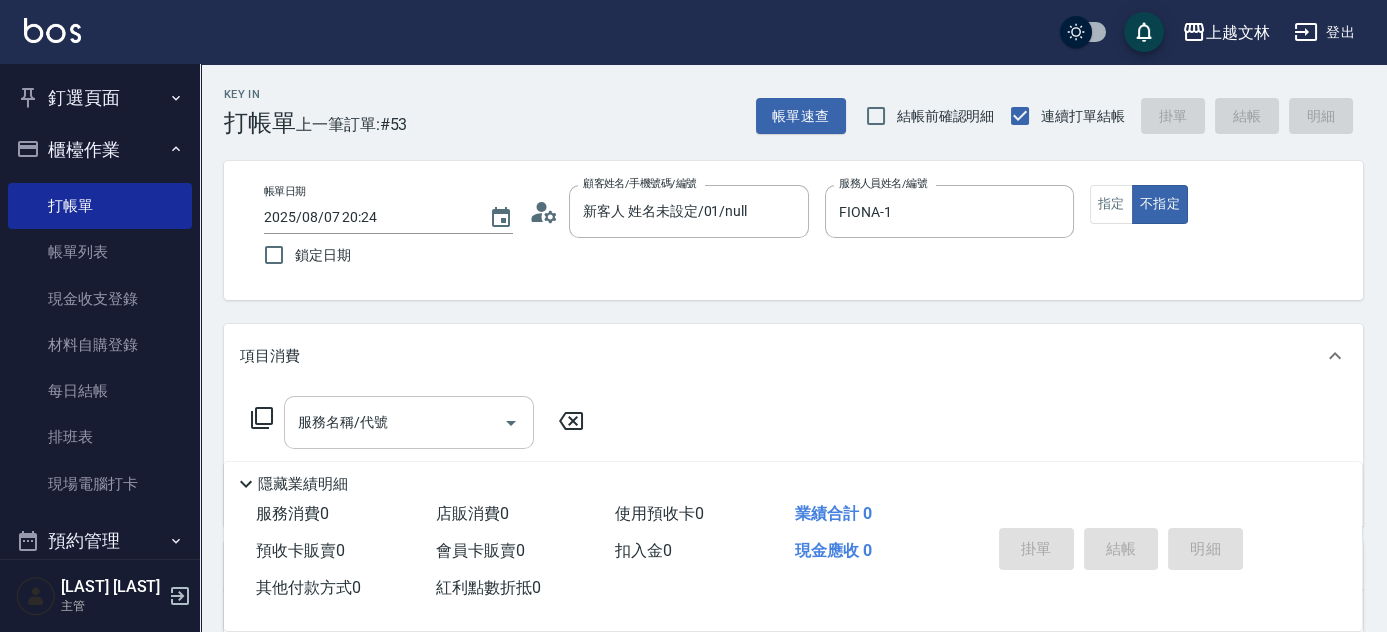 click on "服務名稱/代號" at bounding box center (394, 422) 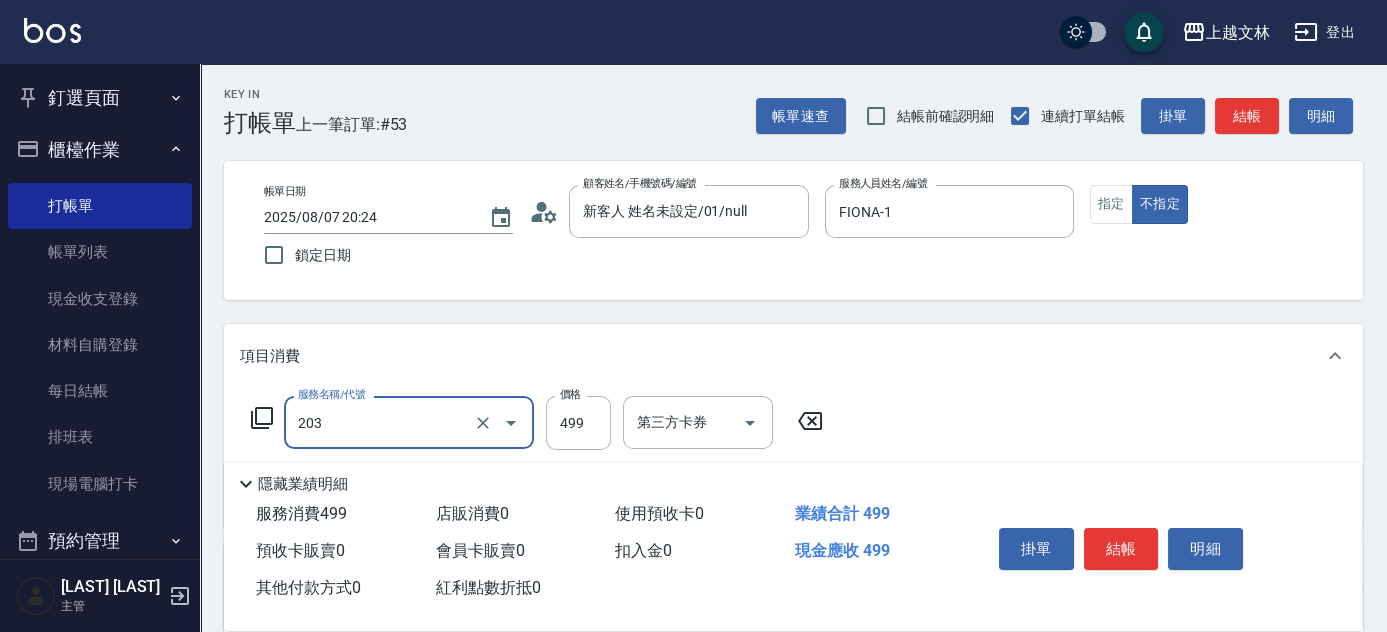 type on "B級洗+剪(203)" 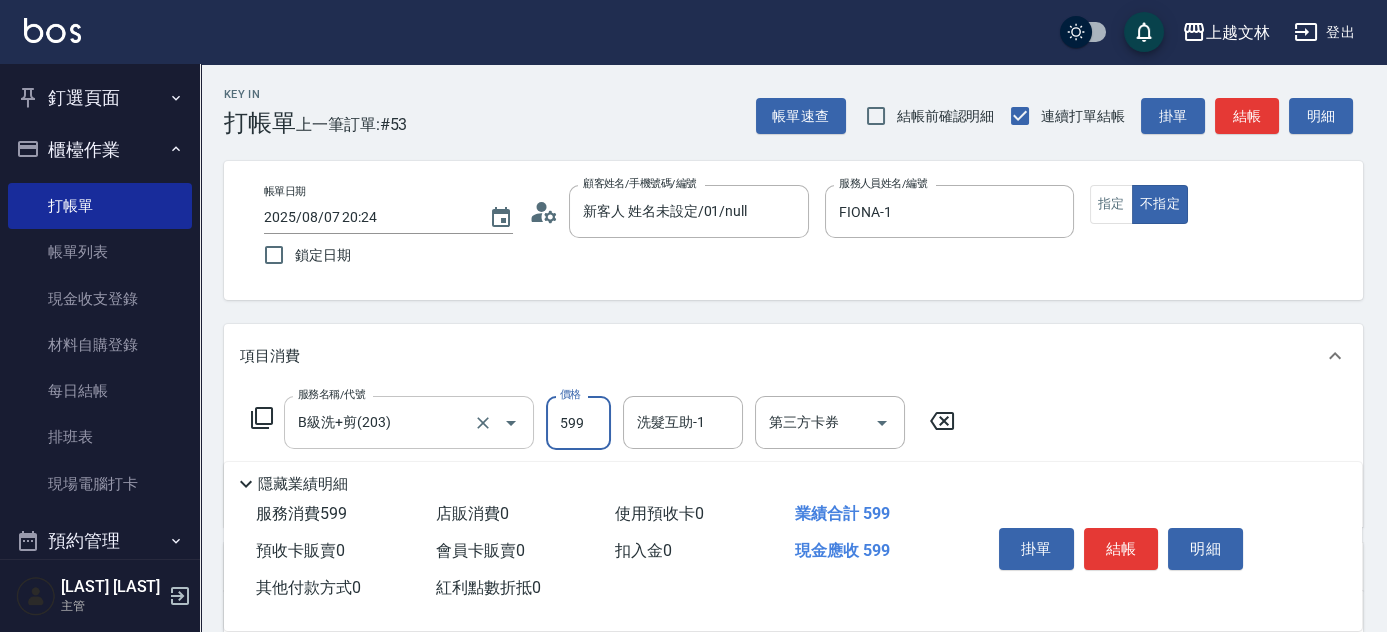 type on "599" 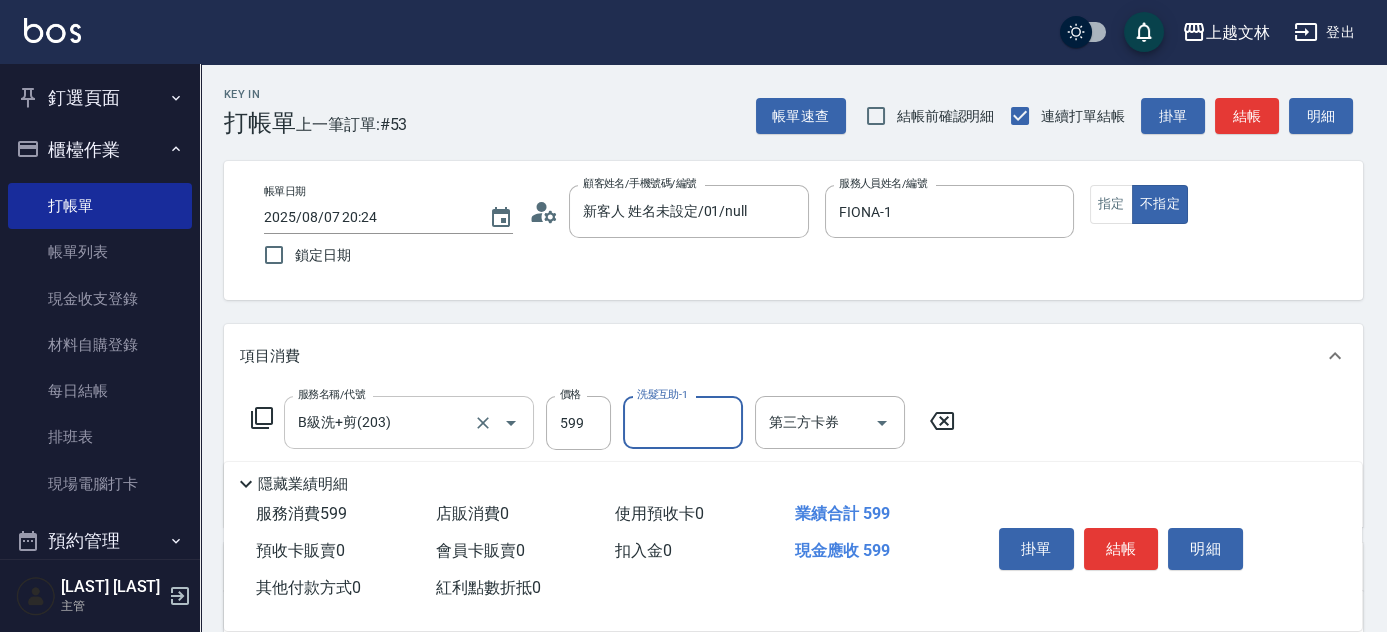 type on "5" 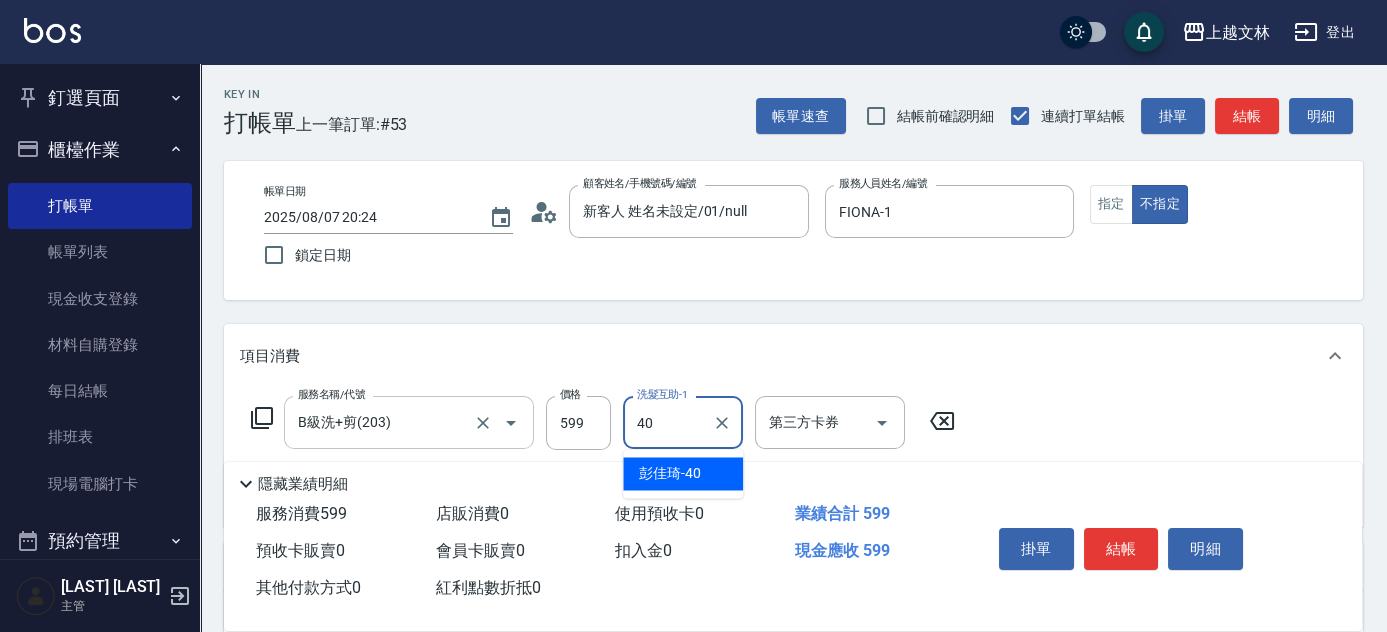 type on "彭佳琦-40" 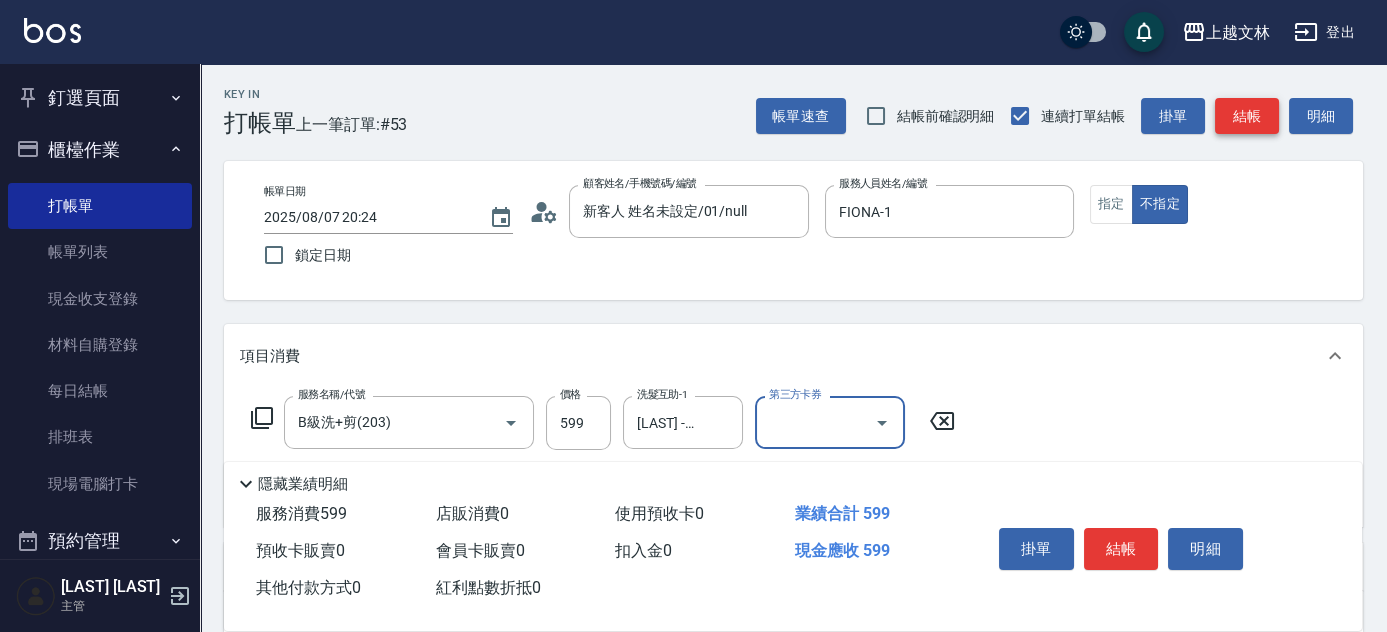 click on "結帳" at bounding box center (1247, 116) 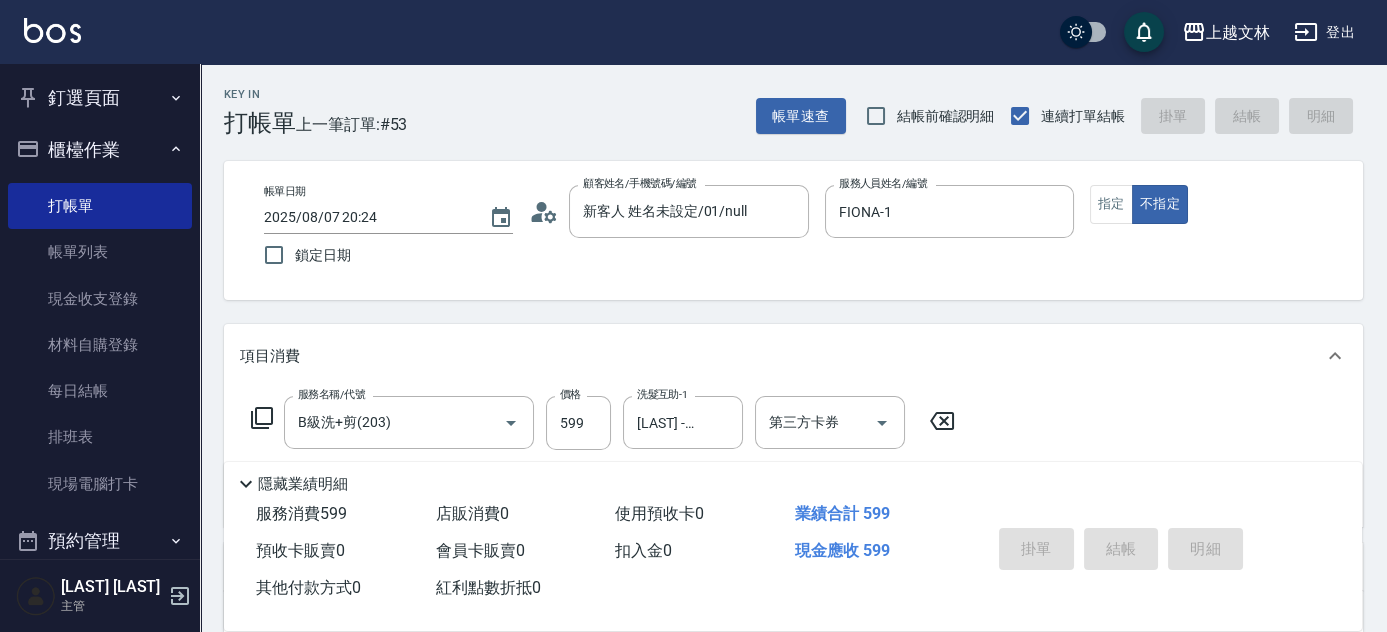 type 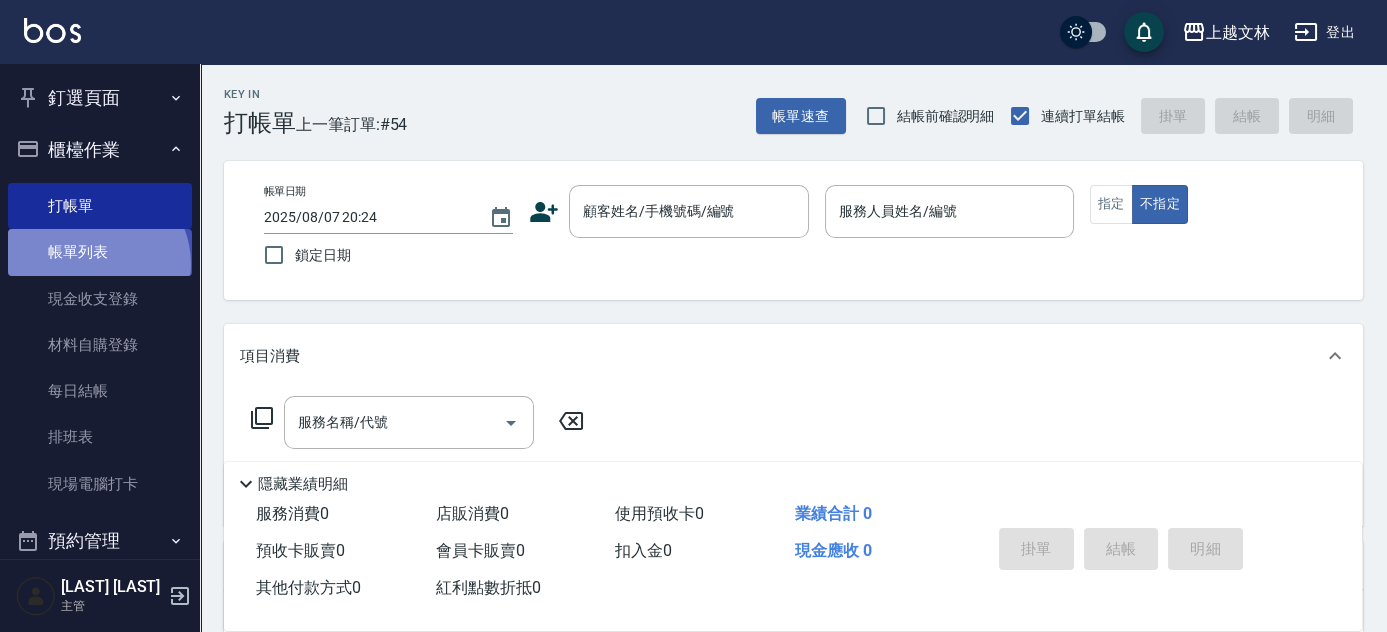 click on "帳單列表" at bounding box center (100, 252) 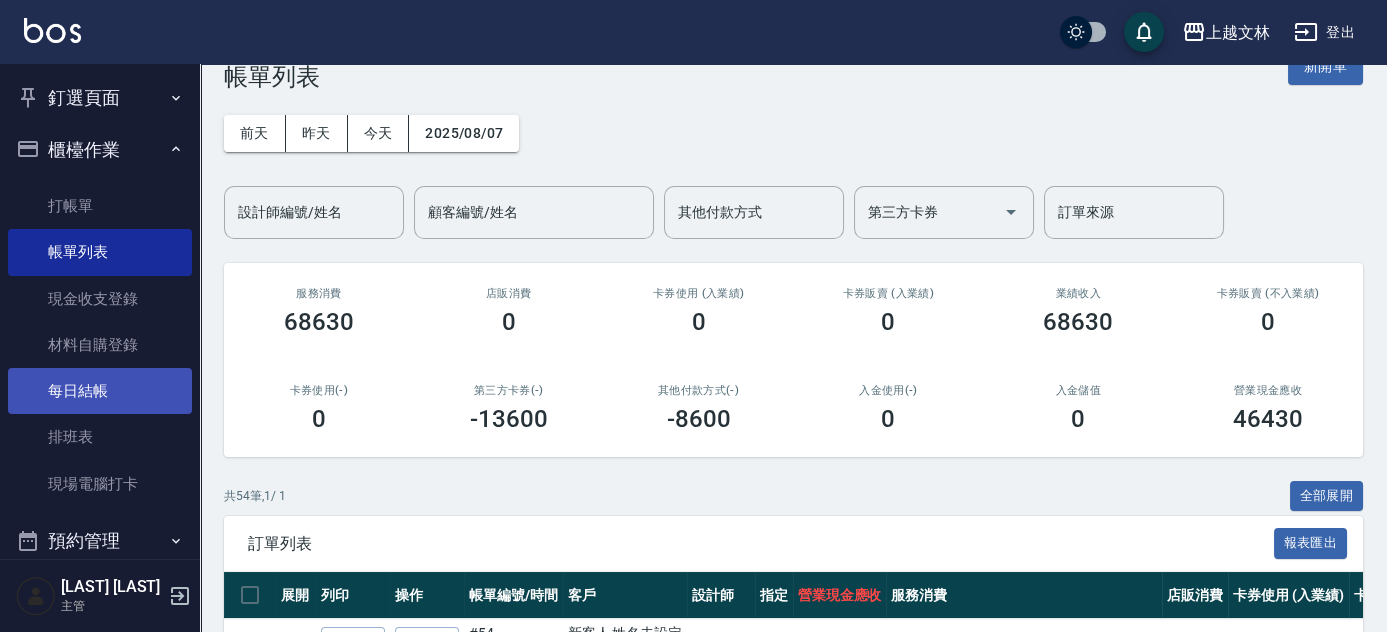 scroll, scrollTop: 90, scrollLeft: 0, axis: vertical 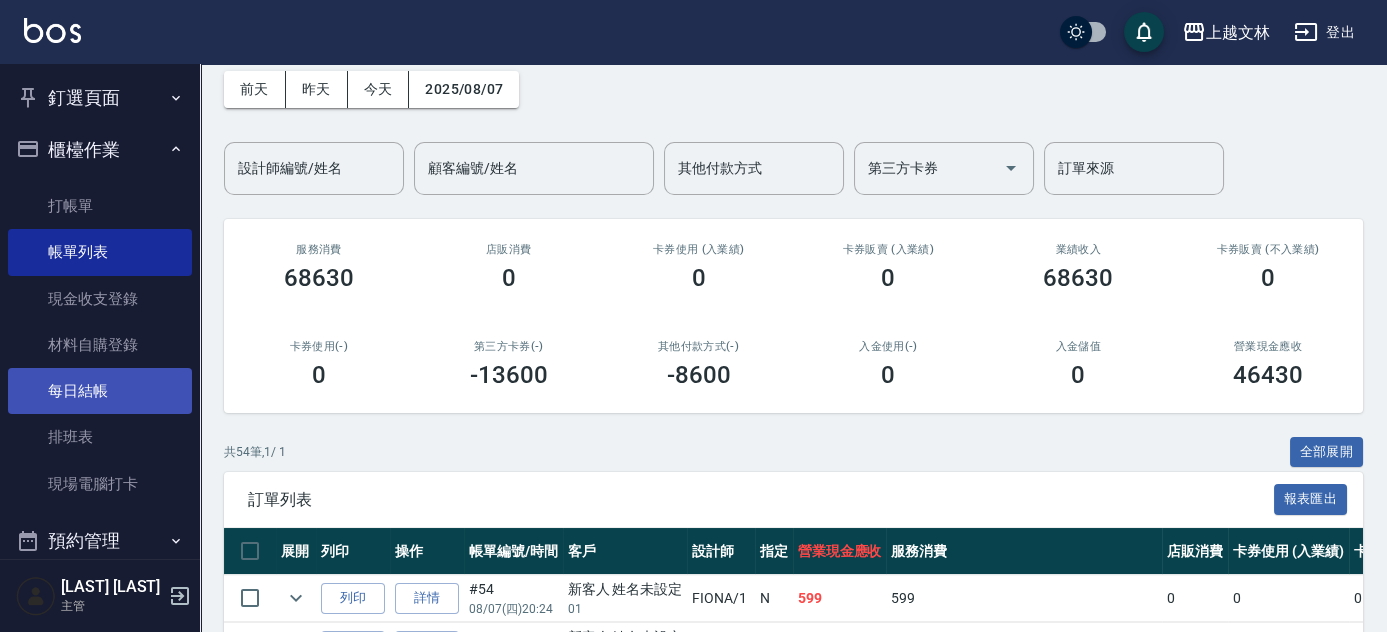 click on "每日結帳" at bounding box center (100, 391) 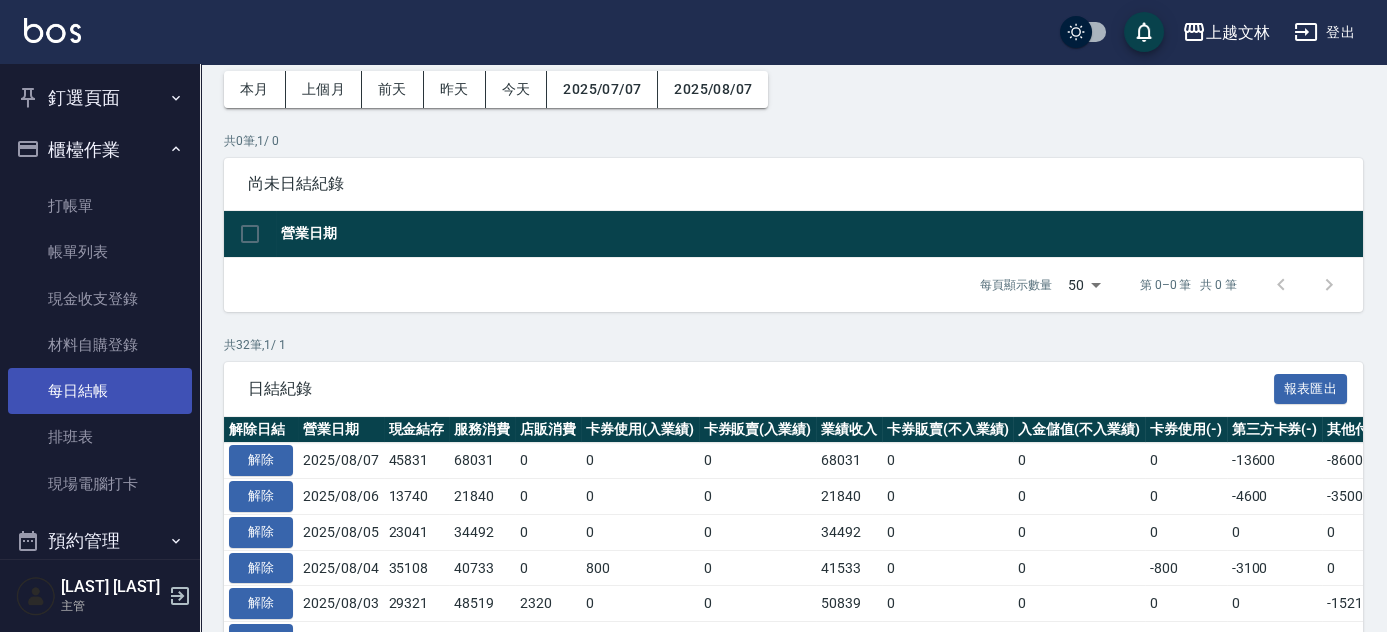 scroll, scrollTop: 0, scrollLeft: 0, axis: both 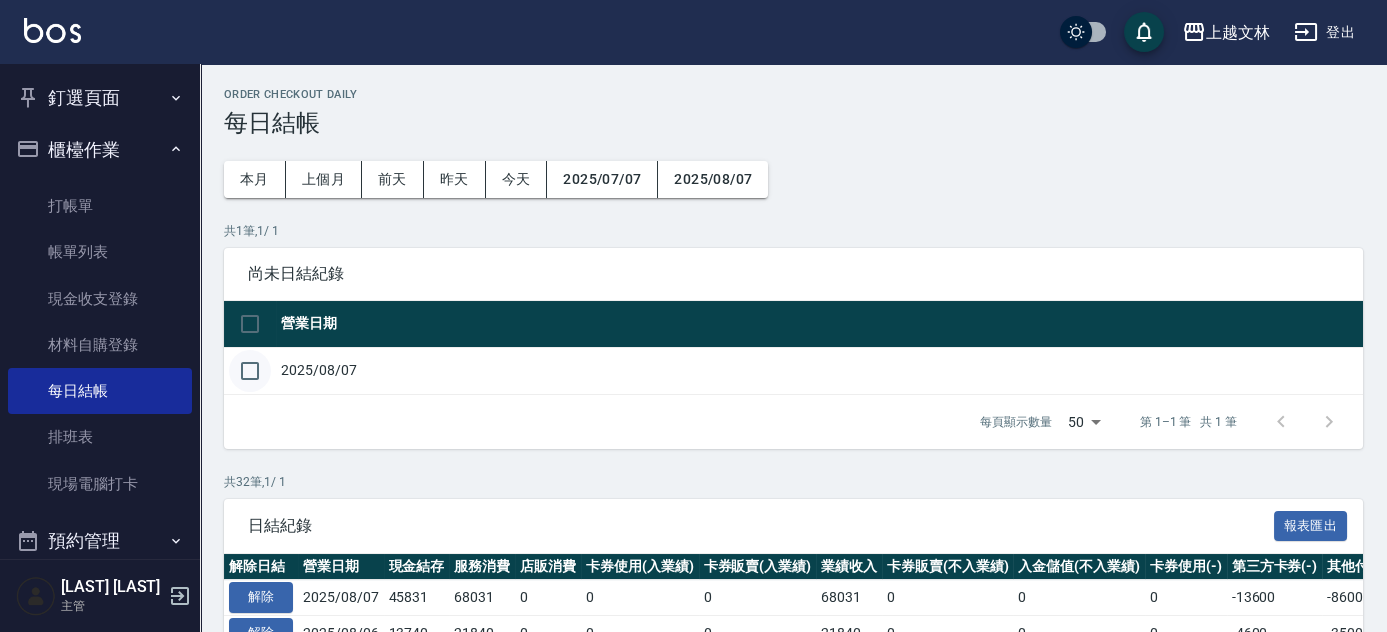 click at bounding box center (250, 371) 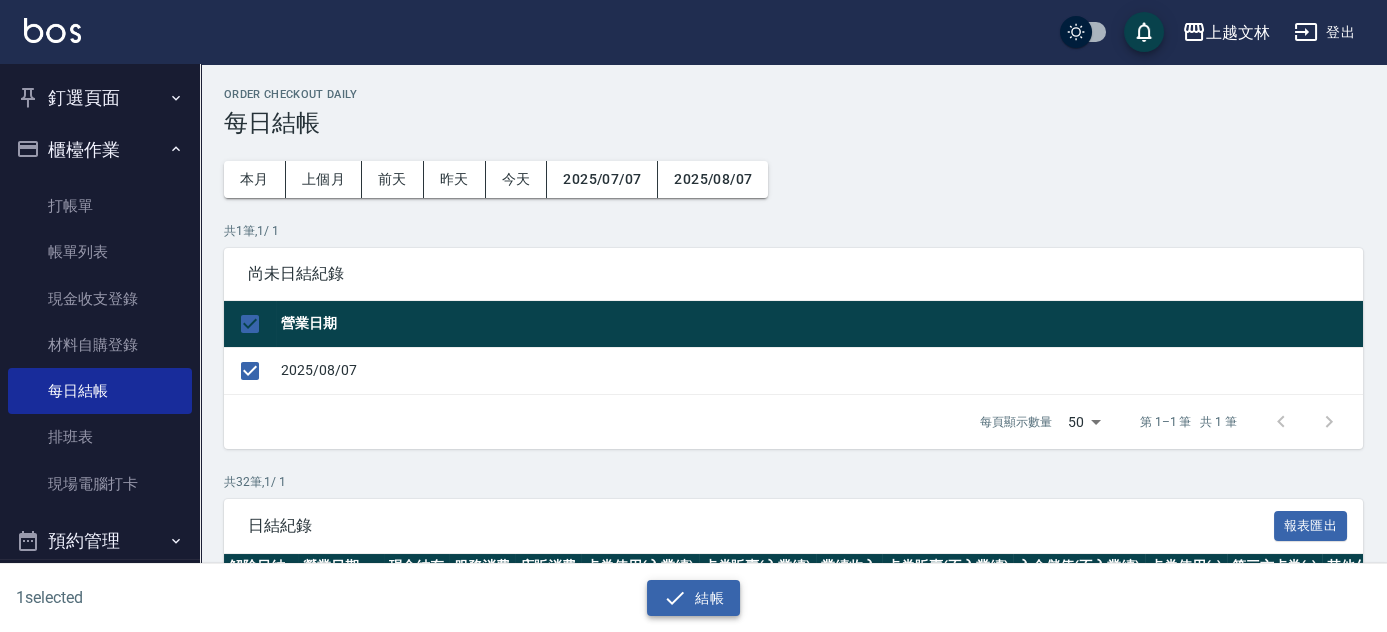 click on "結帳" at bounding box center [693, 598] 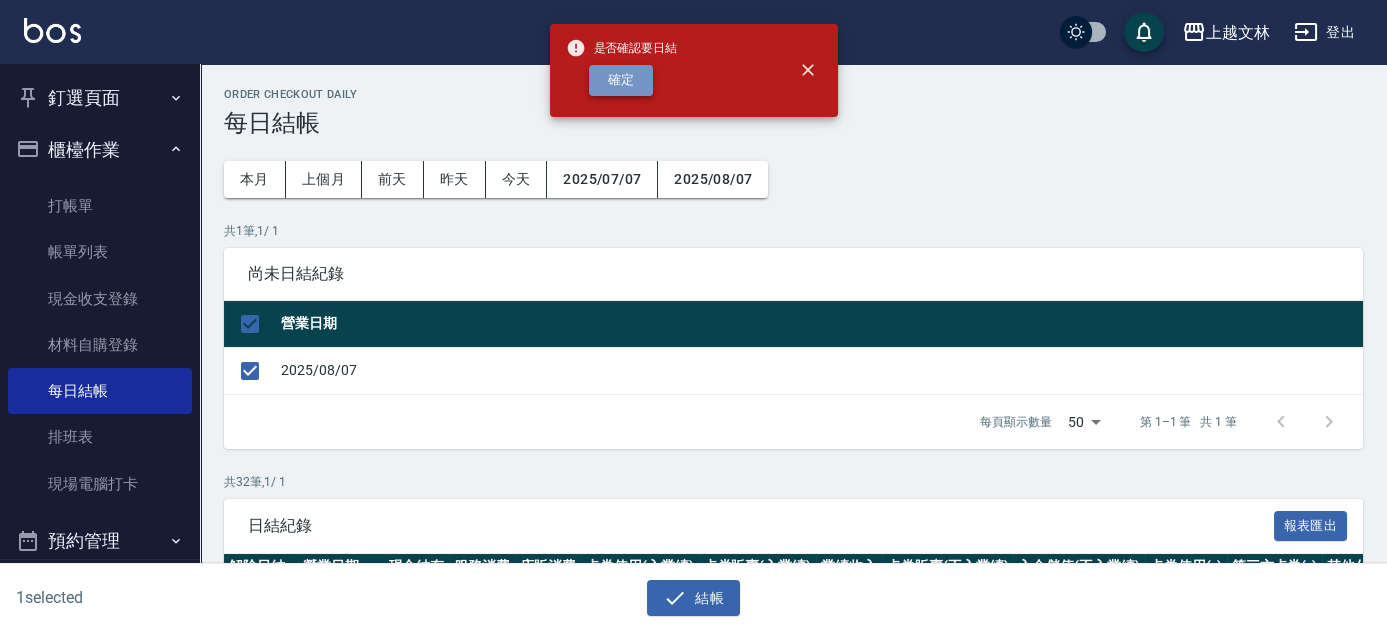 click on "確定" at bounding box center (621, 80) 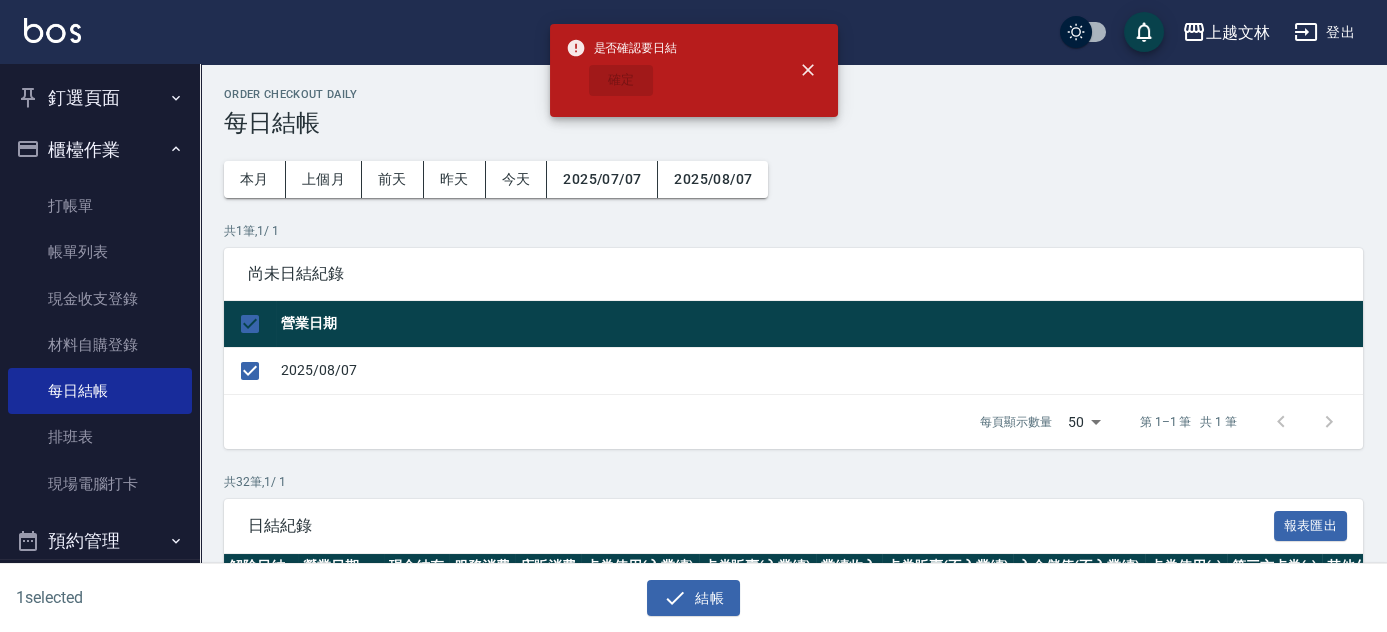 checkbox on "false" 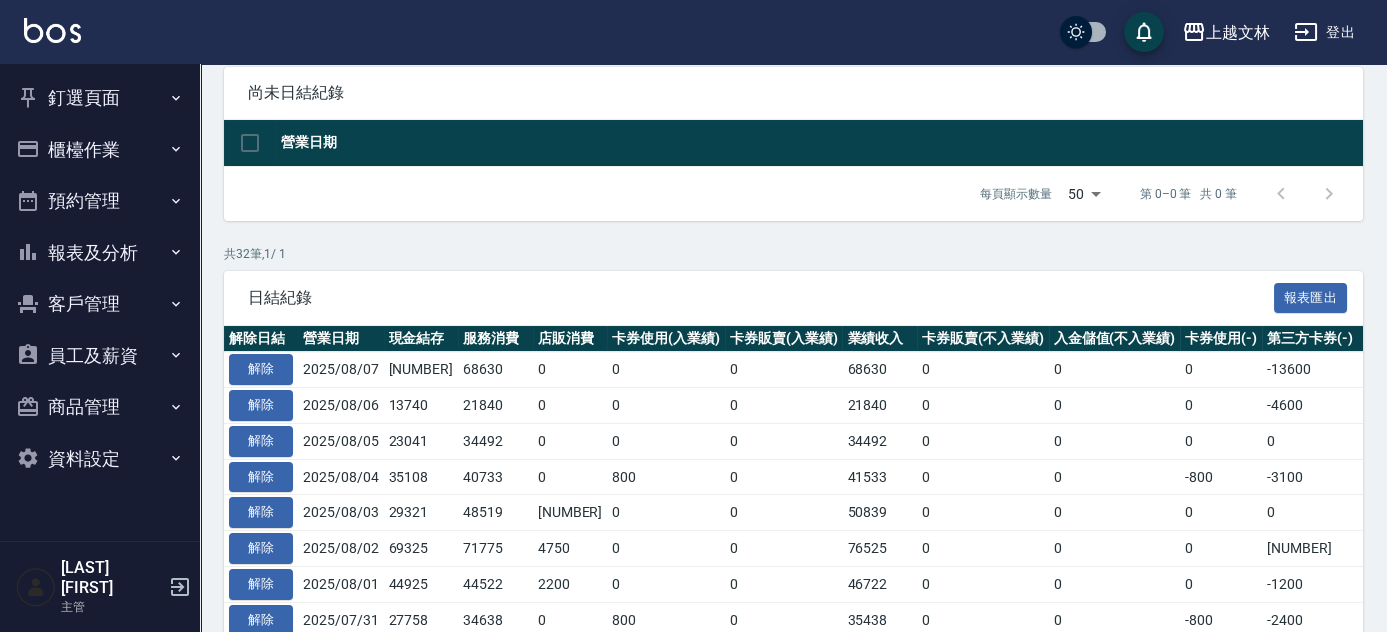 scroll, scrollTop: 272, scrollLeft: 0, axis: vertical 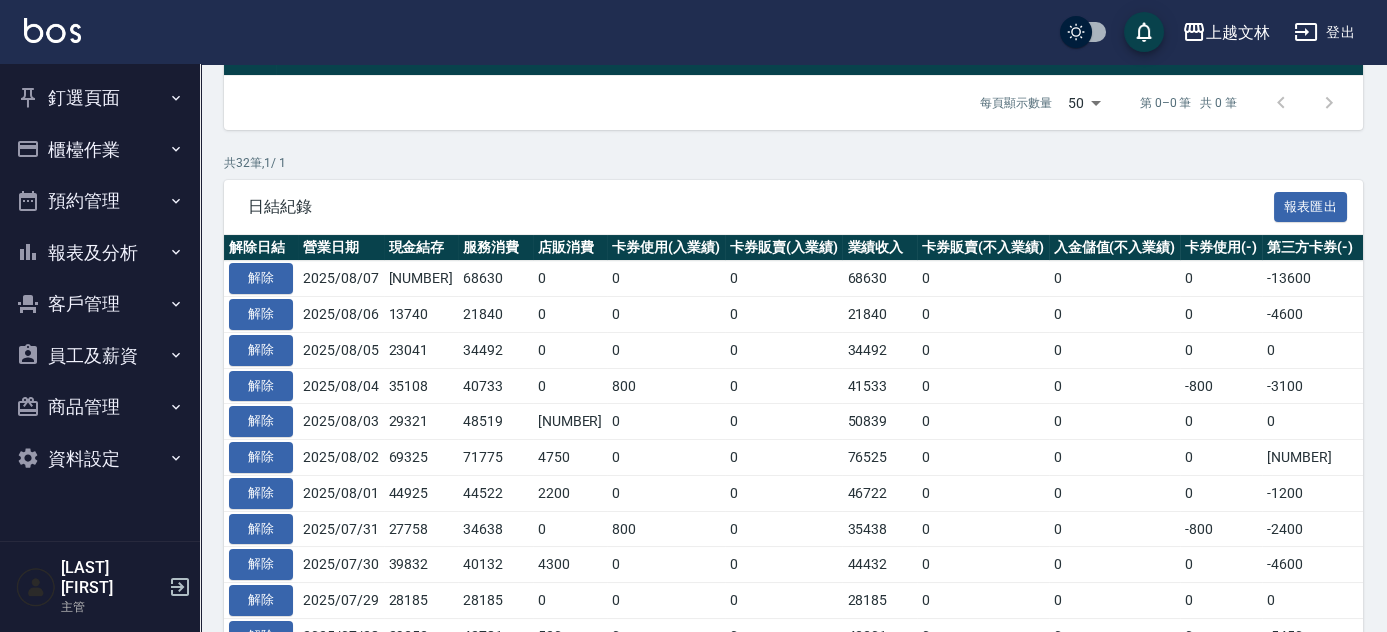 click on "報表及分析" at bounding box center [100, 253] 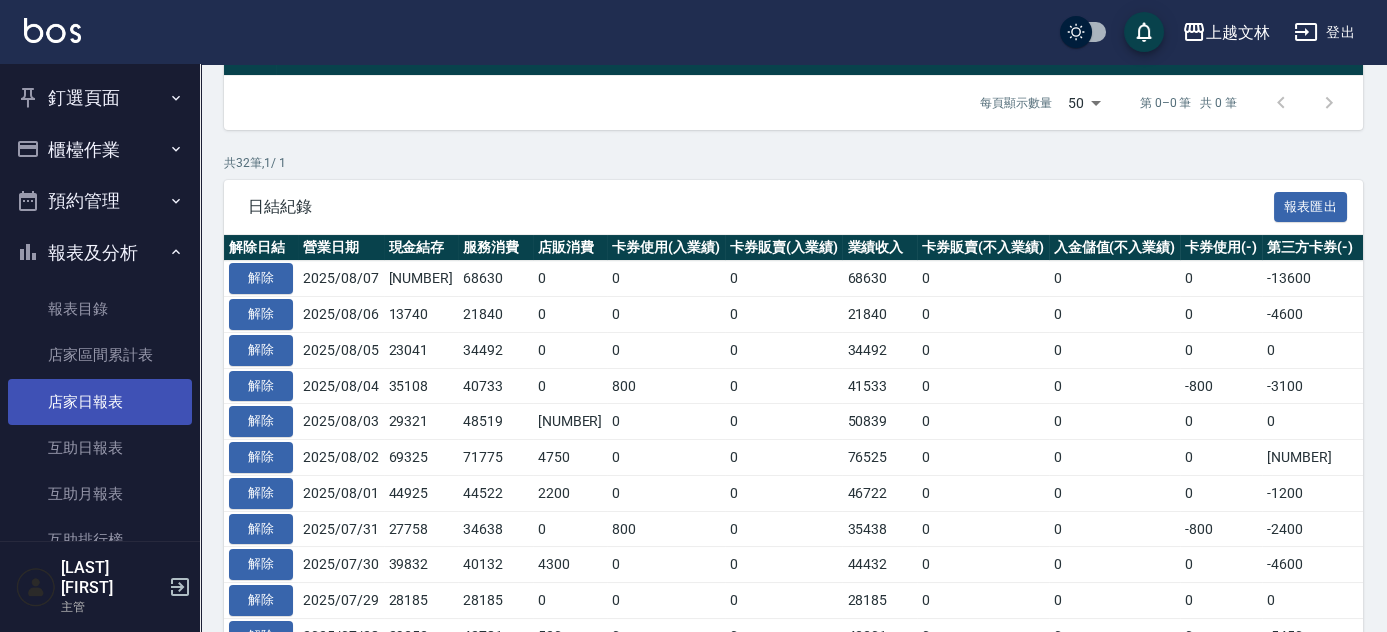 click on "店家日報表" at bounding box center [100, 402] 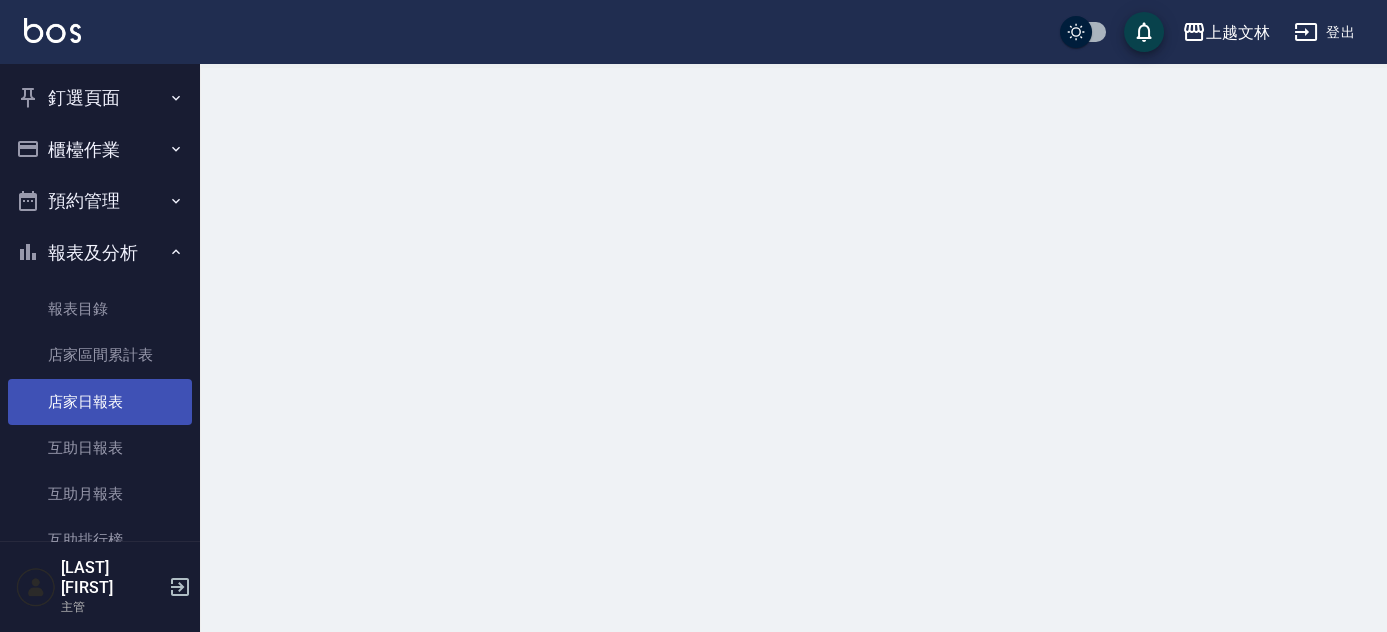 scroll, scrollTop: 0, scrollLeft: 0, axis: both 